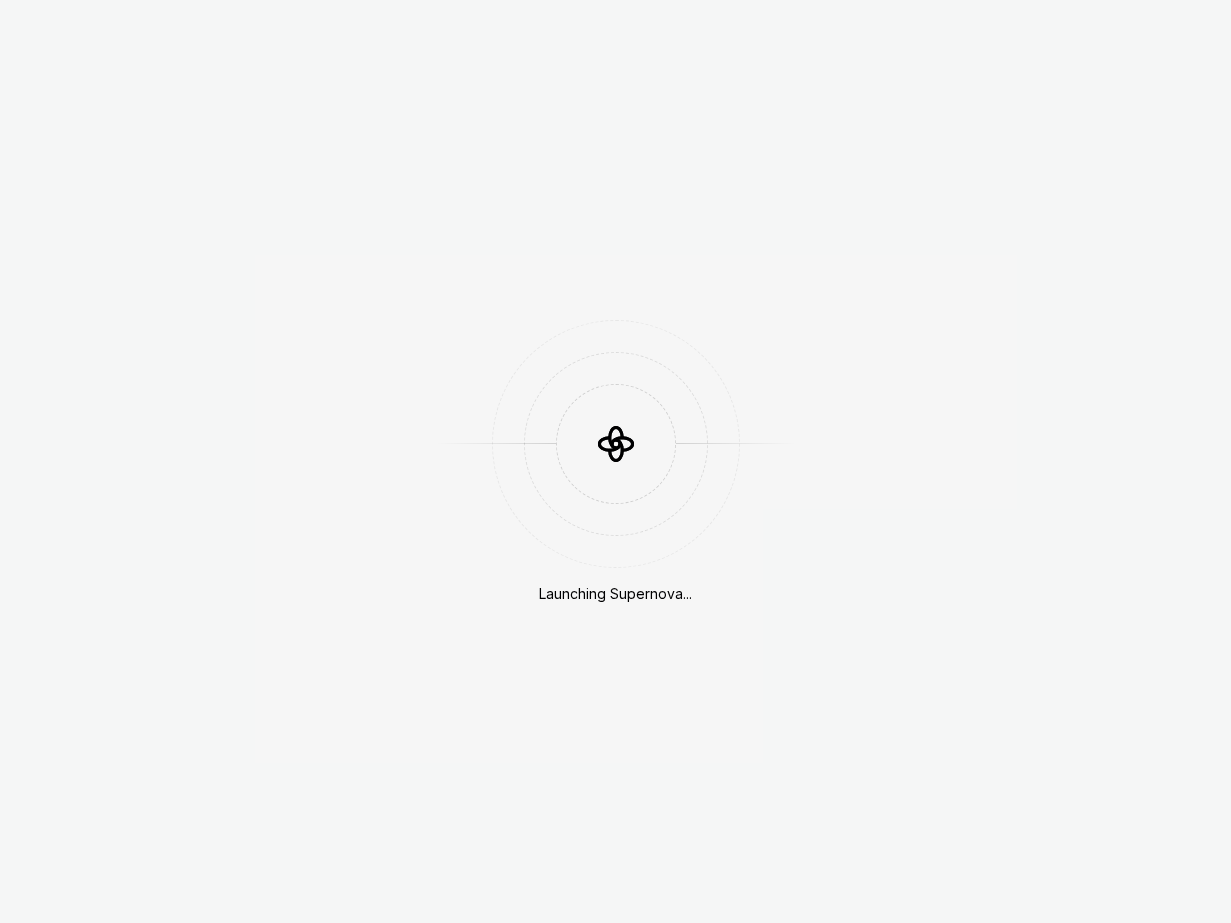 scroll, scrollTop: 0, scrollLeft: 0, axis: both 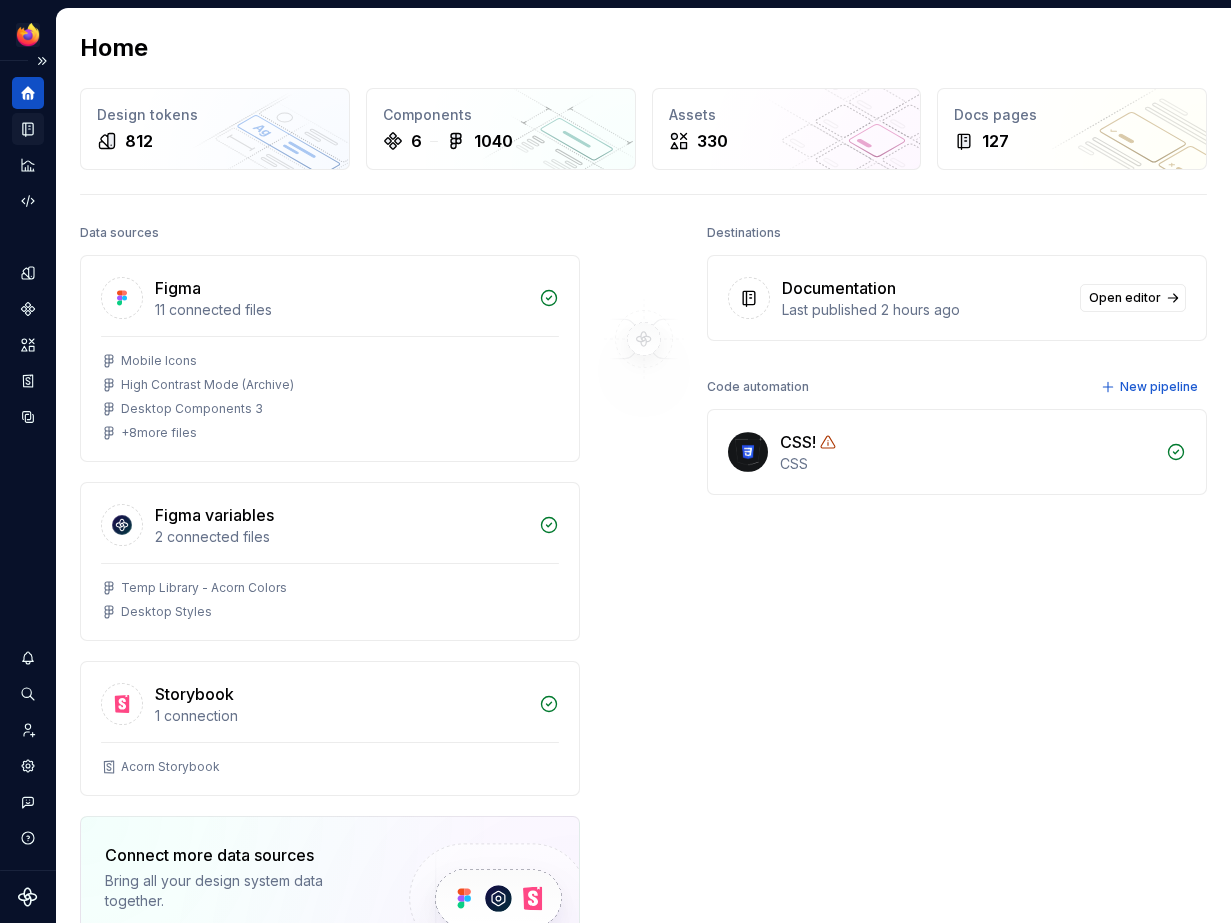 click 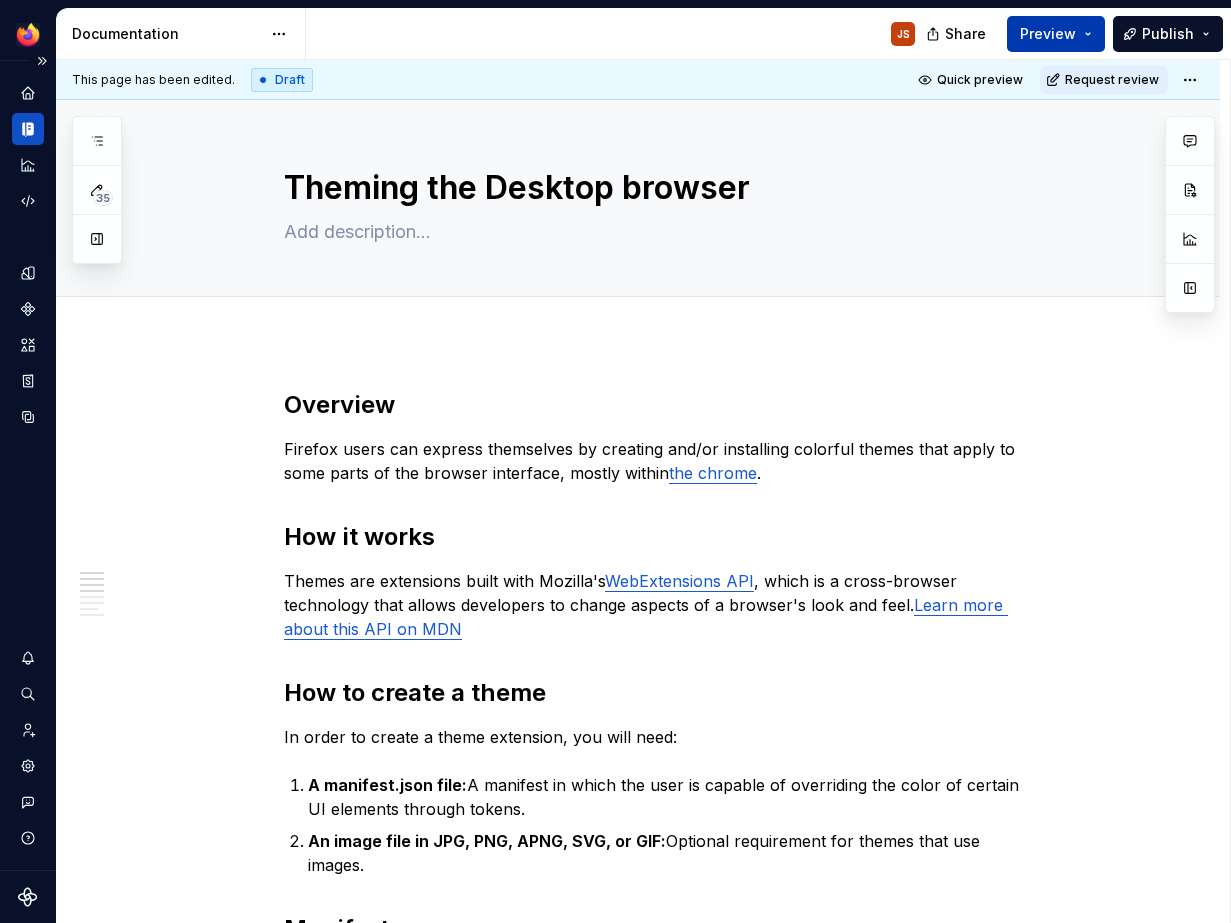 click on "Preview" at bounding box center [1056, 34] 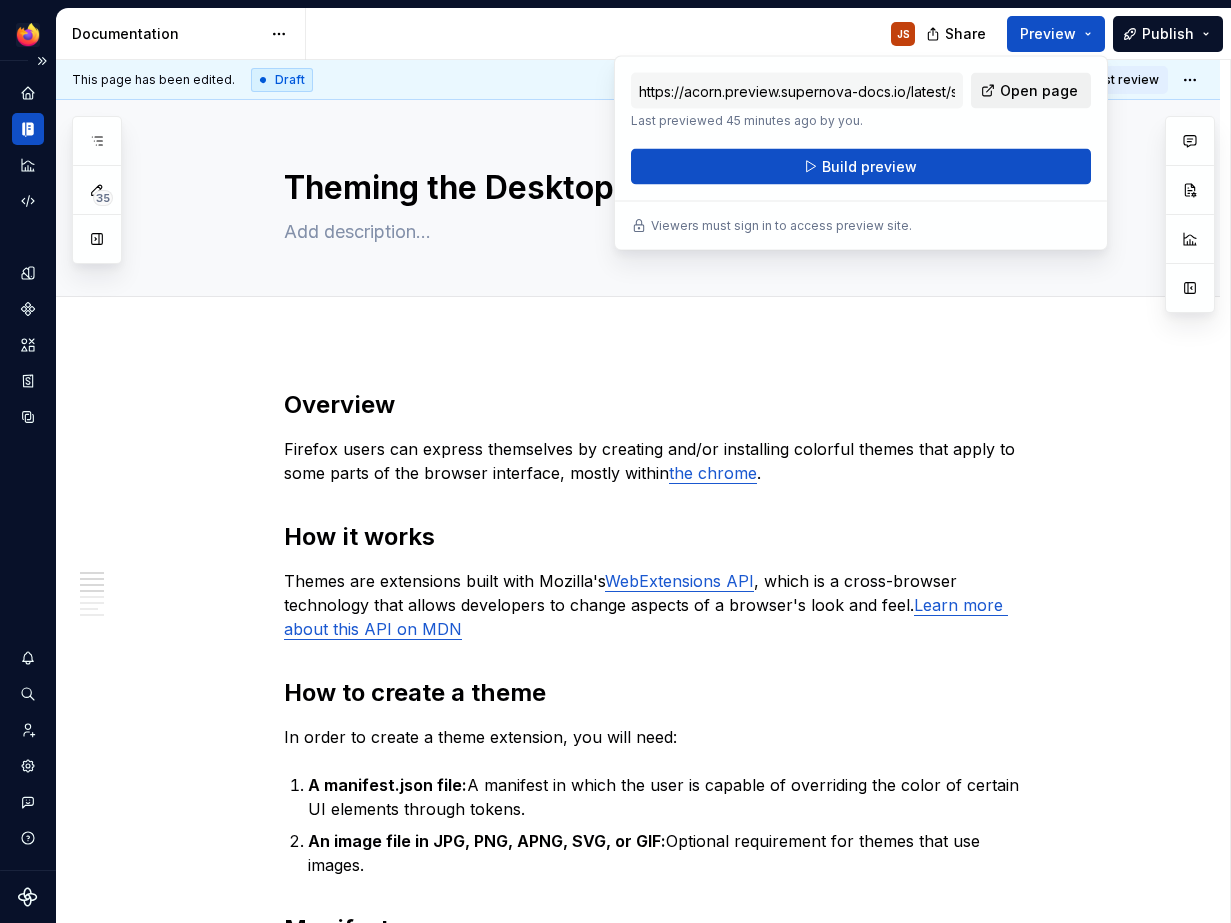 click on "Open page" at bounding box center (1039, 91) 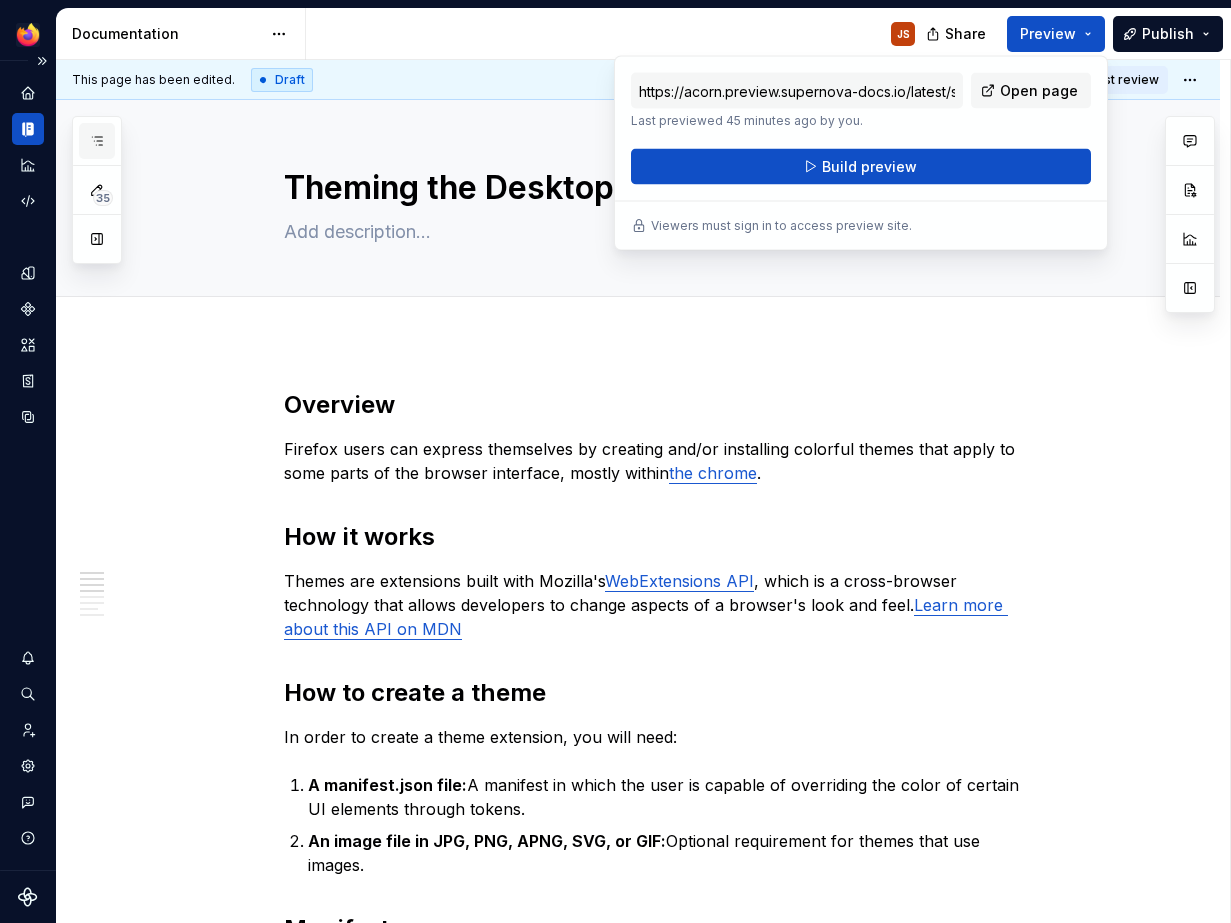 click 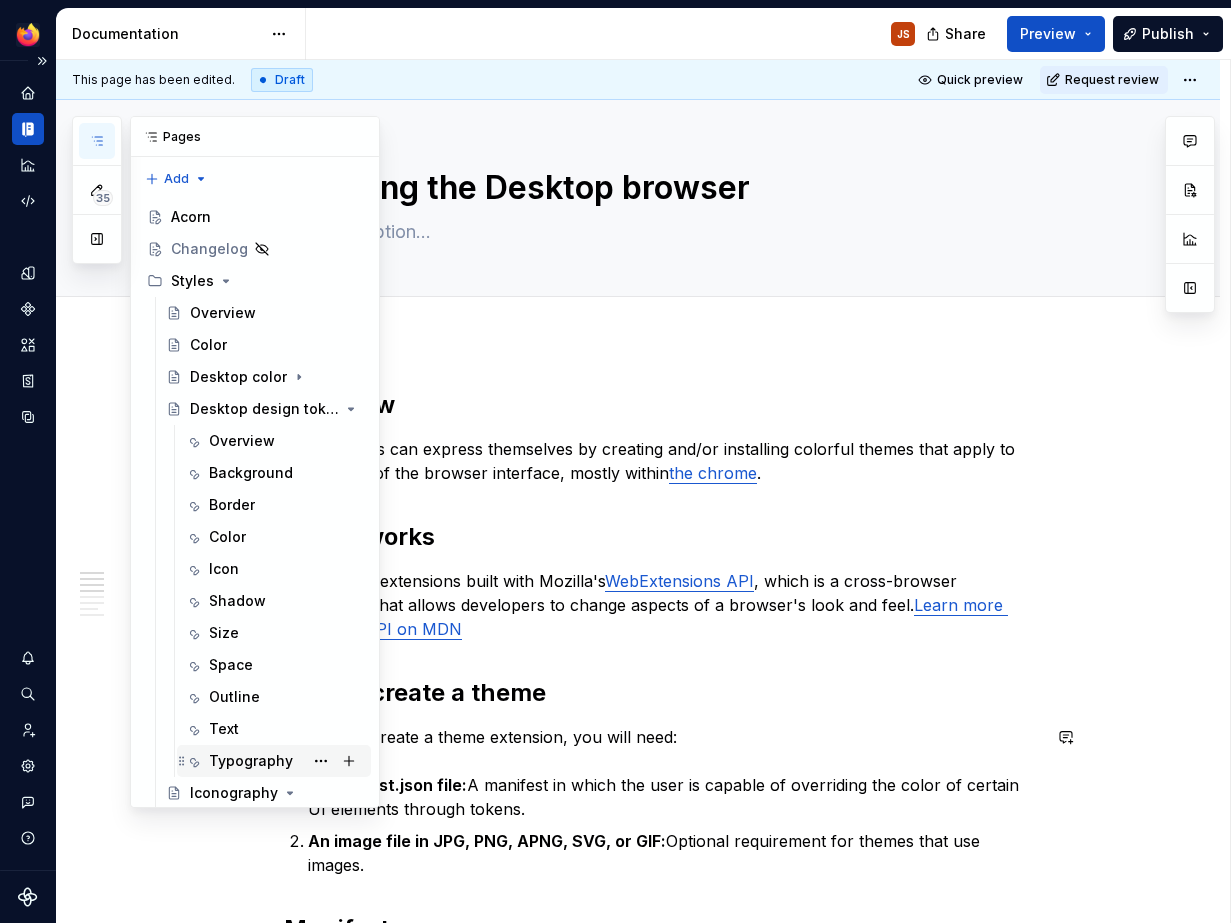 click on "Typography" at bounding box center (286, 761) 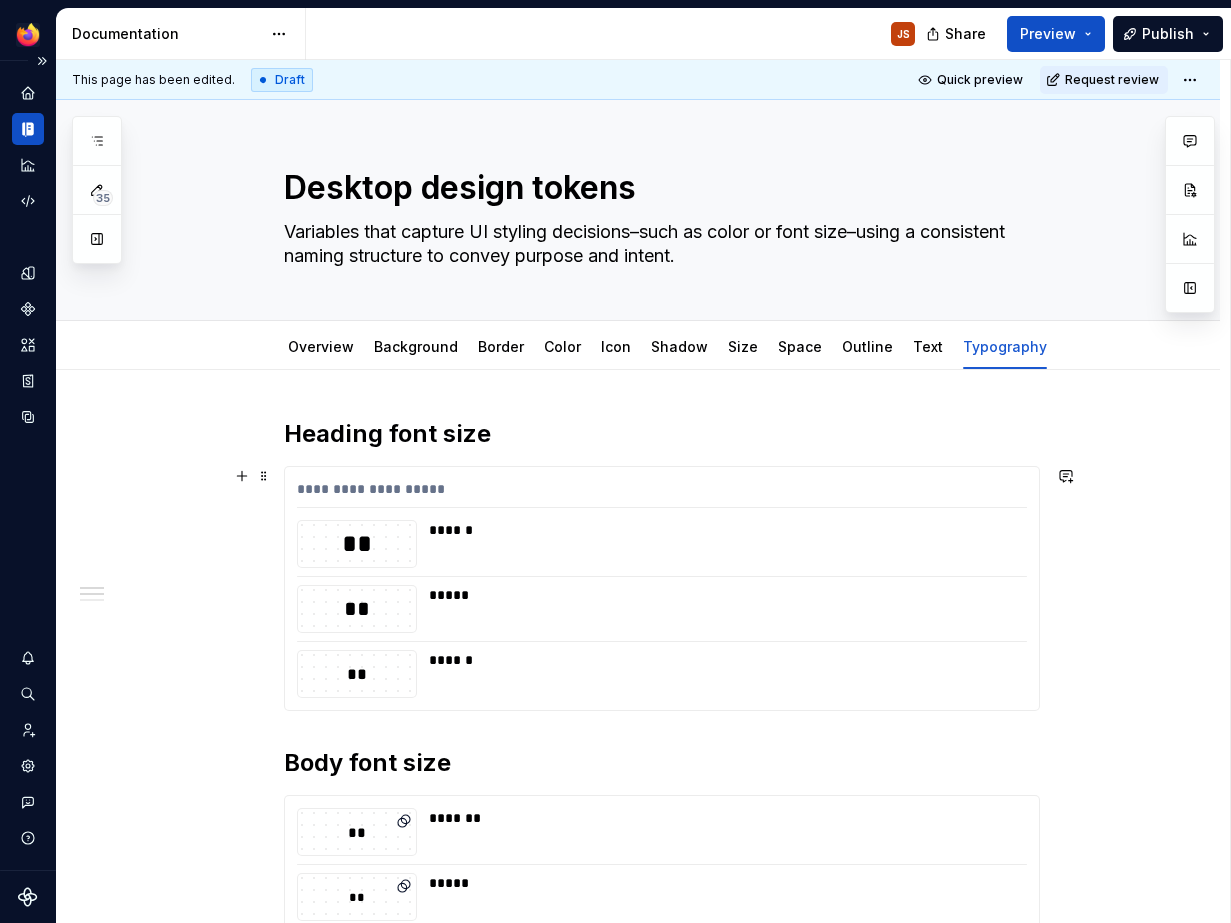 click on "**********" at bounding box center (662, 588) 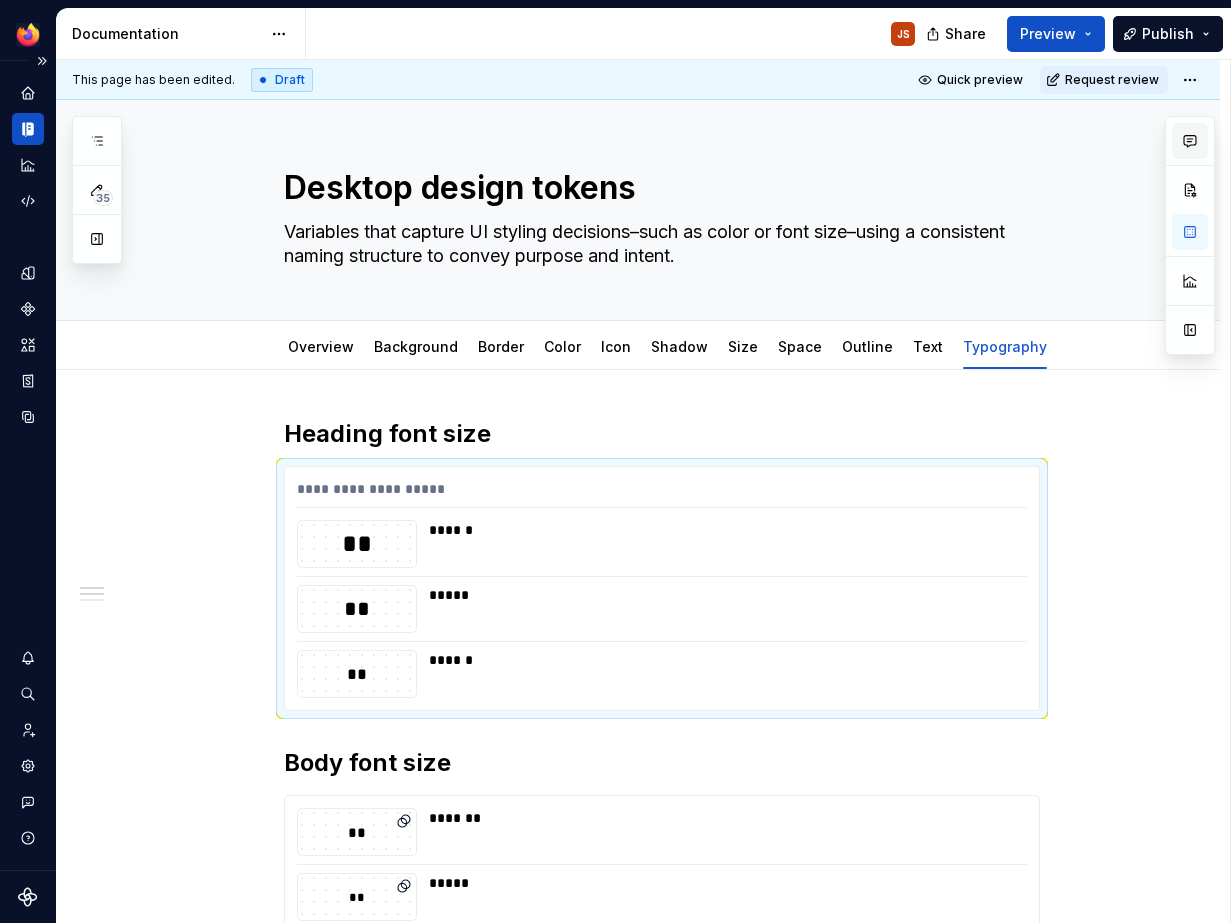 click 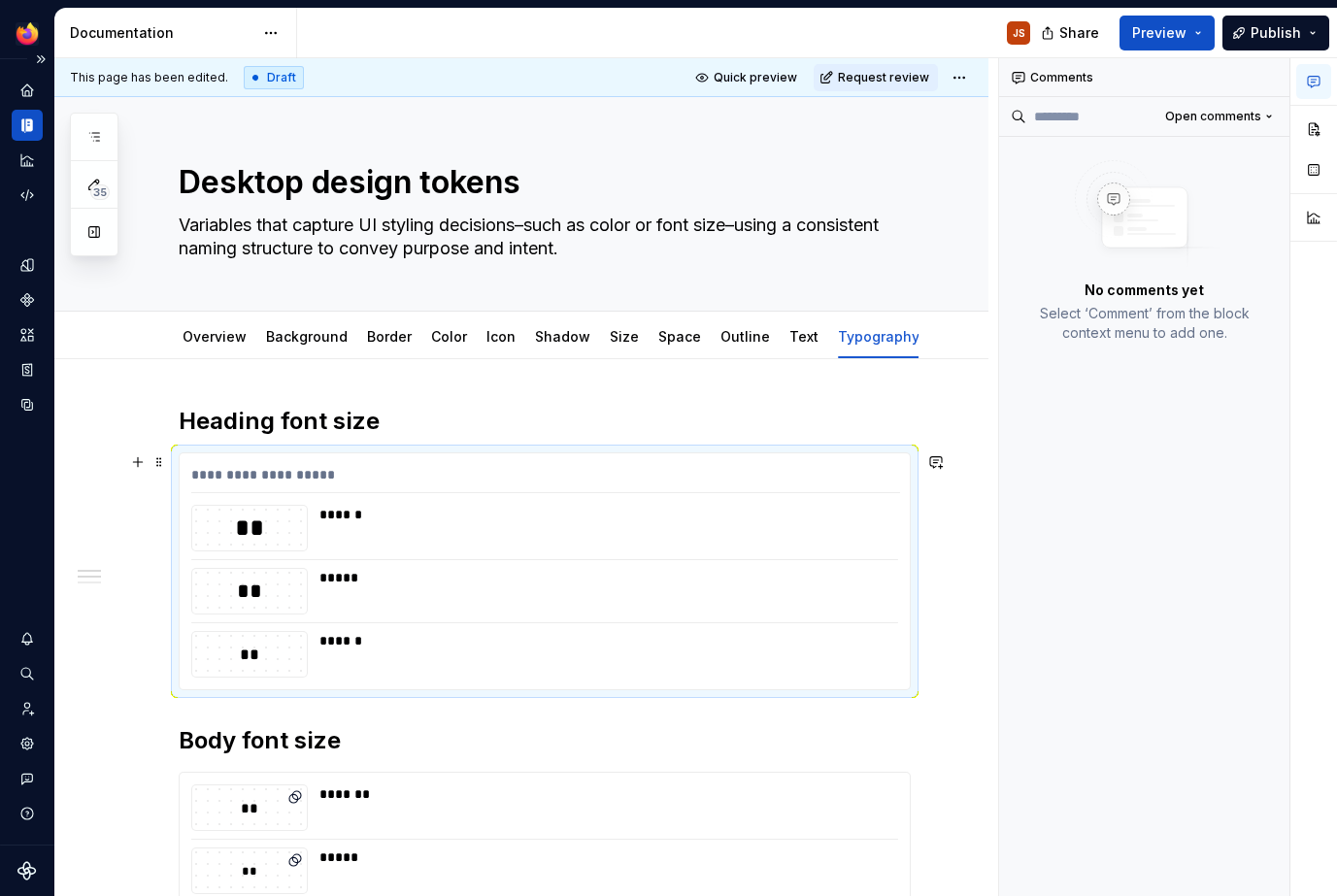 click on "**********" at bounding box center (545, 571) 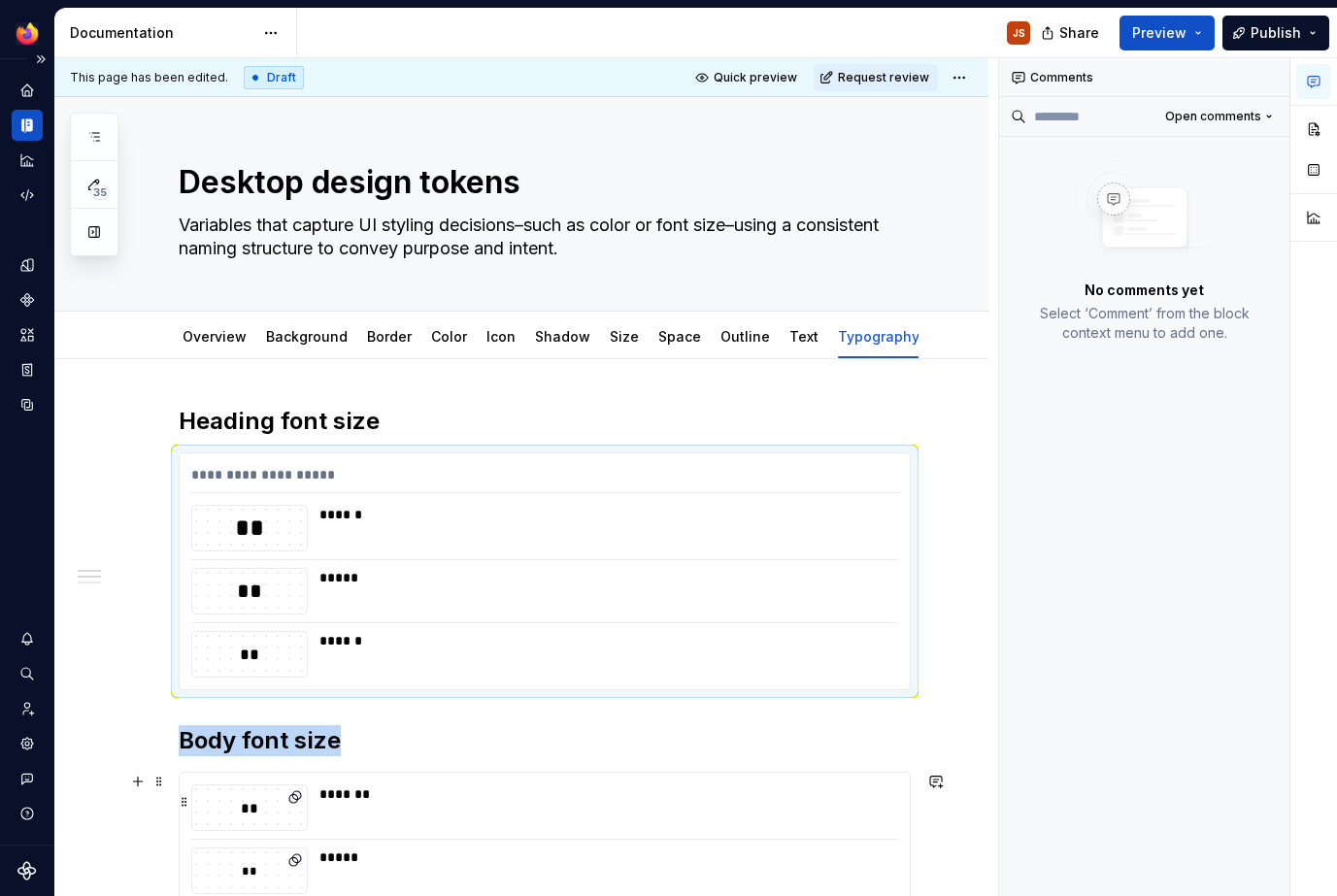 click on "*******" at bounding box center [604, 794] 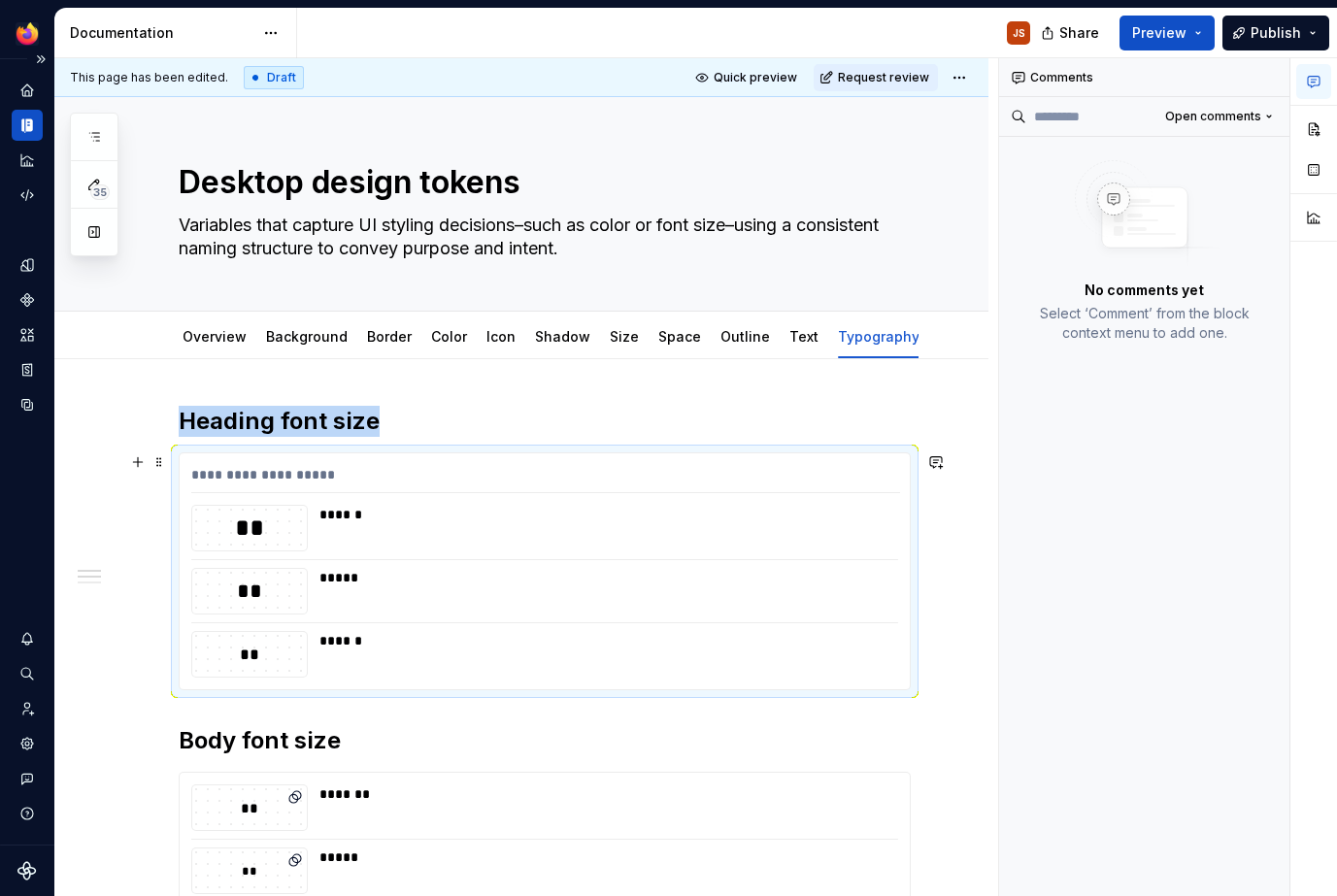 click on "**********" at bounding box center (545, 571) 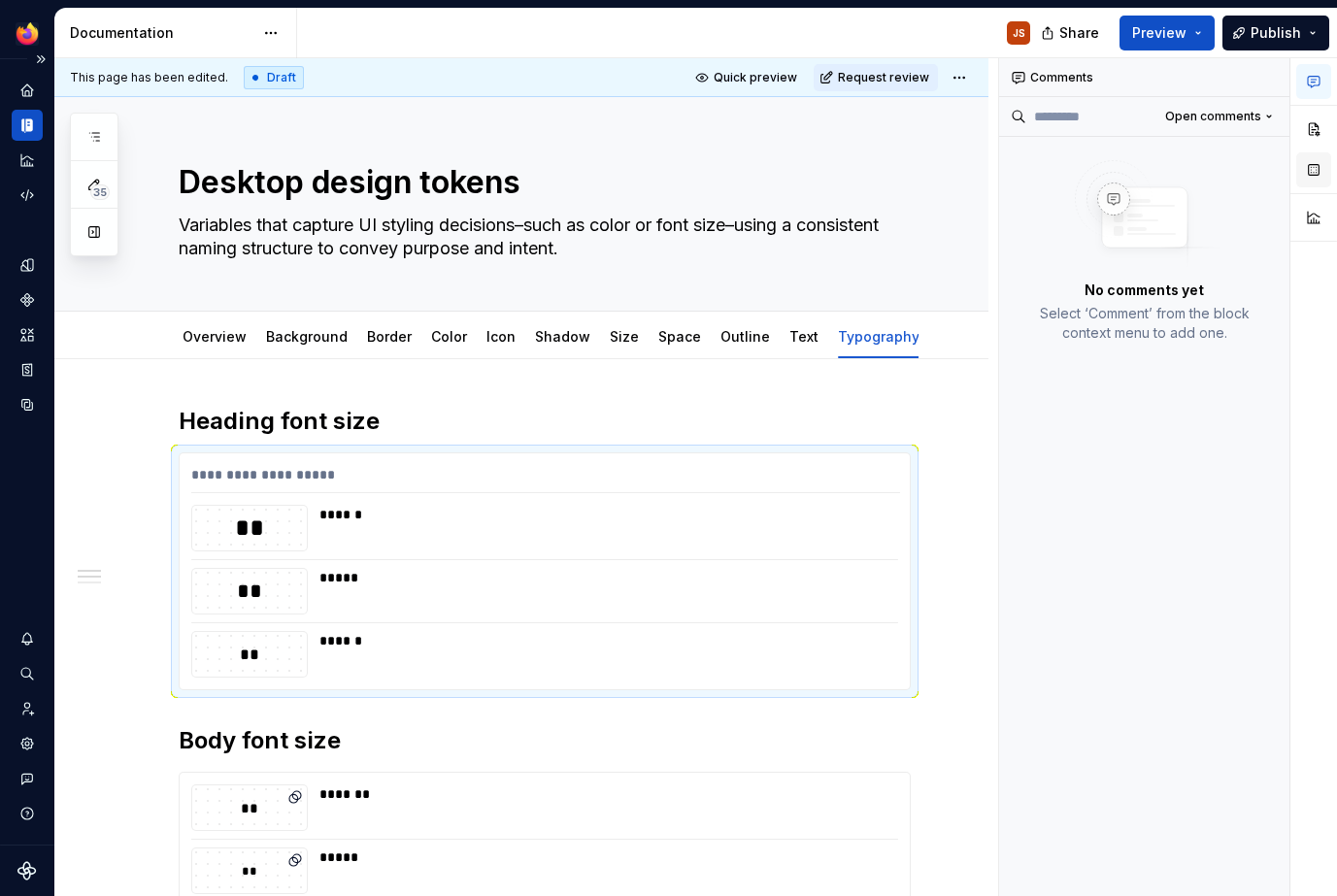 click at bounding box center (1314, 170) 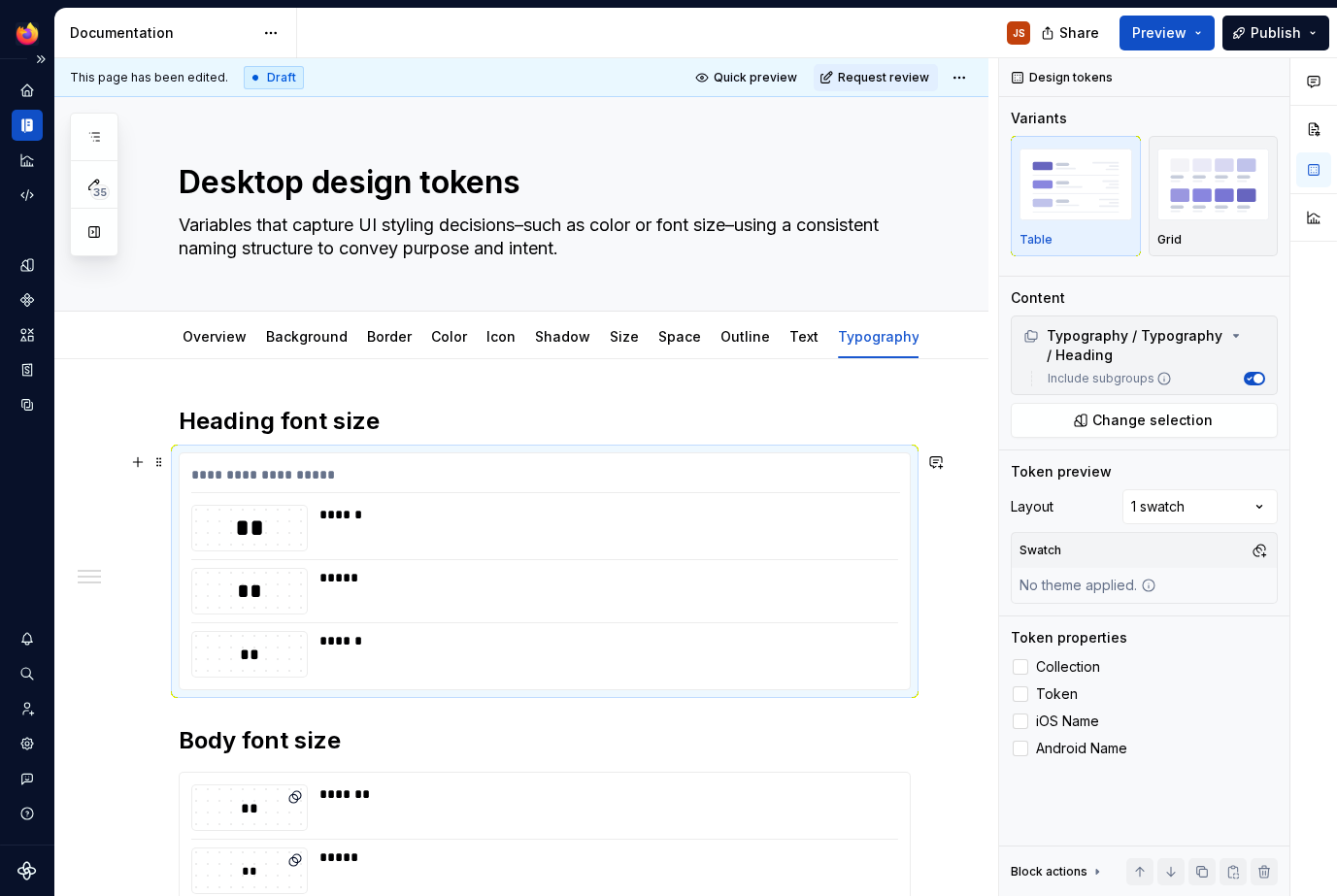 scroll, scrollTop: 257, scrollLeft: 0, axis: vertical 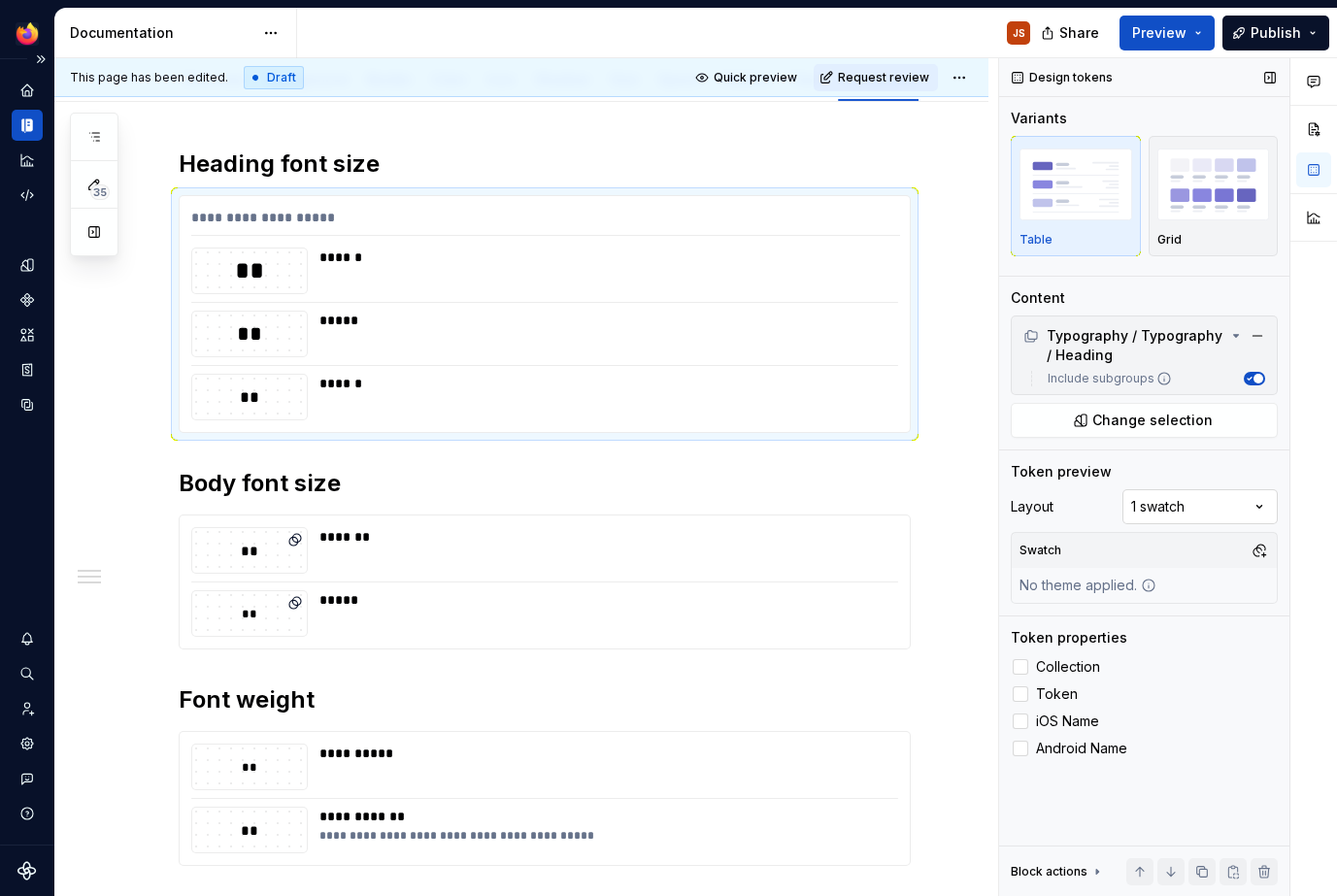 click on "Comments Open comments No comments yet Select ‘Comment’ from the block context menu to add one. Design tokens Variants Table Grid Content Typography / Typography / Heading Include subgroups Change selection Token preview Layout 1 swatch Swatch No theme applied. Token properties Collection Token iOS Name Android Name Block actions Move up Move down Duplicate Copy (⌘C) Cut (⌘X) Delete" at bounding box center [1168, 477] 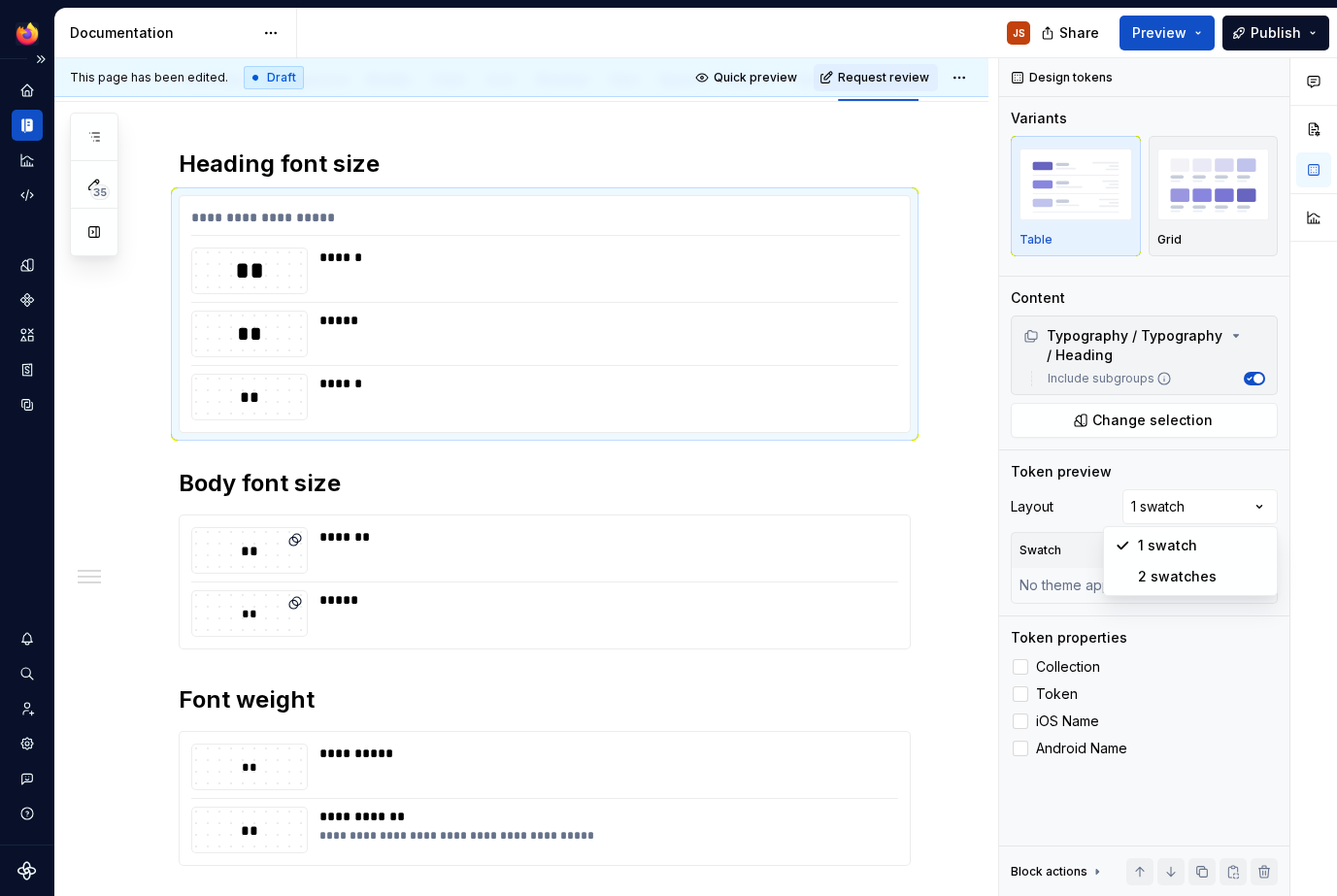 scroll, scrollTop: 257, scrollLeft: 0, axis: vertical 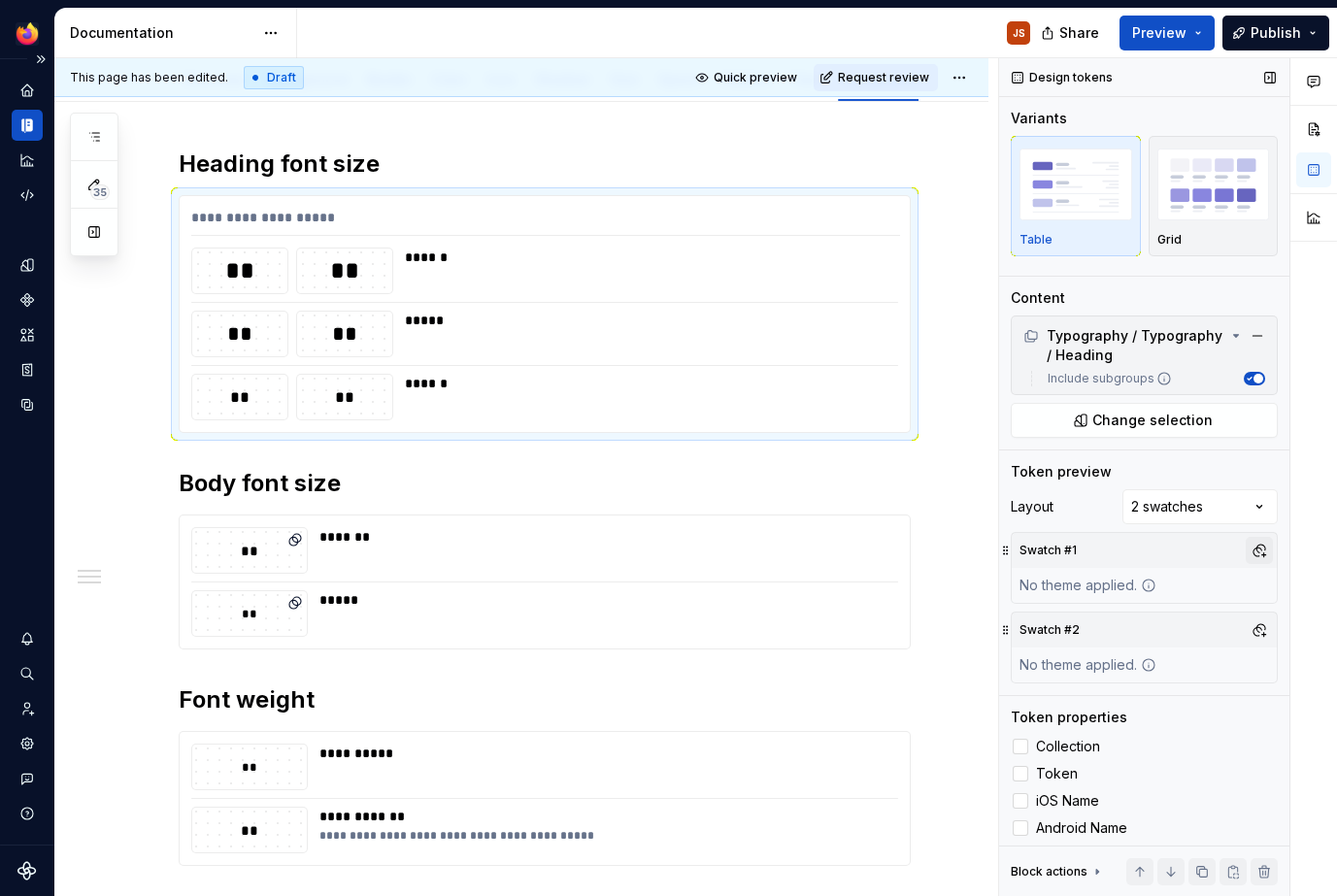 click at bounding box center [1259, 550] 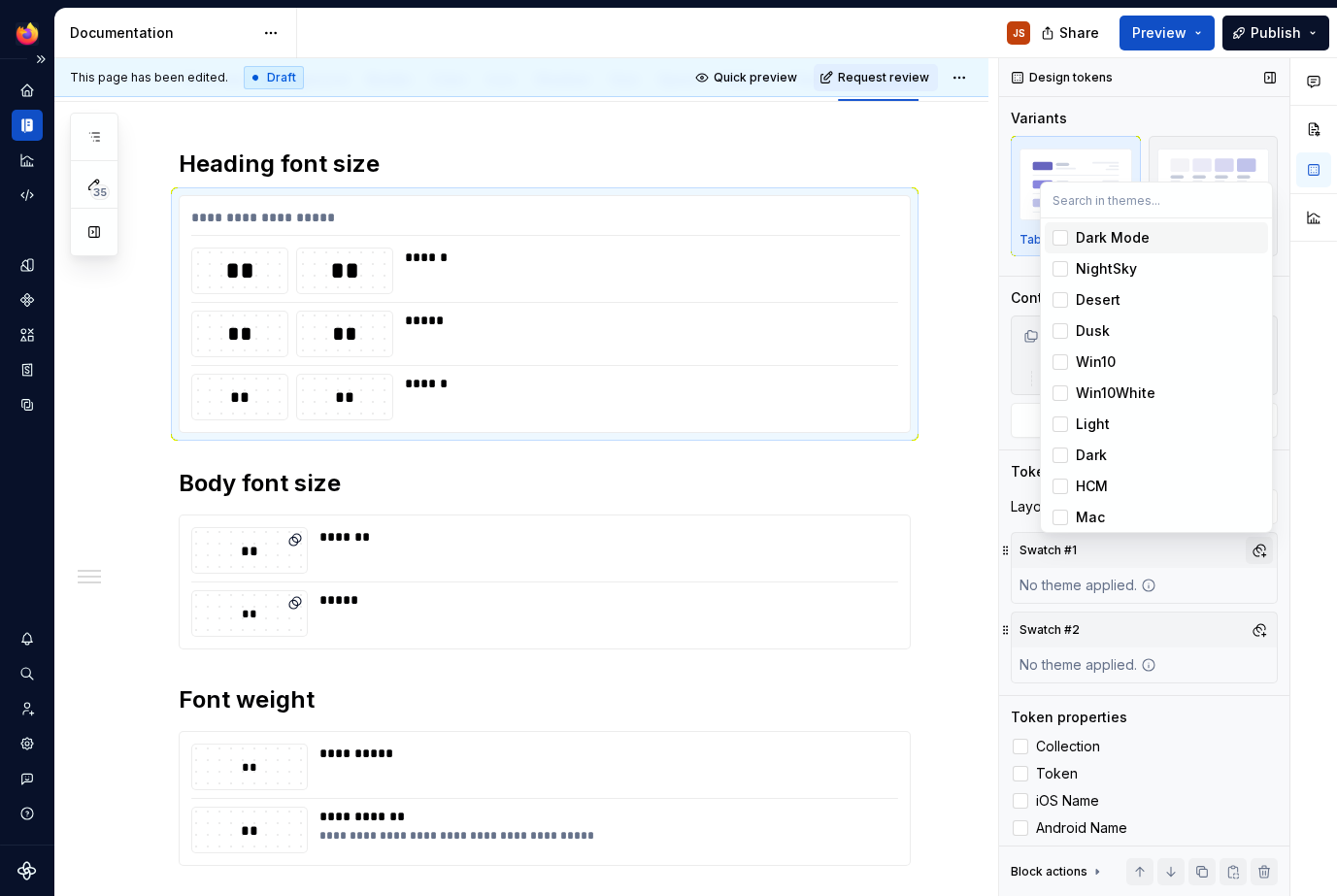 scroll, scrollTop: 257, scrollLeft: 0, axis: vertical 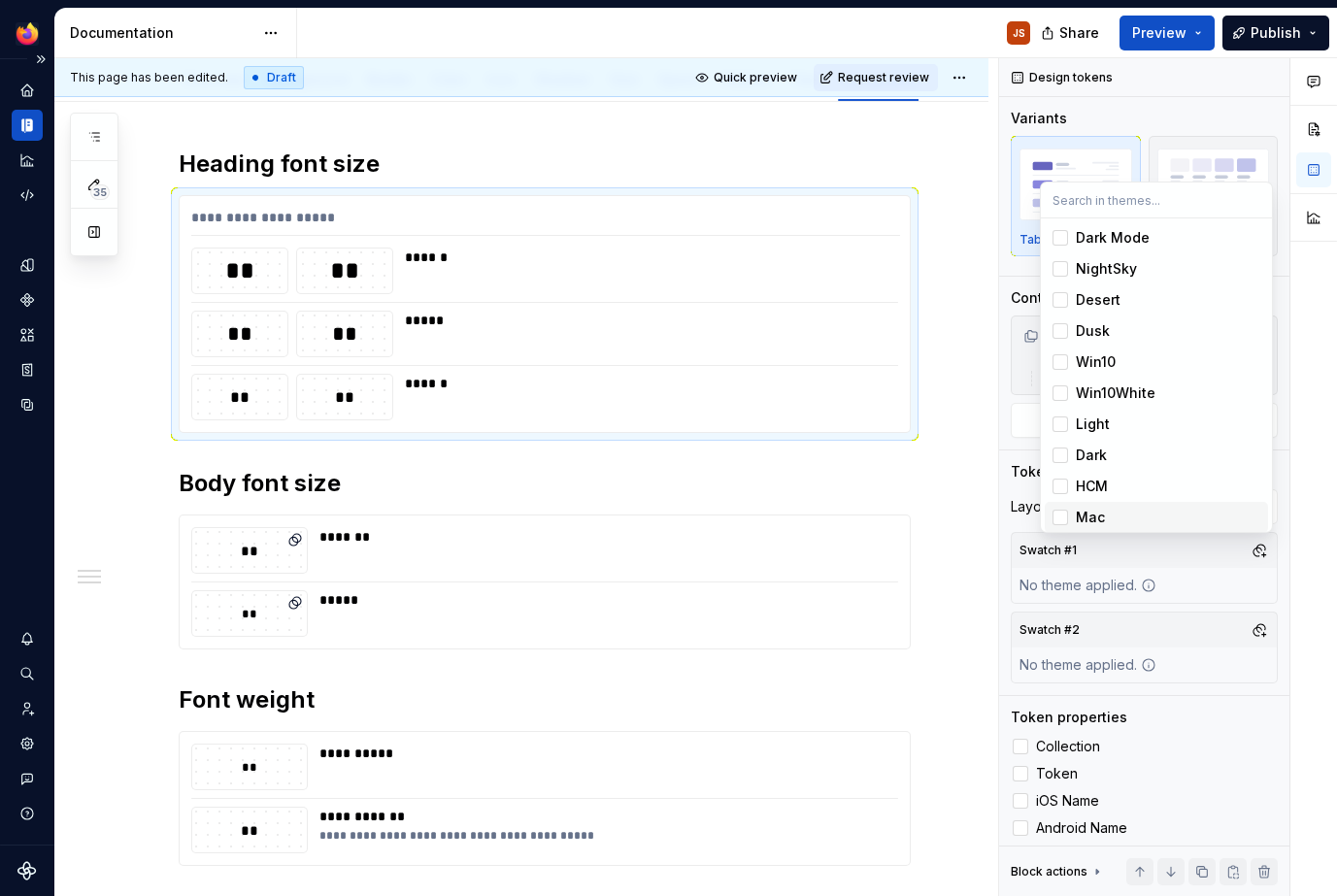 click on "Mac" at bounding box center [1168, 517] 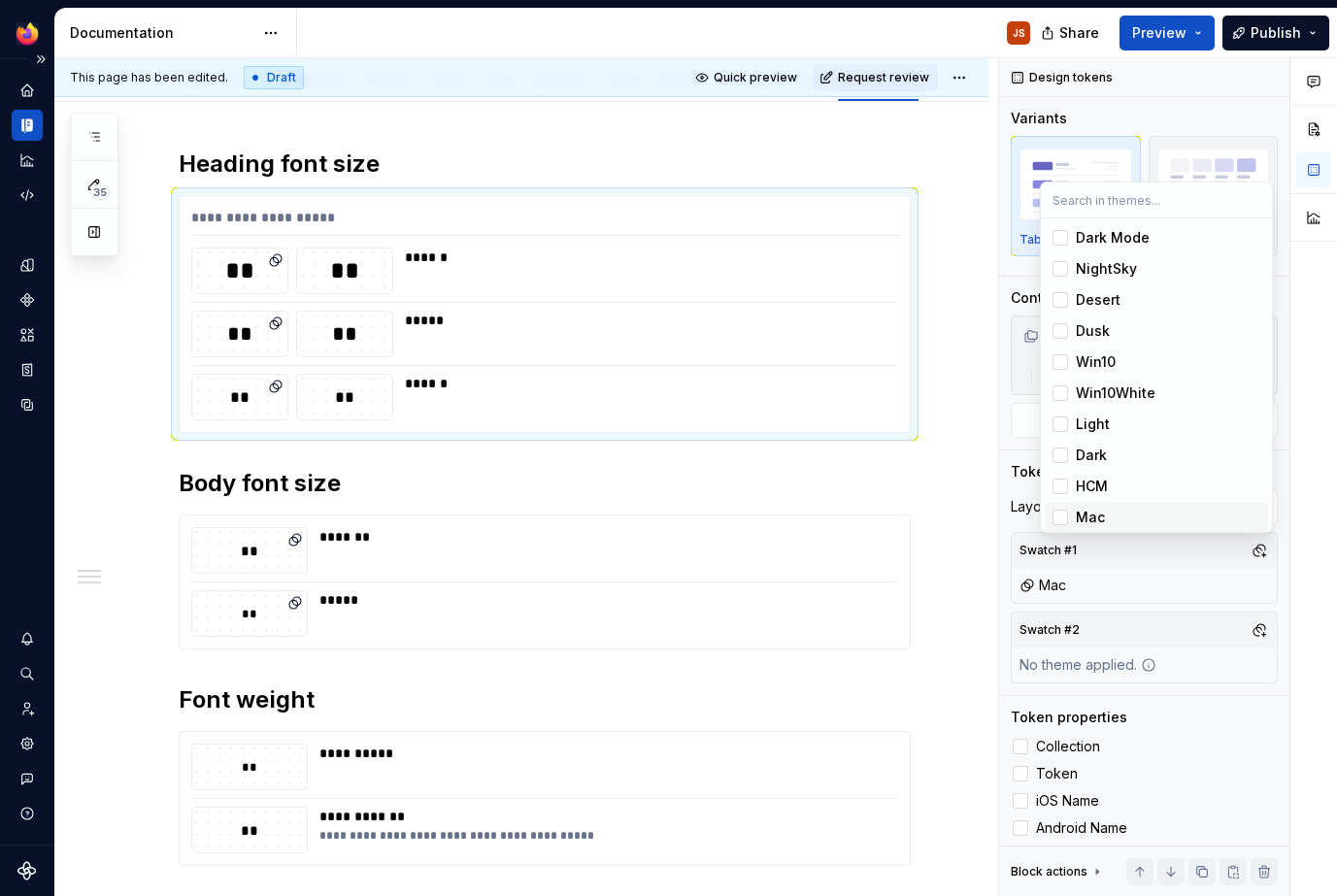 click on "Comments Open comments No comments yet Select ‘Comment’ from the block context menu to add one. Design tokens Variants Table Grid Content Typography / Typography / Heading Include subgroups Change selection Token preview Layout 2 swatches Swatch #1 Mac Swatch #2 No theme applied. Token properties Collection Token iOS Name Android Name Block actions Move up Move down Duplicate Copy (⌘C) Cut (⌘X) Delete" at bounding box center (1168, 477) 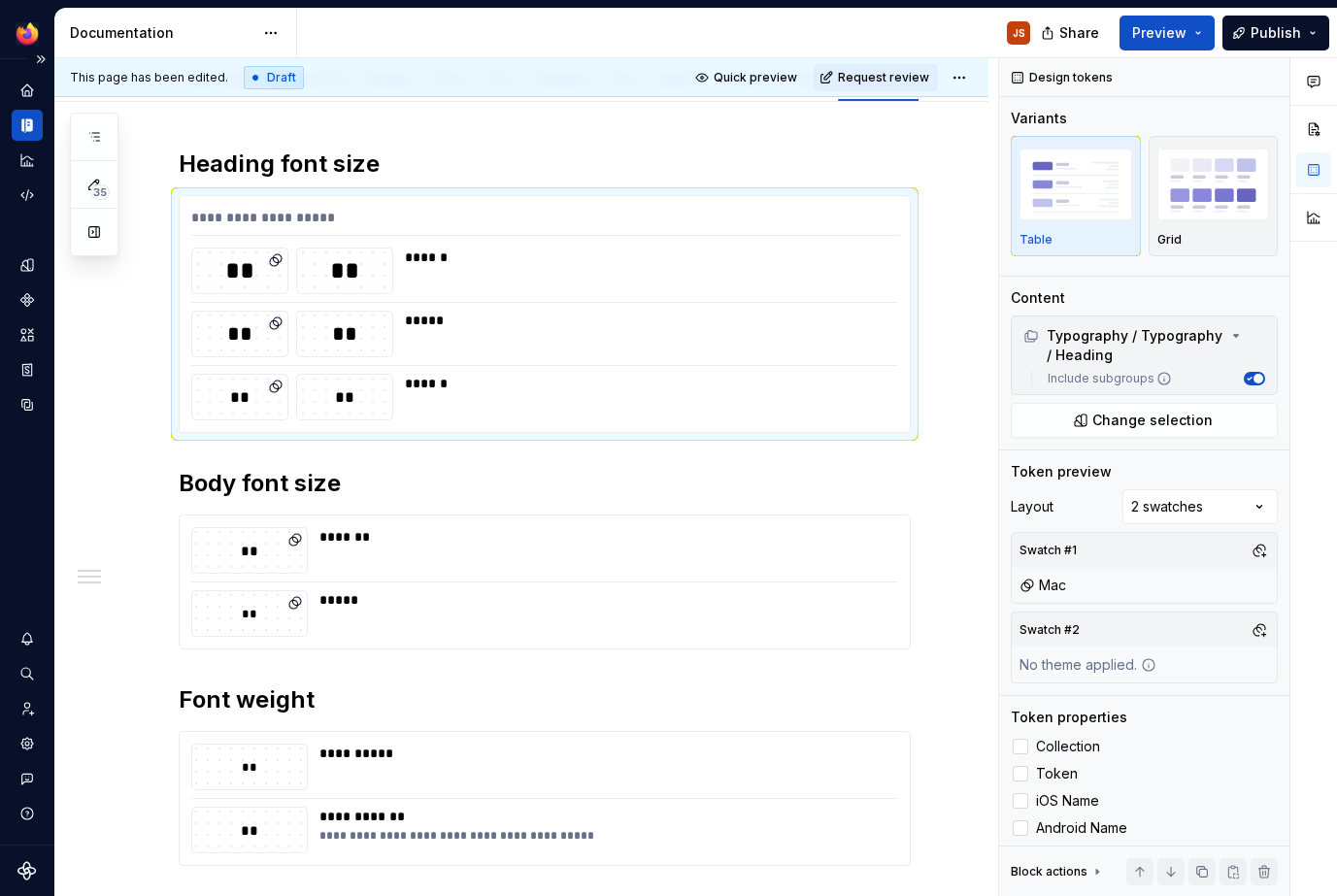 scroll, scrollTop: 257, scrollLeft: 0, axis: vertical 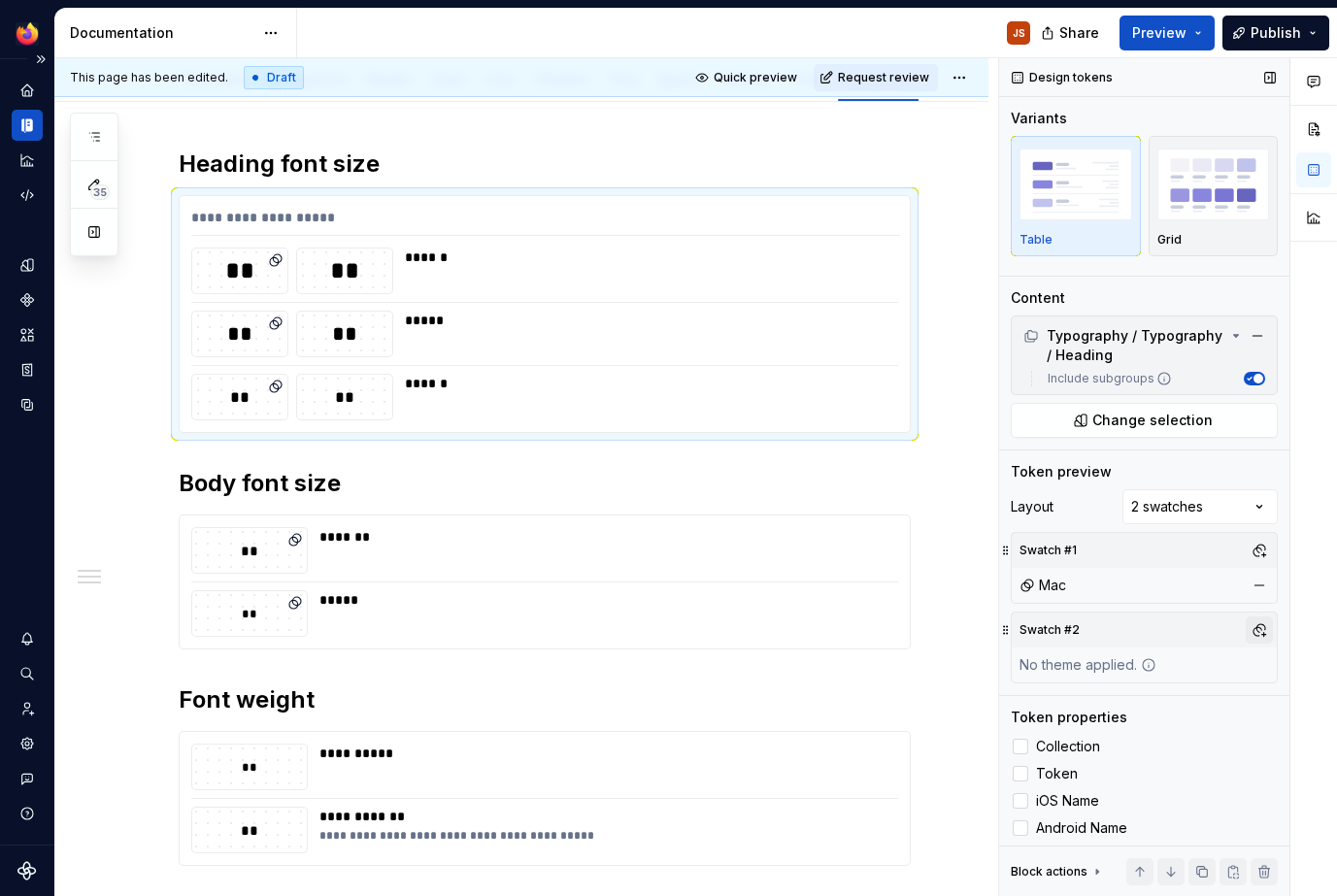 click at bounding box center (1259, 630) 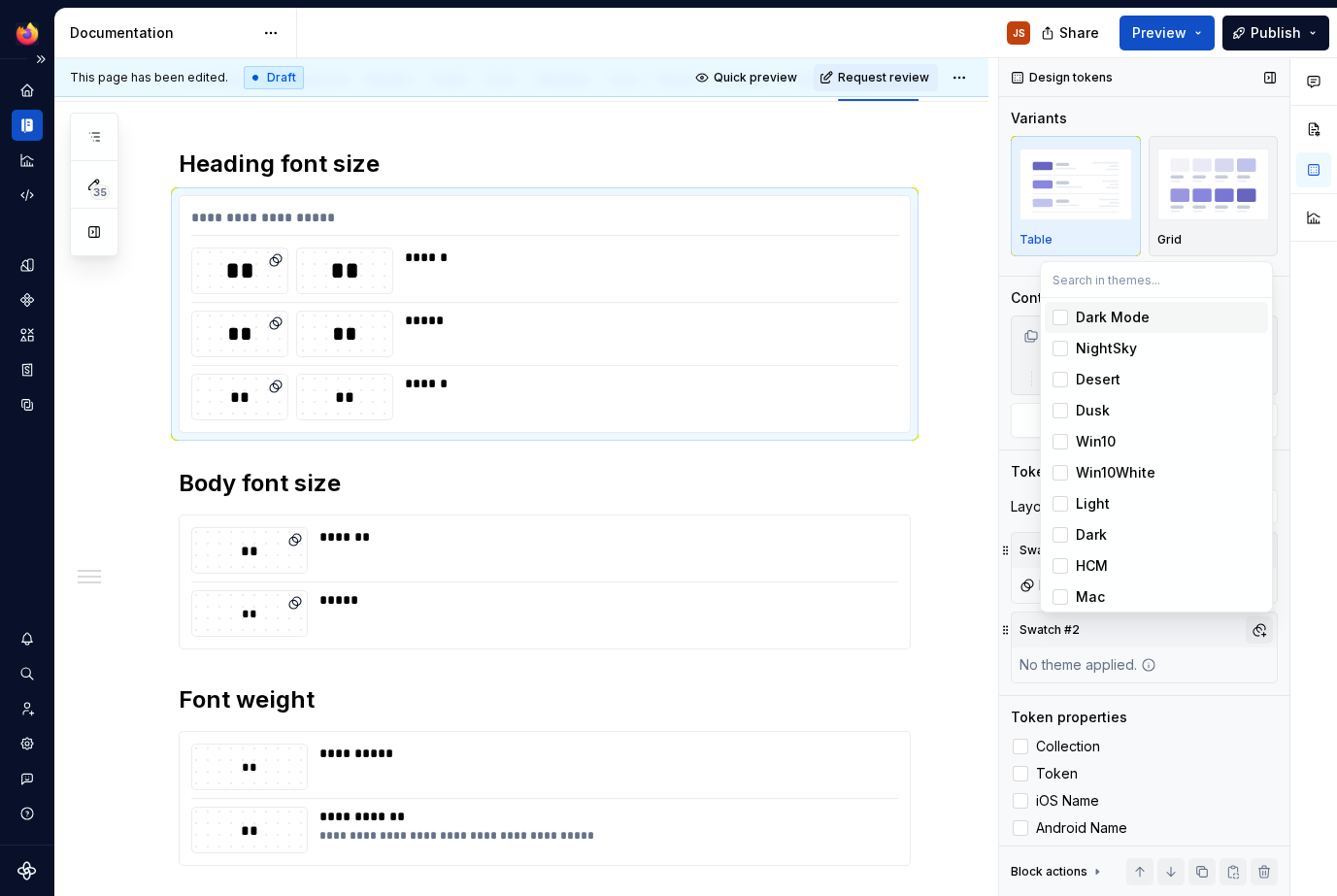 scroll, scrollTop: 257, scrollLeft: 0, axis: vertical 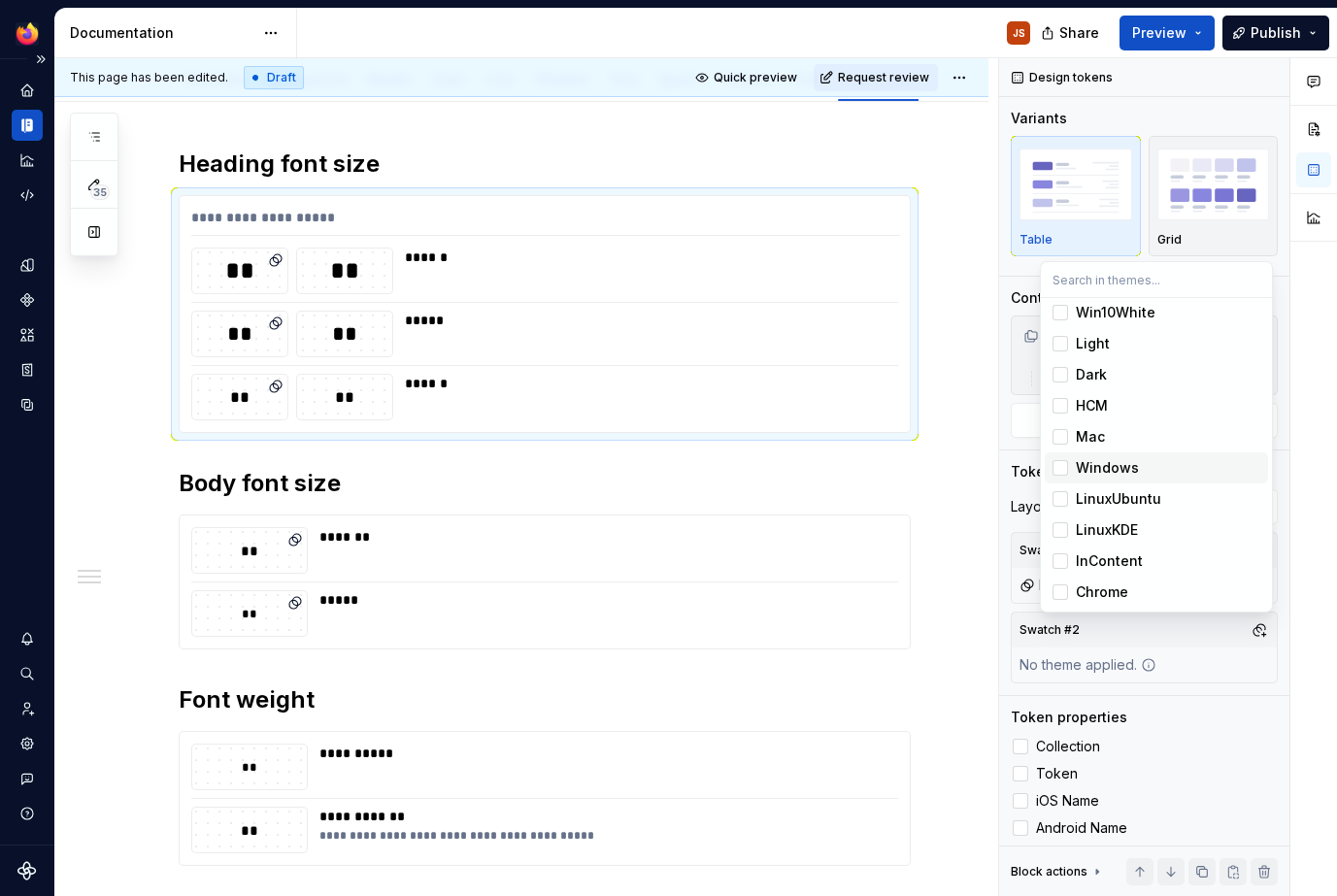click on "Windows" at bounding box center [1107, 468] 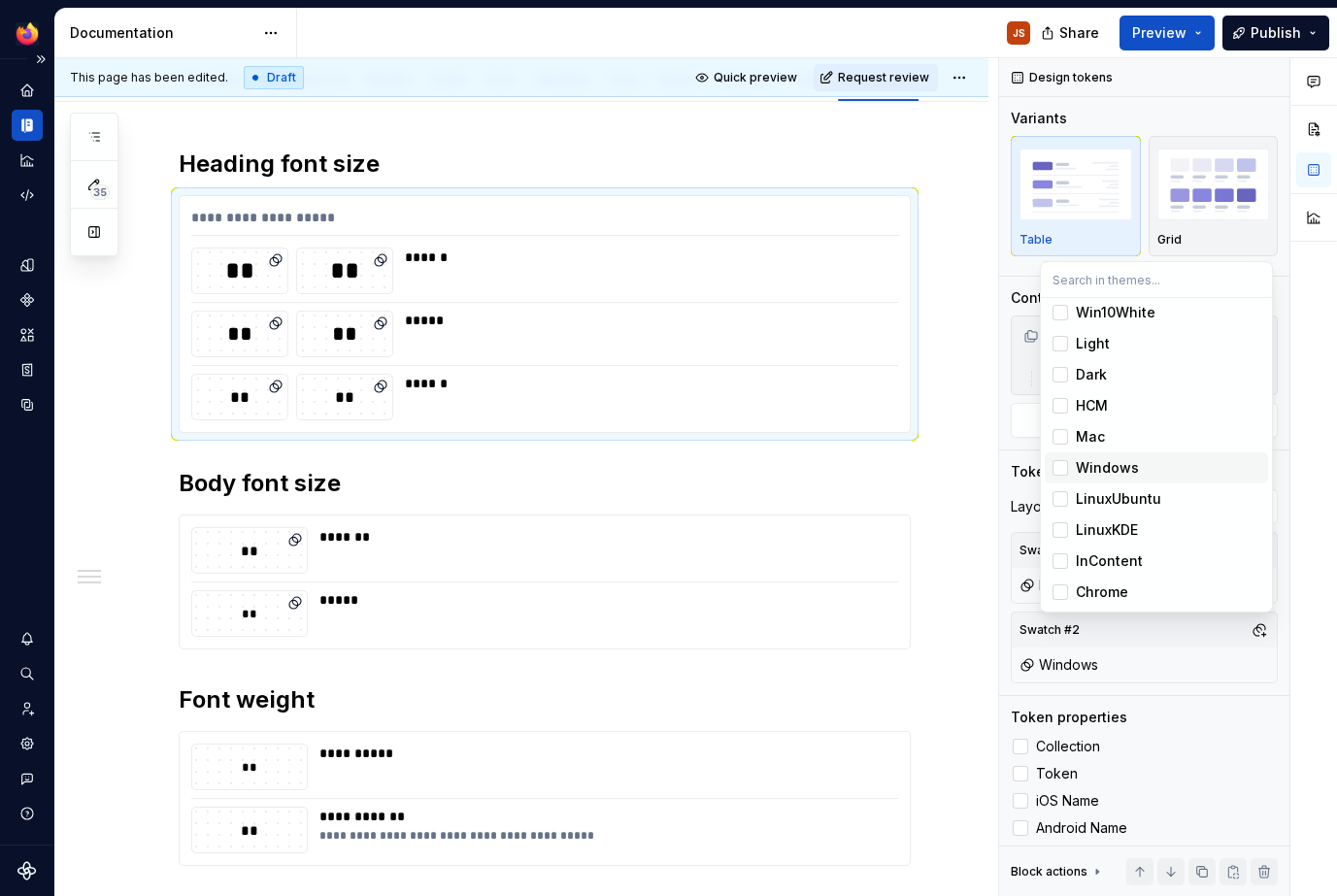 click on "Acorn JS Dataset Desktop Documentation JS Share Preview Publish 35 Pages Add
Accessibility guide for tree Page tree.
Navigate the tree with the arrow keys. Common tree hotkeys apply. Further keybindings are available:
enter to execute primary action on focused item
f2 to start renaming the focused item
escape to abort renaming an item
control+d to start dragging selected items
Acorn Changelog Styles Overview Color Desktop color Desktop design tokens Overview Background Border Color Icon Shadow Size Space Outline Text Typography / Typography / Heading Include subgroups Change selection Token preview Layout 2 swatches Swatch #1 Mac InContent Swatch #2 Chrome Mac Token properties Collection Token iOS Name Android Name Block actions Move up Move down Duplicate Copy (⌘C) Cut (⌘X) Delete" at bounding box center (668, 448) 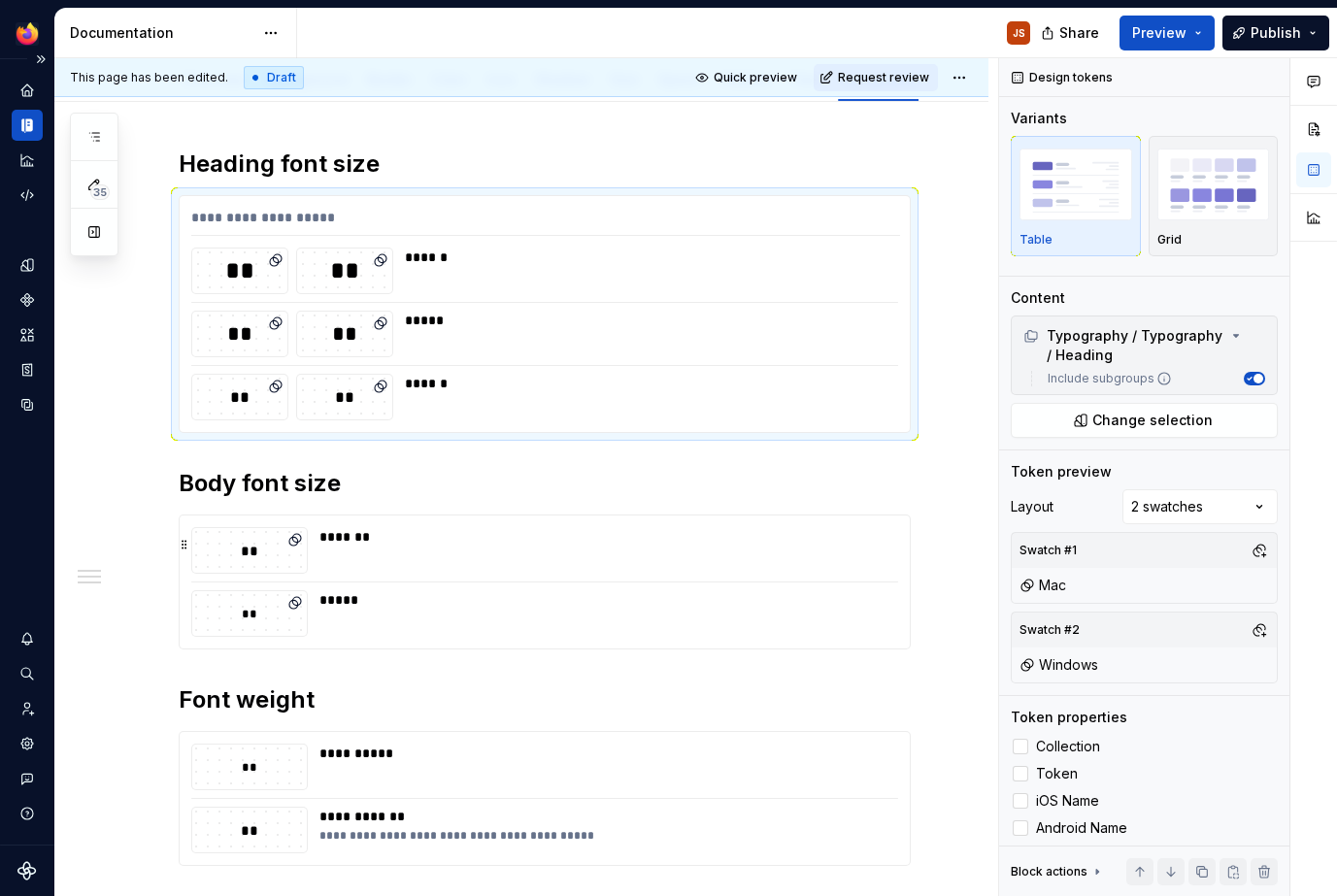 scroll, scrollTop: 257, scrollLeft: 0, axis: vertical 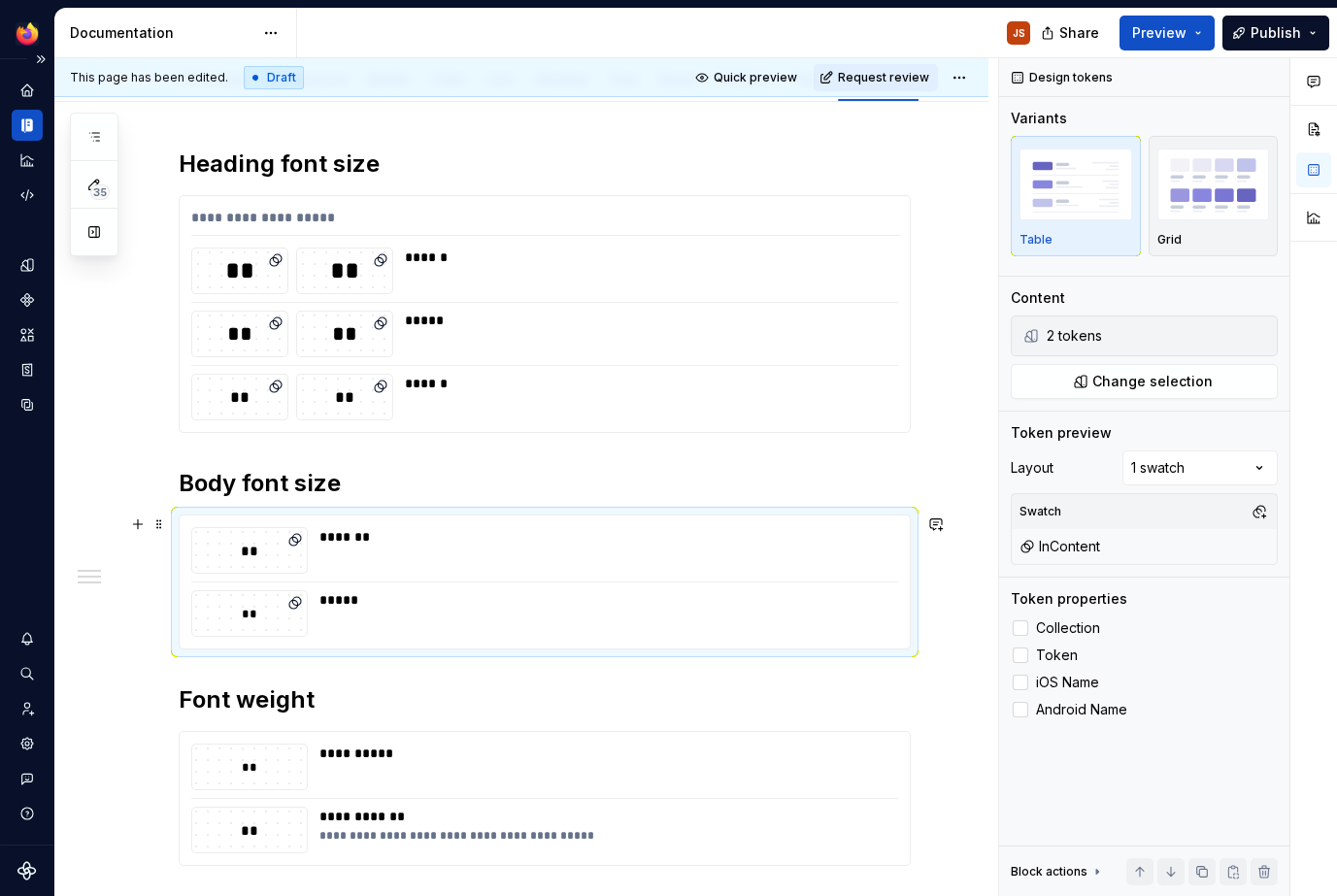 click on "** ******* ** *****" at bounding box center (545, 581) 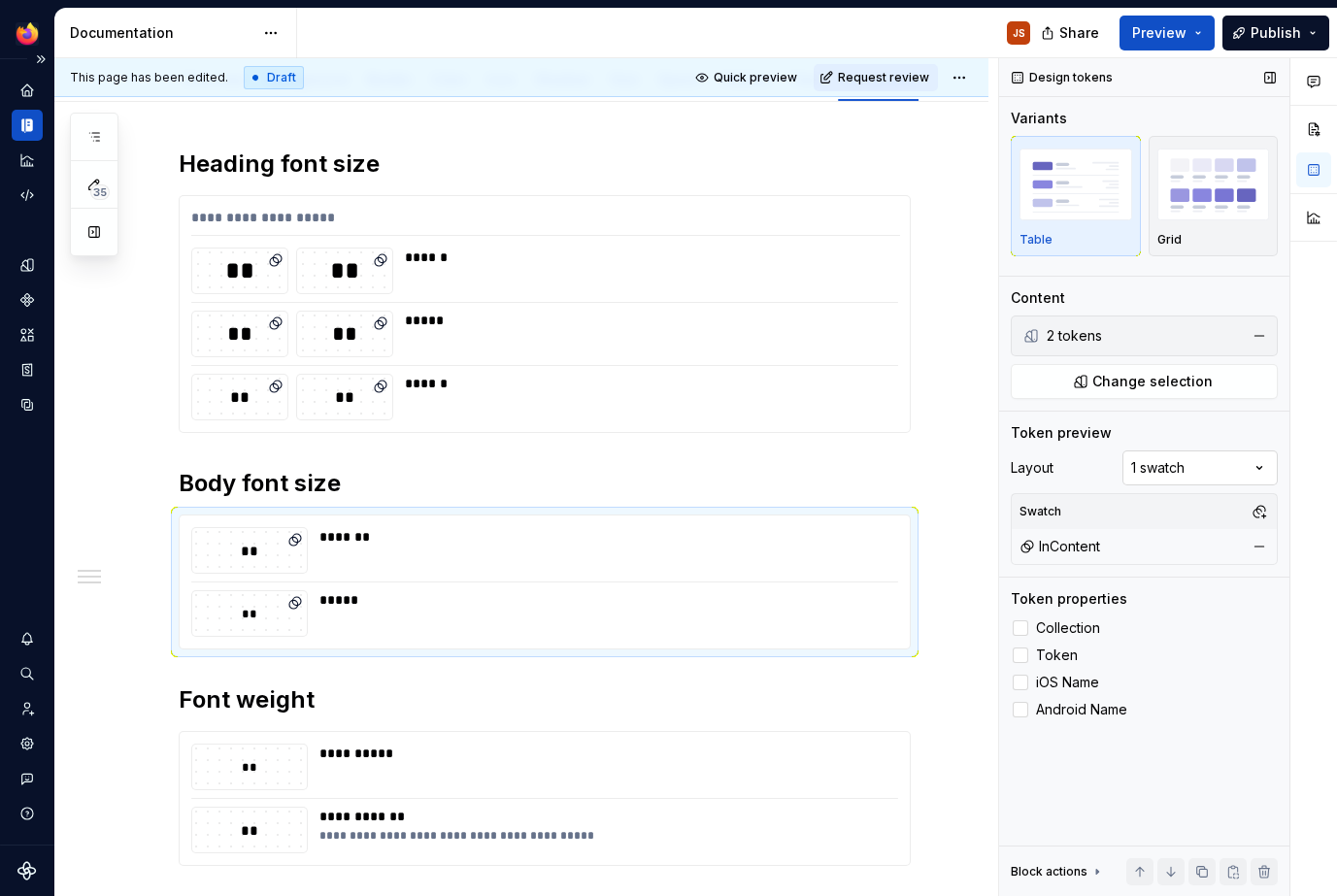 click on "Comments Open comments No comments yet Select ‘Comment’ from the block context menu to add one. Design tokens Variants Table Grid Content 2 tokens Change selection Token preview Layout 1 swatch Swatch InContent Token properties Collection Token iOS Name Android Name Block actions Move up Move down Duplicate Copy (⌘C) Cut (⌘X) Delete" at bounding box center (1168, 477) 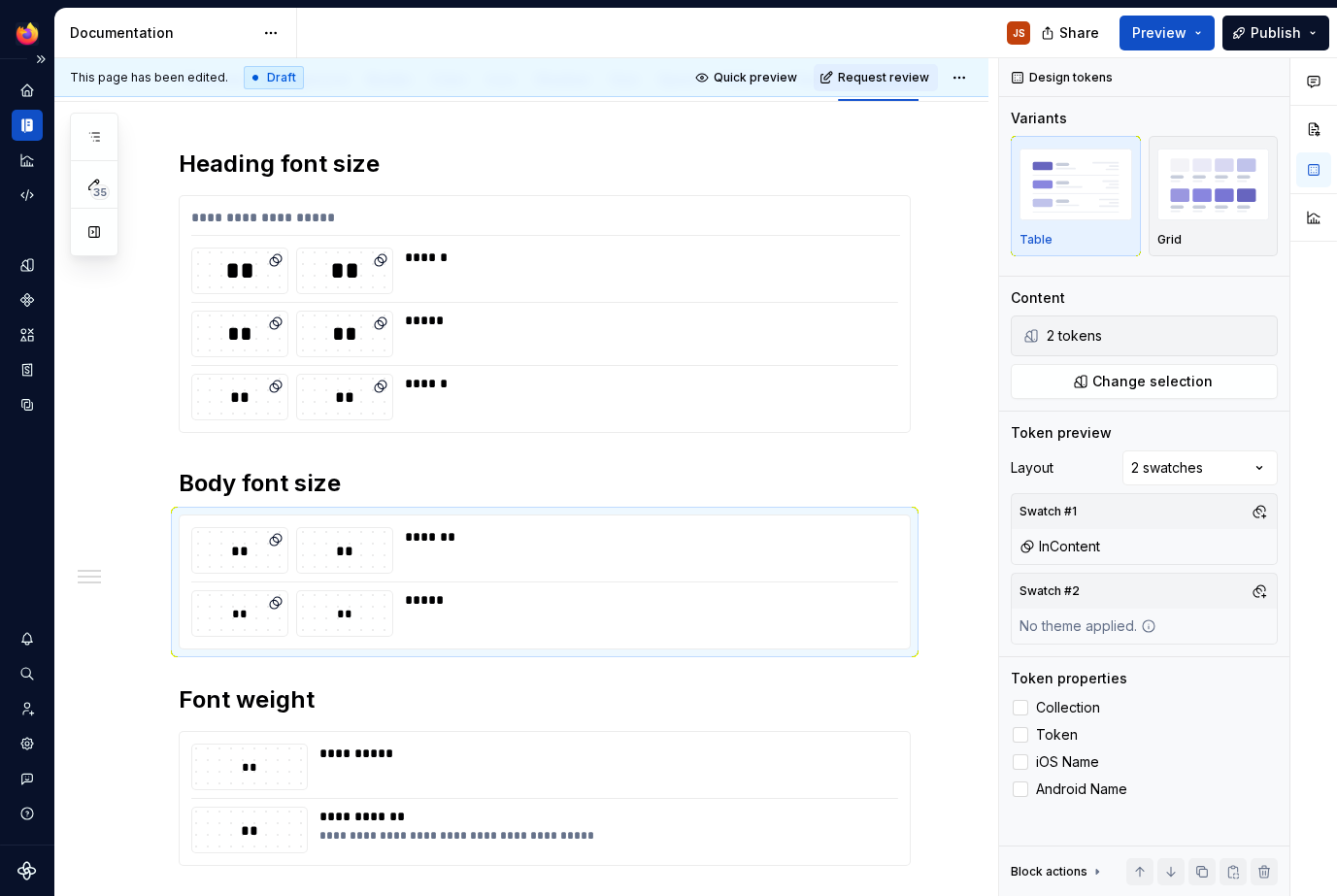 scroll, scrollTop: 257, scrollLeft: 0, axis: vertical 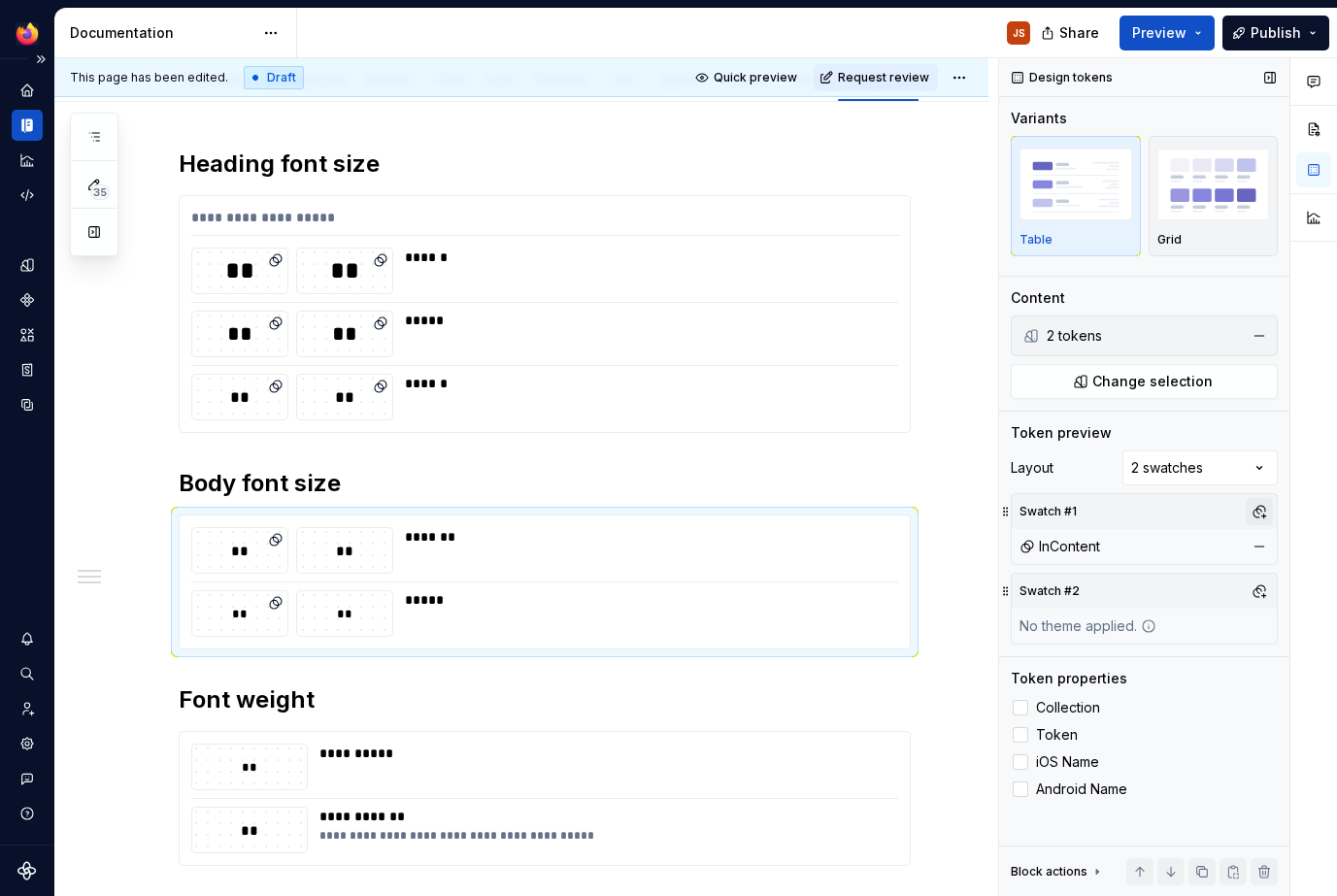 click at bounding box center [1259, 512] 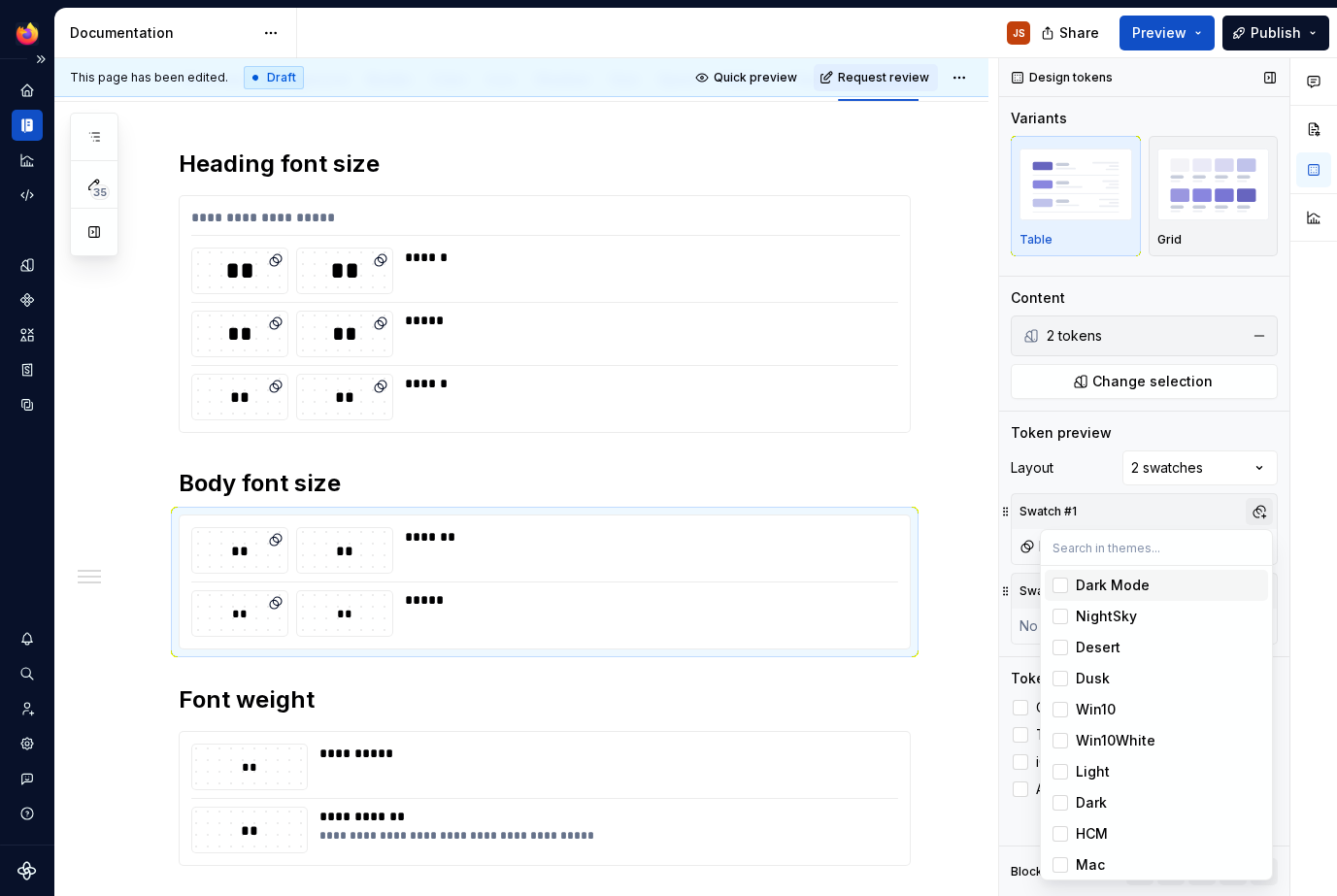 scroll, scrollTop: 257, scrollLeft: 0, axis: vertical 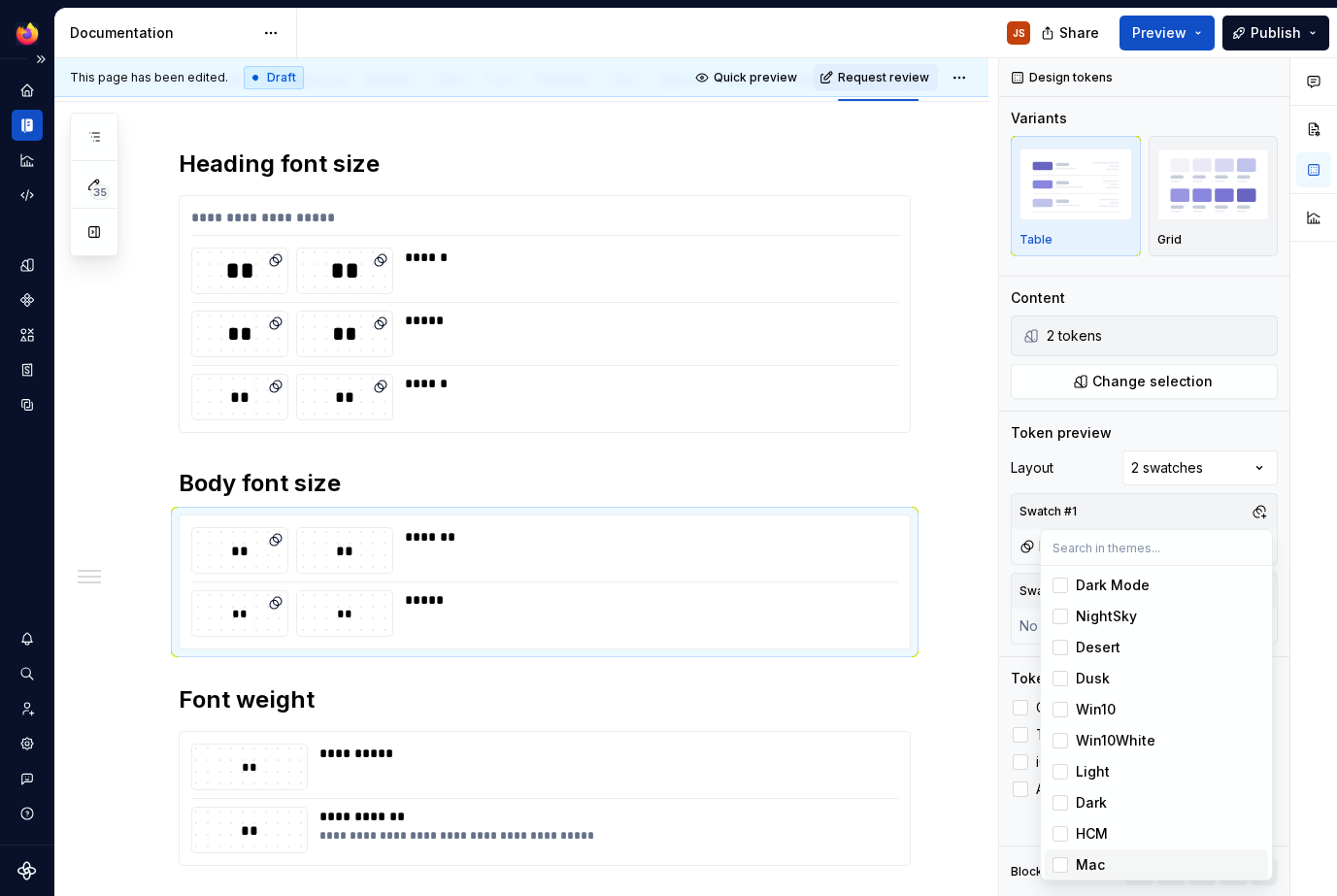 click at bounding box center [1060, 865] 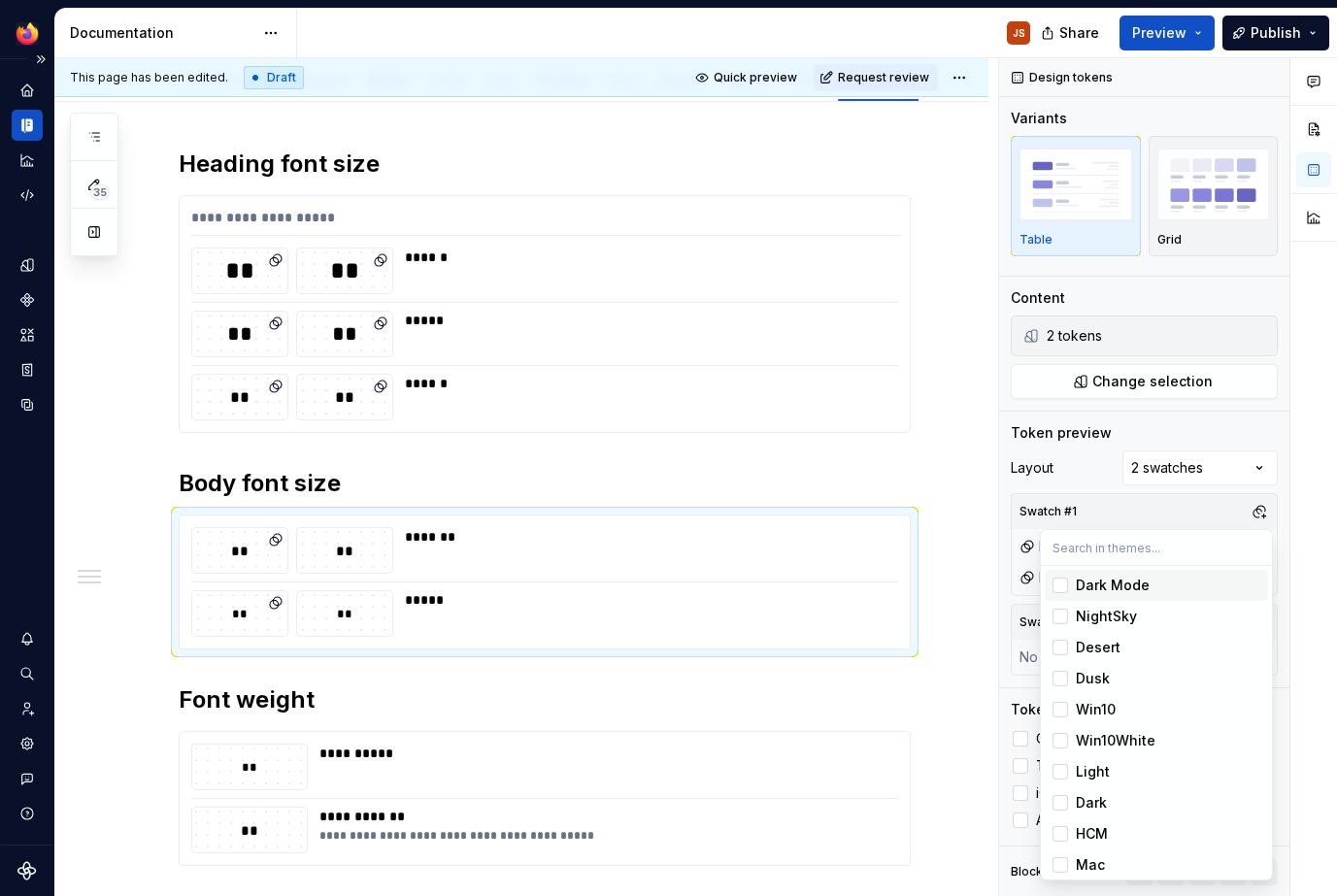 click on "Comments Open comments No comments yet Select ‘Comment’ from the block context menu to add one. Design tokens Variants Table Grid Content 2 tokens Change selection Token preview Layout 2 swatches Swatch #1 InContent Mac Swatch #2 No theme applied. Token properties Collection Token iOS Name Android Name Block actions Move up Move down Duplicate Copy (⌘C) Cut (⌘X) Delete" at bounding box center (1168, 477) 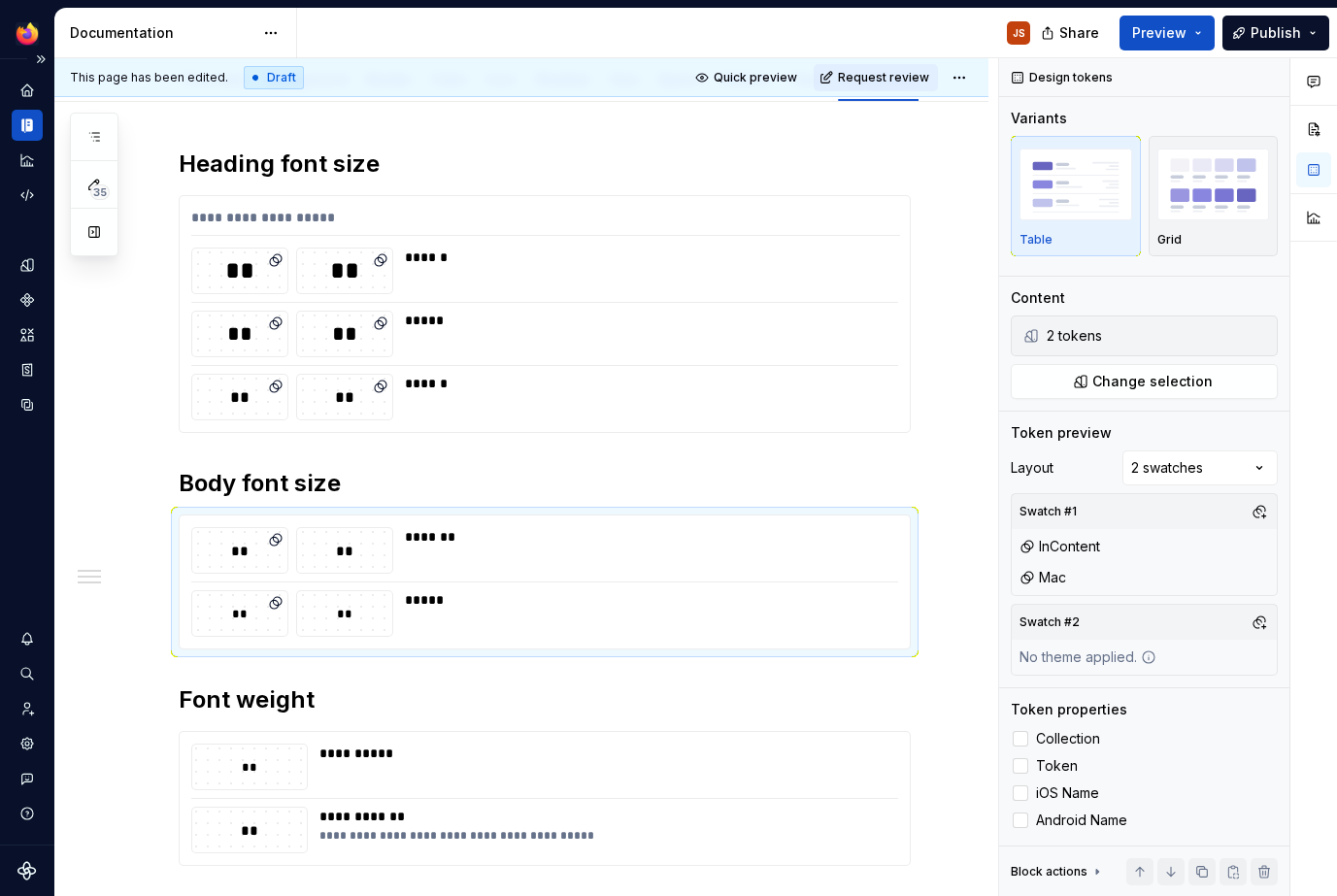 scroll, scrollTop: 257, scrollLeft: 0, axis: vertical 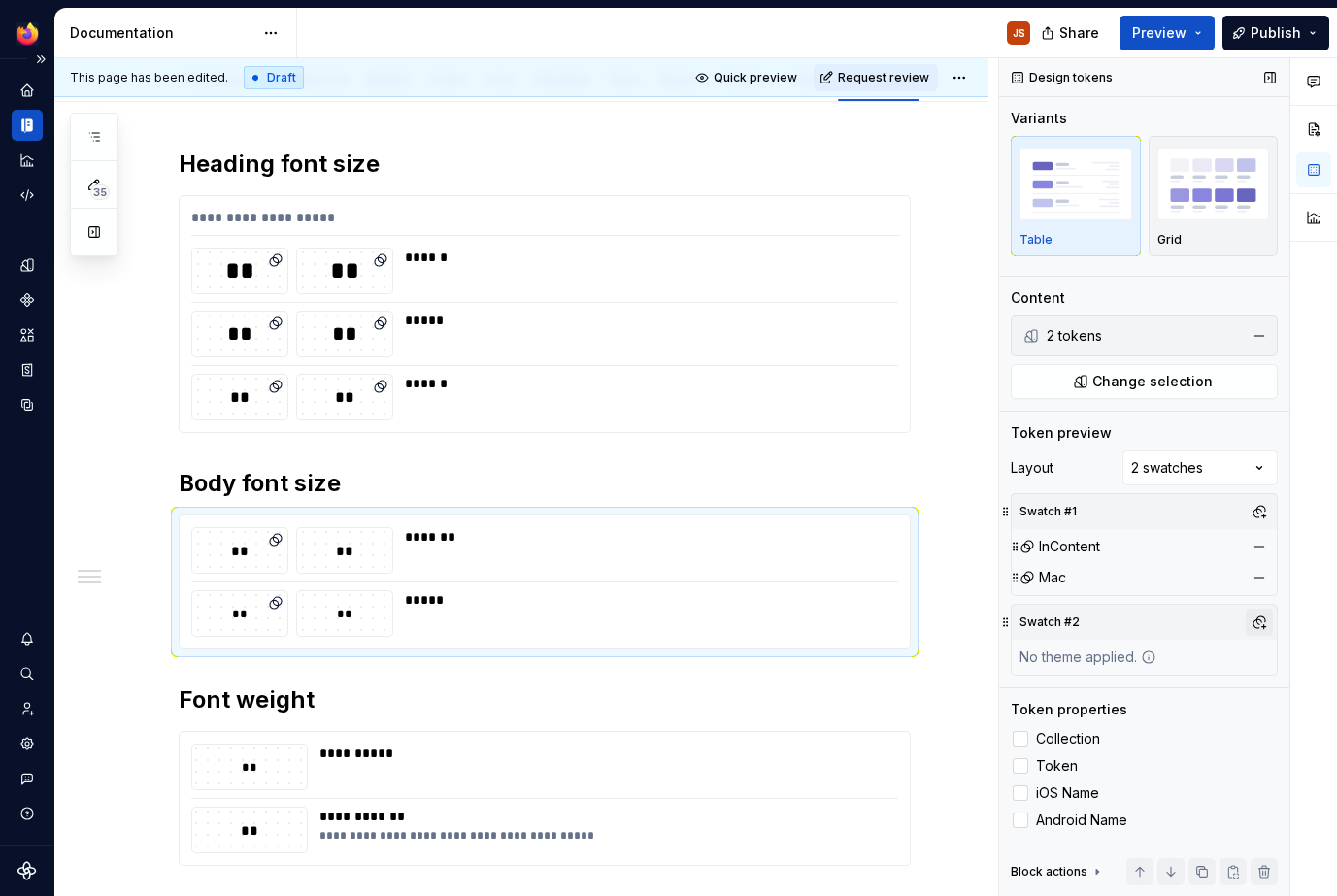 click at bounding box center [1259, 622] 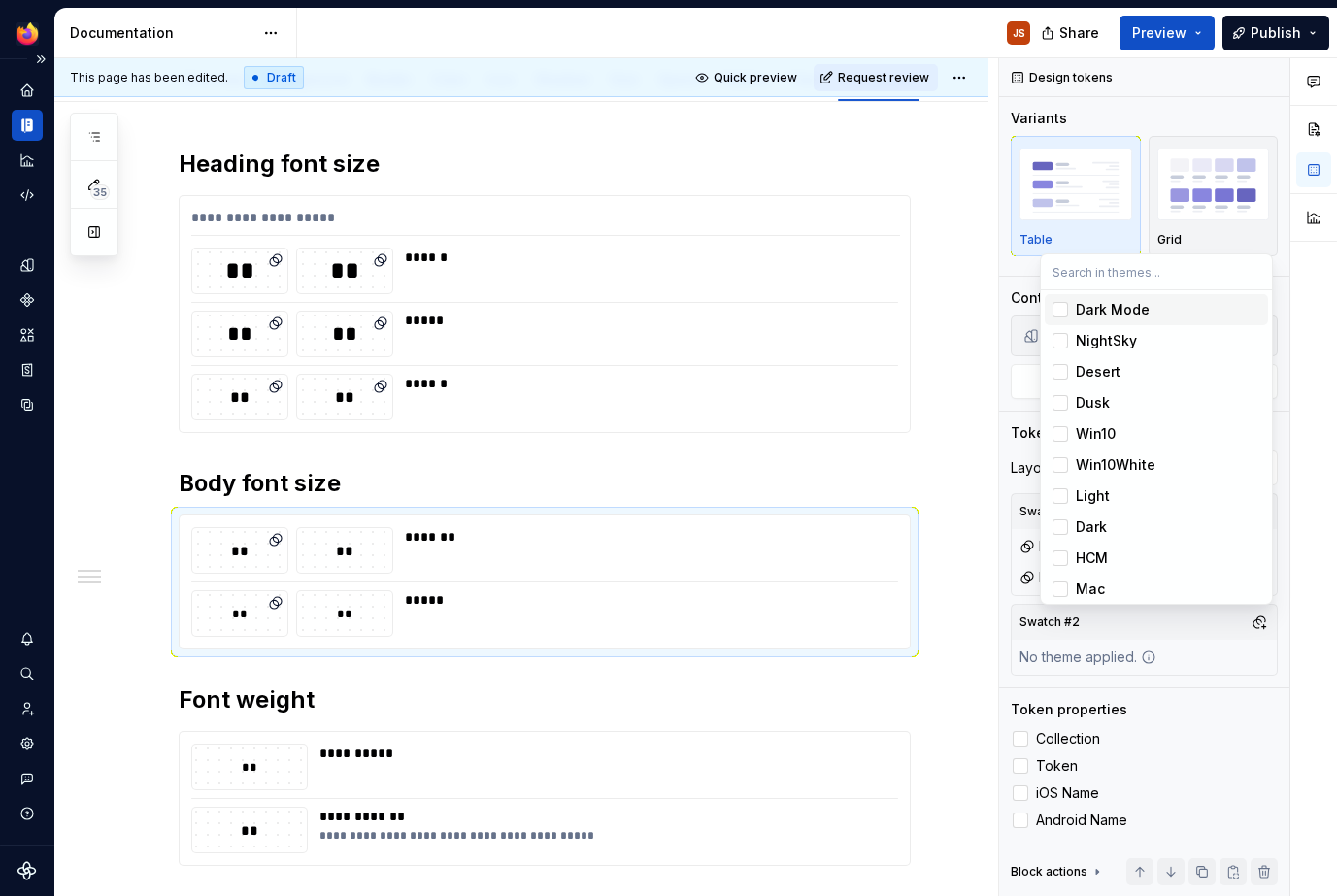 scroll, scrollTop: 257, scrollLeft: 0, axis: vertical 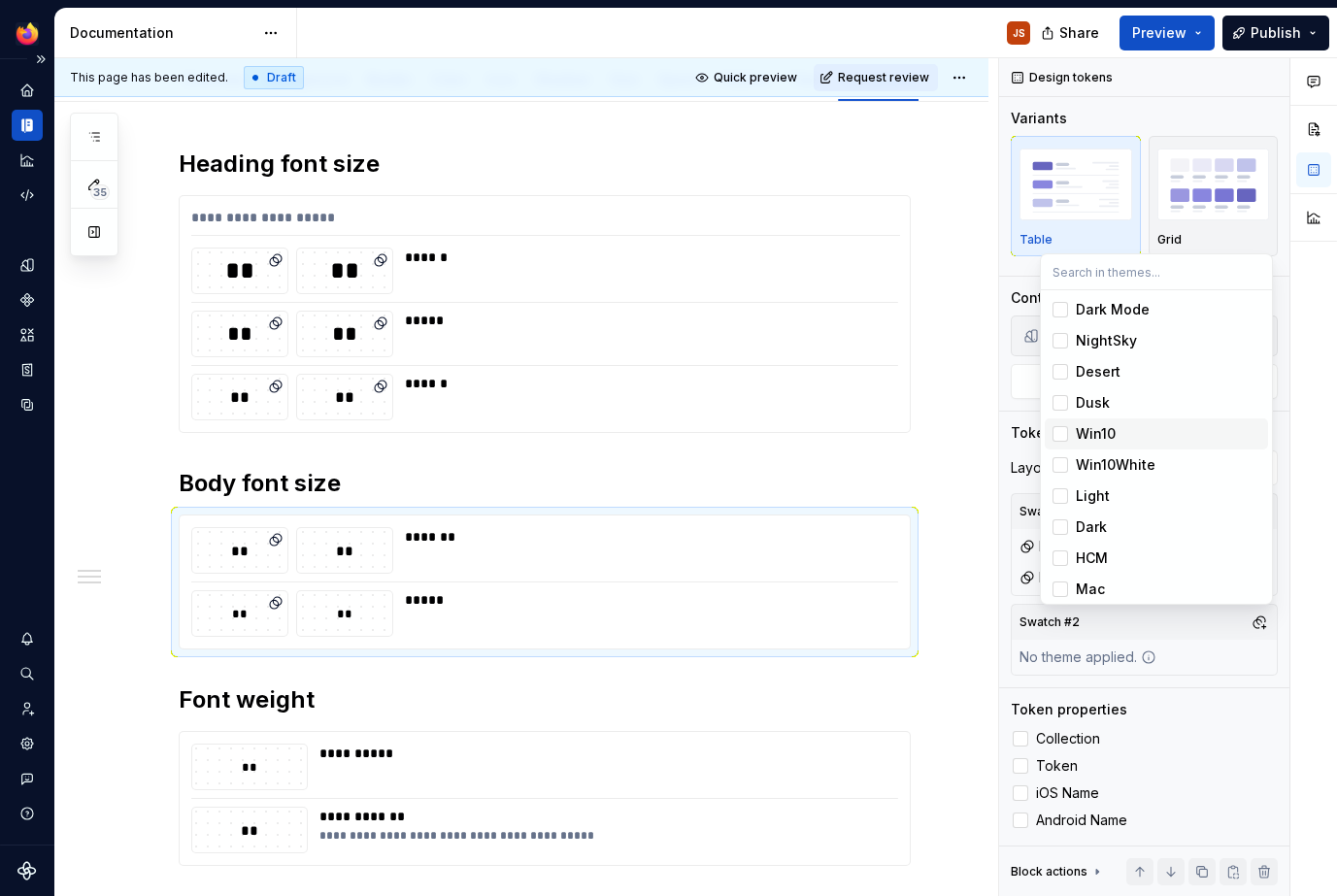 click on "Win10" at bounding box center [1156, 434] 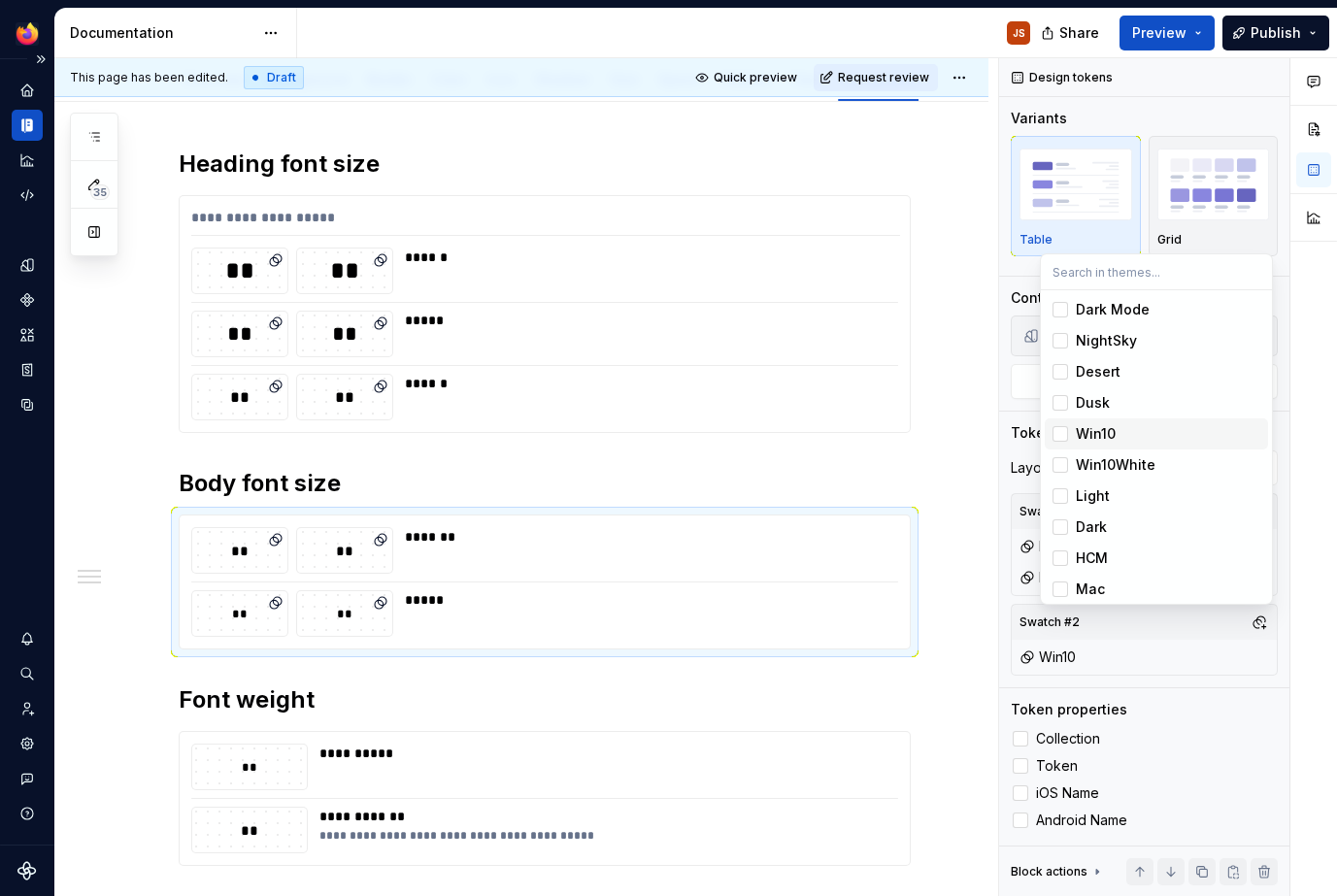 click on "Win10" at bounding box center (1095, 434) 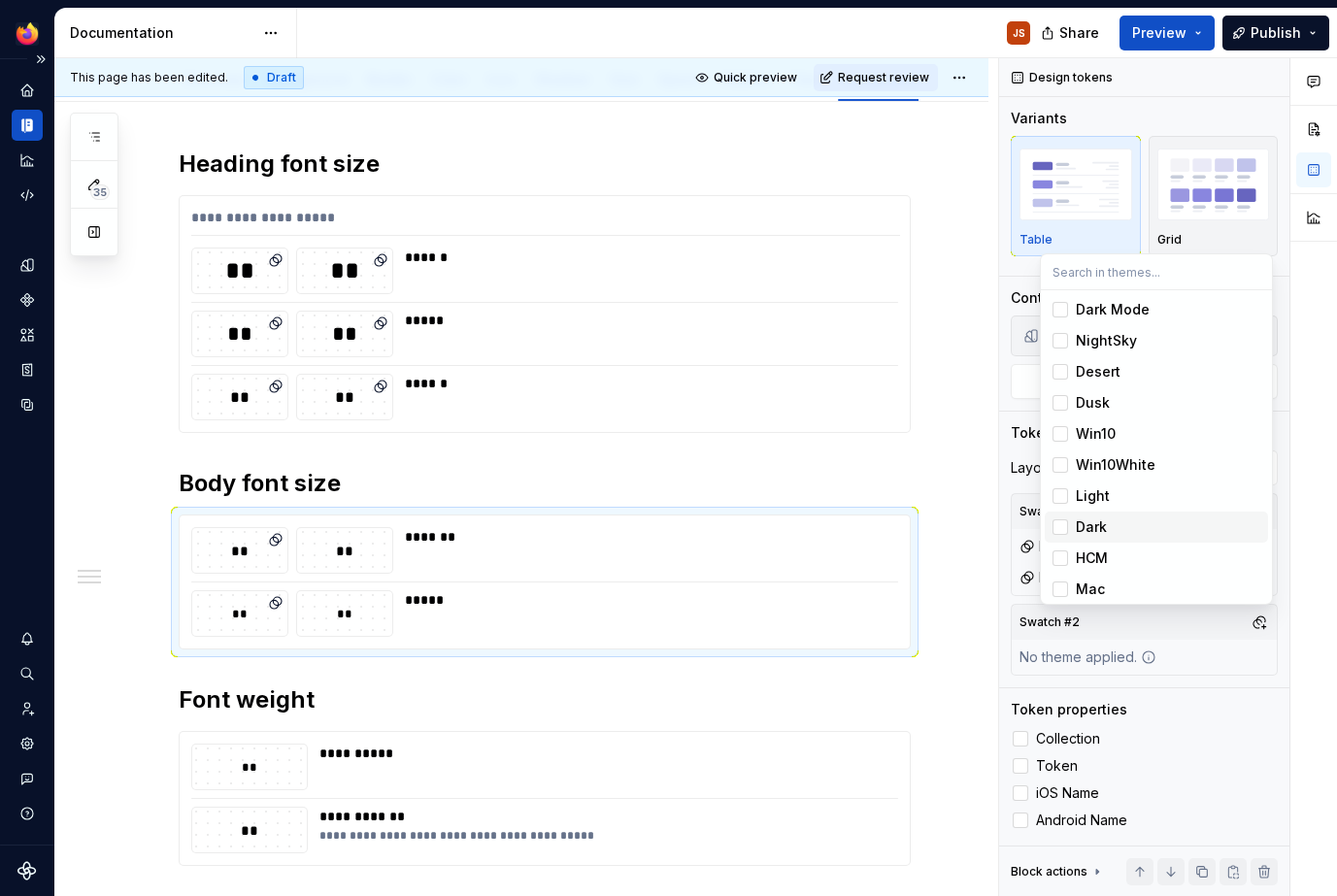 scroll, scrollTop: 160, scrollLeft: 0, axis: vertical 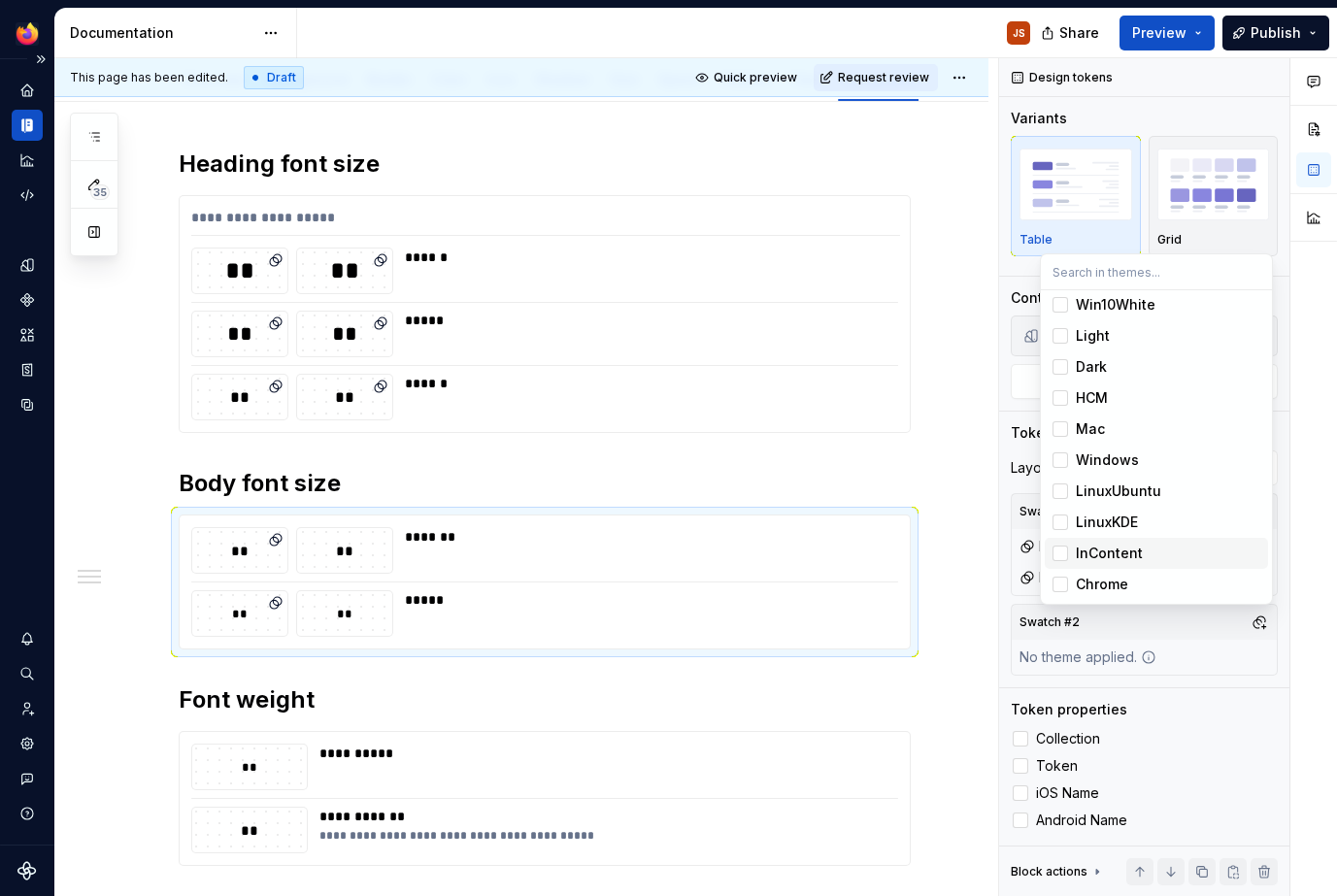 click on "InContent" at bounding box center (1109, 553) 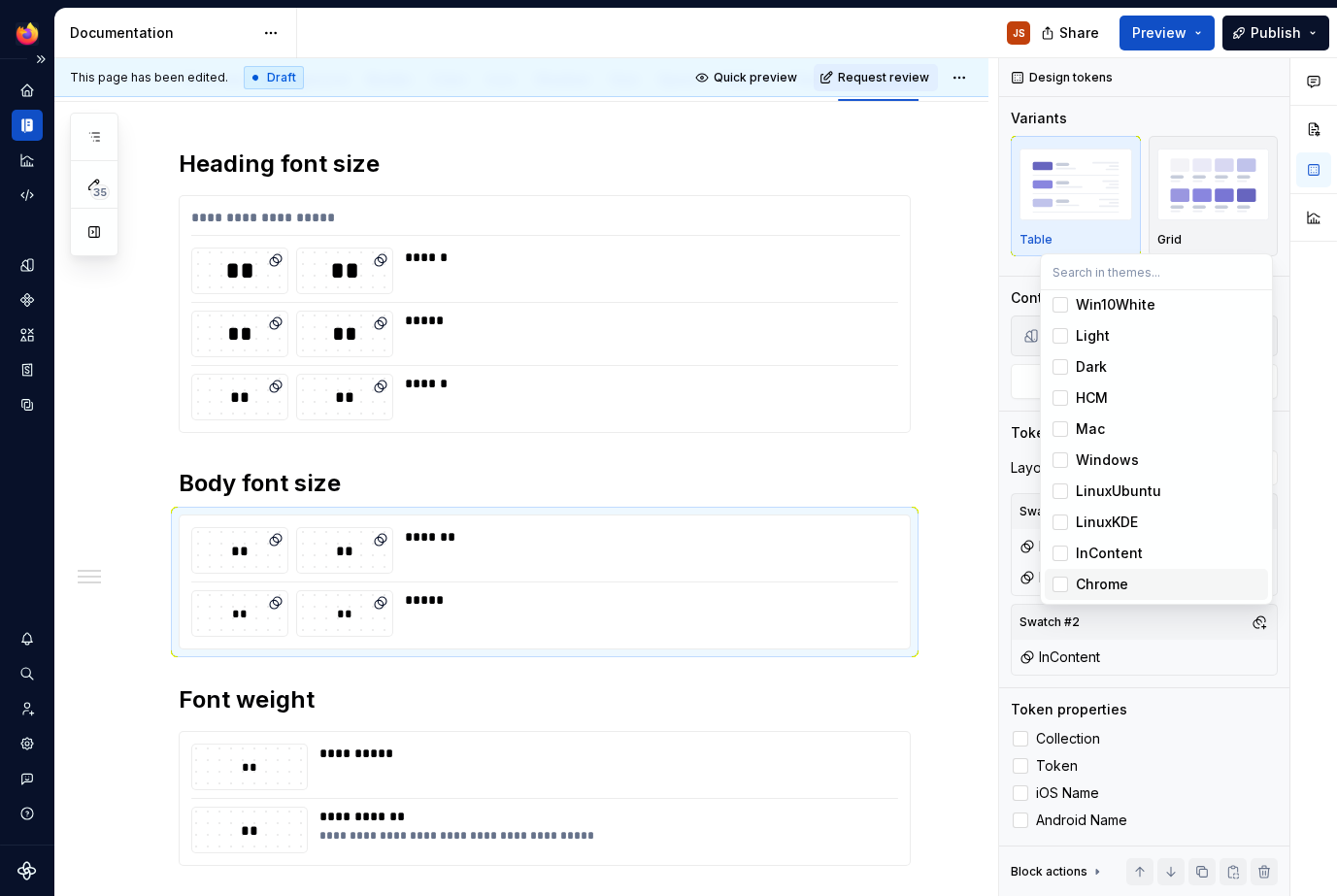 click on "Chrome" at bounding box center [1102, 584] 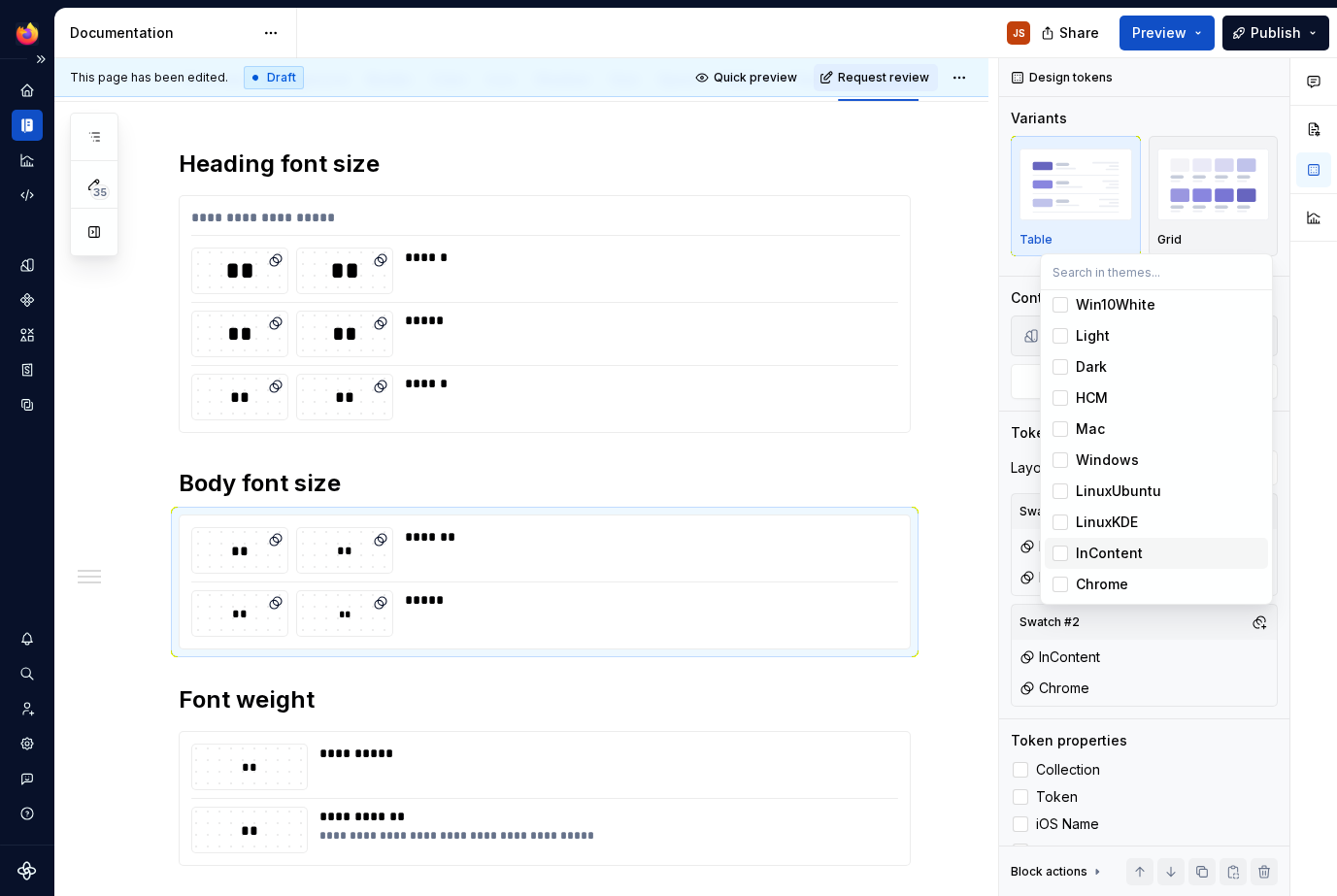 click on "InContent" at bounding box center [1156, 553] 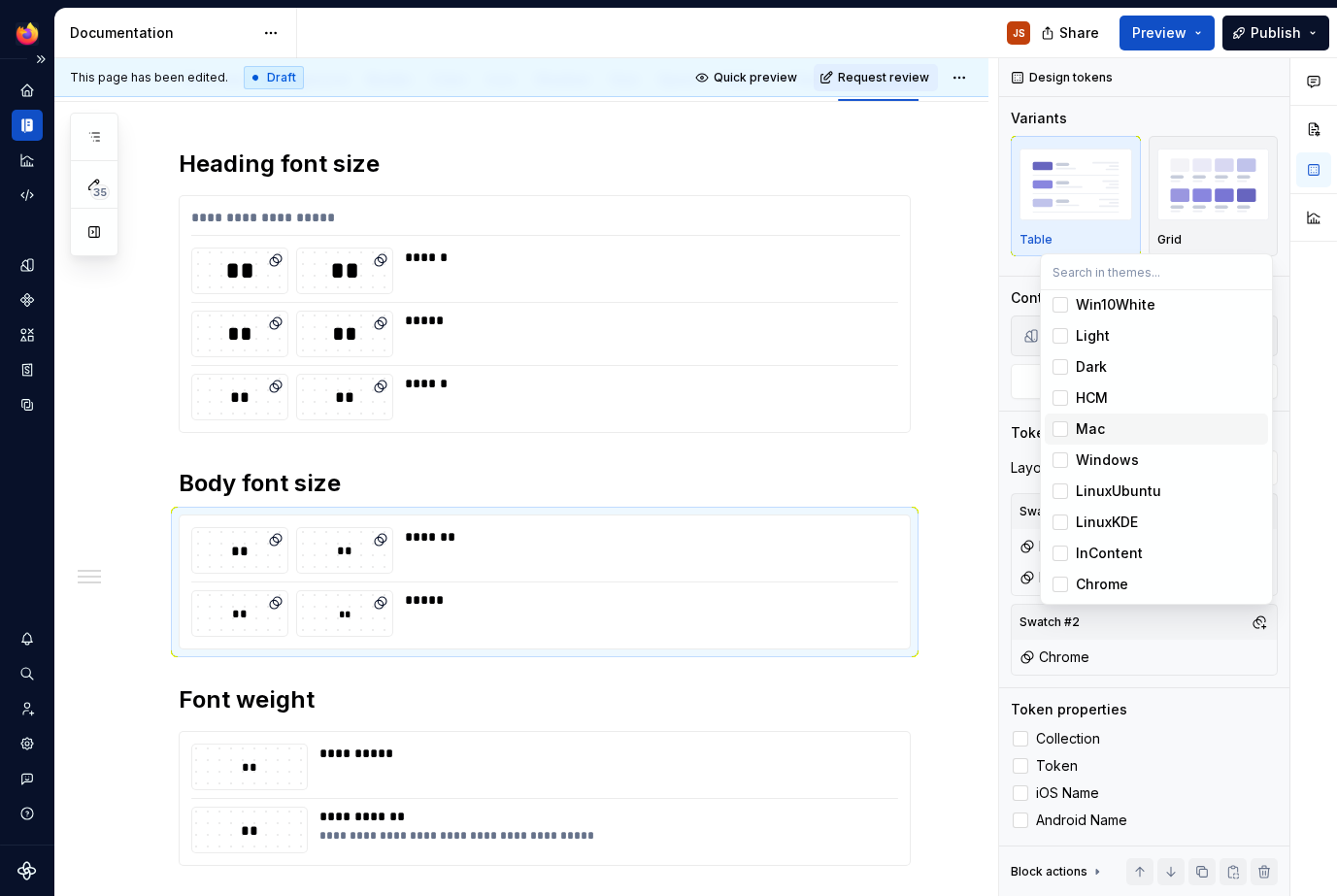 click on "Mac" at bounding box center (1090, 429) 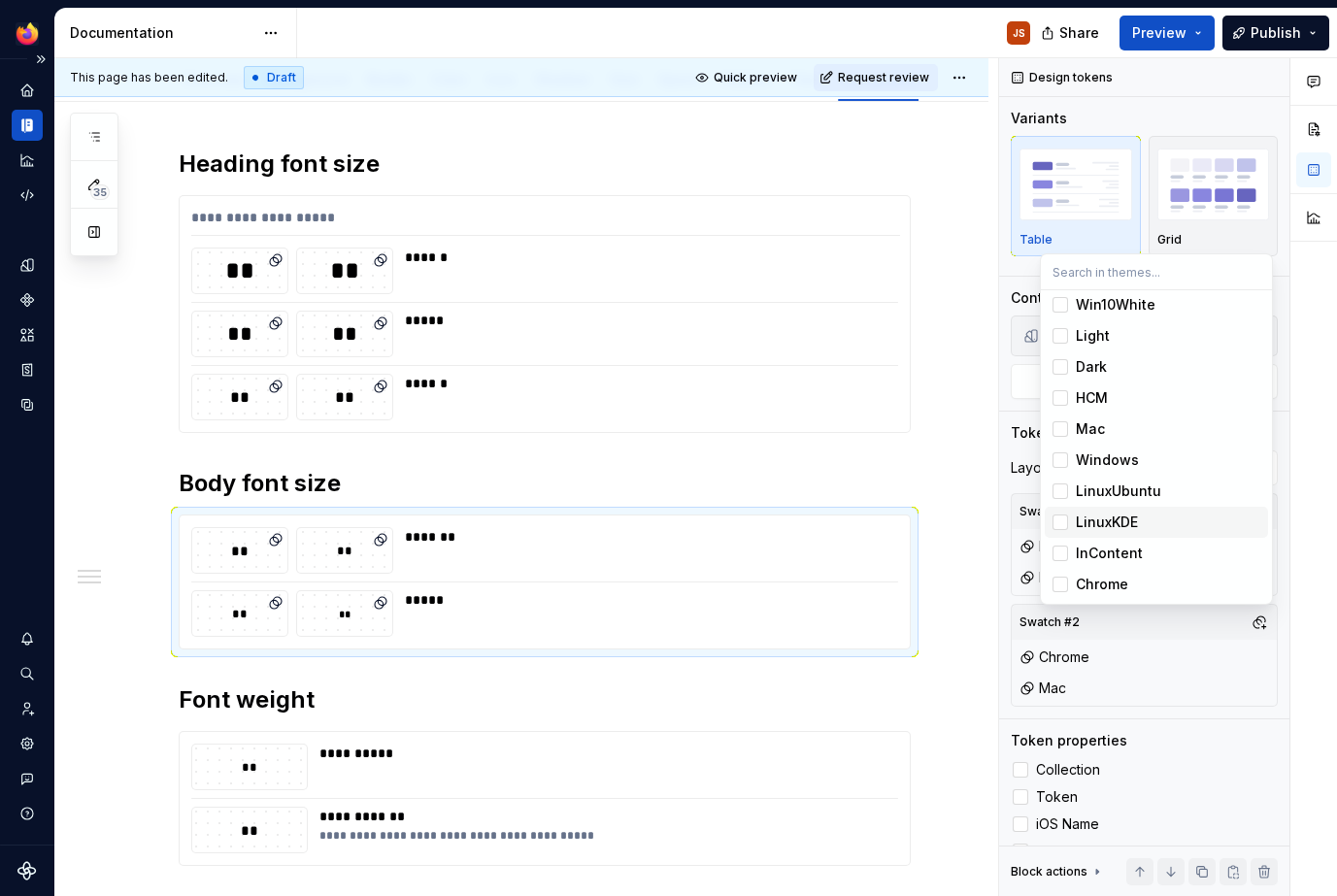 click on "Acorn JS Dataset Desktop Documentation JS Share Preview Publish 35 Pages Add
Accessibility guide for tree Page tree.
Navigate the tree with the arrow keys. Common tree hotkeys apply. Further keybindings are available:
enter to execute primary action on focused item
f2 to start renaming the focused item
escape to abort renaming an item
control+d to start dragging selected items
Acorn Changelog Styles Overview Color Desktop color Desktop design tokens Overview Background Border Color Icon Shadow Size Space Outline Text Typography / Typography / Heading Include subgroups Change selection Token preview Layout 2 swatches Swatch #1 Mac InContent Swatch #2 Chrome Mac Token properties Collection Token iOS Name Android Name Block actions Move up Move down Duplicate Copy (⌘C) Cut (⌘X) Delete" at bounding box center [668, 448] 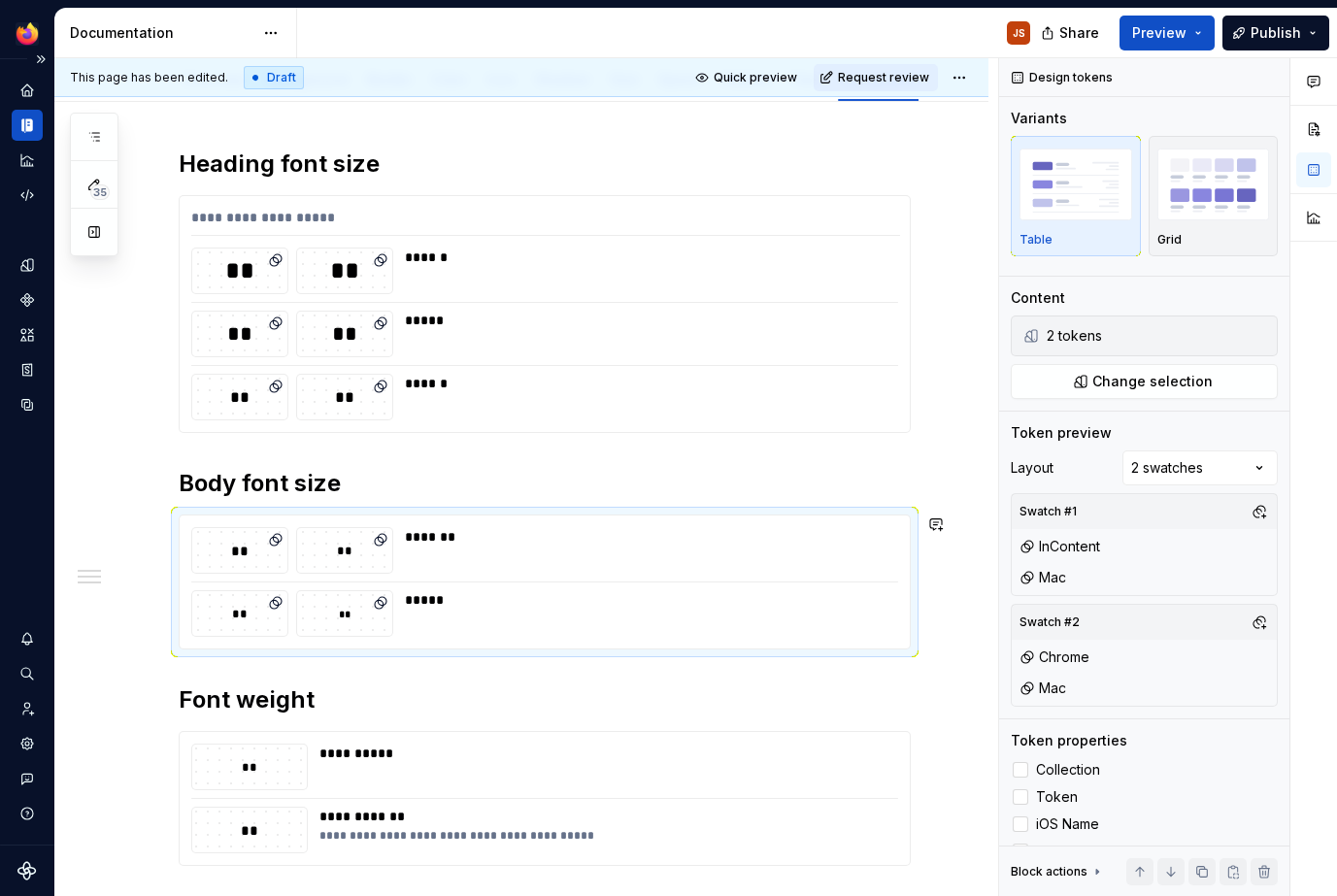 click on "Body font size" at bounding box center (545, 483) 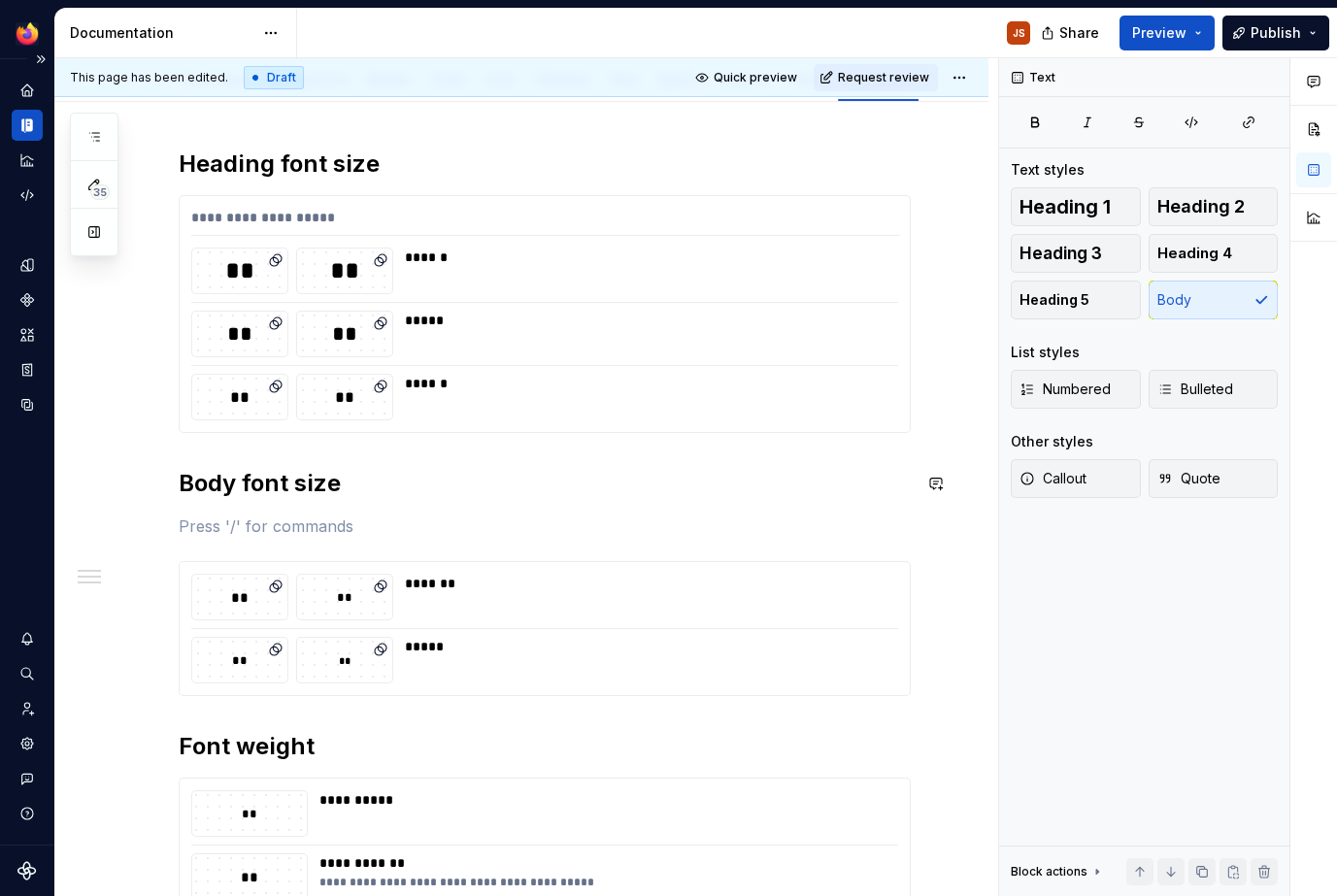 type 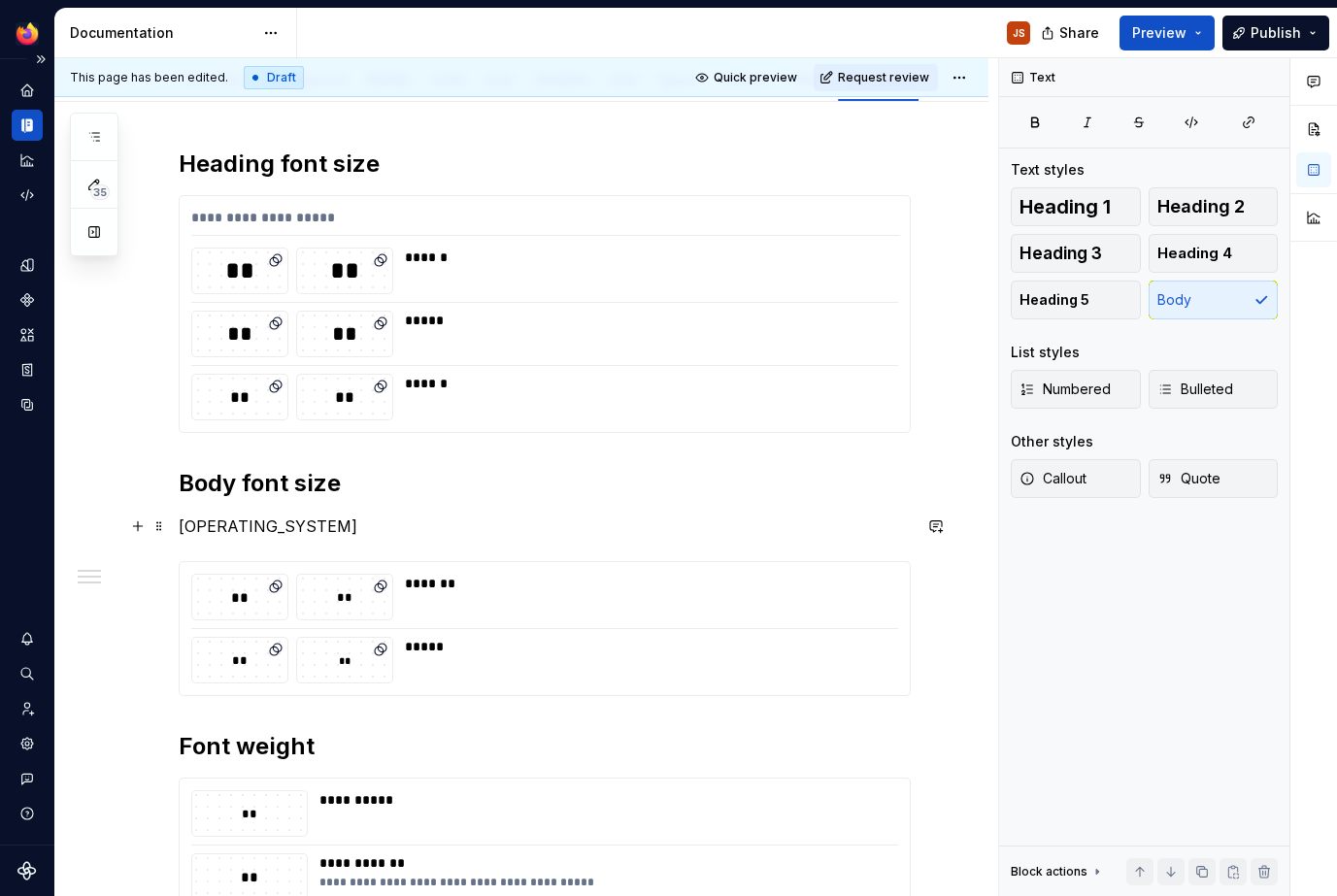 click on "[OPERATING_SYSTEM]" at bounding box center [545, 526] 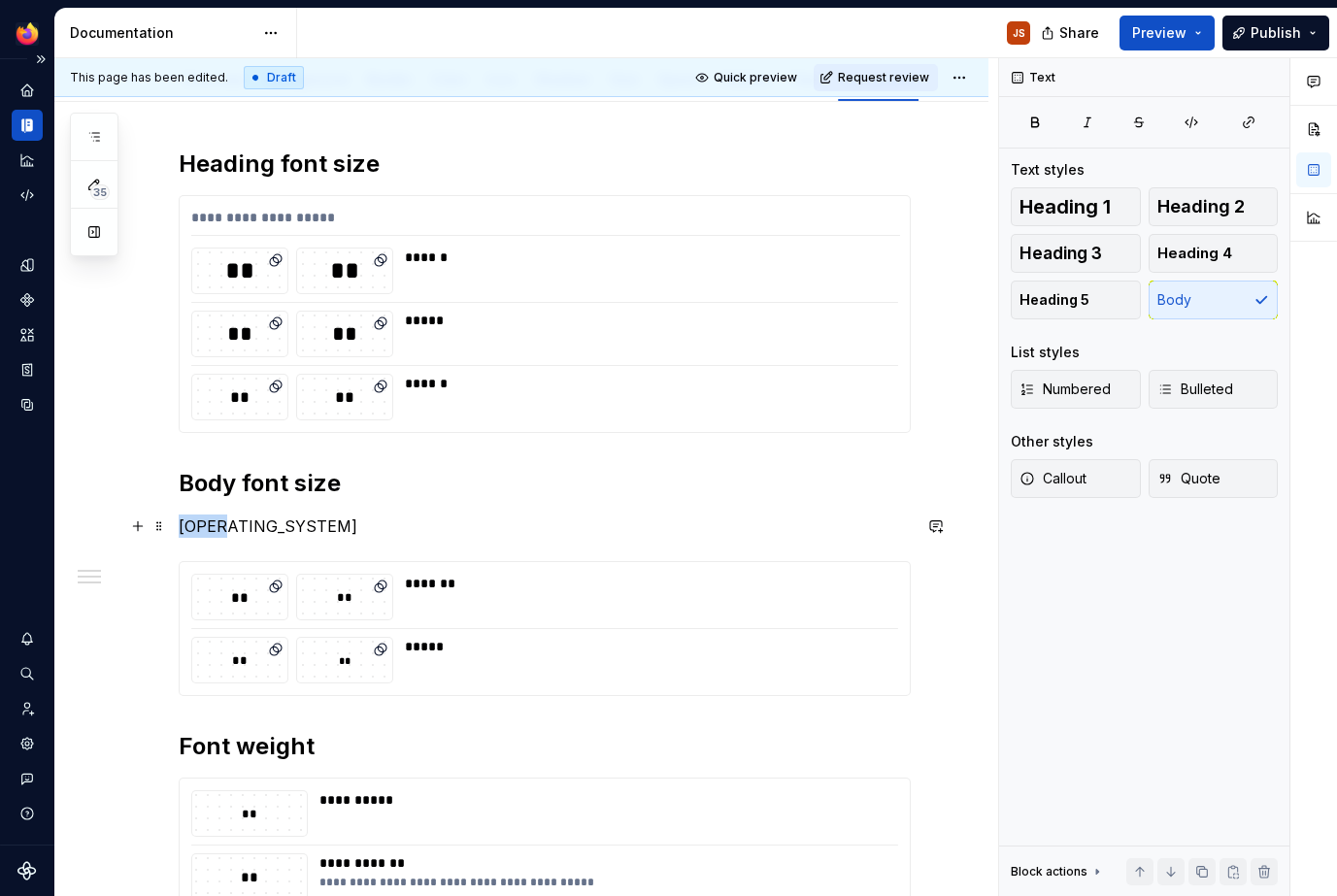 click on "[OPERATING_SYSTEM]" at bounding box center (545, 526) 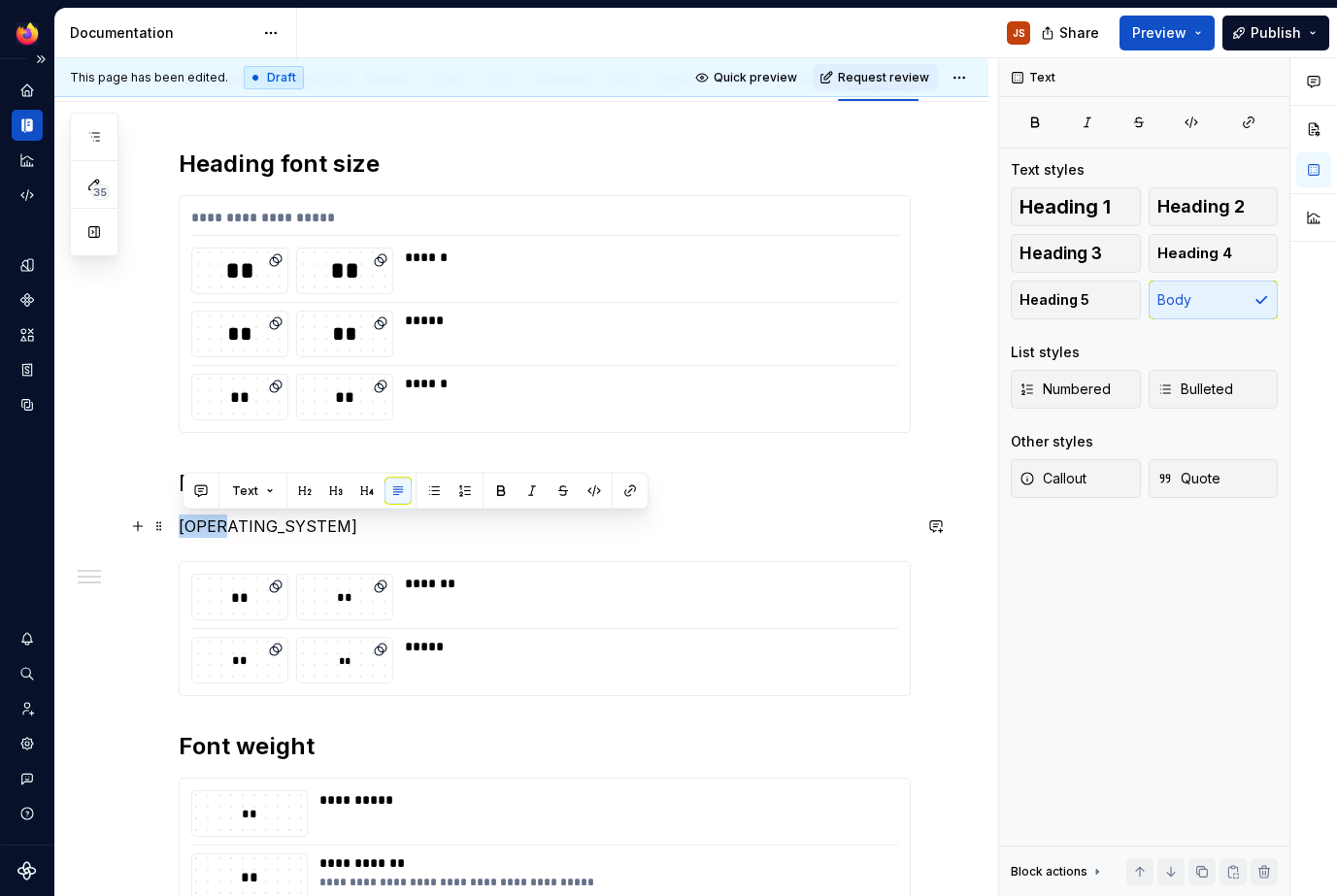 click on "[OPERATING_SYSTEM]" at bounding box center (545, 526) 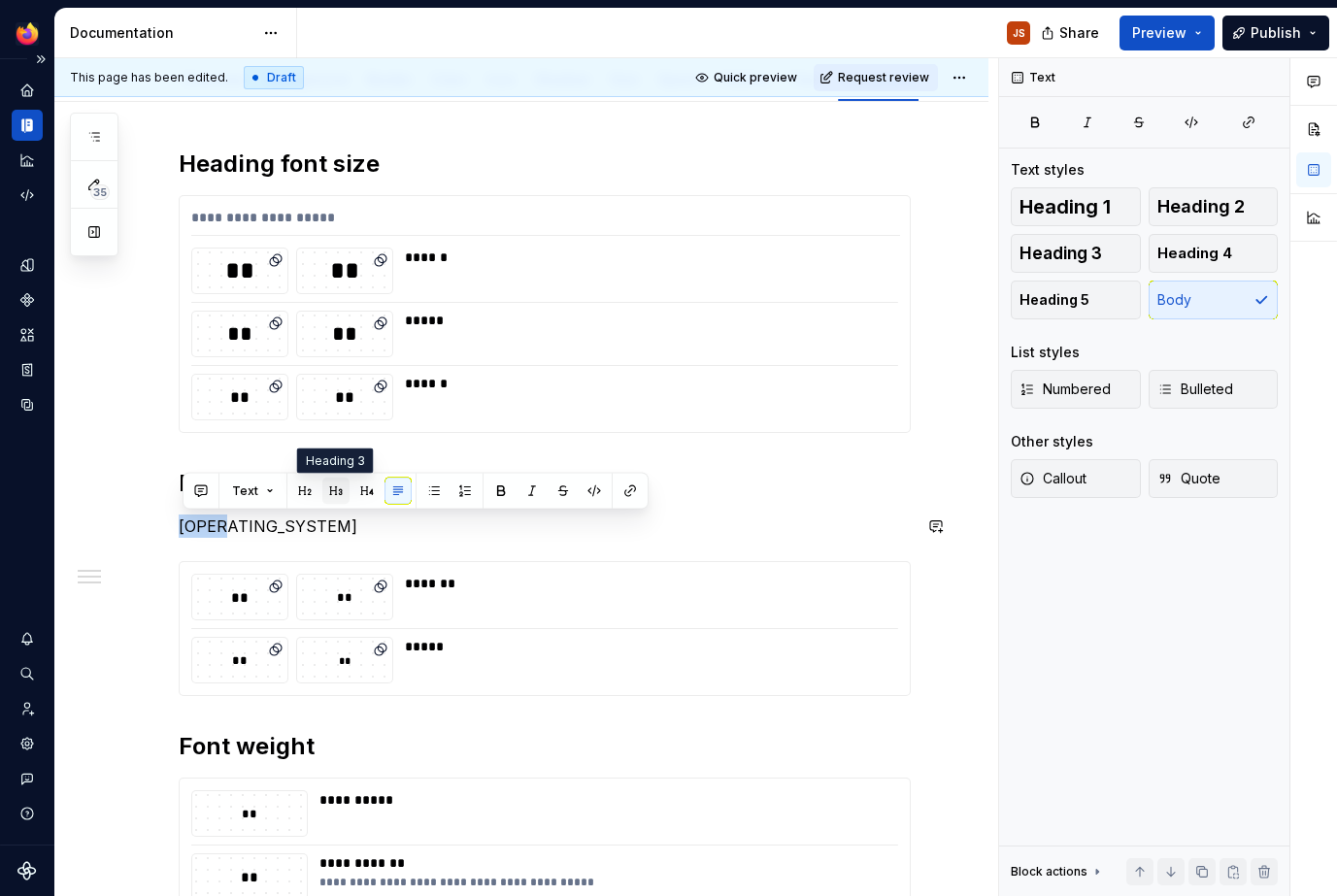 click at bounding box center [336, 491] 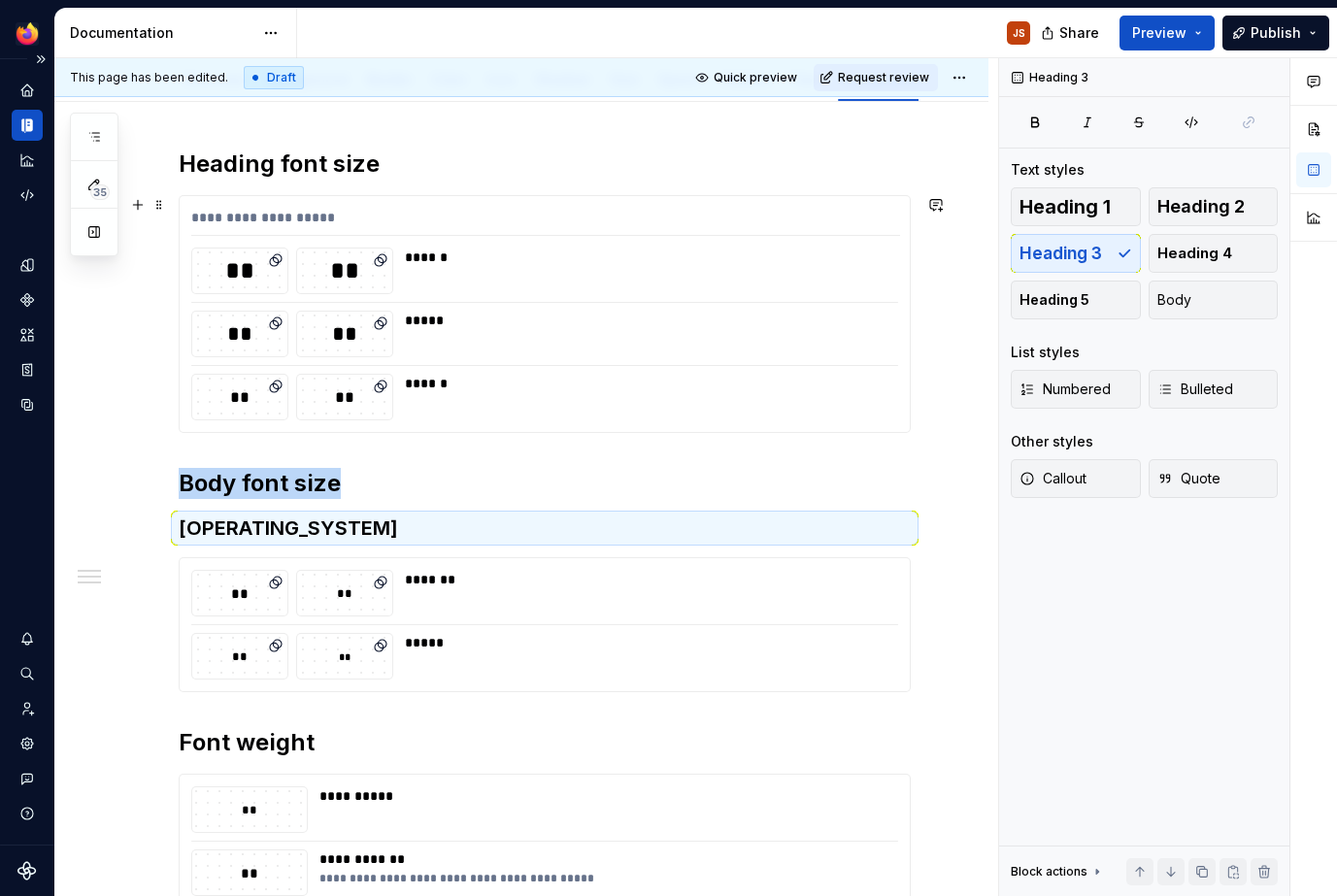 click on "**********" at bounding box center [545, 314] 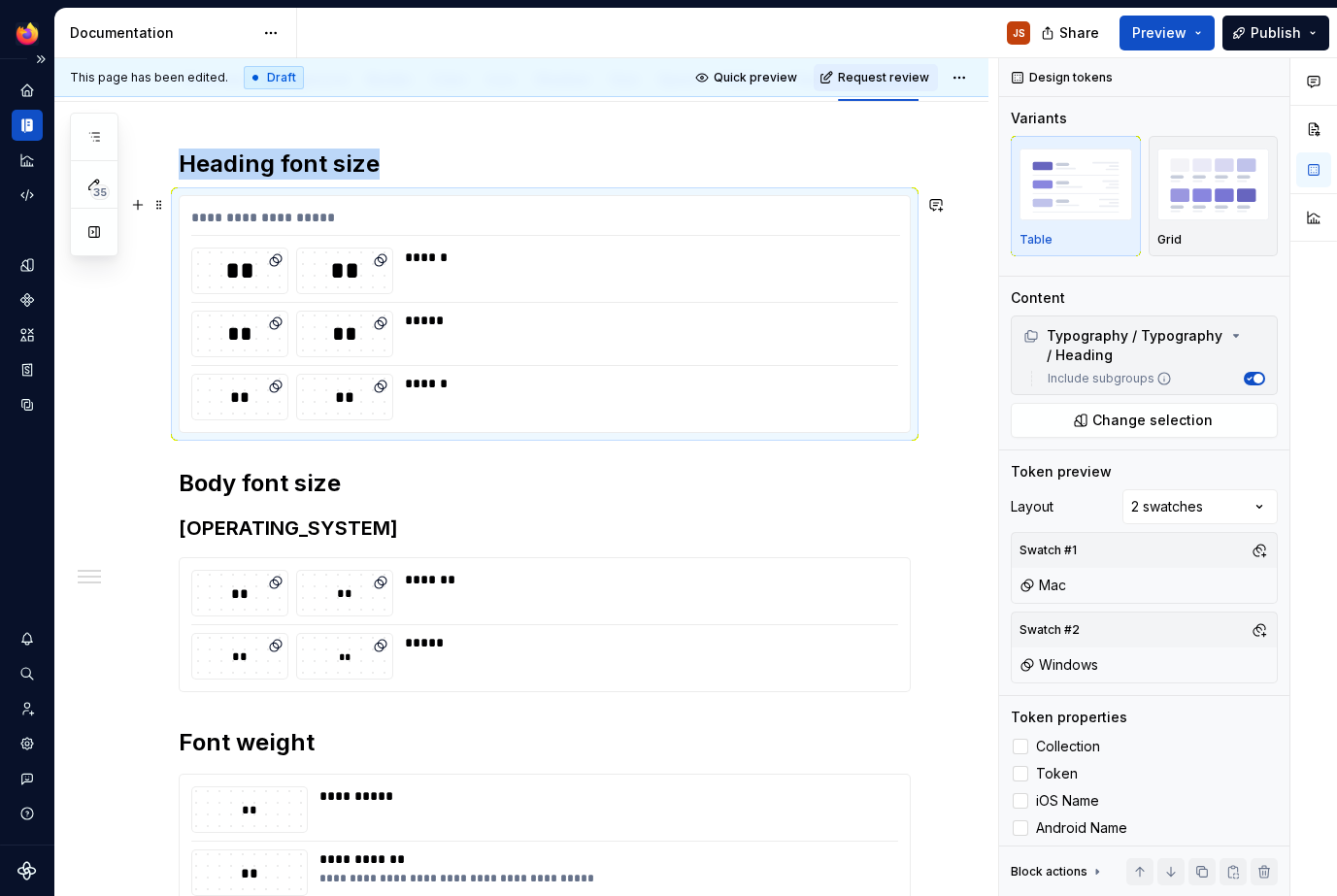 click on "**********" at bounding box center (545, 314) 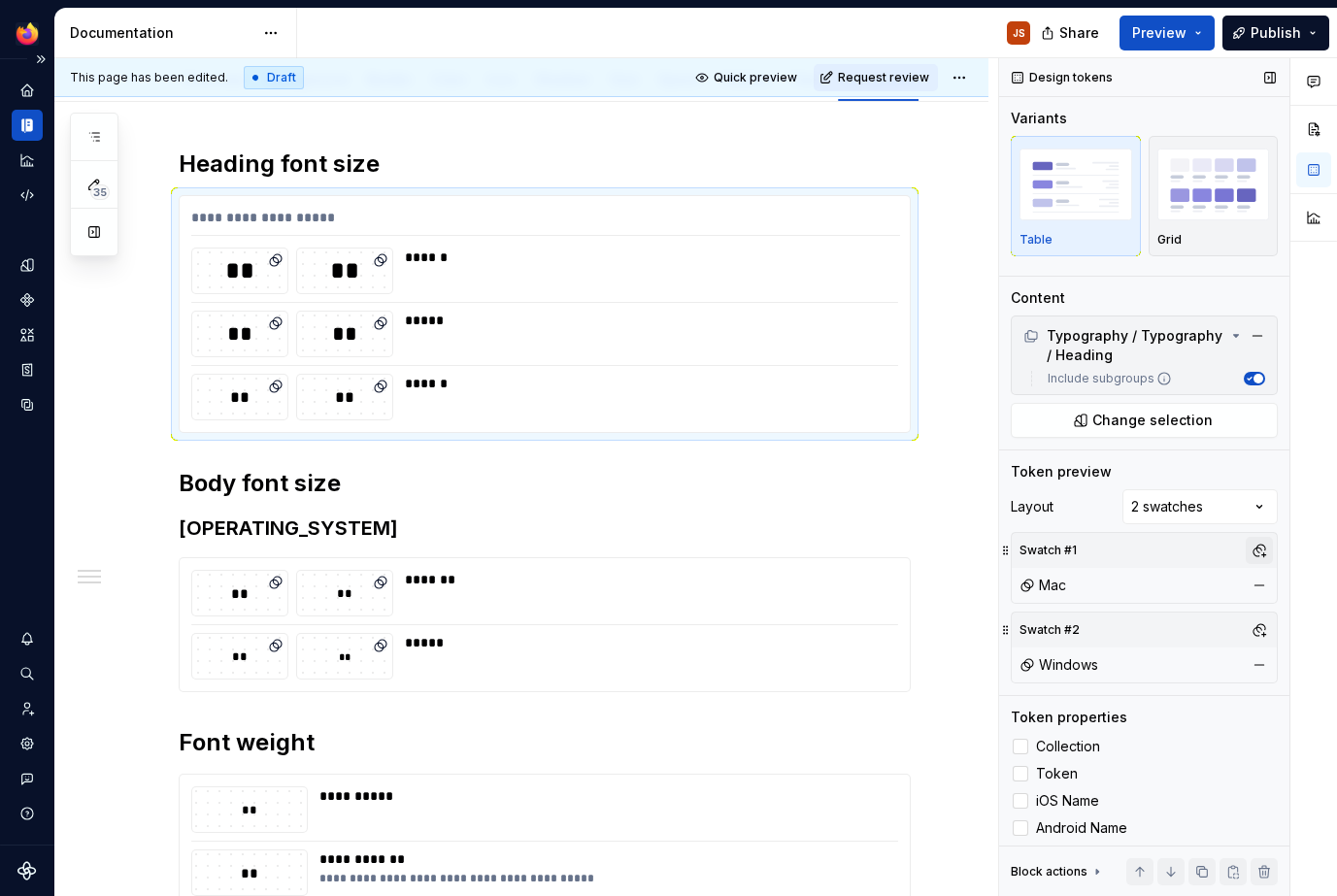 click at bounding box center [1259, 550] 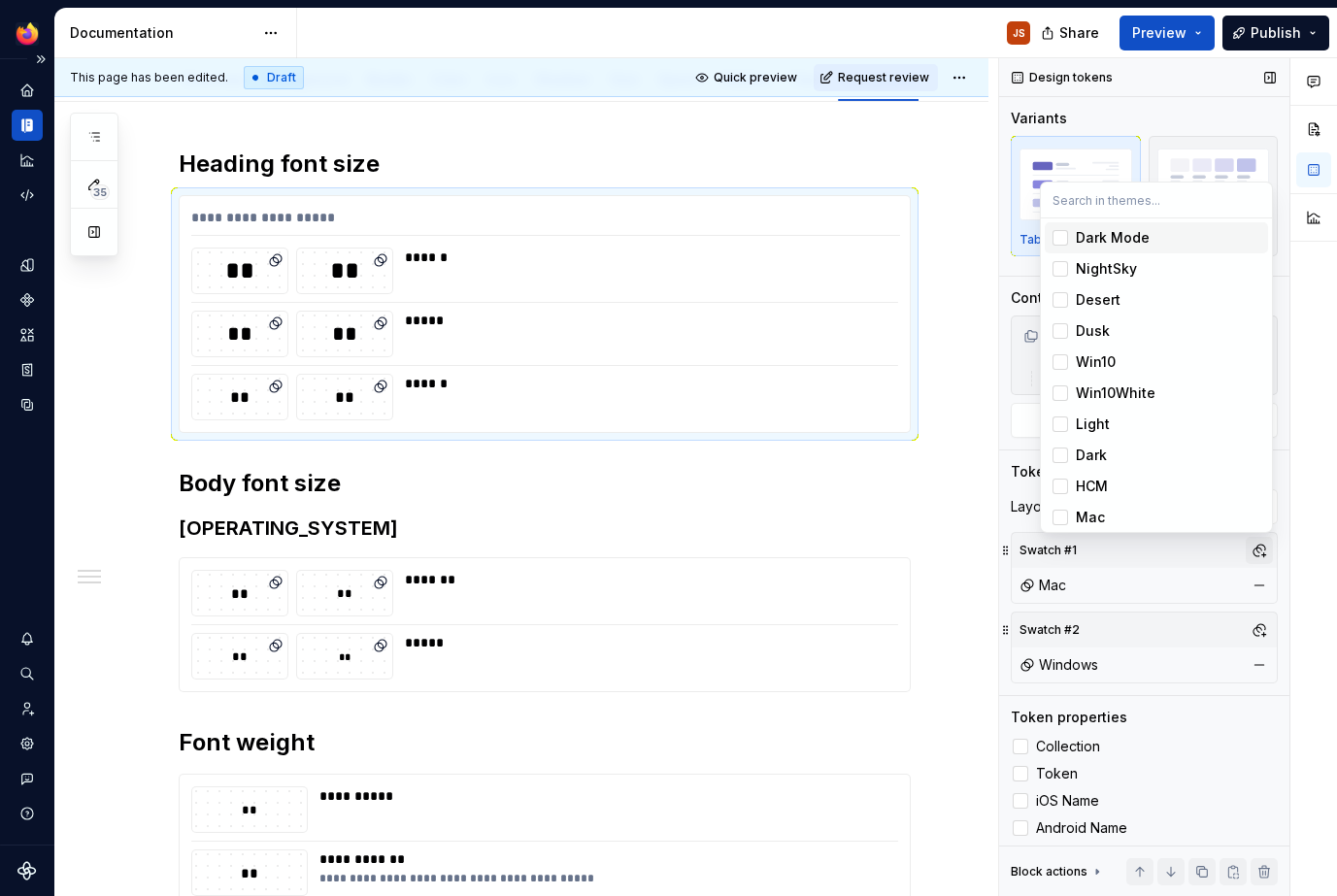 scroll, scrollTop: 257, scrollLeft: 0, axis: vertical 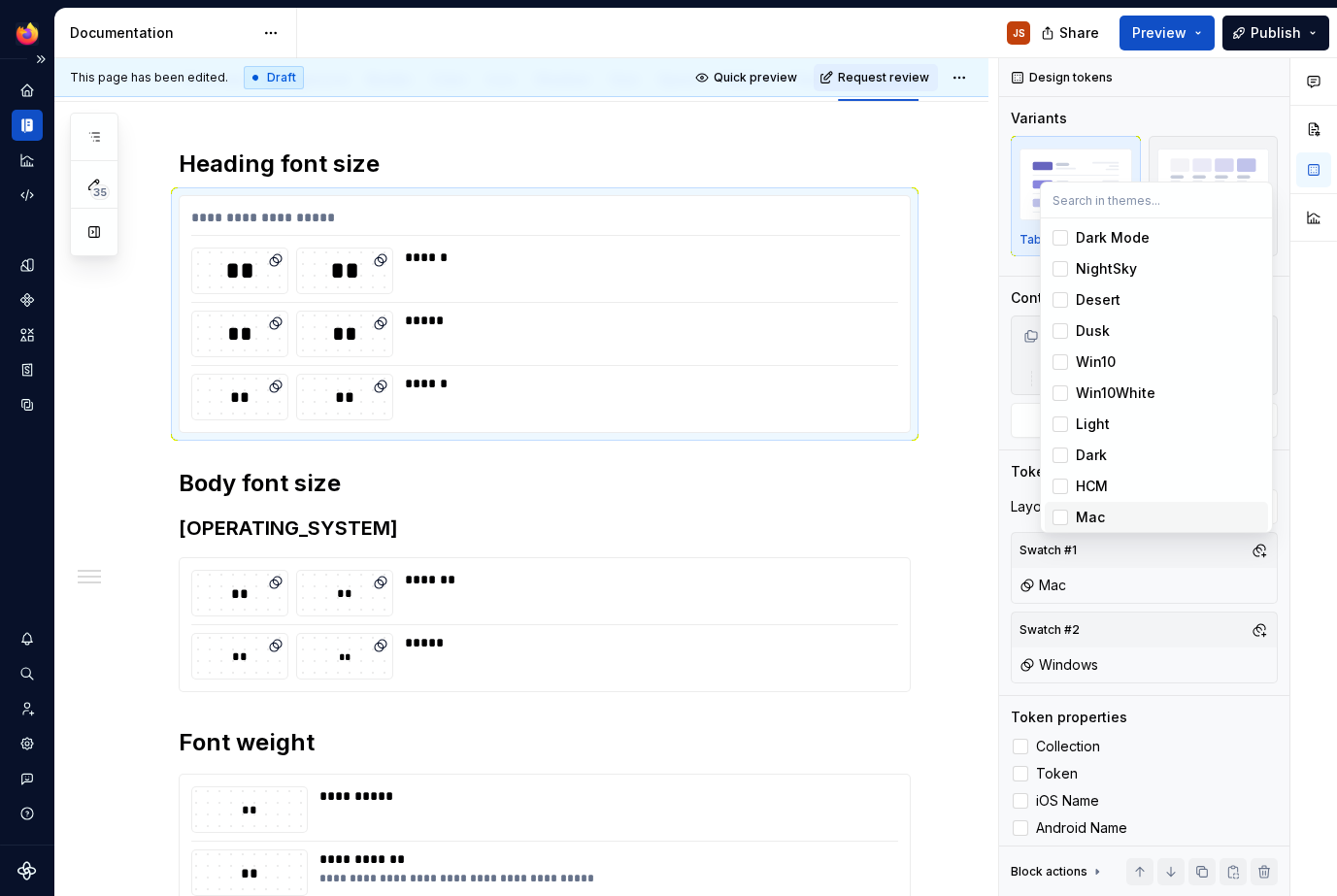 click on "Mac" at bounding box center [1090, 517] 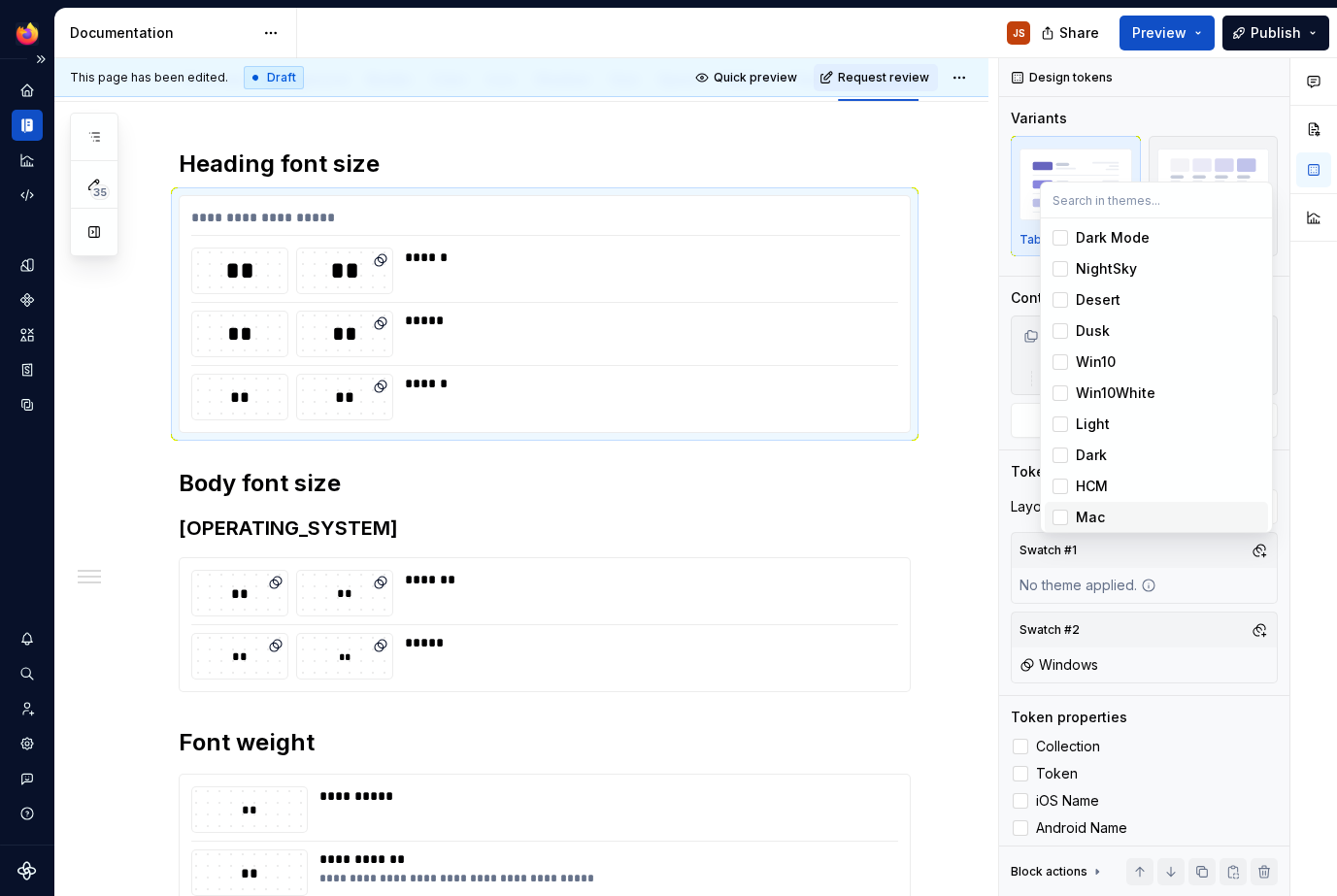 click on "Mac" at bounding box center (1090, 517) 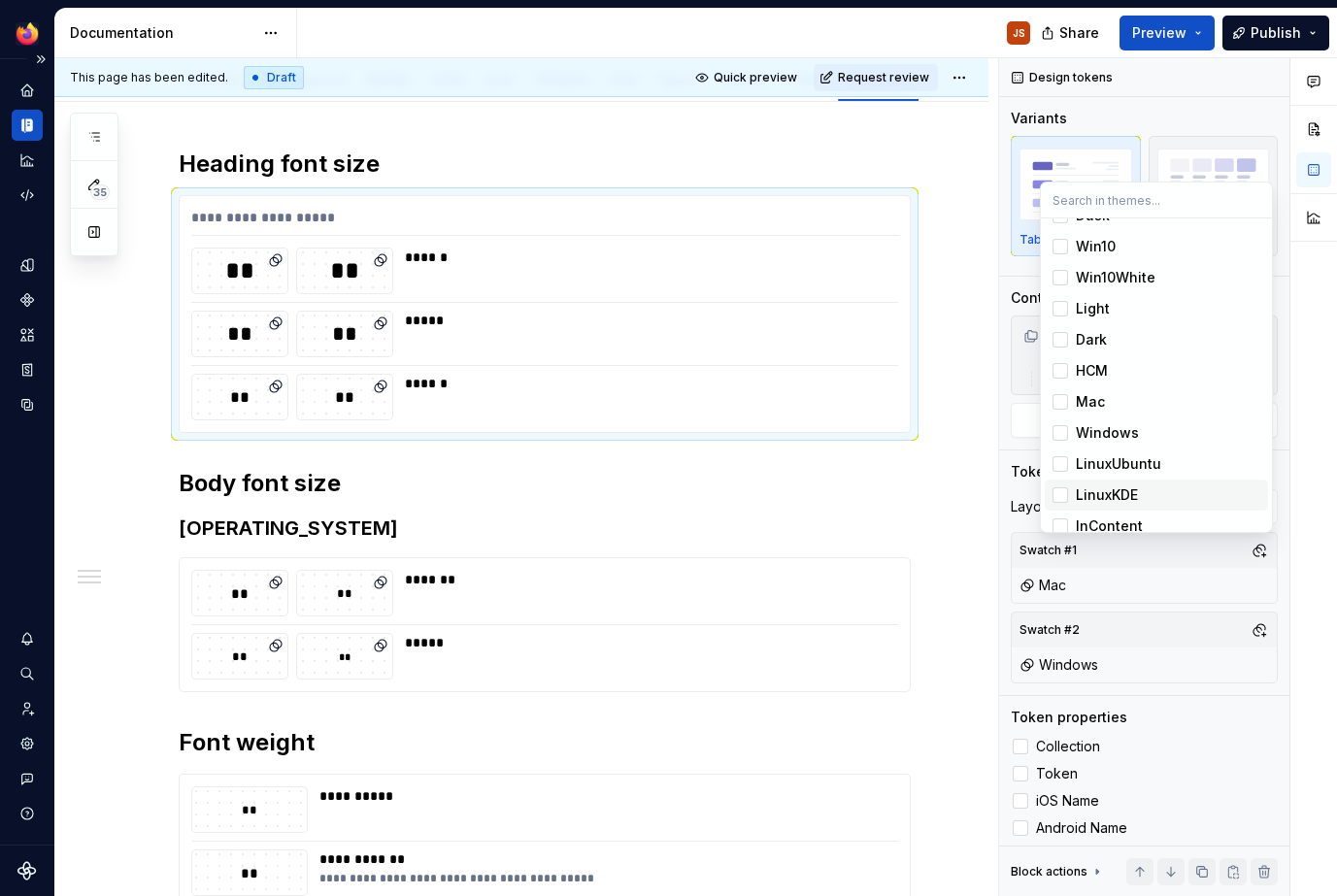 scroll, scrollTop: 160, scrollLeft: 0, axis: vertical 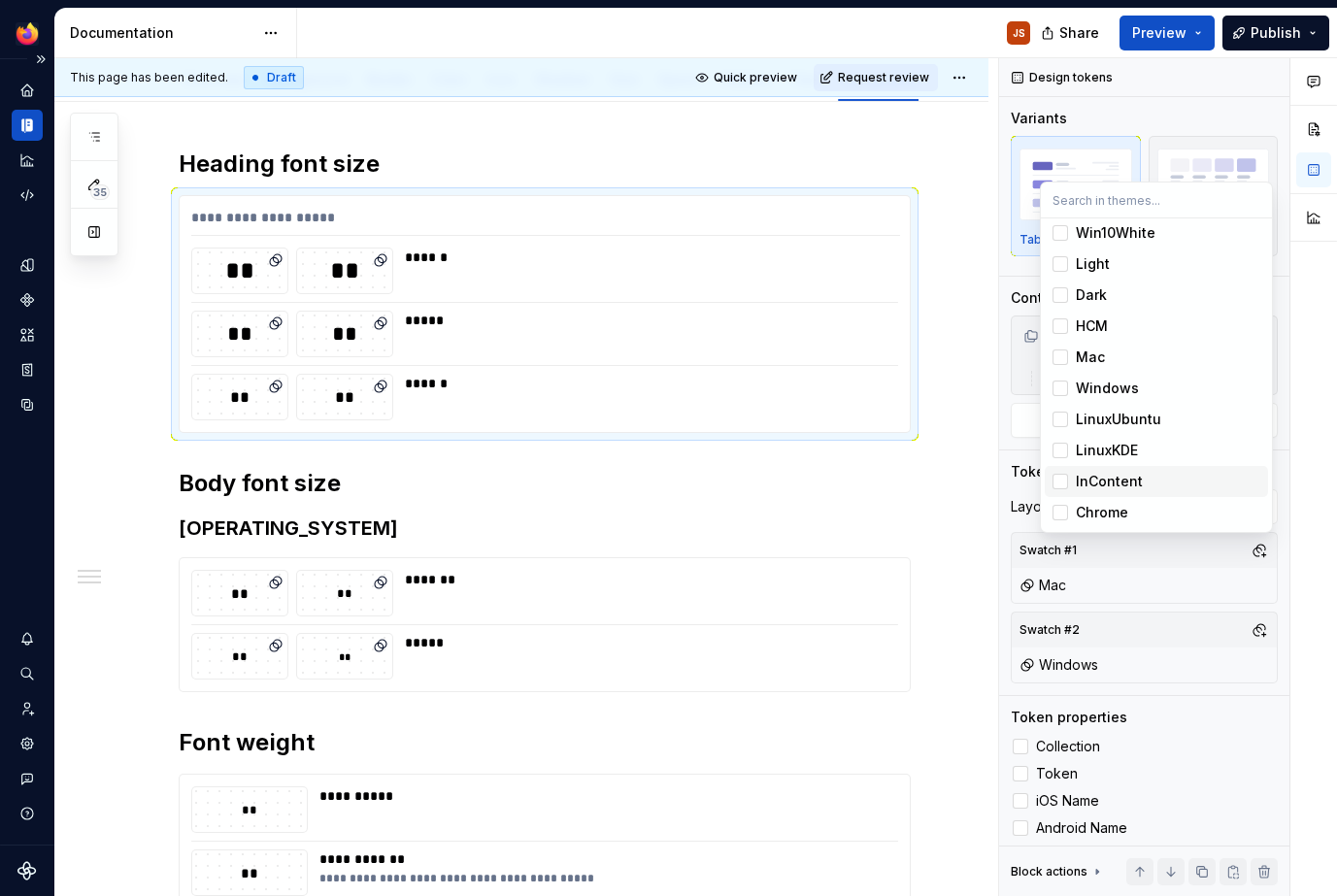 click on "InContent" at bounding box center [1109, 481] 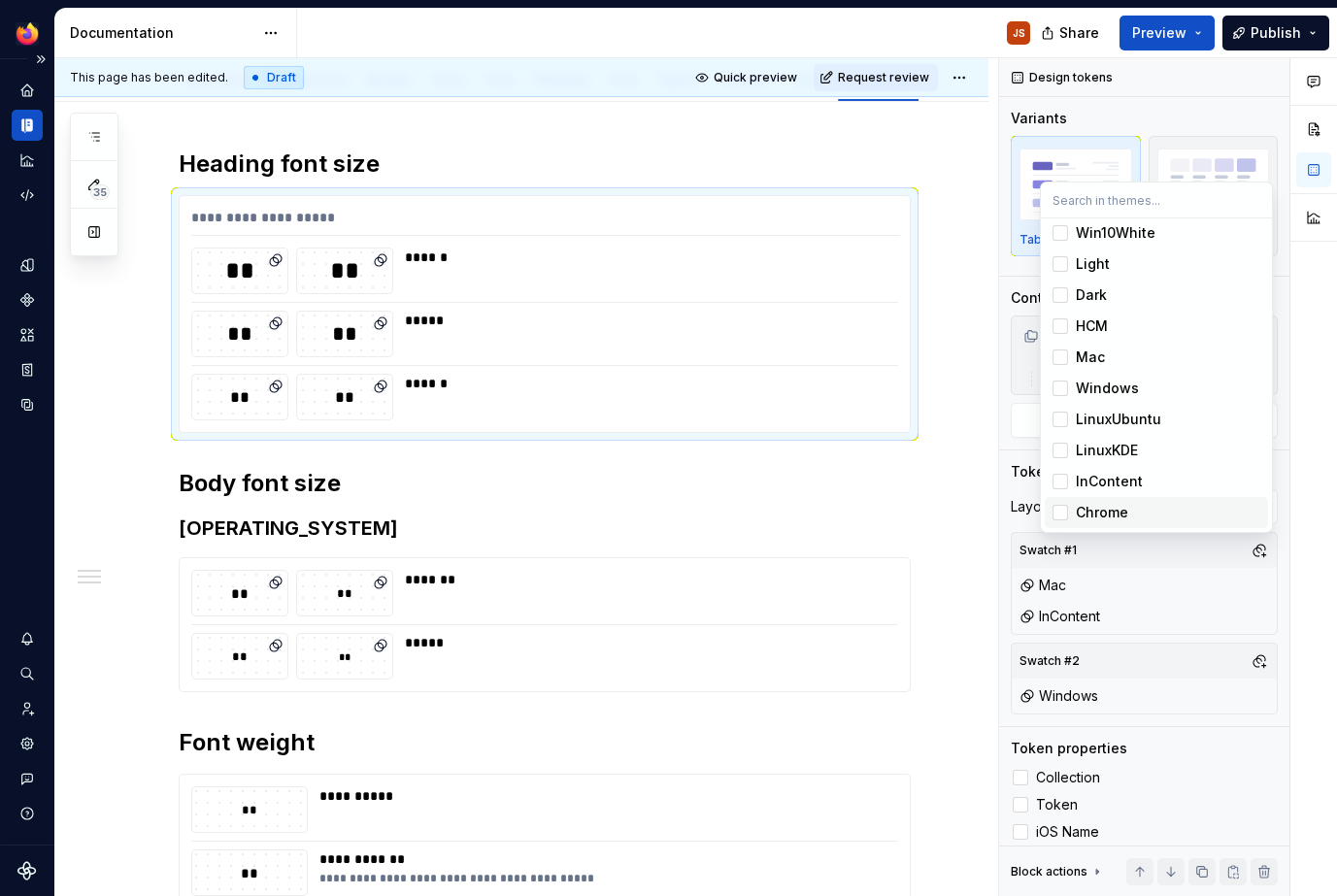click on "Comments Open comments No comments yet Select ‘Comment’ from the block context menu to add one. Design tokens Variants Table Grid Content Typography / Typography / Heading Include subgroups Change selection Token preview Layout 2 swatches Swatch #1 Mac InContent Swatch #2 Windows Token properties Collection Token iOS Name Android Name Block actions Move up Move down Duplicate Copy (⌘C) Cut (⌘X) Delete" at bounding box center (1168, 477) 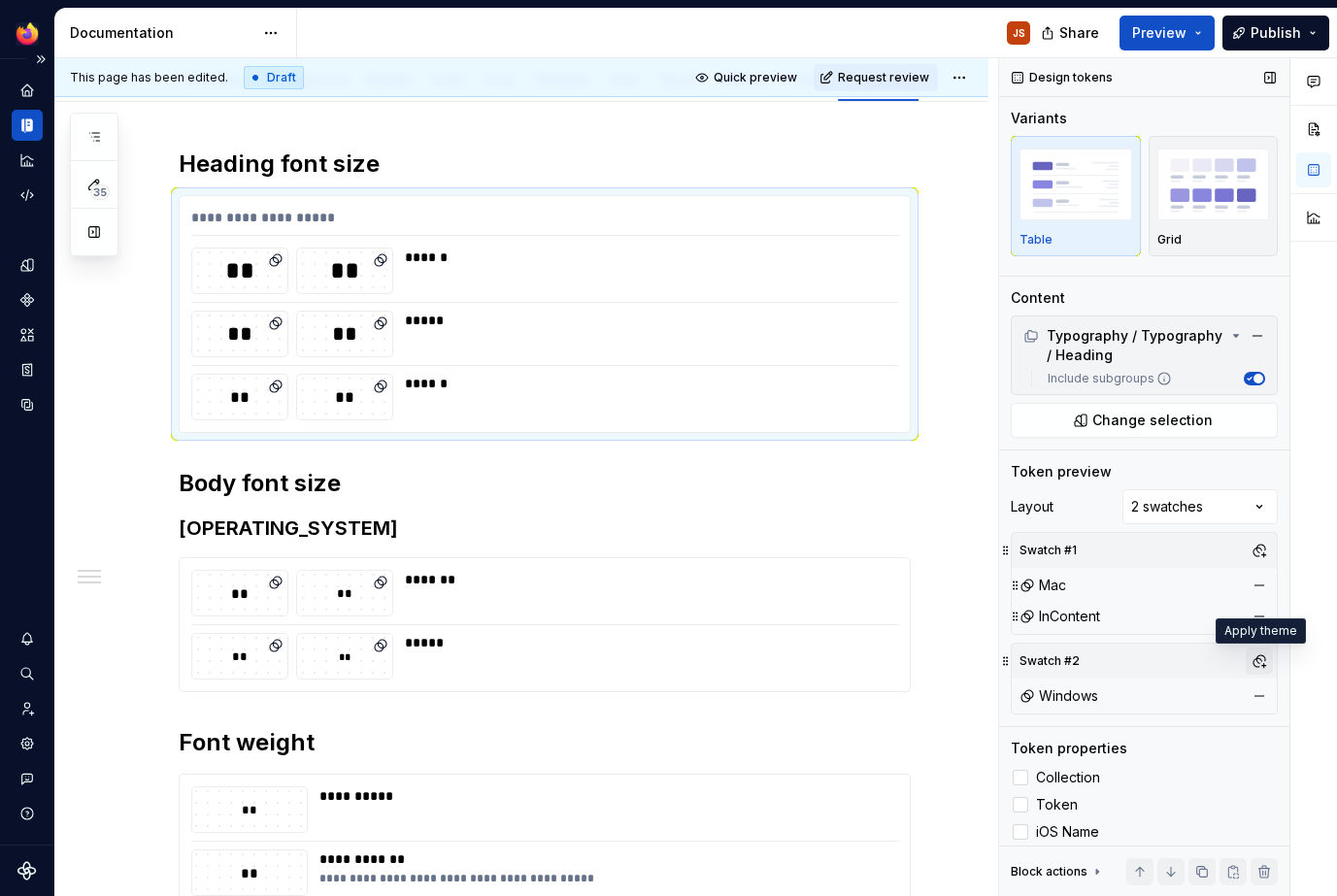 click at bounding box center (1259, 661) 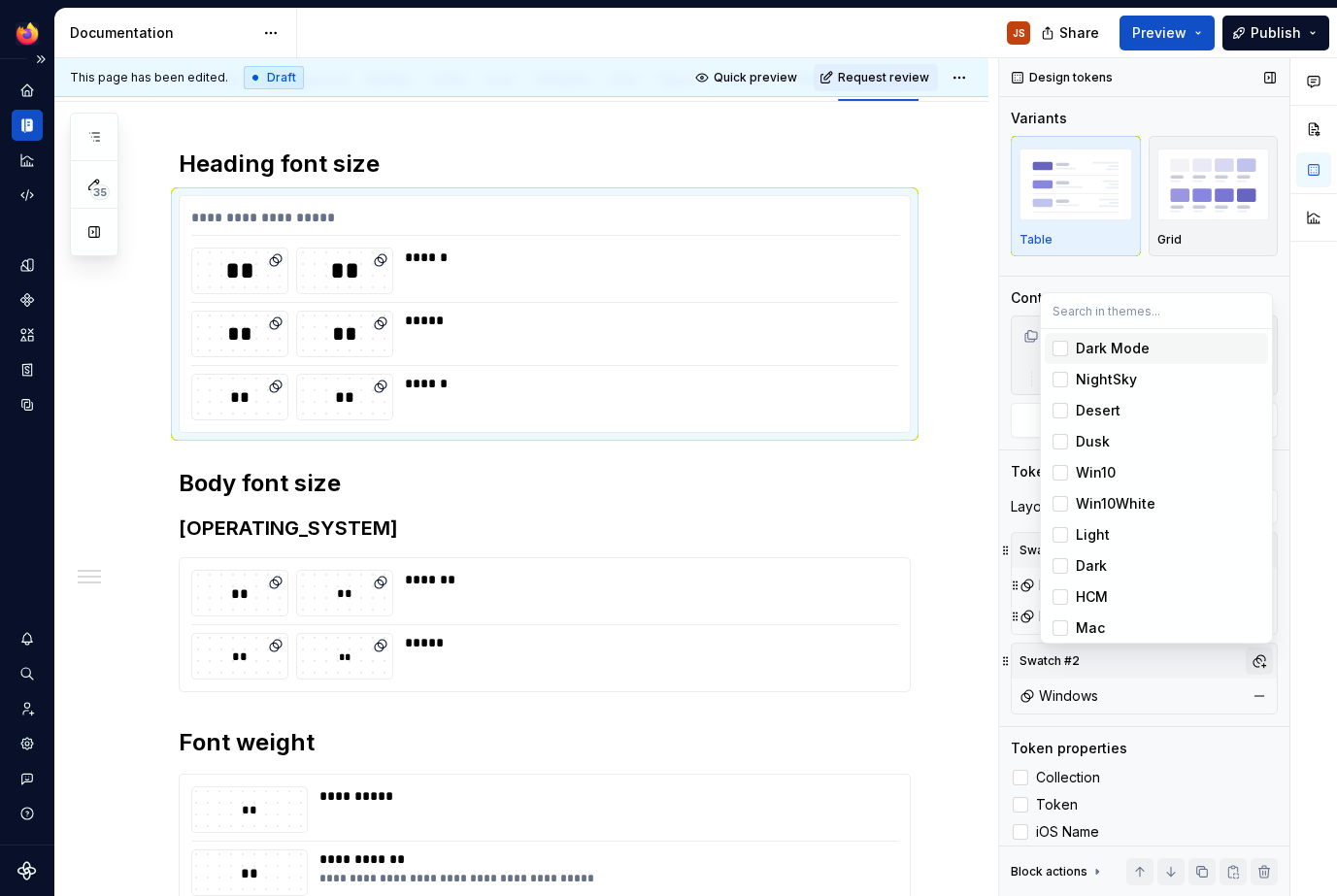 scroll, scrollTop: 257, scrollLeft: 0, axis: vertical 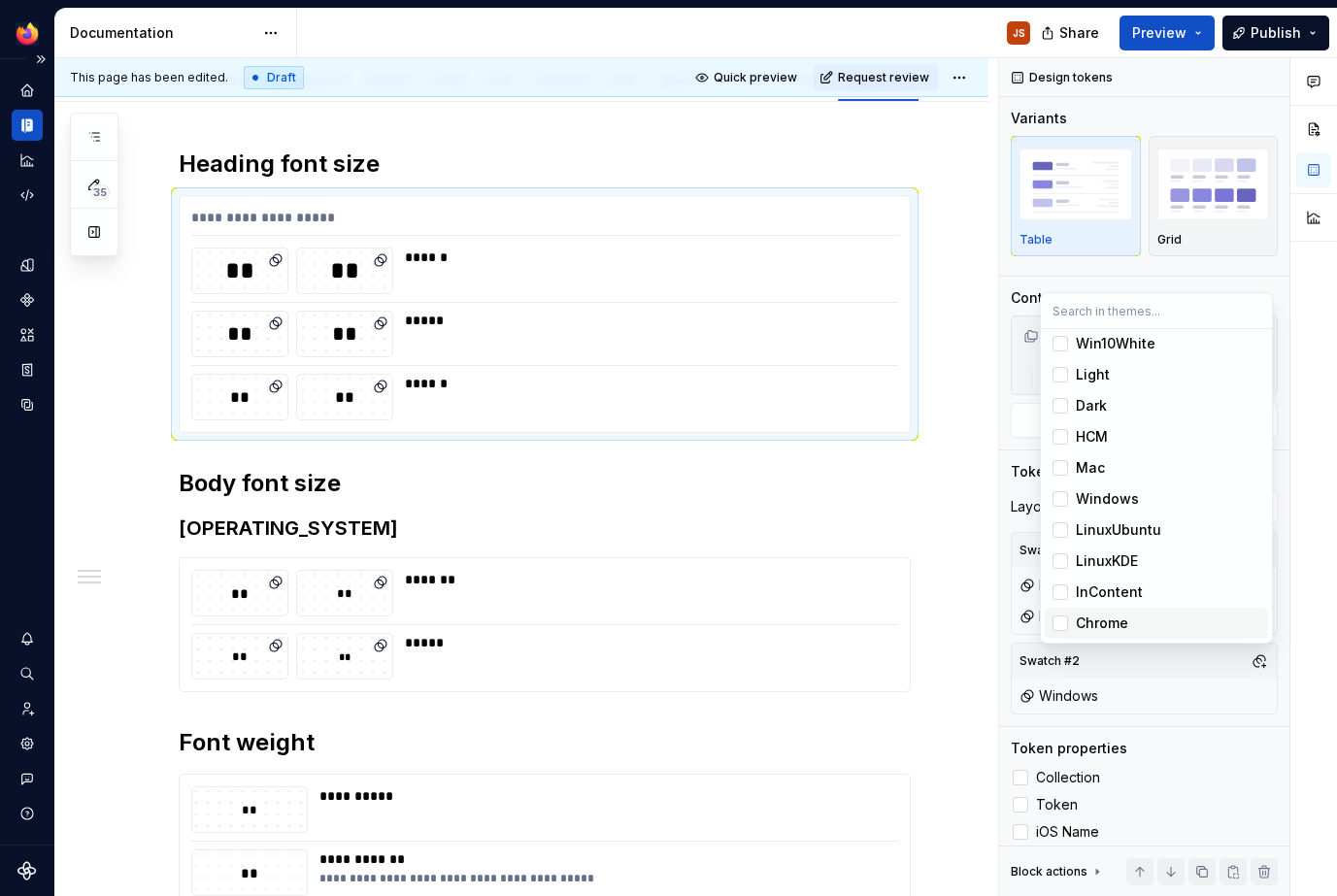 click on "Chrome" at bounding box center (1102, 623) 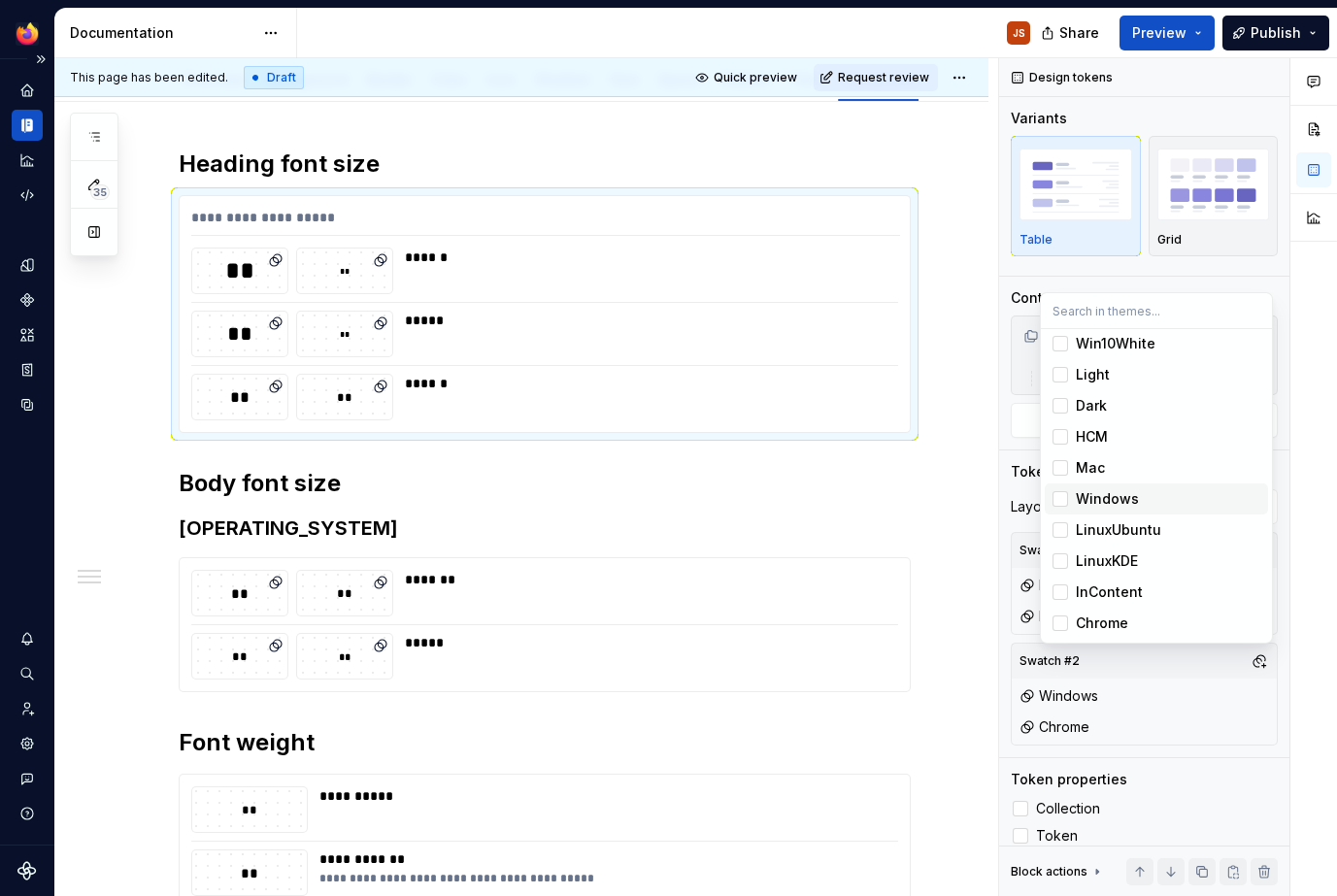 click at bounding box center [1060, 499] 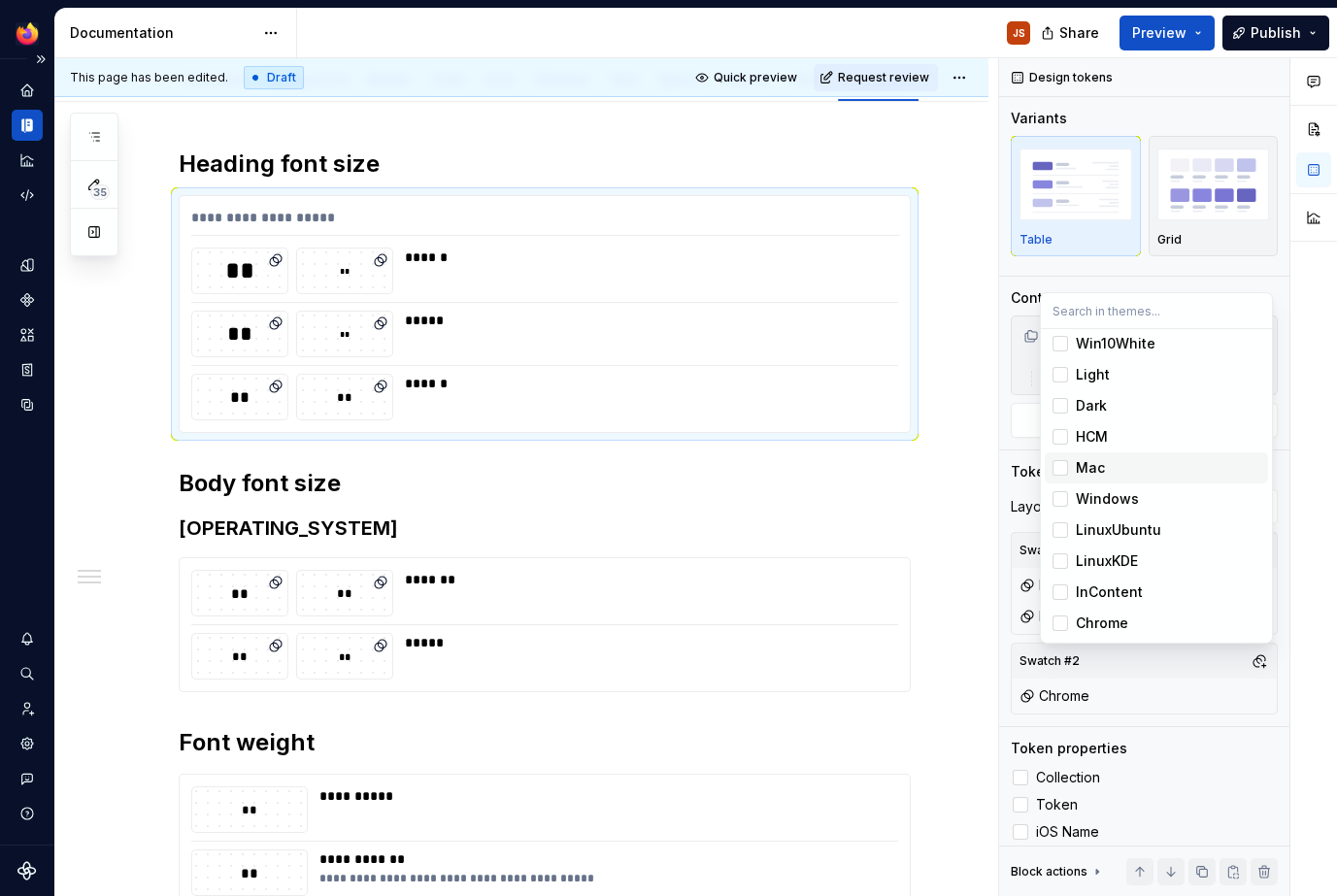 click at bounding box center [1060, 468] 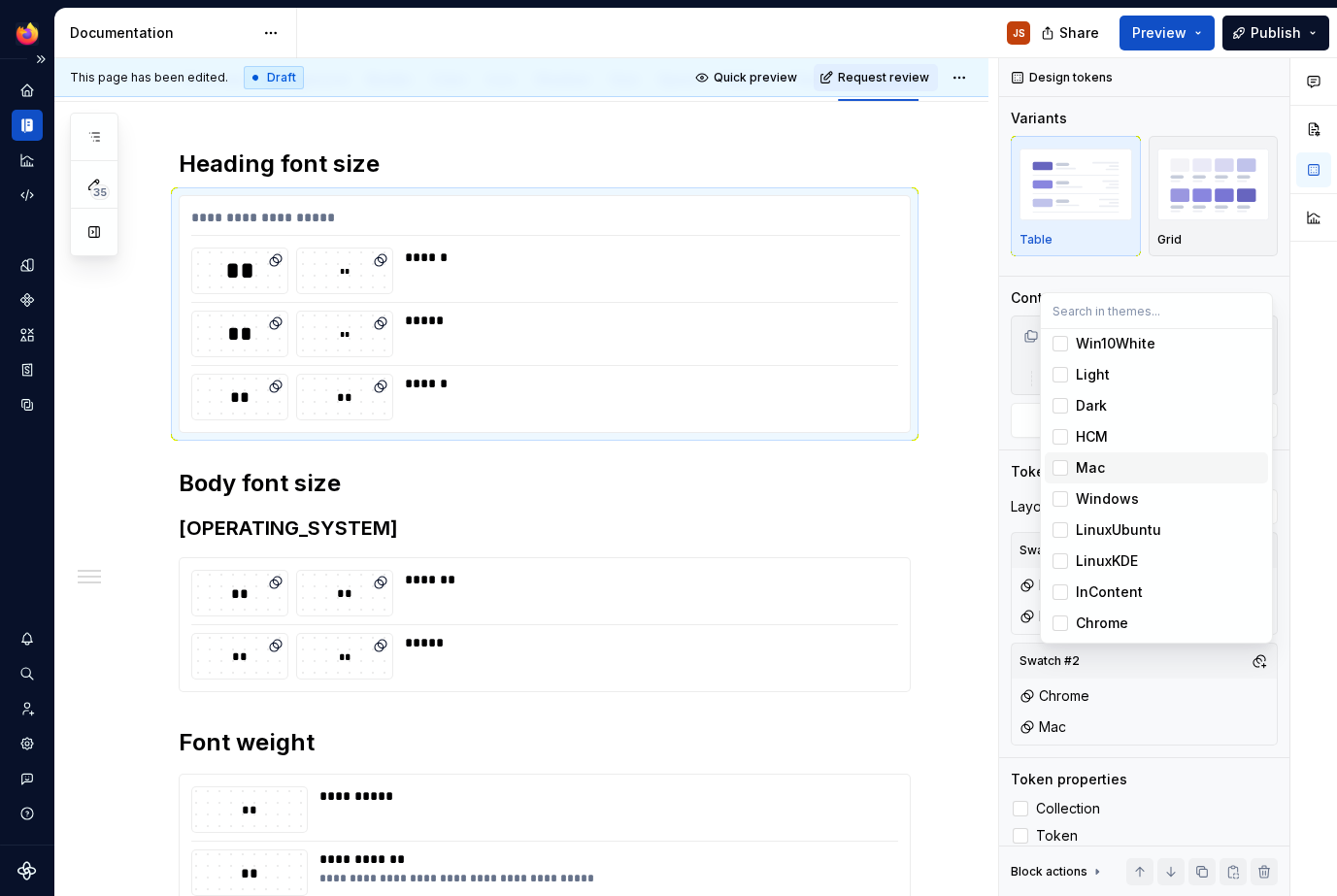 click on "Acorn JS Dataset Desktop Documentation JS Share Preview Publish 35 Pages Add
Accessibility guide for tree Page tree.
Navigate the tree with the arrow keys. Common tree hotkeys apply. Further keybindings are available:
enter to execute primary action on focused item
f2 to start renaming the focused item
escape to abort renaming an item
control+d to start dragging selected items
Acorn Changelog Styles Overview Color Desktop color Desktop design tokens Overview Background Border Color Icon Shadow Size Space Outline Text Typography / Typography / Heading Include subgroups Change selection Token preview Layout 2 swatches Swatch #1 Mac InContent Swatch #2 Chrome Mac Token properties Collection Token iOS Name Android Name Block actions Move up Move down Duplicate Copy (⌘C) Cut (⌘X) Delete" at bounding box center [668, 448] 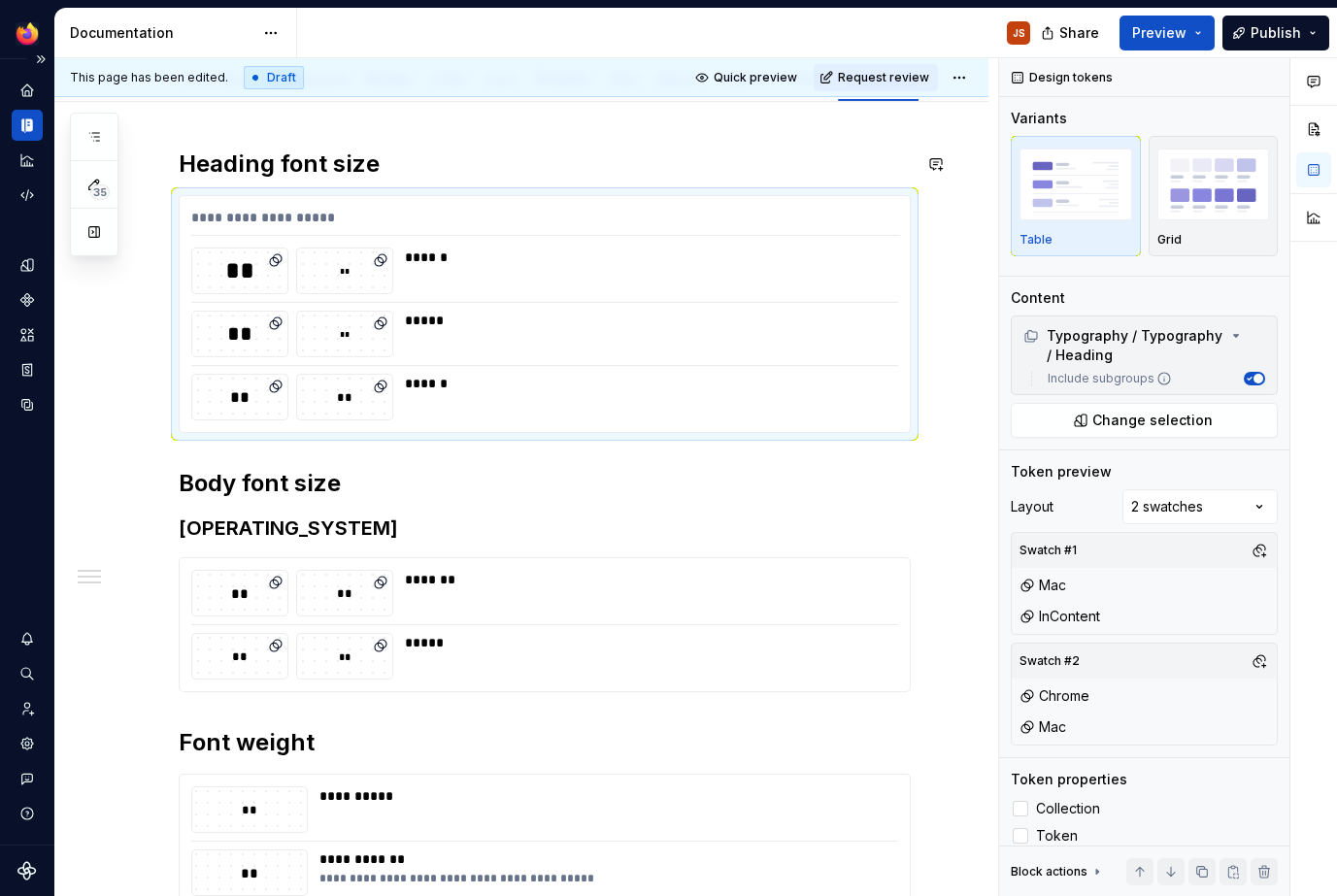 click on "**********" at bounding box center (521, 651) 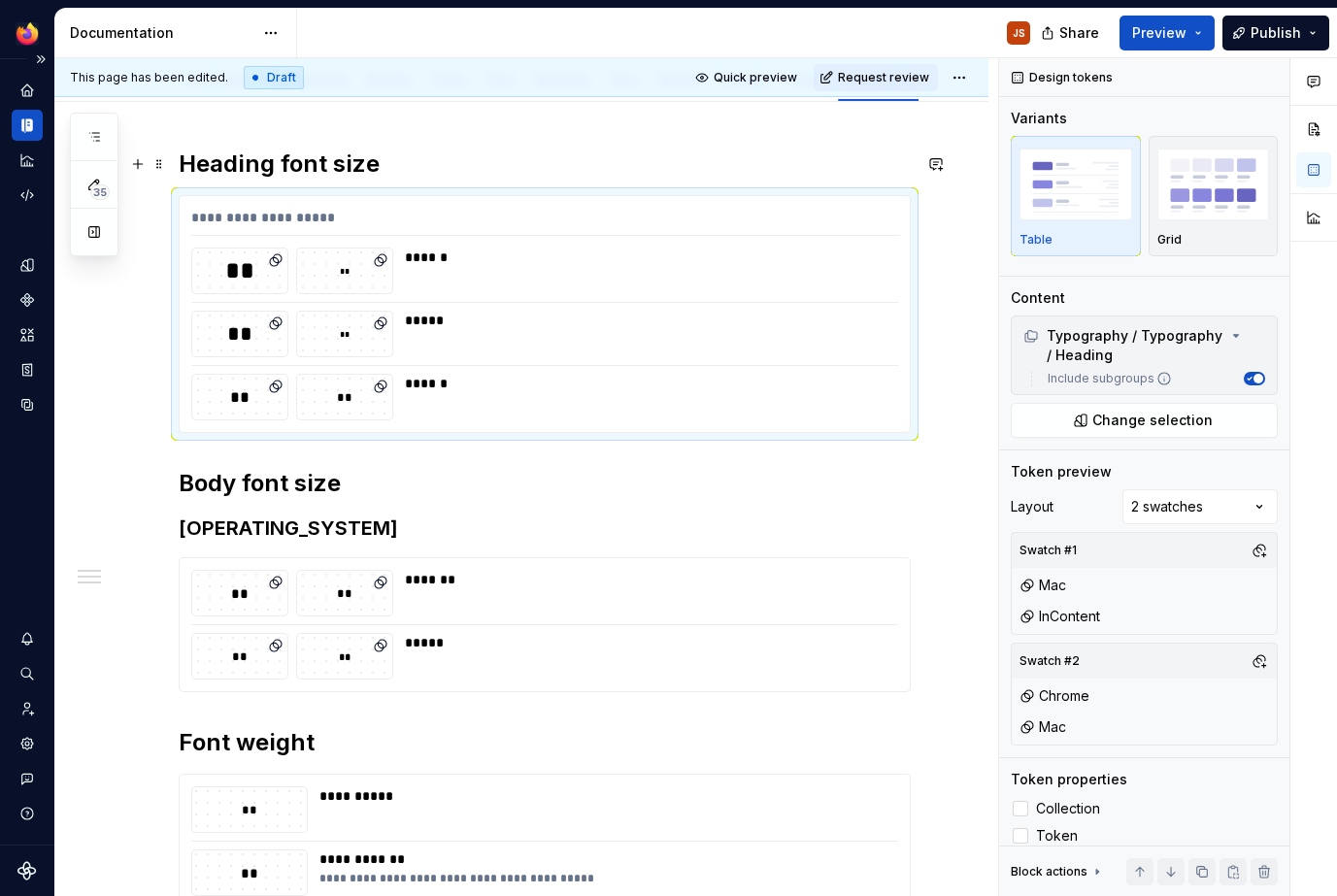 click on "Heading font size" at bounding box center [545, 164] 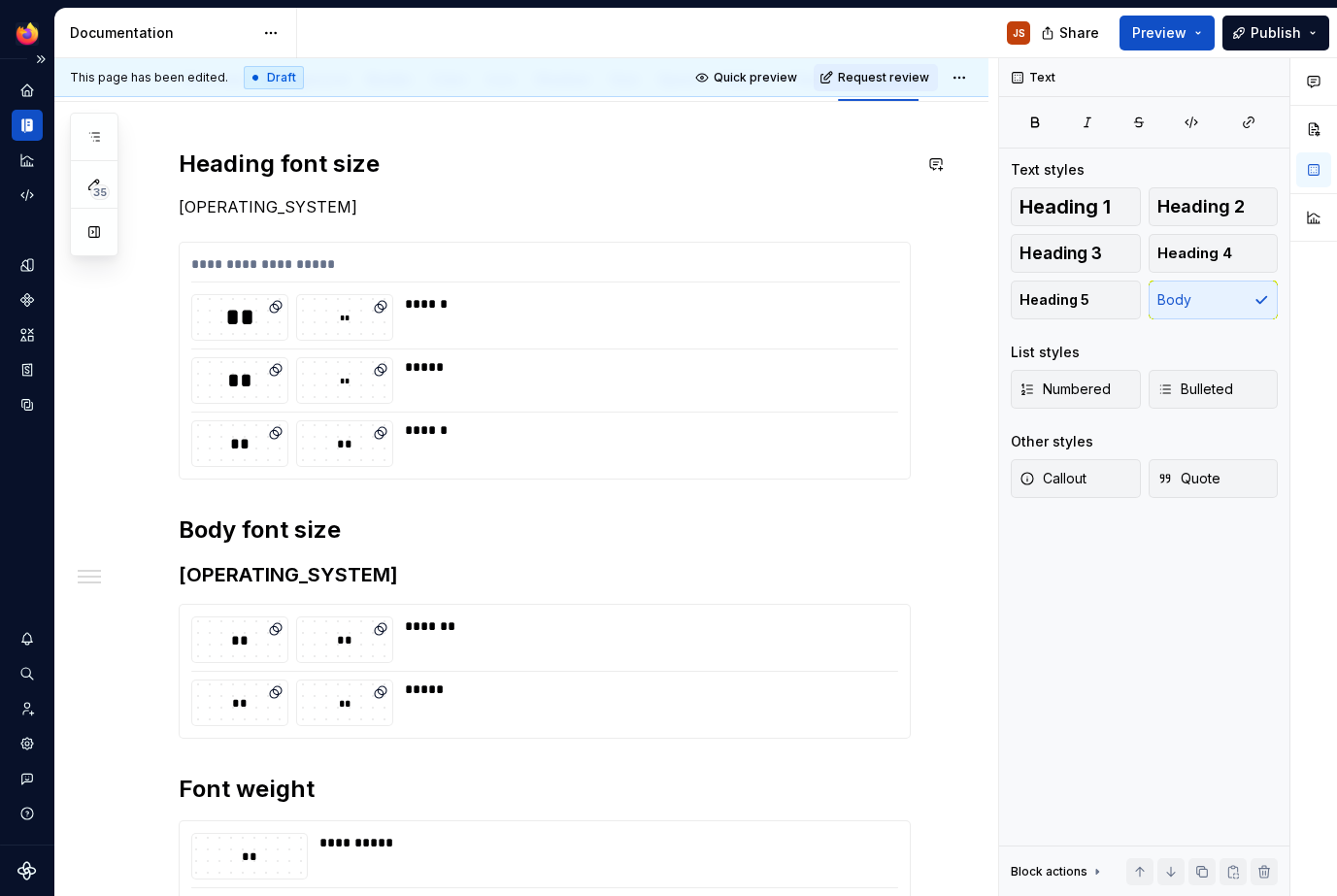 click on "Heading font size" at bounding box center (545, 164) 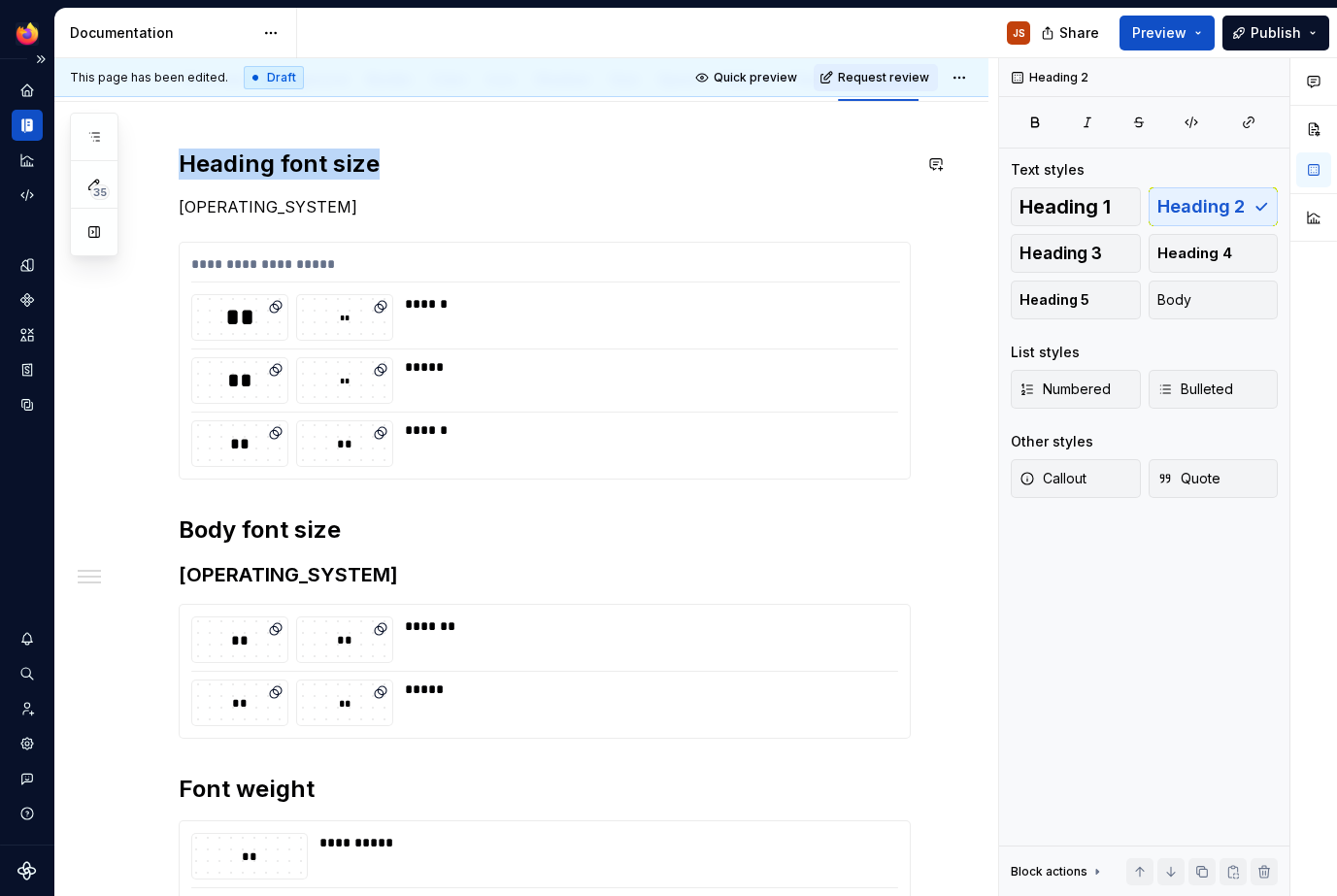 click on "Heading font size" at bounding box center [545, 164] 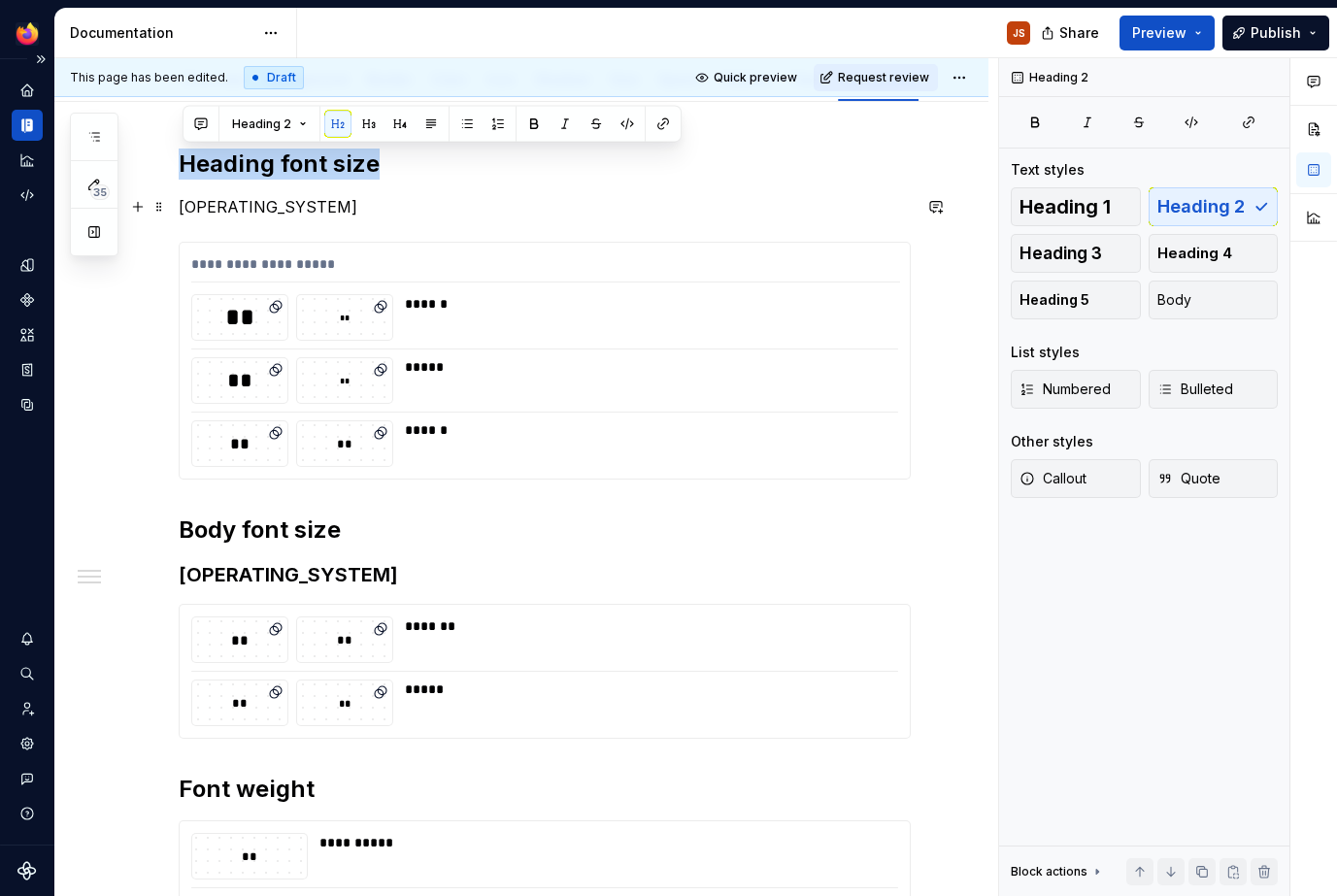 click on "[OPERATING_SYSTEM]" at bounding box center (545, 207) 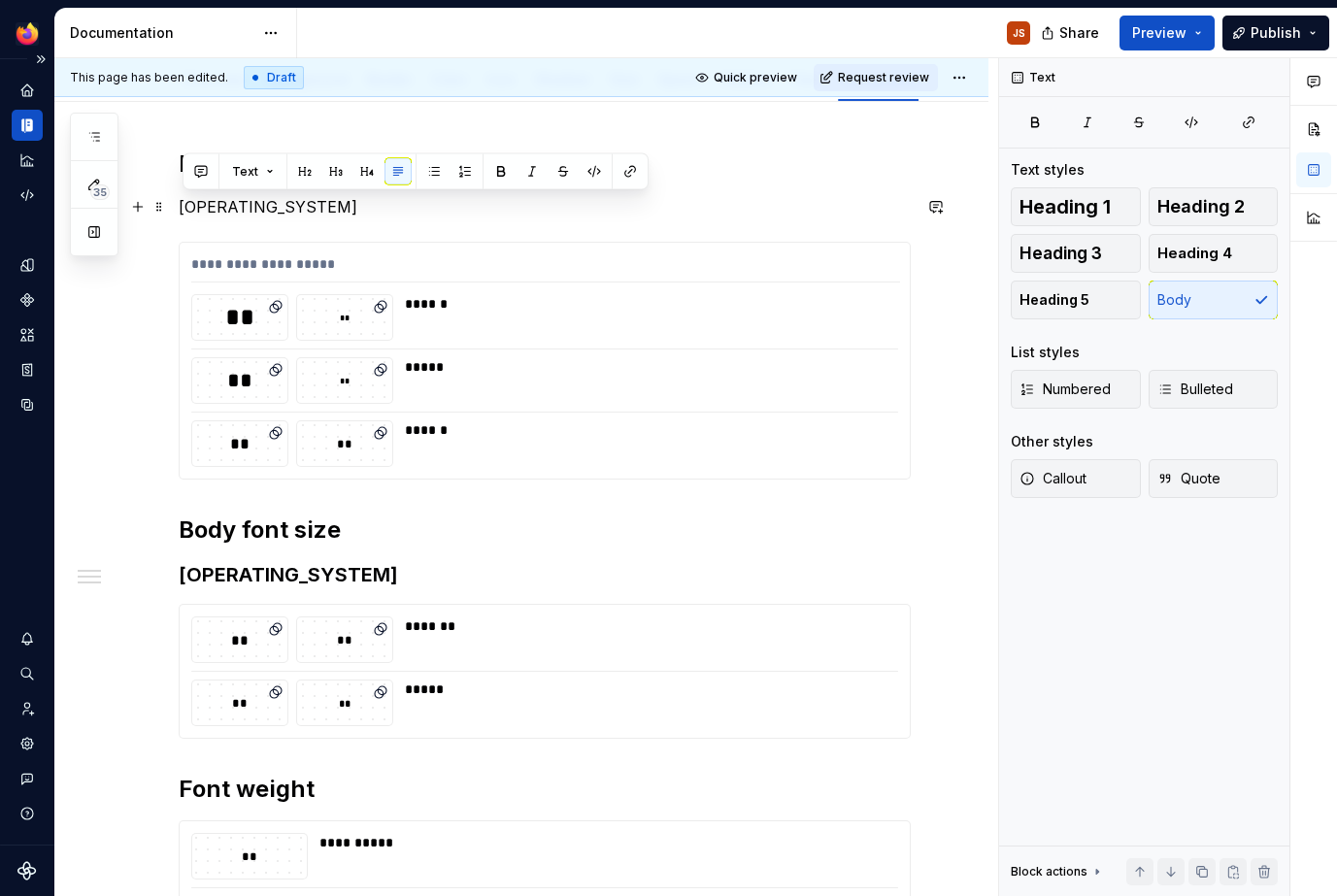 click on "[OPERATING_SYSTEM]" at bounding box center (545, 207) 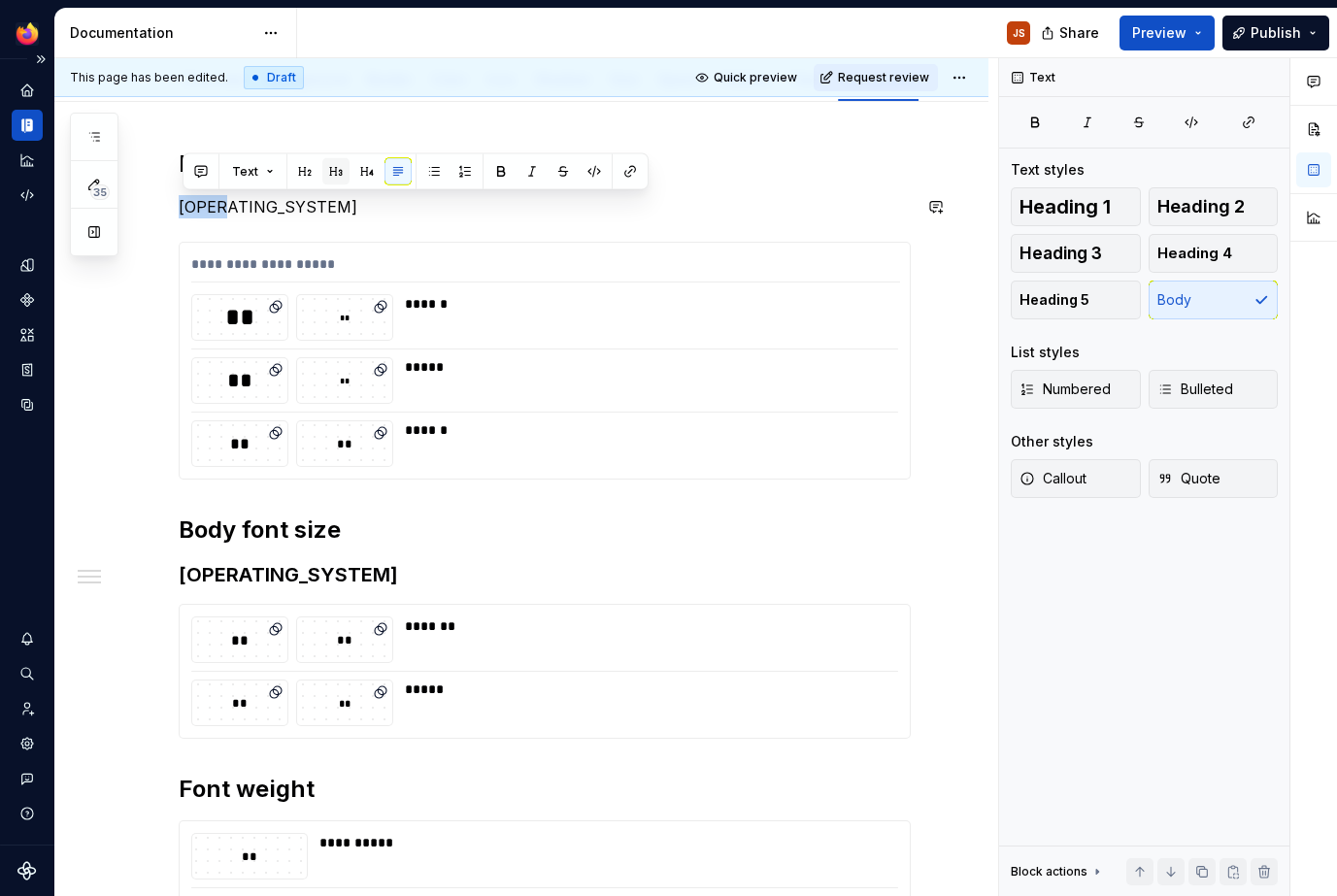 click at bounding box center [336, 172] 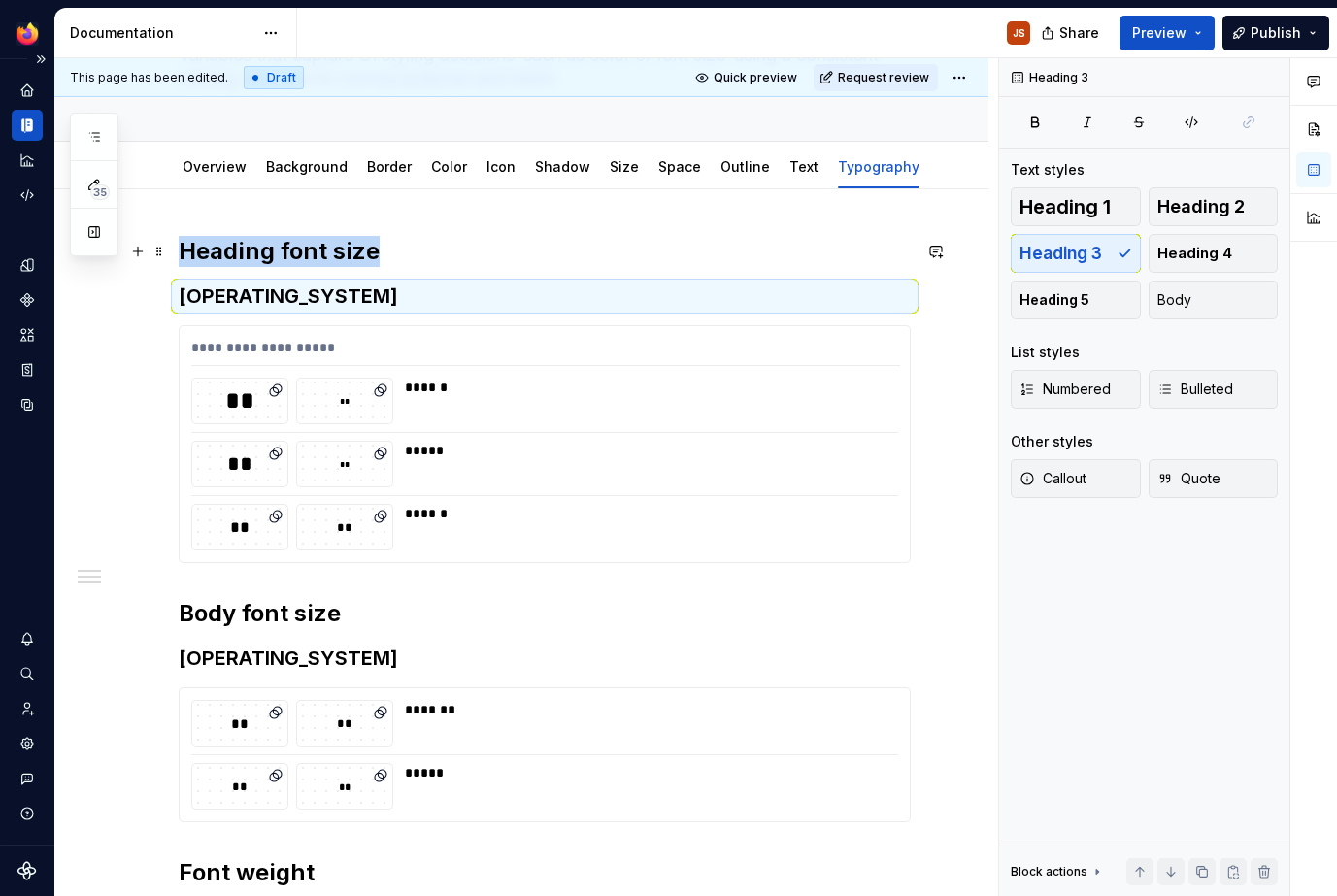 scroll, scrollTop: 161, scrollLeft: 0, axis: vertical 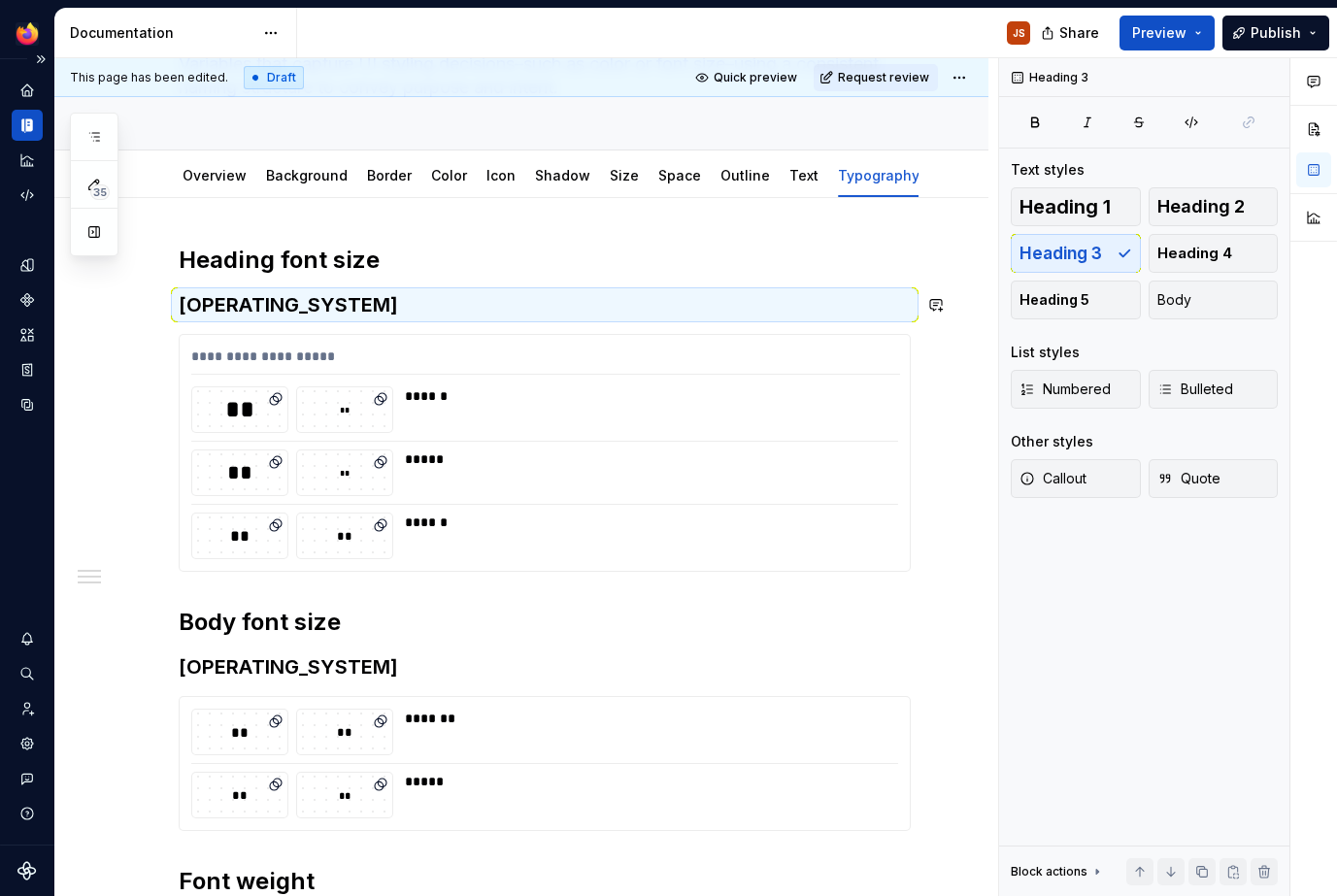 click on "**********" at bounding box center [545, 646] 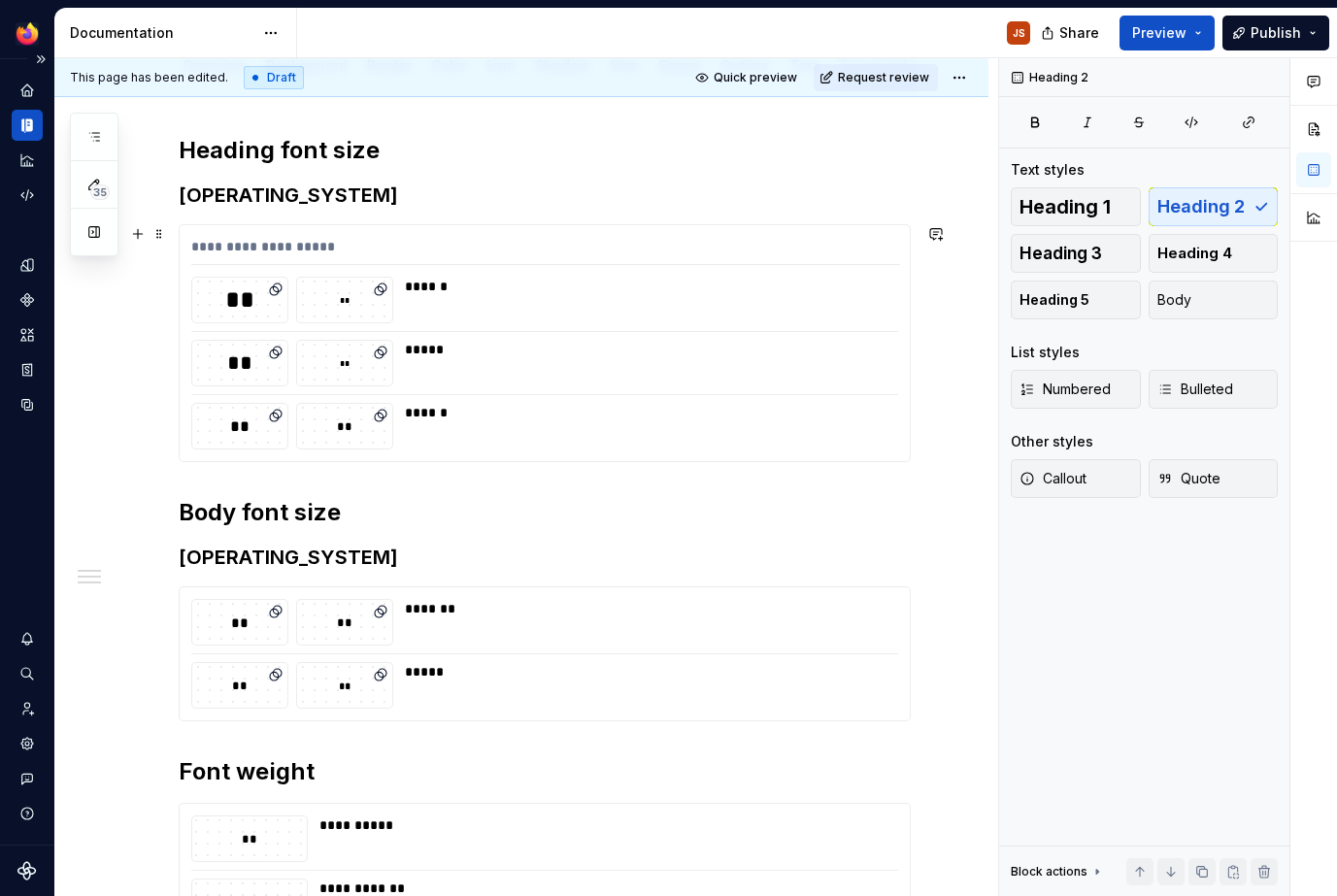 scroll, scrollTop: 274, scrollLeft: 0, axis: vertical 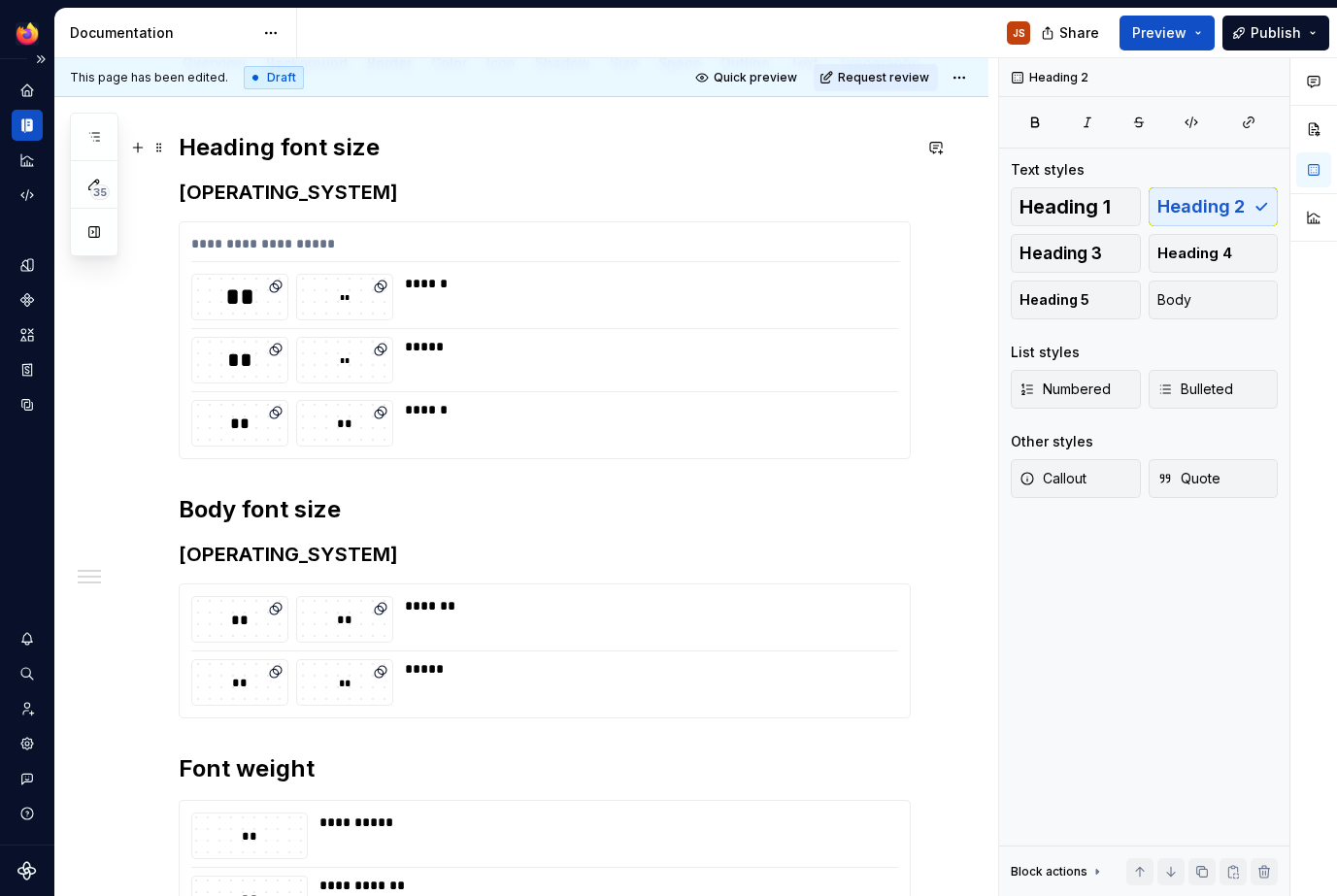 click on "Heading font size" at bounding box center (545, 148) 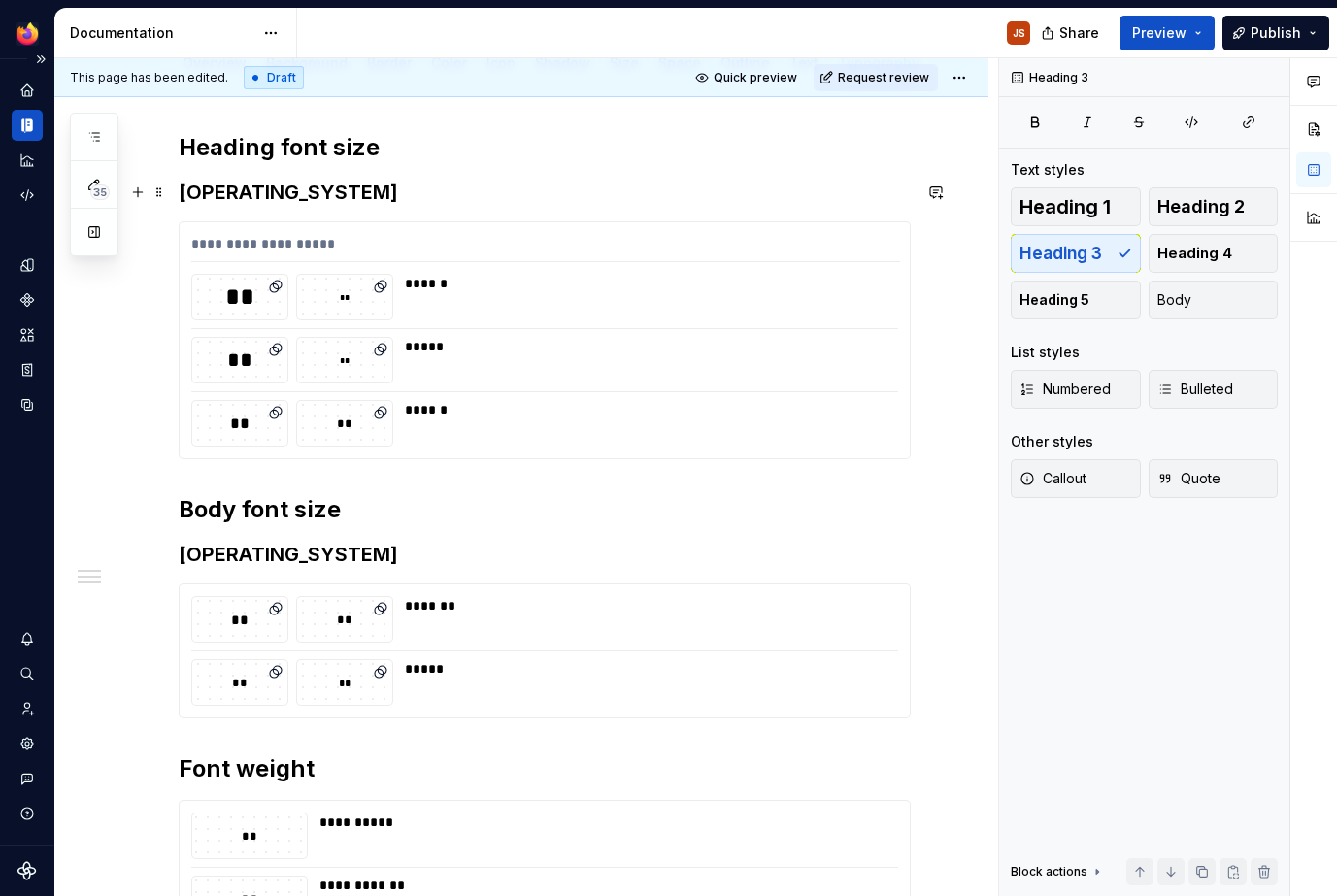 click on "[OPERATING_SYSTEM]" at bounding box center (545, 192) 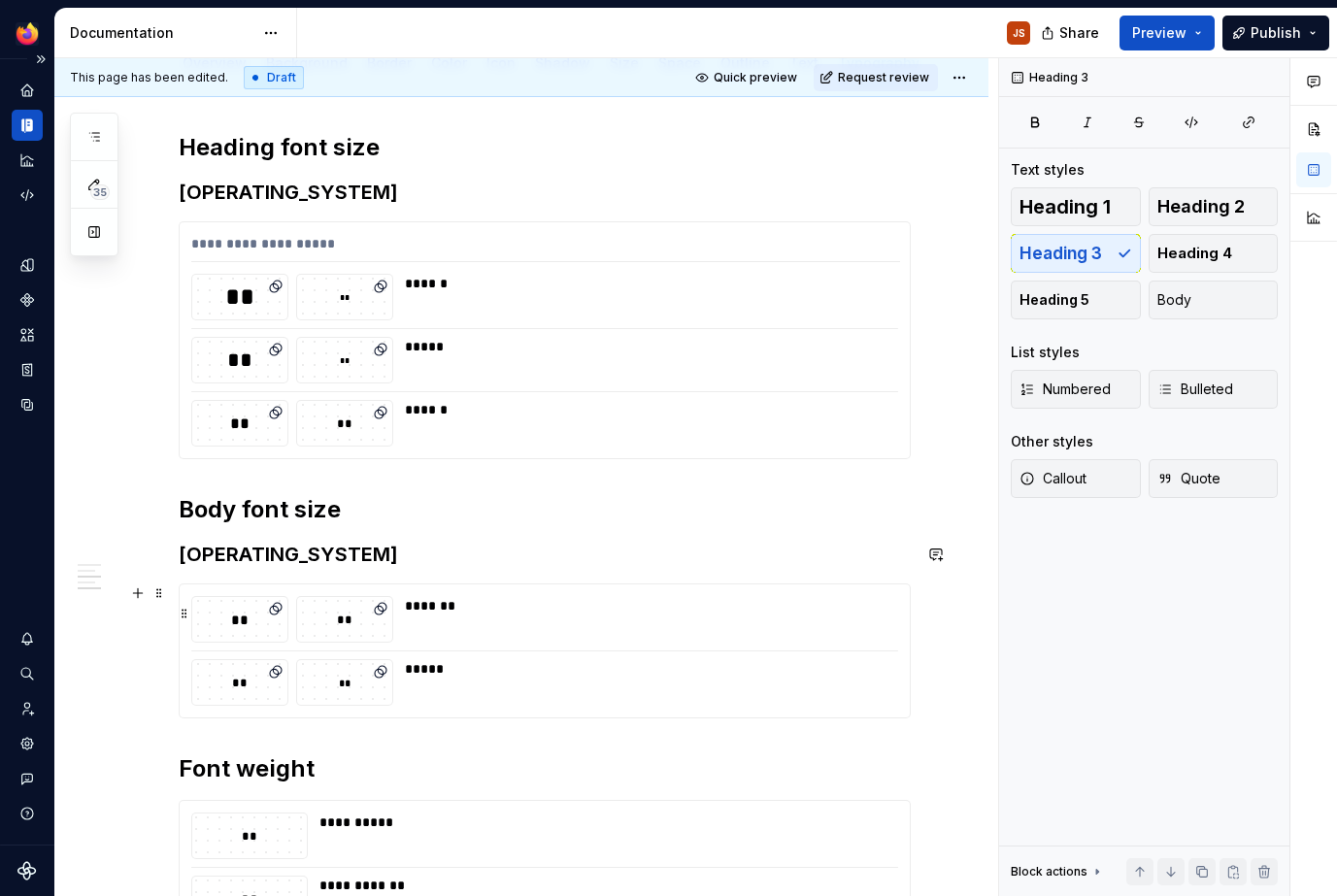 scroll, scrollTop: 511, scrollLeft: 0, axis: vertical 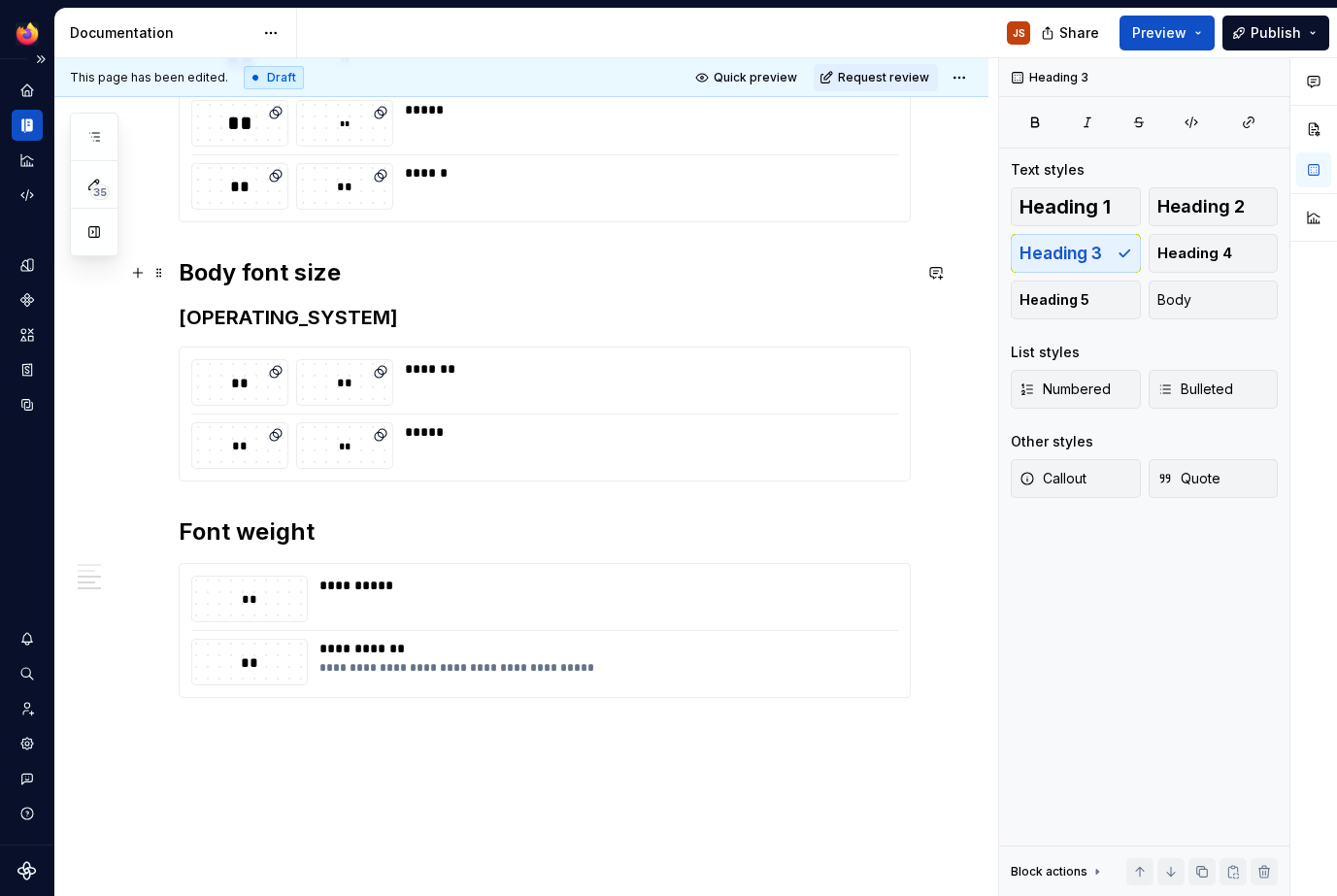 click on "Body font size" at bounding box center [545, 273] 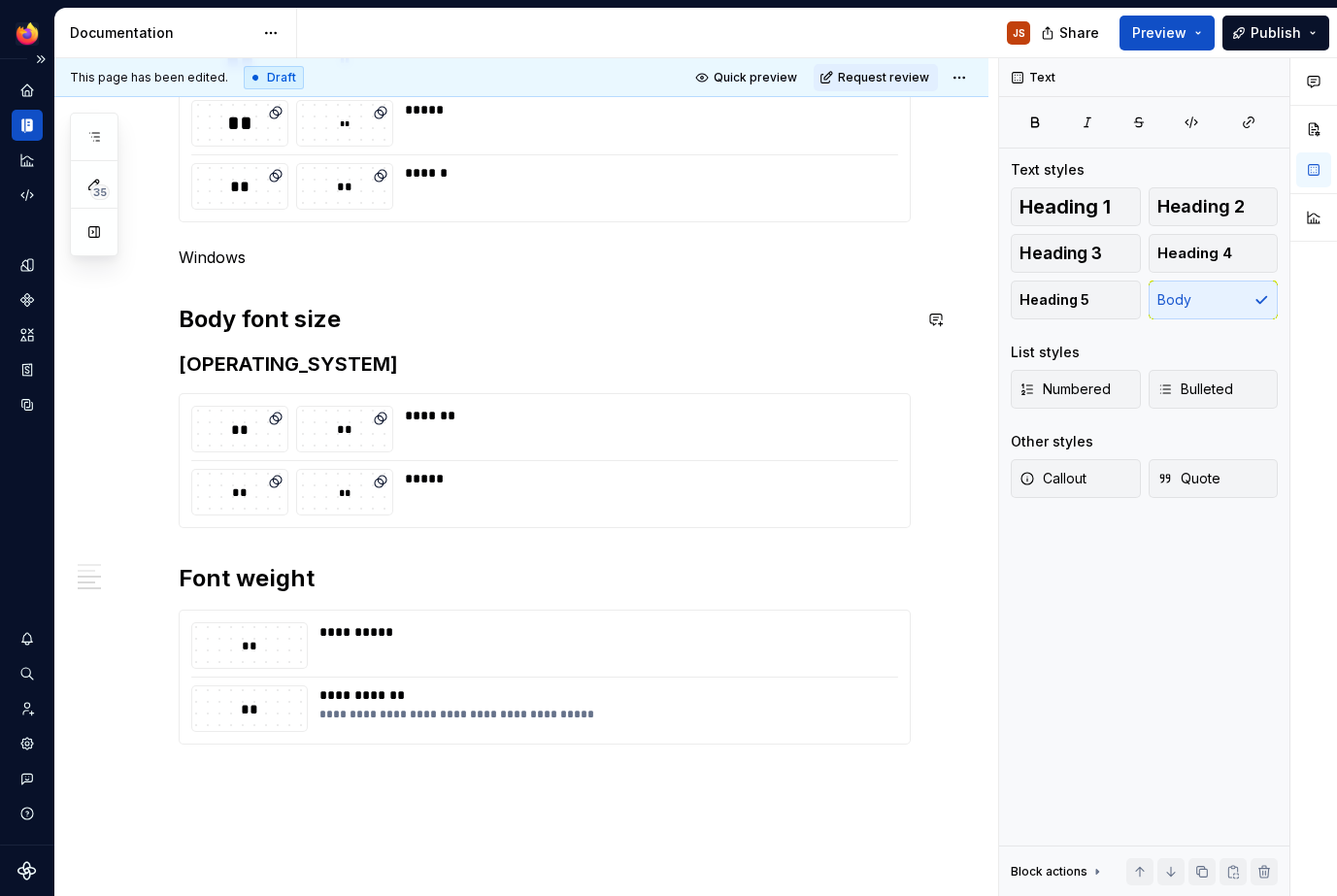 click on "**********" at bounding box center [545, 319] 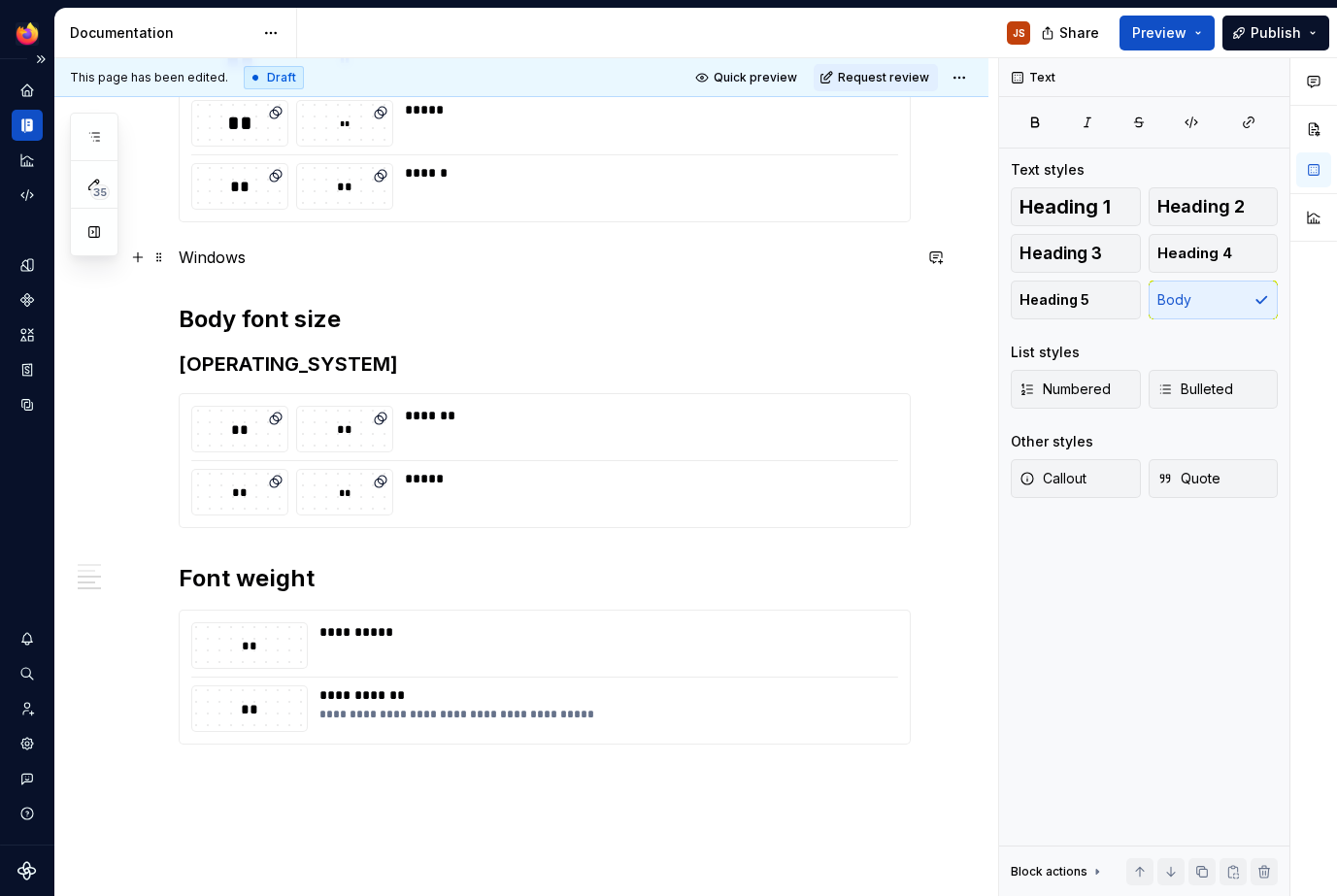 click on "Windows" at bounding box center [545, 257] 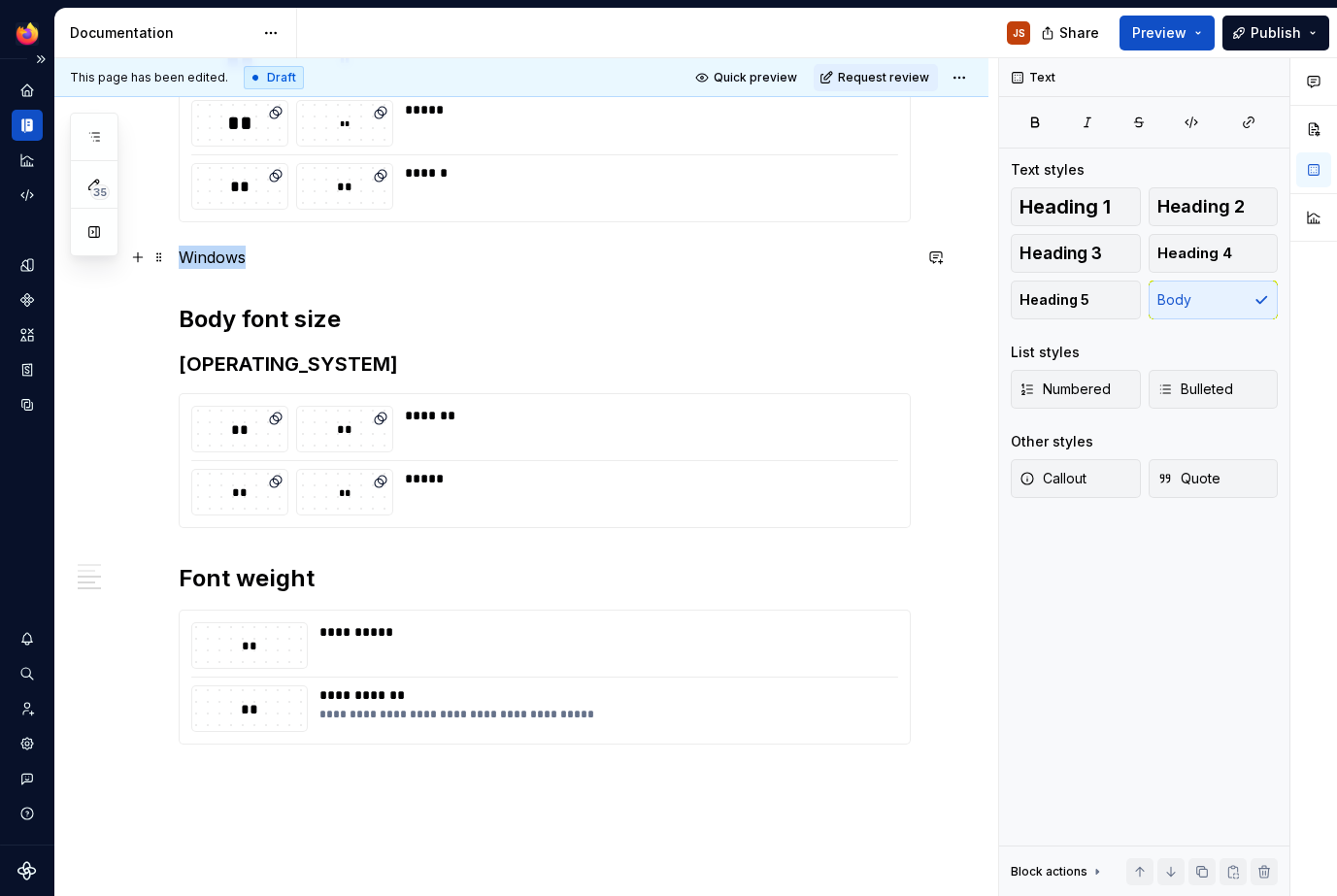 click on "Windows" at bounding box center (545, 257) 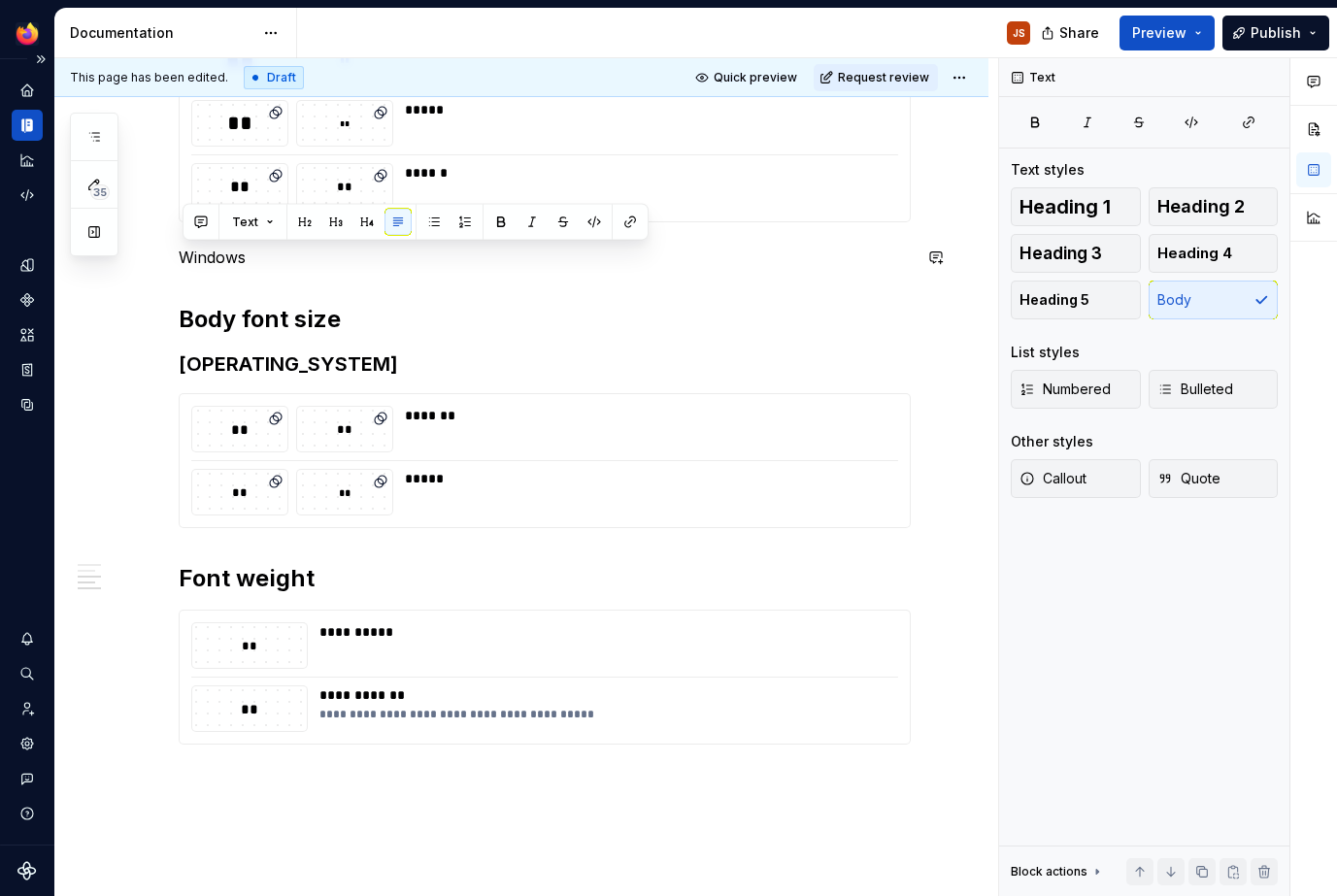 click on "Text" at bounding box center [416, 222] 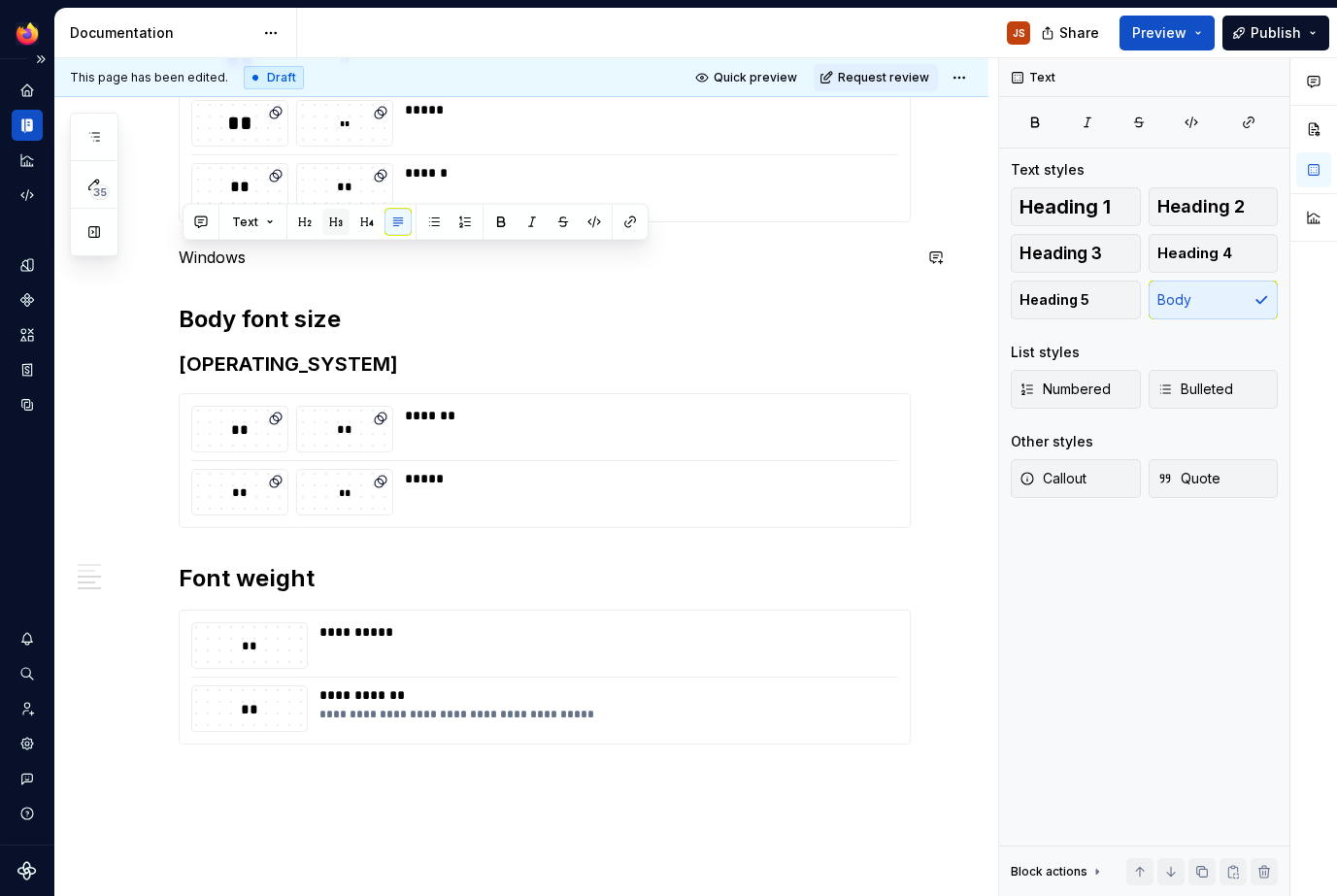click at bounding box center [336, 222] 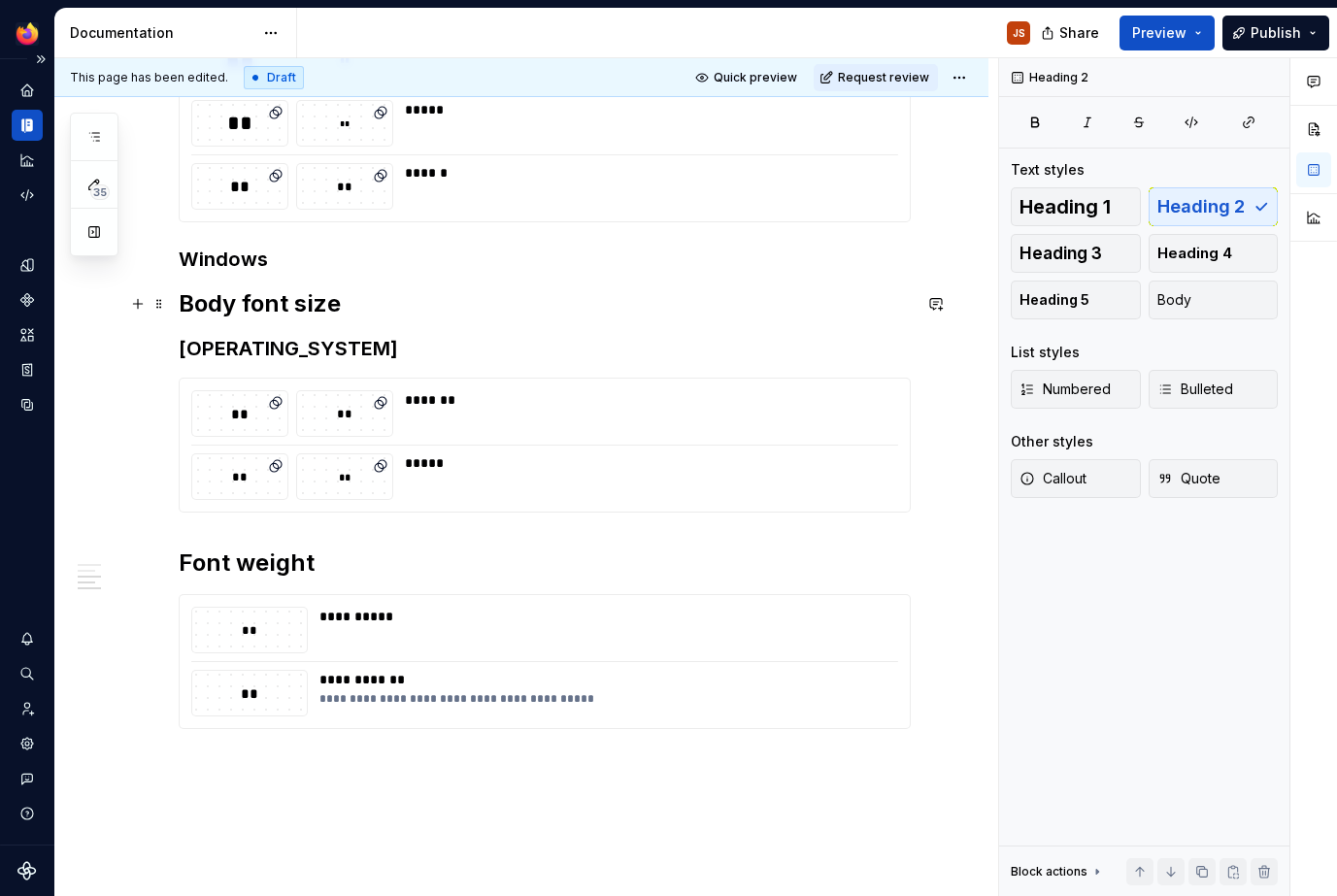 click on "Body font size" at bounding box center (545, 304) 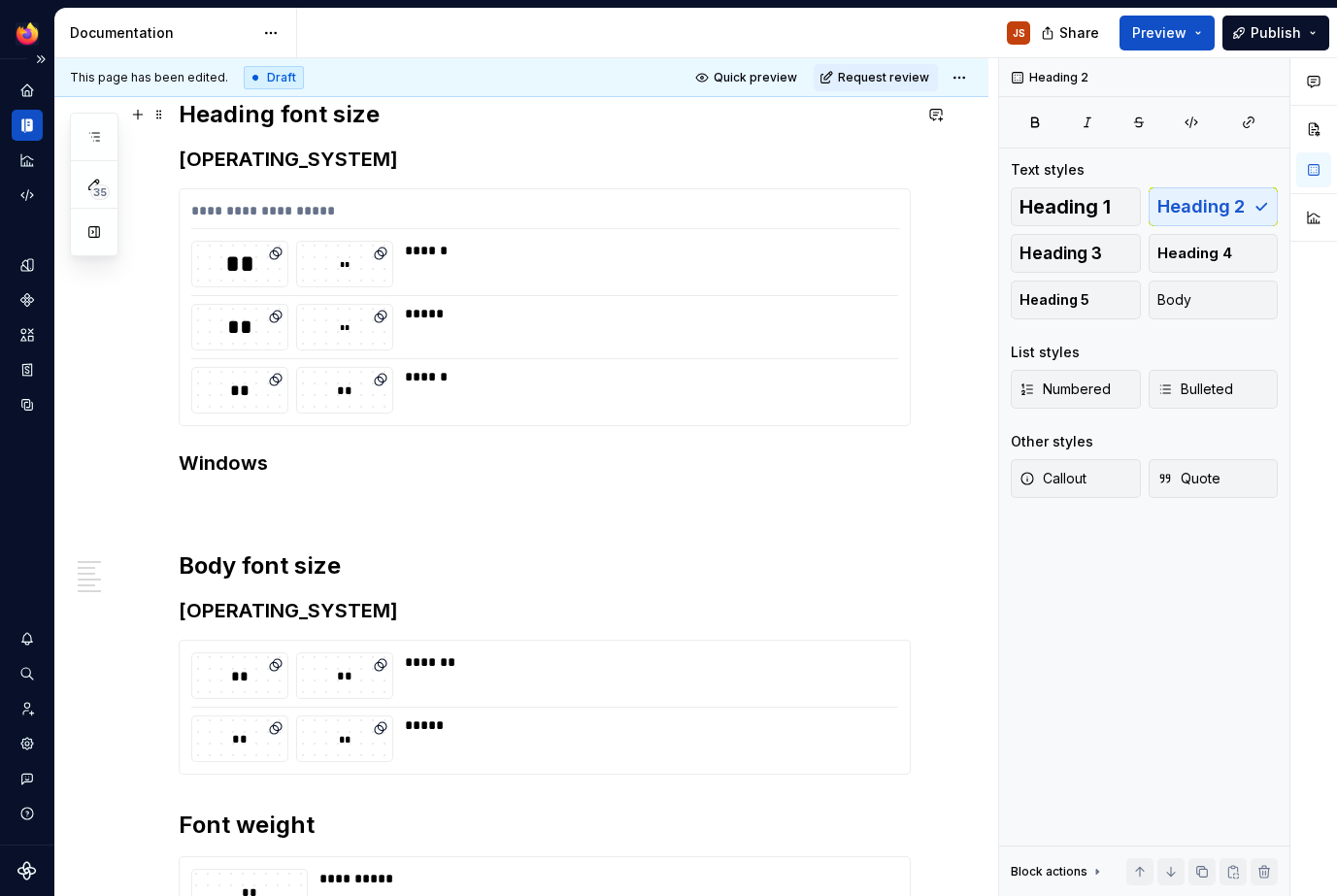 scroll, scrollTop: 302, scrollLeft: 0, axis: vertical 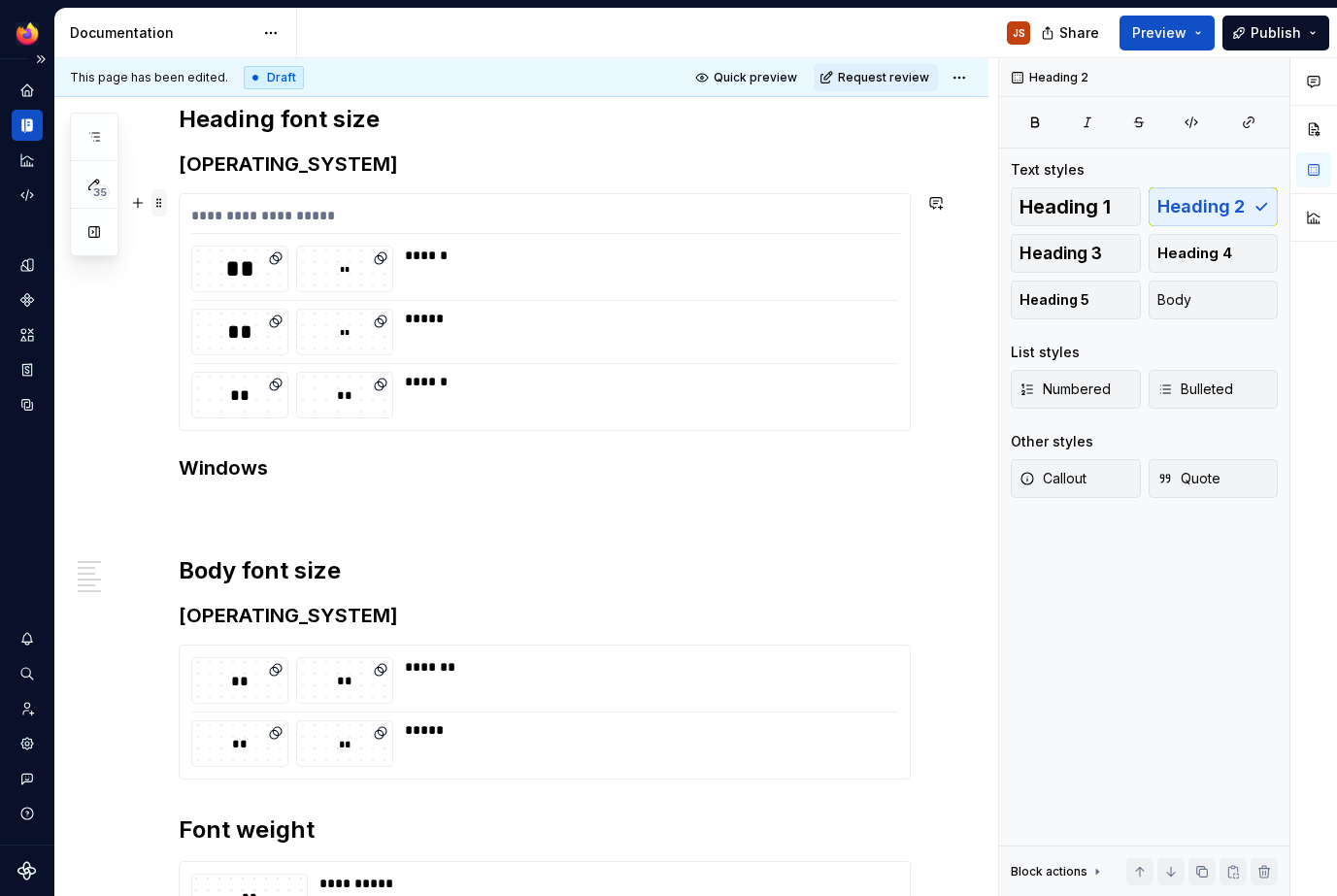 click at bounding box center (159, 203) 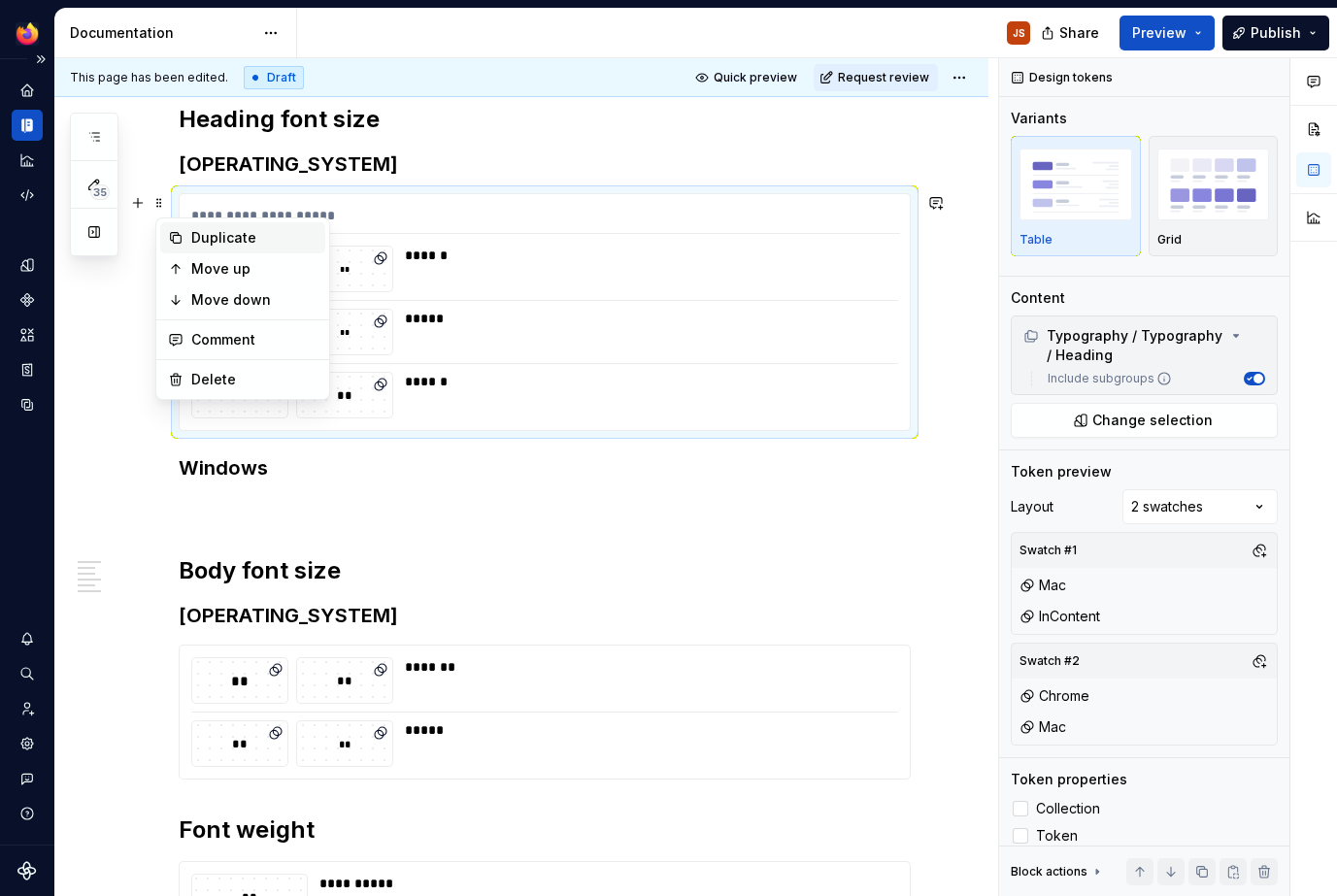 click on "Duplicate" at bounding box center (254, 238) 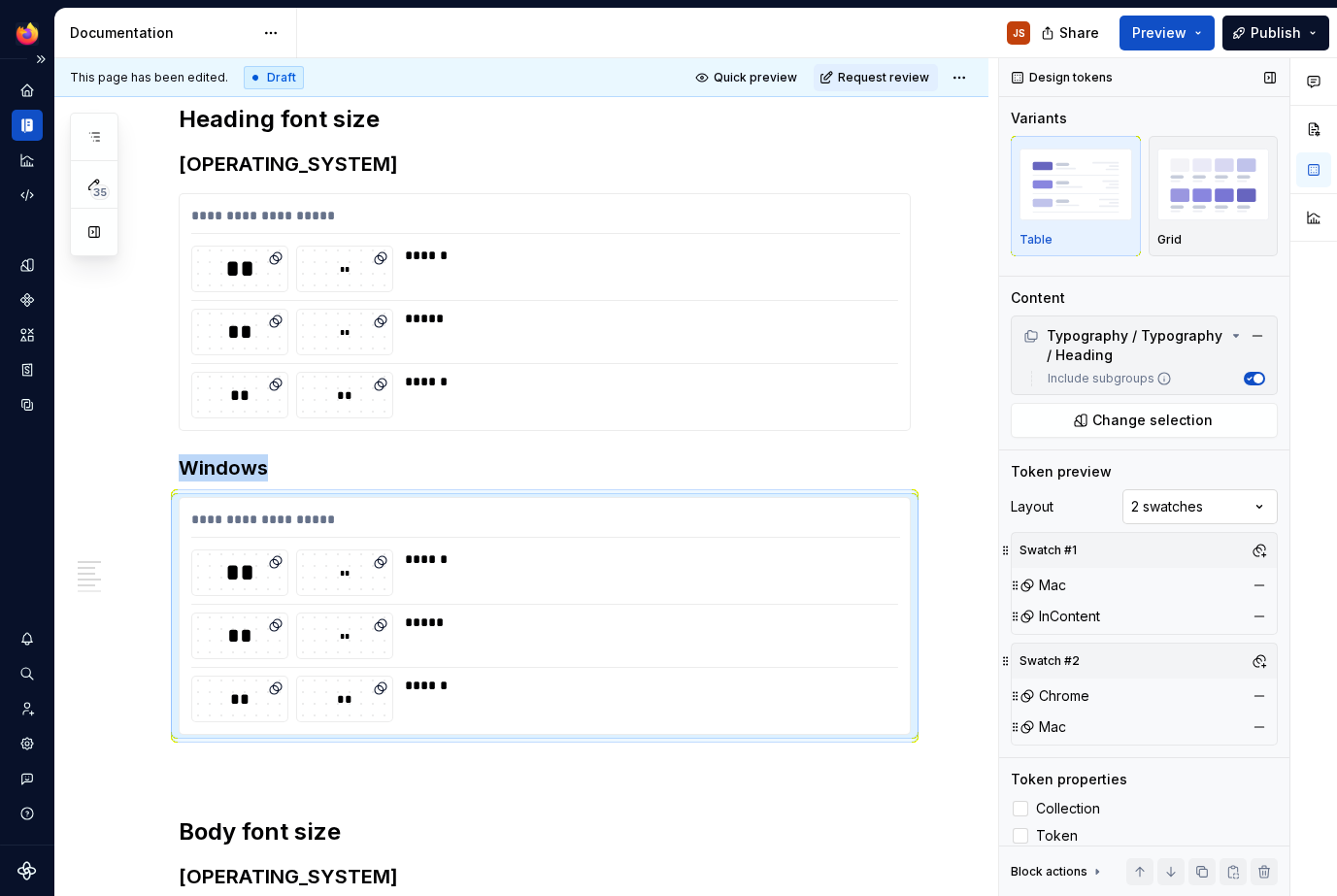 click on "Comments Open comments No comments yet Select ‘Comment’ from the block context menu to add one. Design tokens Variants Table Grid Content Typography / Typography / Heading Include subgroups Change selection Token preview Layout 2 swatches Swatch #1 Mac InContent Swatch #2 Chrome Mac Token properties Collection Token iOS Name Android Name Block actions Move up Move down Duplicate Copy (⌘C) Cut (⌘X) Delete" at bounding box center [1168, 477] 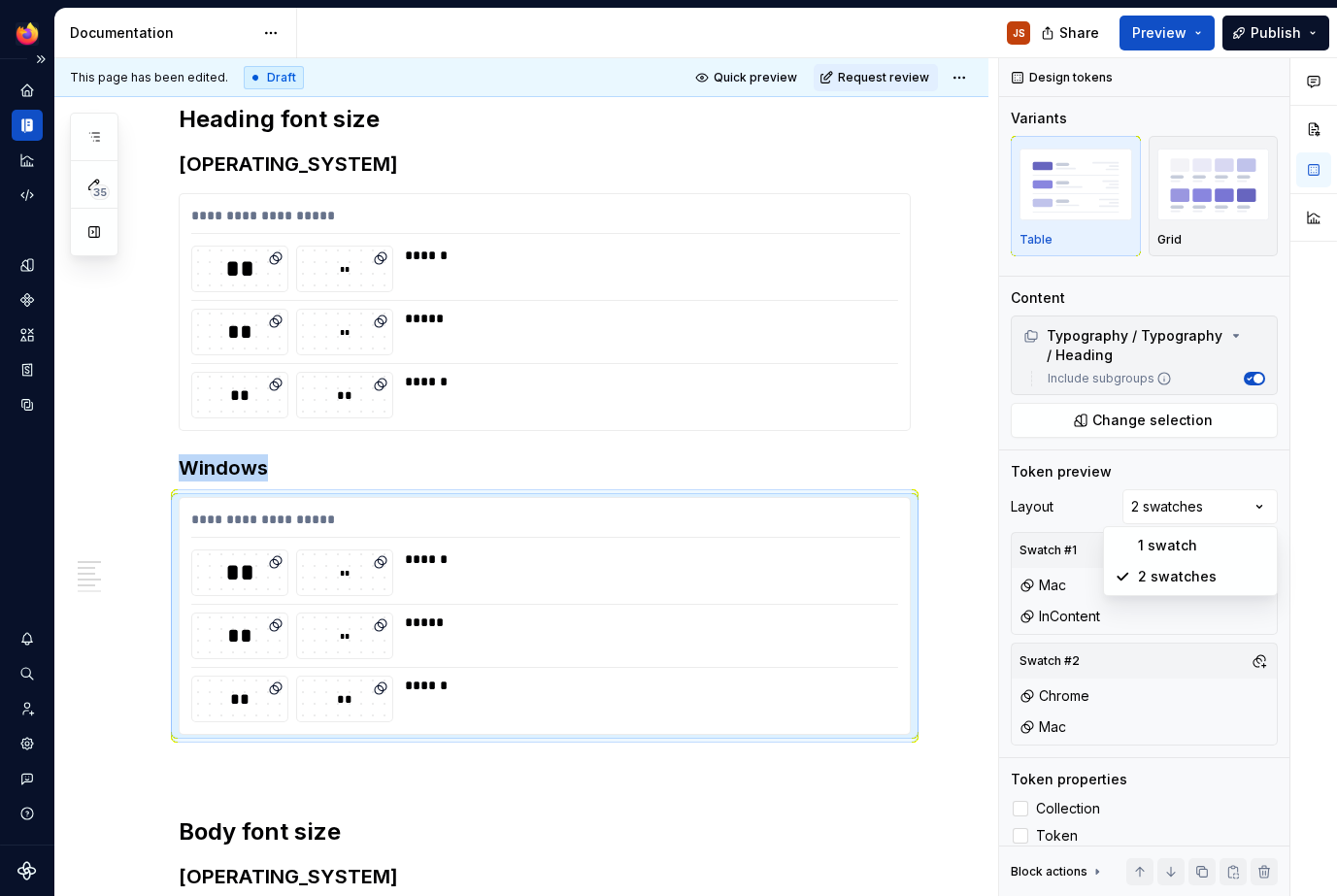 click on "Comments Open comments No comments yet Select ‘Comment’ from the block context menu to add one. Design tokens Variants Table Grid Content Typography / Typography / Heading Include subgroups Change selection Token preview Layout 2 swatches Swatch #1 Mac InContent Swatch #2 Chrome Mac Token properties Collection Token iOS Name Android Name Block actions Move up Move down Duplicate Copy (⌘C) Cut (⌘X) Delete" at bounding box center (1168, 477) 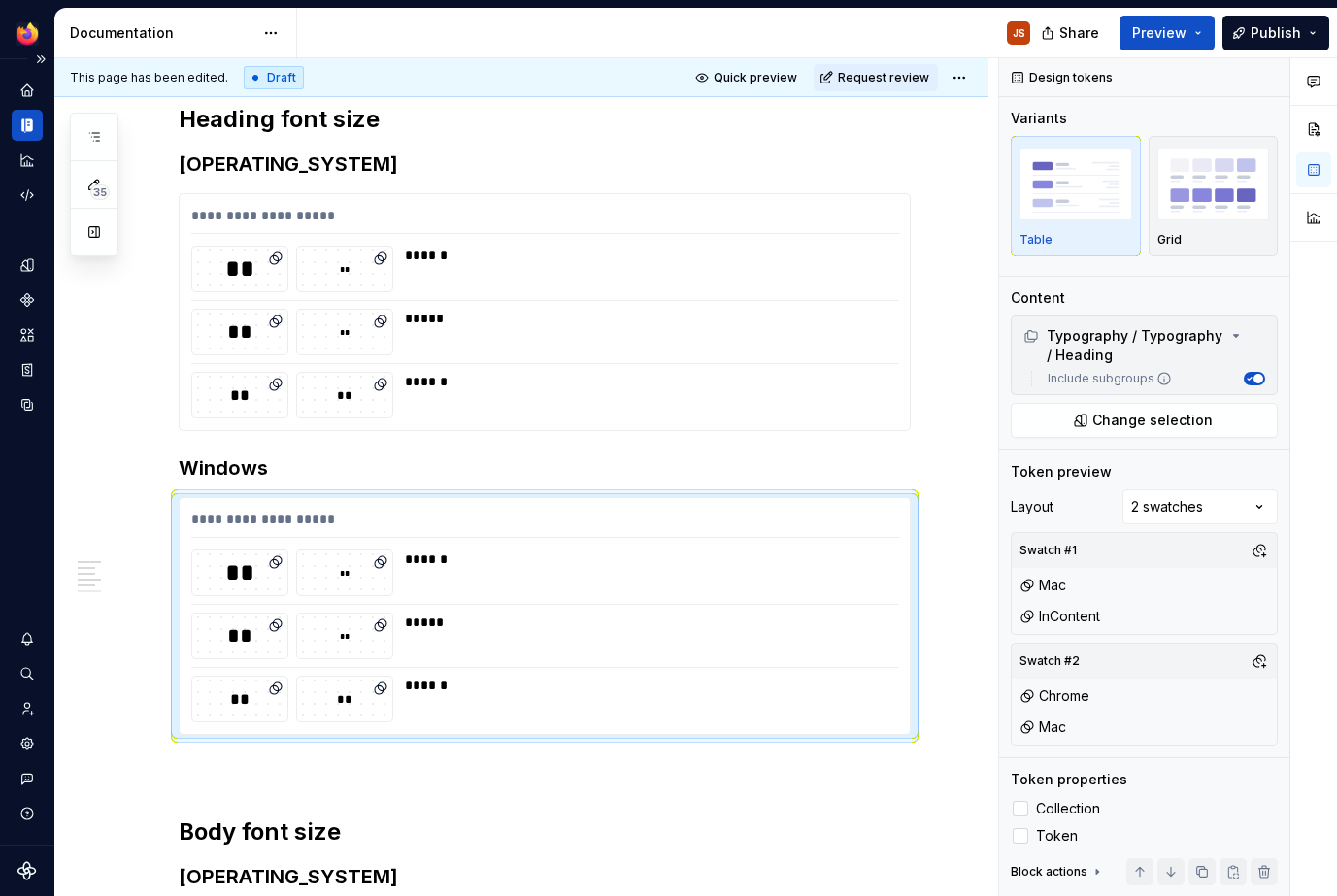 scroll, scrollTop: 302, scrollLeft: 0, axis: vertical 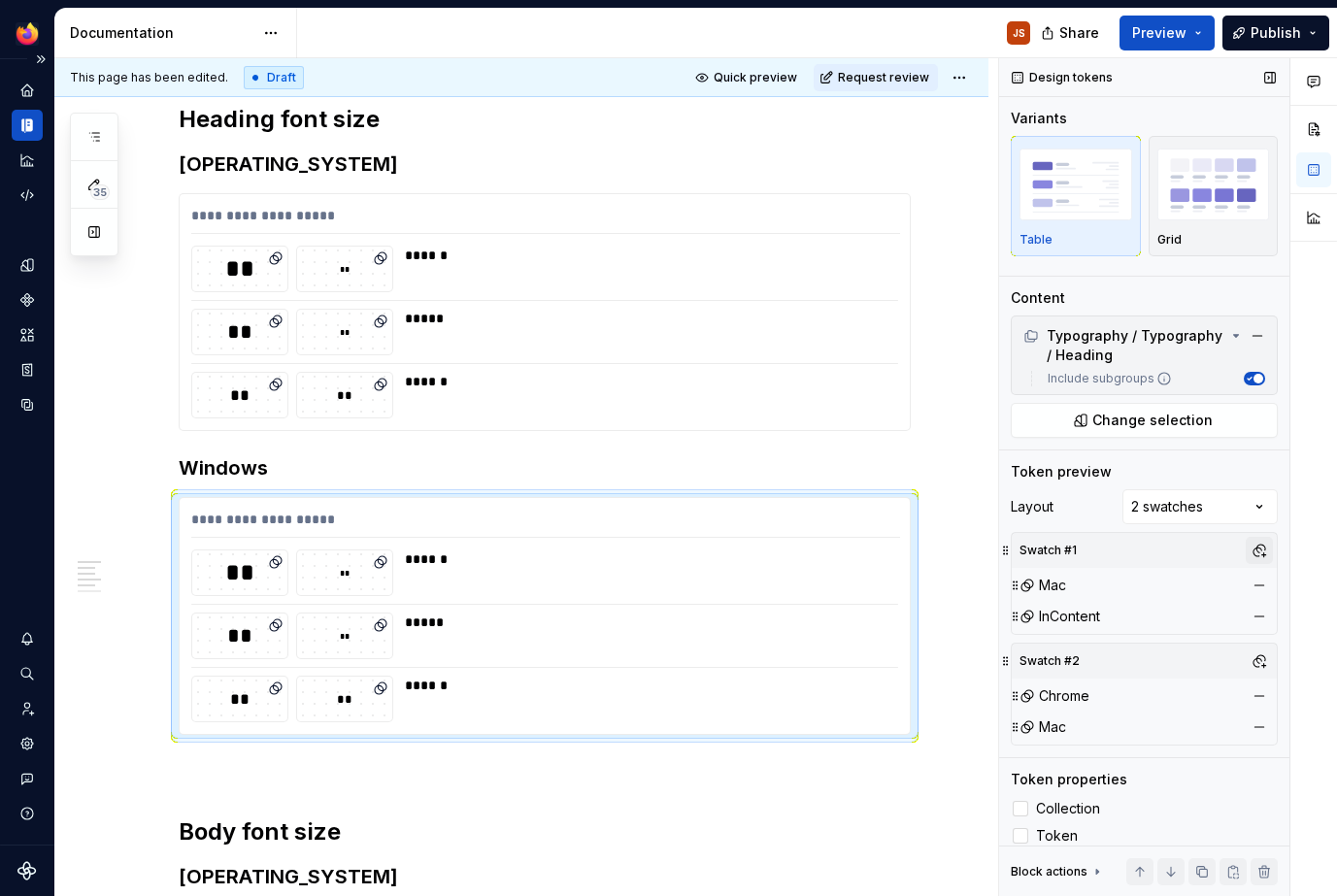 click at bounding box center (1259, 550) 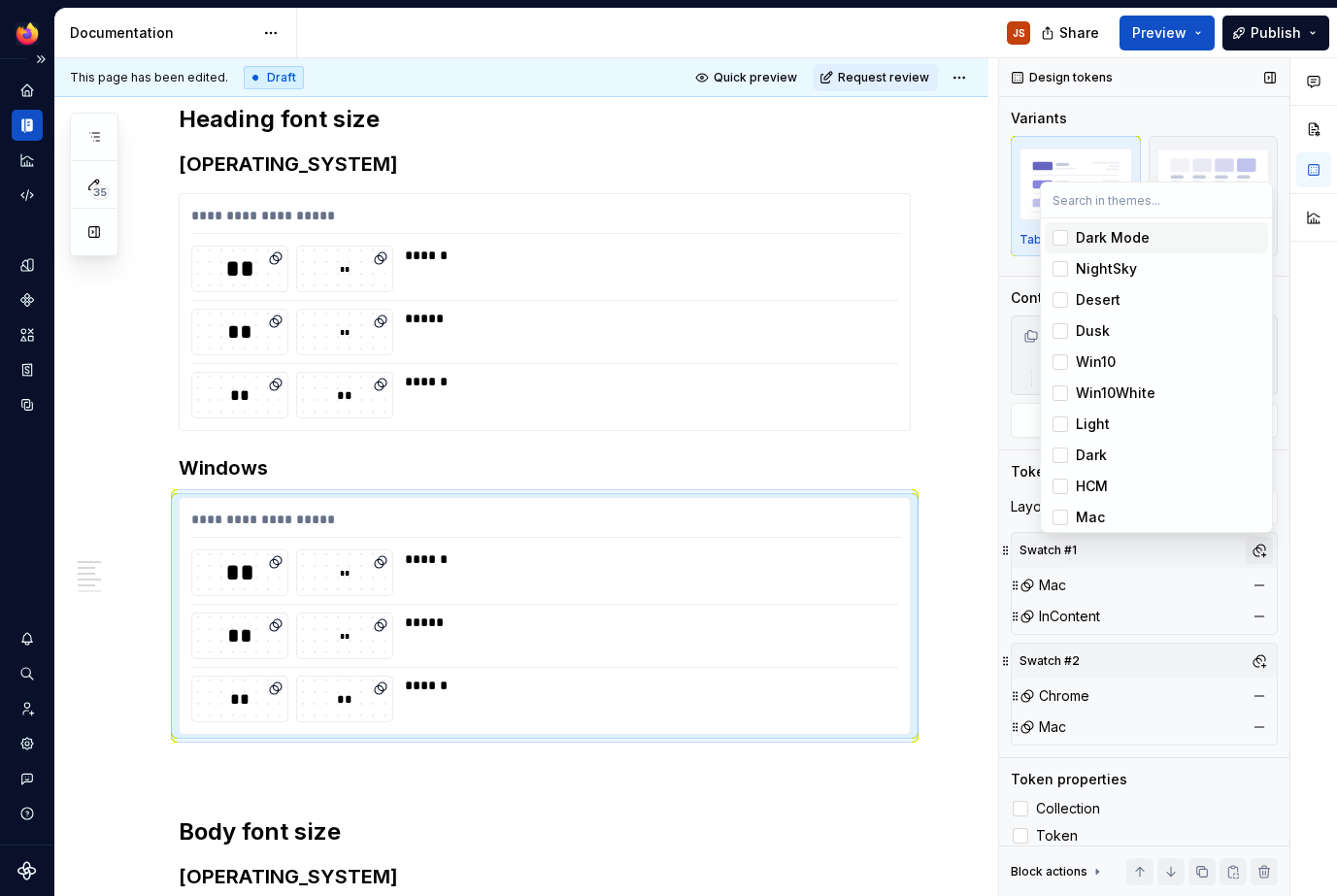 scroll, scrollTop: 302, scrollLeft: 0, axis: vertical 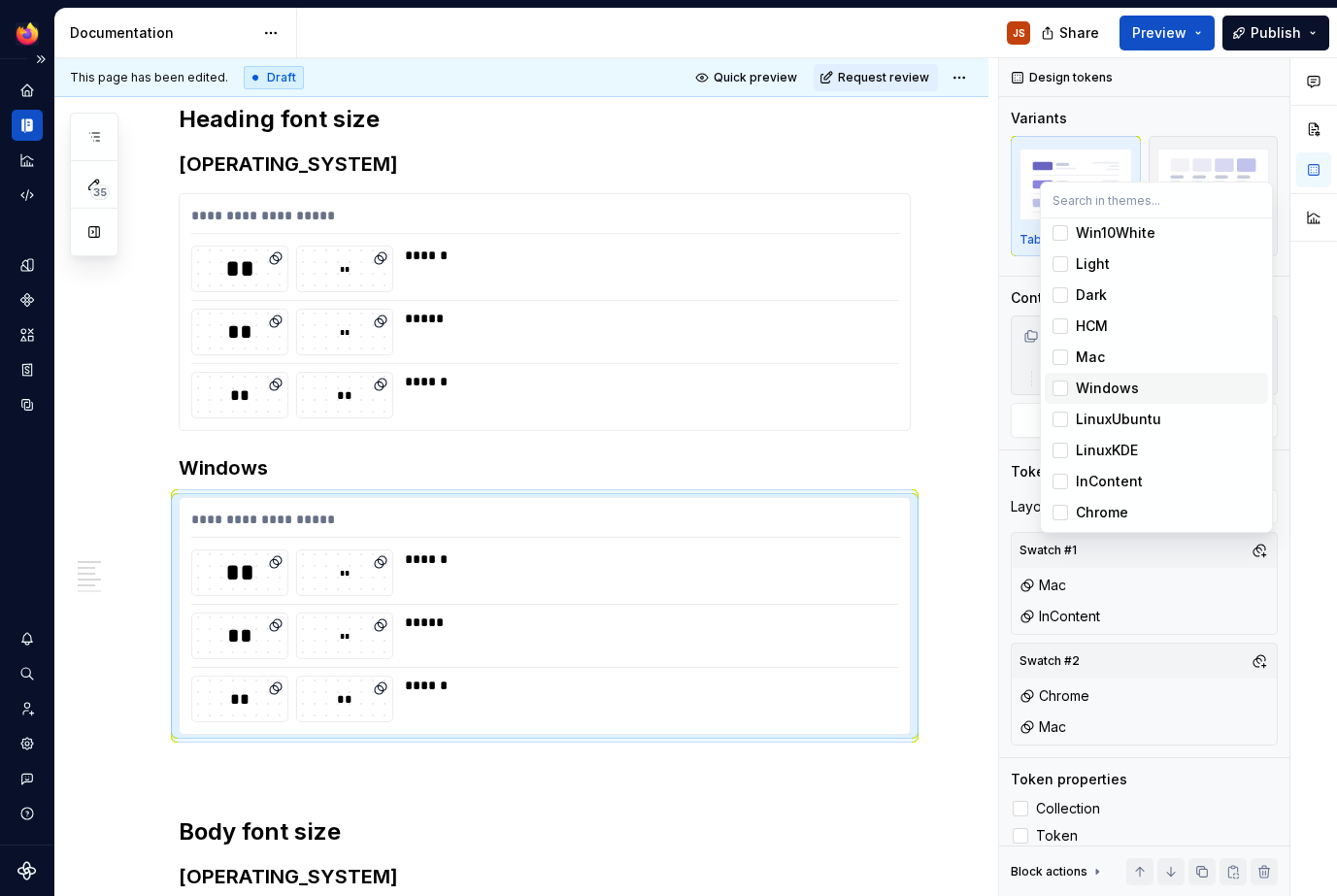 click at bounding box center [1060, 388] 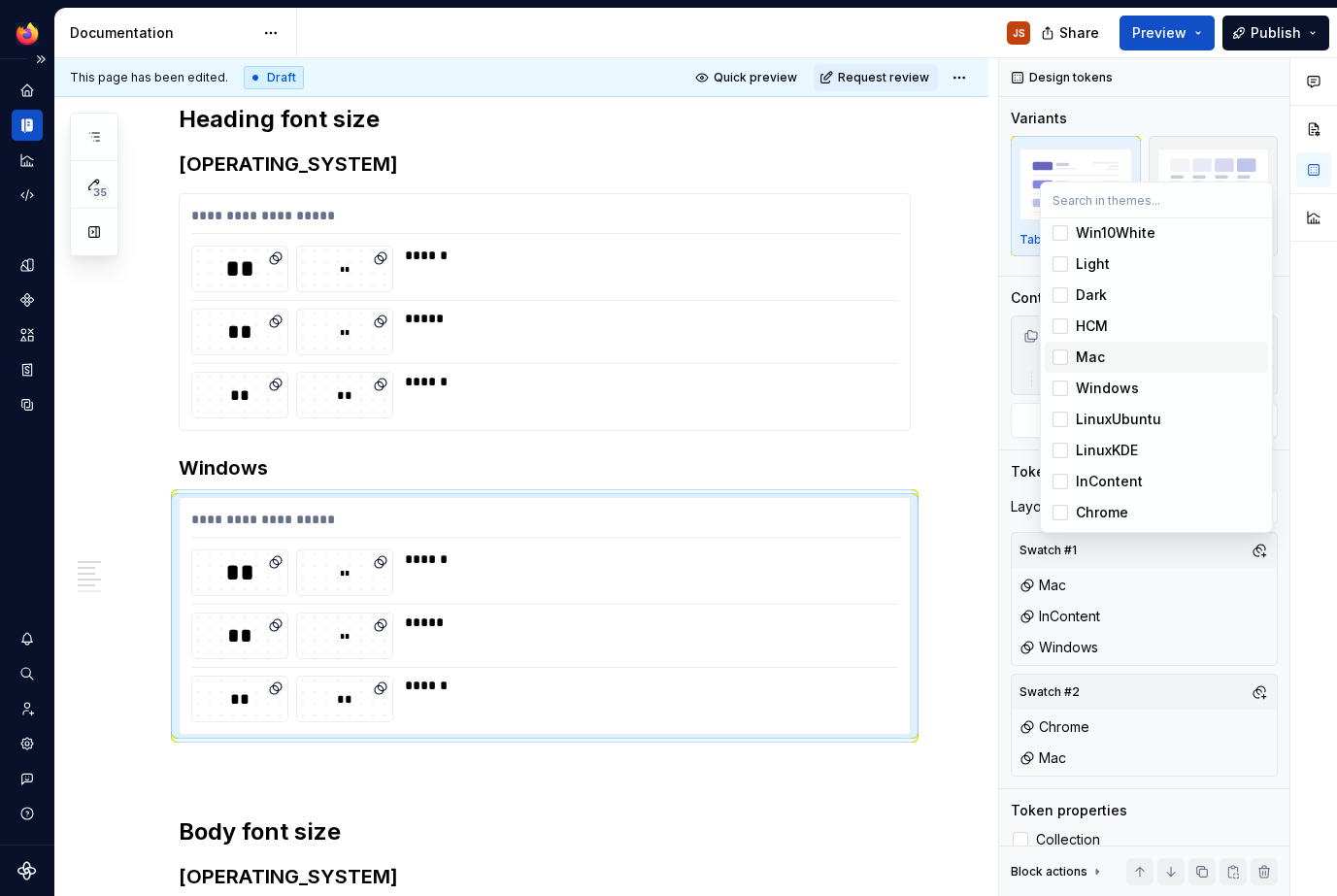 click at bounding box center [1060, 357] 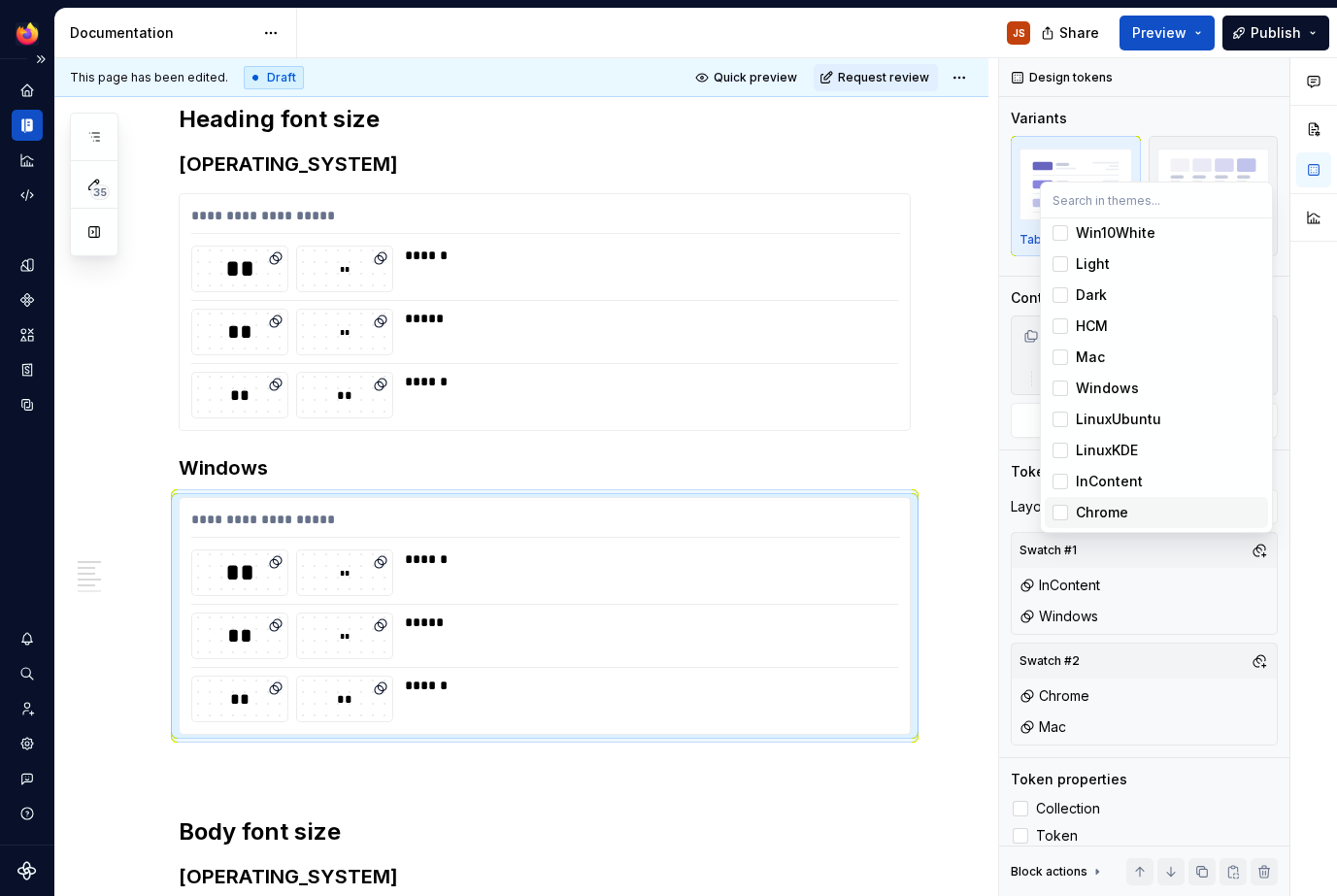 click on "Comments Open comments No comments yet Select ‘Comment’ from the block context menu to add one. Design tokens Variants Table Grid Content Typography / Typography / Heading Include subgroups Change selection Token preview Layout 2 swatches Swatch #1 InContent Mac Swatch #2 No theme applied. Token properties Collection Token iOS Name Android Name Block actions Move up Move down Duplicate Copy (⌘C) Cut (⌘X) Delete" at bounding box center [1168, 477] 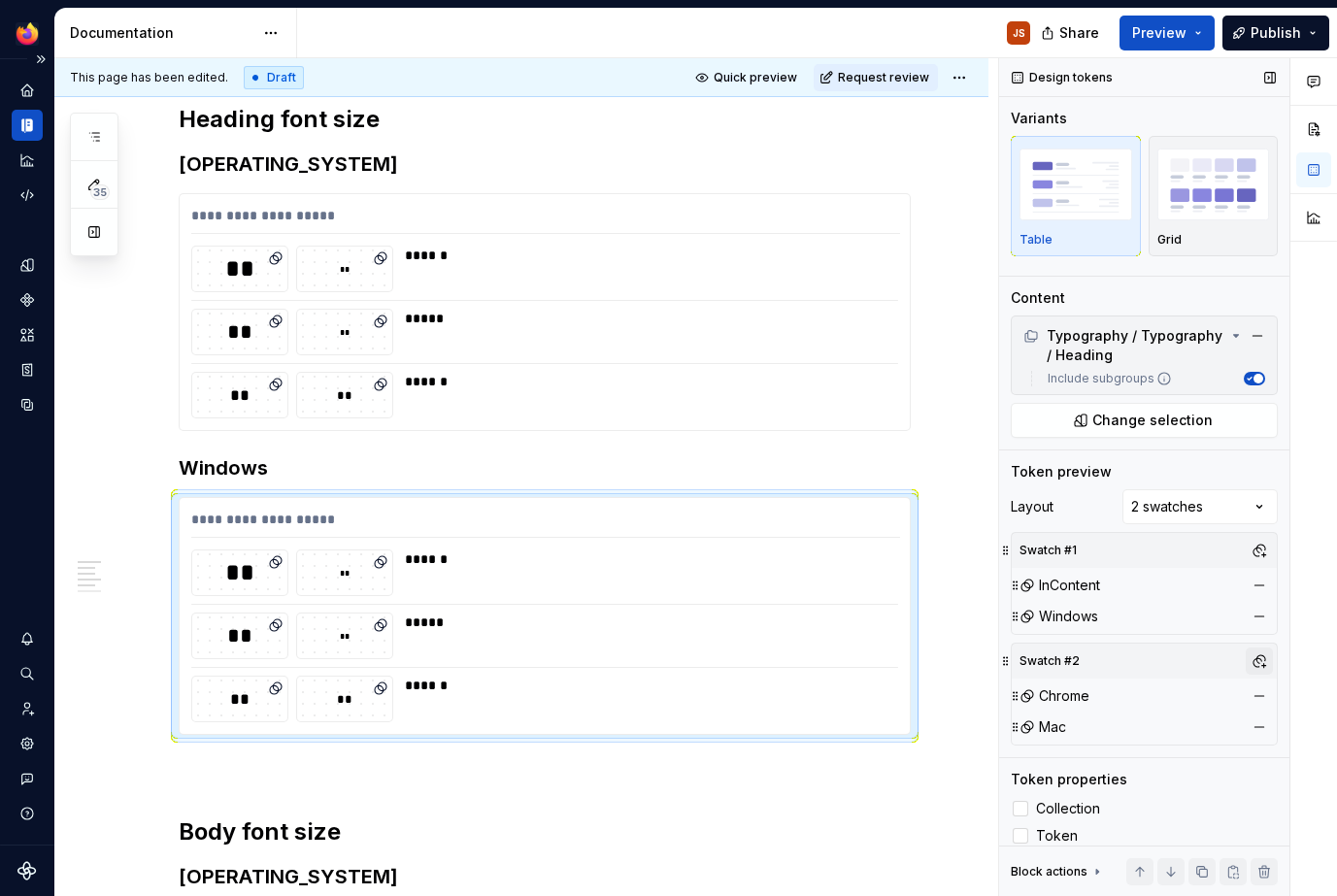 click at bounding box center [1259, 661] 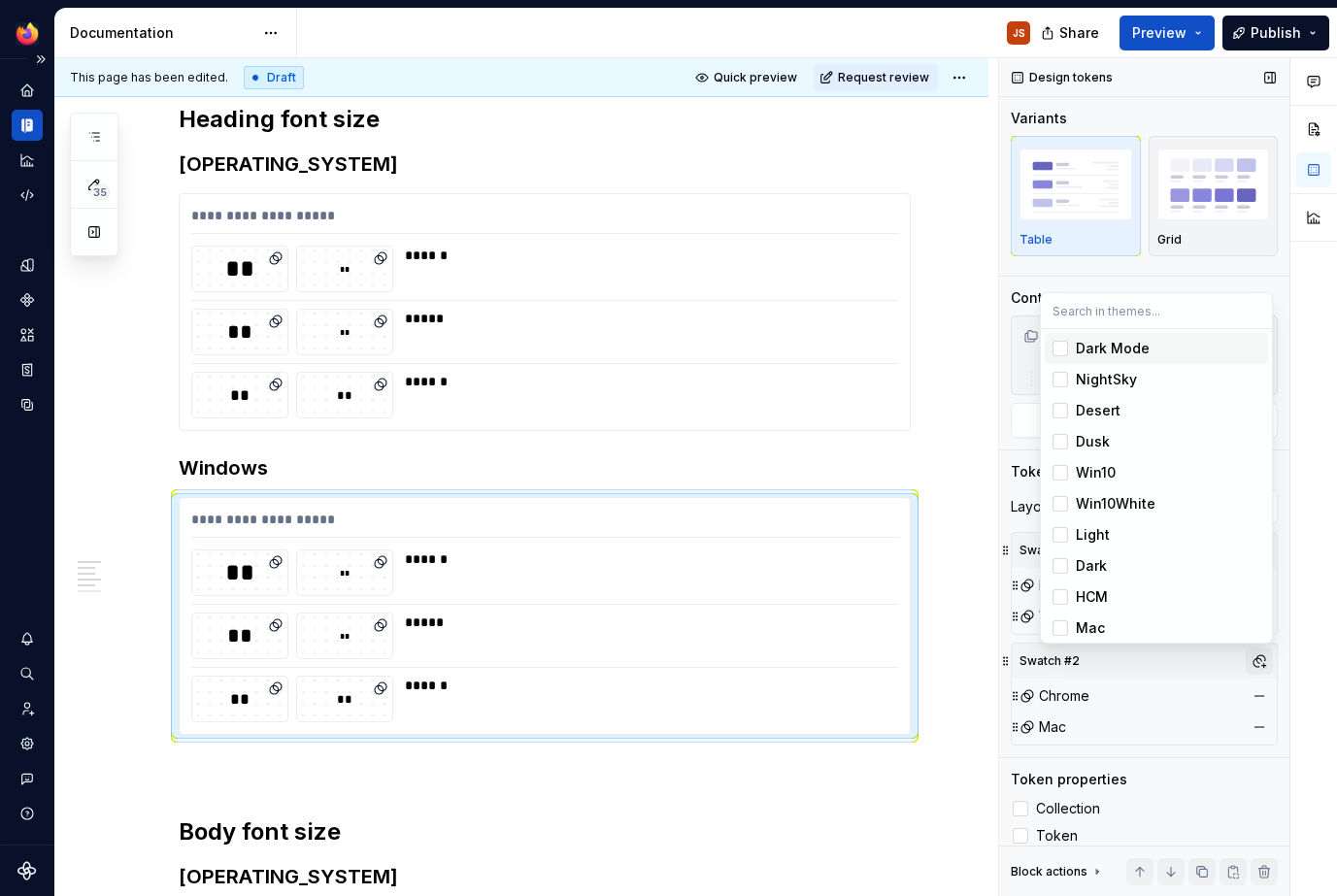 scroll, scrollTop: 302, scrollLeft: 0, axis: vertical 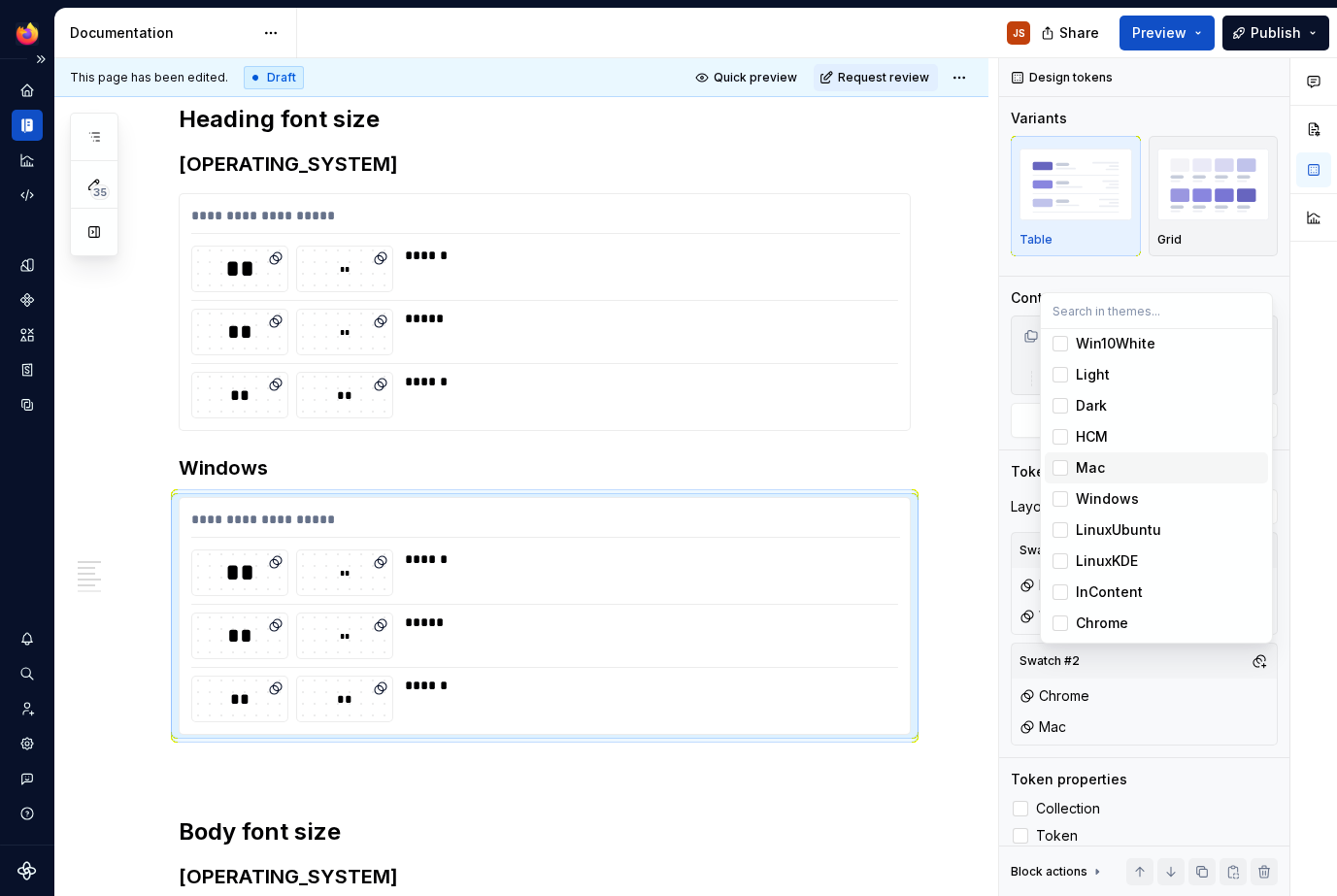 click at bounding box center (1060, 468) 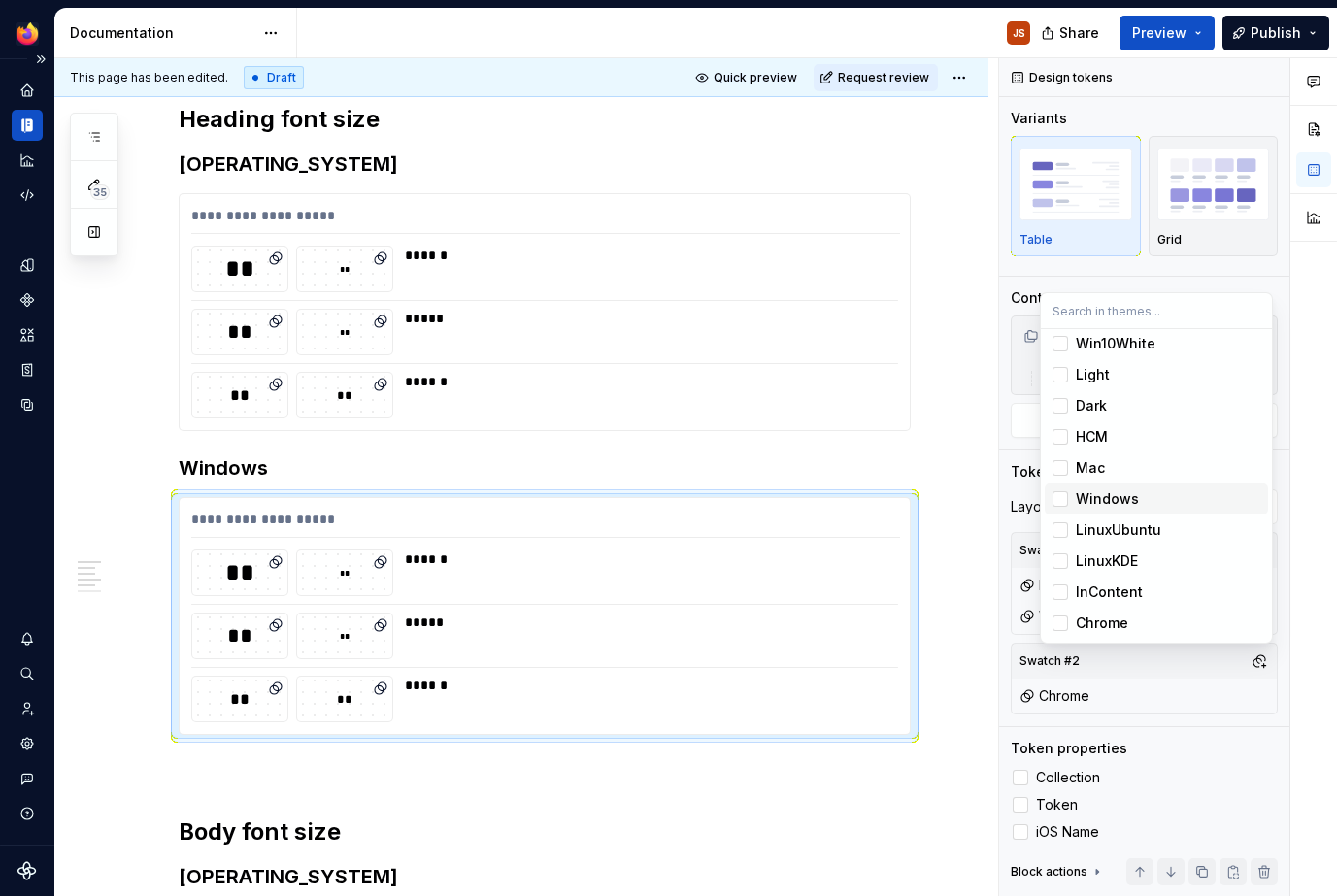 click at bounding box center [1060, 499] 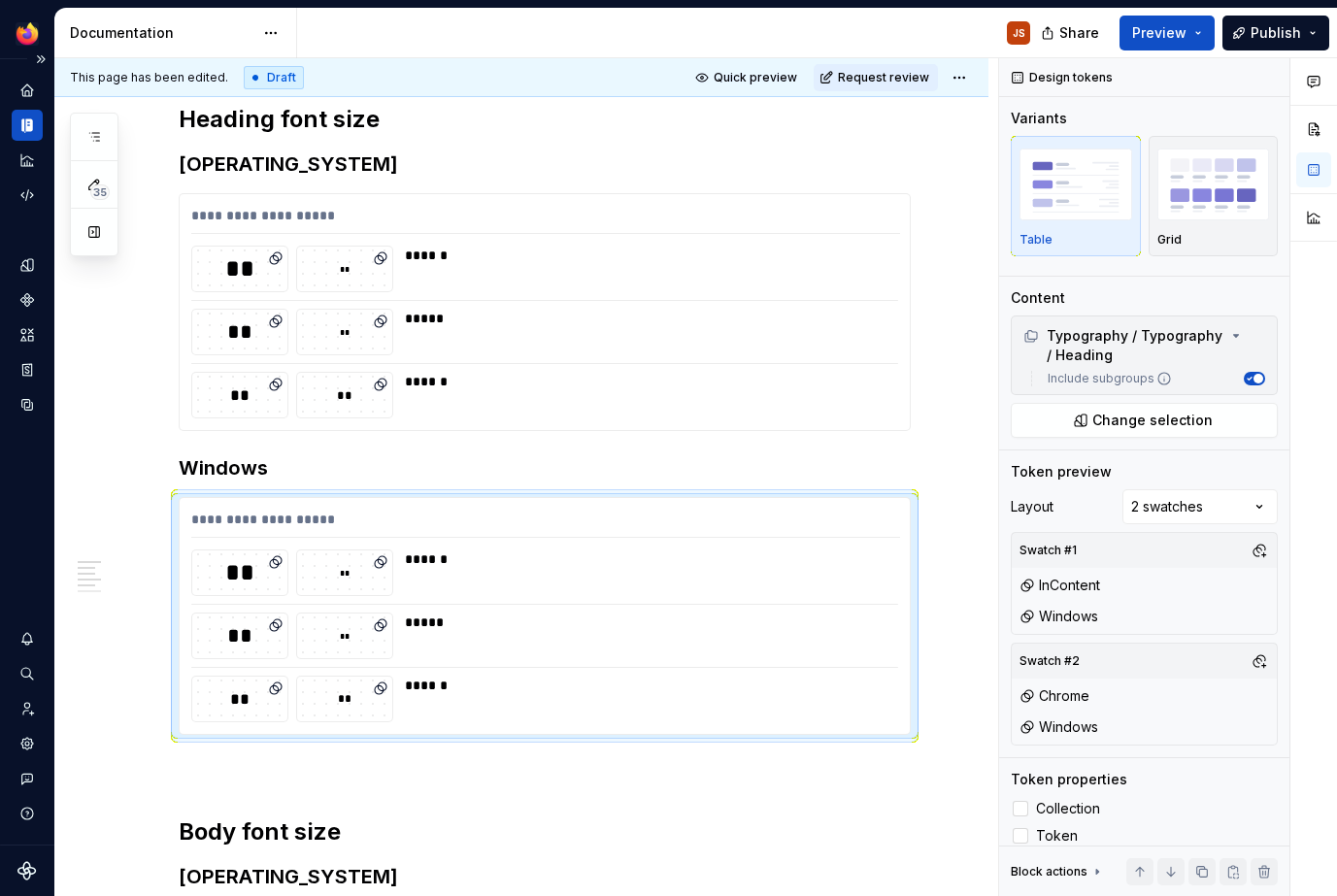 click on "Acorn JS Dataset Desktop Documentation JS Share Preview Publish 35 Pages Add
Accessibility guide for tree Page tree.
Navigate the tree with the arrow keys. Common tree hotkeys apply. Further keybindings are available:
enter to execute primary action on focused item
f2 to start renaming the focused item
escape to abort renaming an item
control+d to start dragging selected items
Acorn Changelog Styles Overview Color Desktop color Desktop design tokens Overview Background Border Color Icon Shadow Size Space Outline Text Typography / Typography / Heading Include subgroups Change selection Token preview Layout 2 swatches Swatch #1 Mac InContent Swatch #2 Chrome Mac Token properties Collection Token iOS Name Android Name Block actions Move up Move down Duplicate Copy (⌘C) Cut (⌘X) Delete" at bounding box center [668, 448] 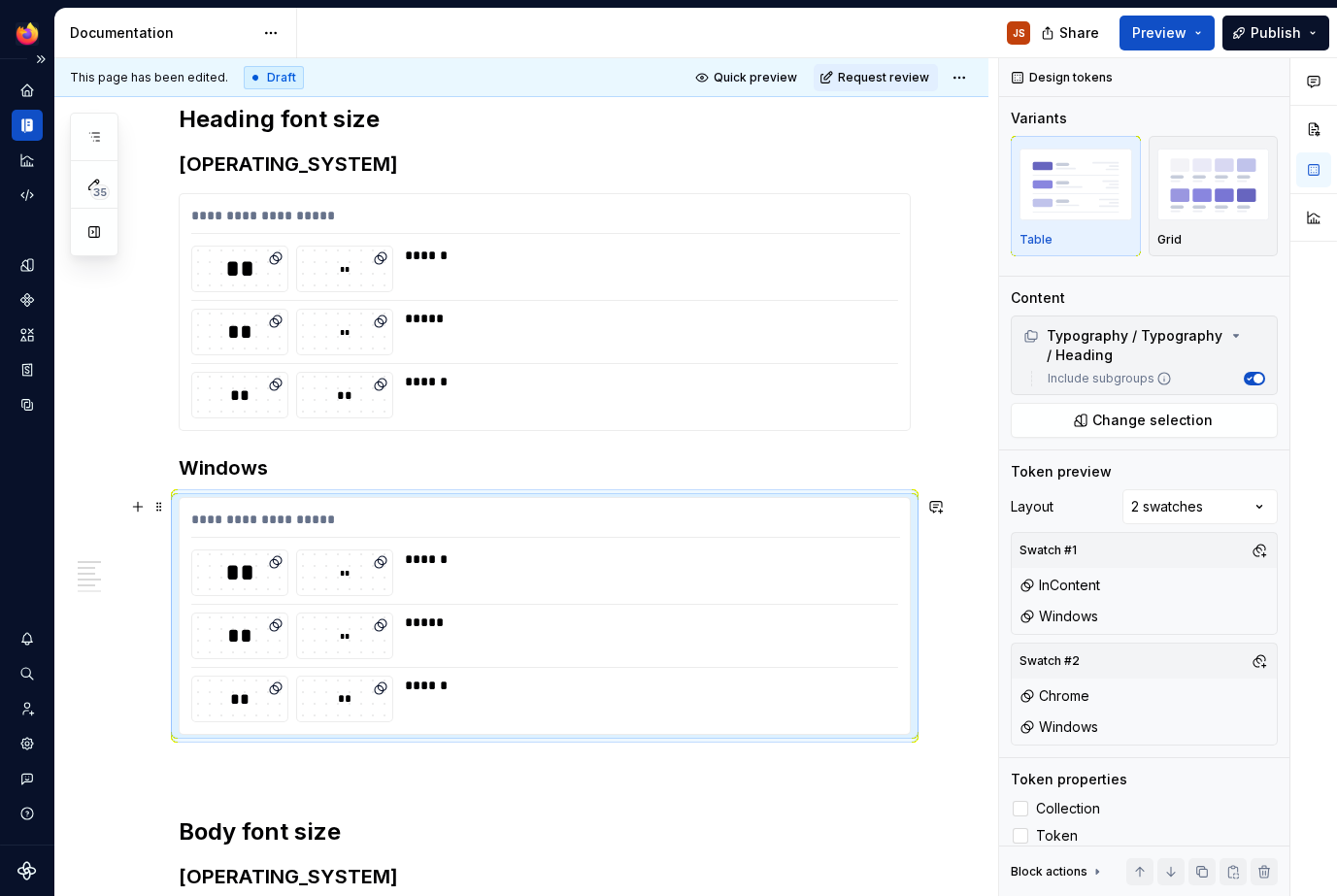 click on "**********" at bounding box center [545, 615] 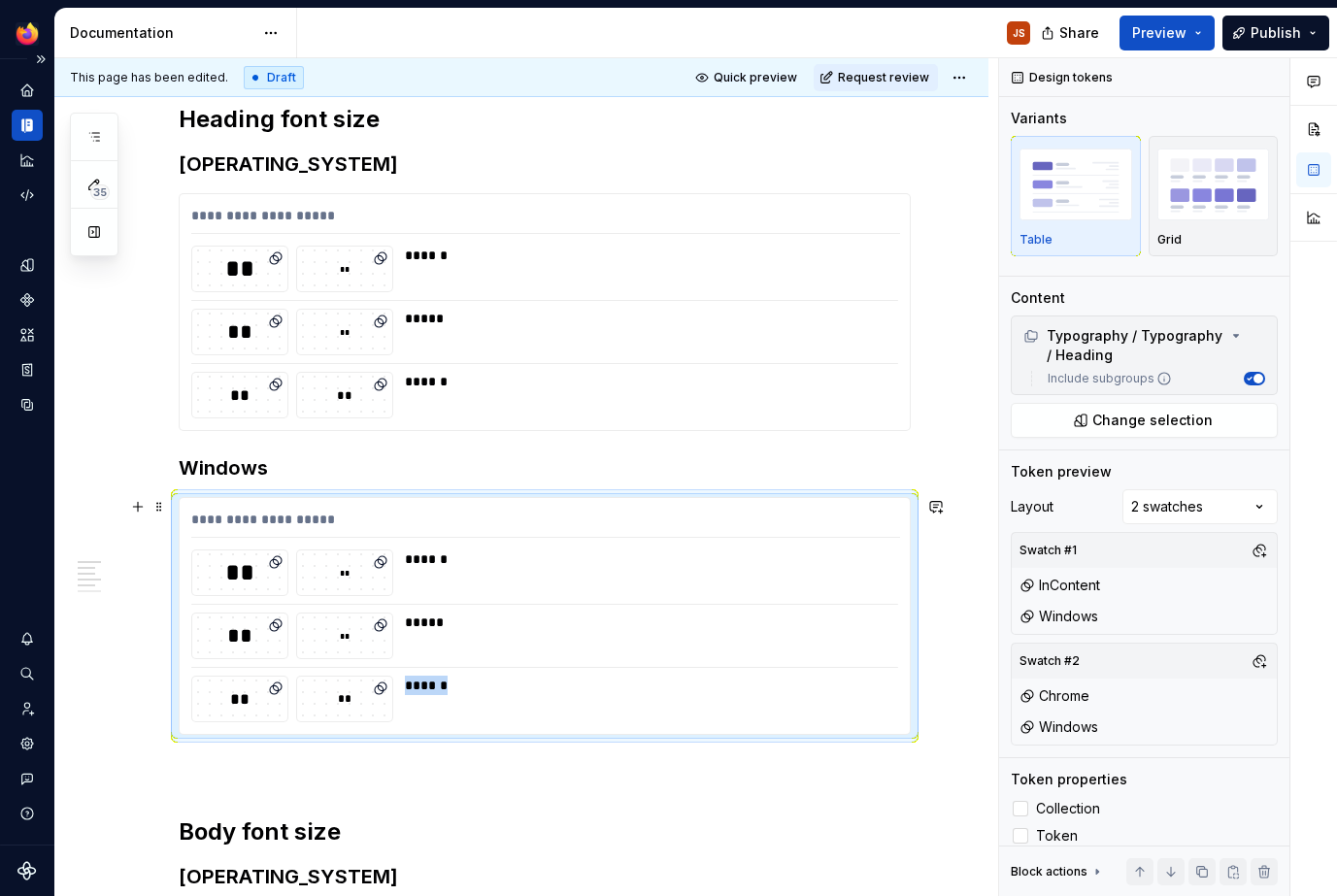 drag, startPoint x: 464, startPoint y: 717, endPoint x: 450, endPoint y: 727, distance: 17.204651 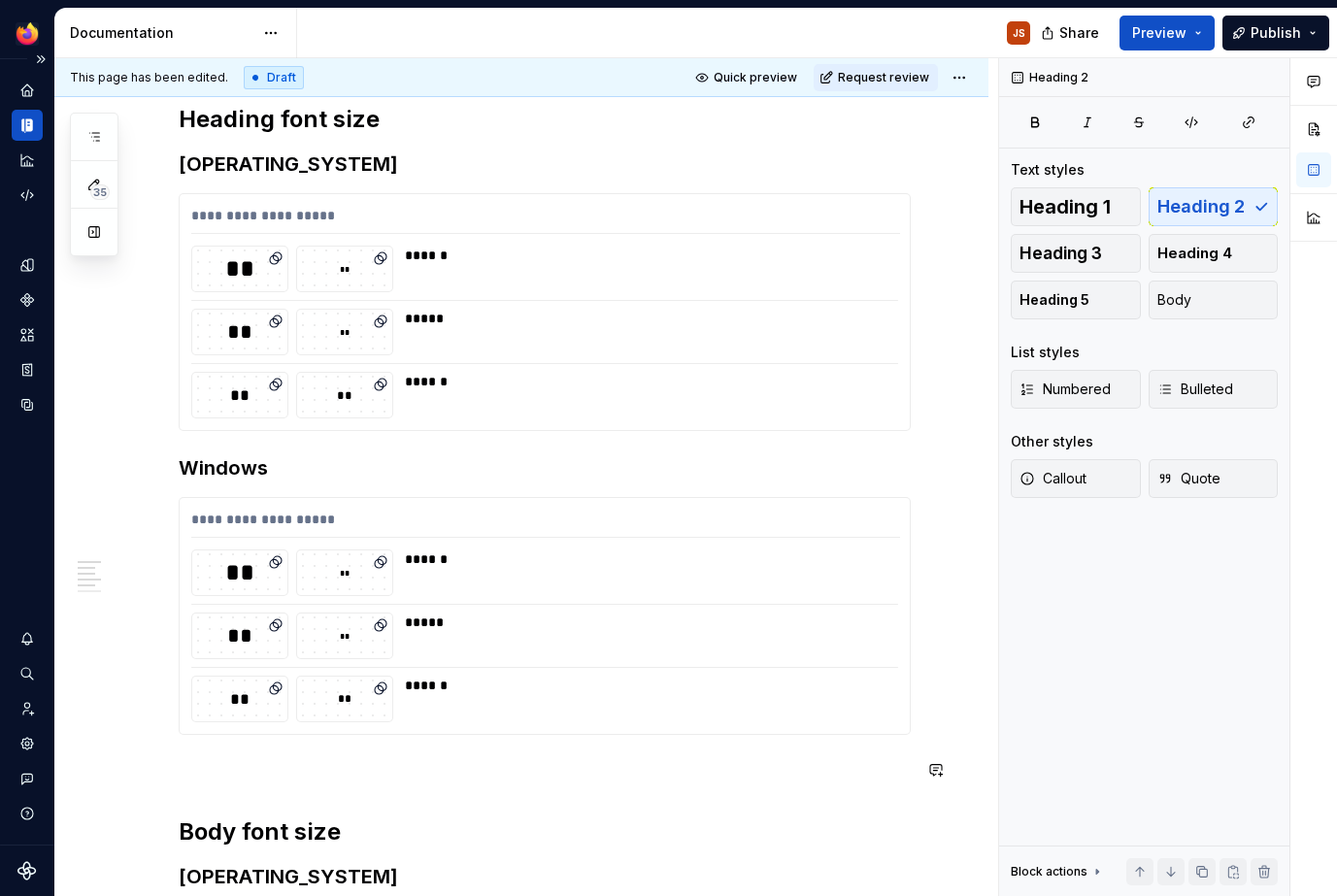 click on "**********" at bounding box center (545, 680) 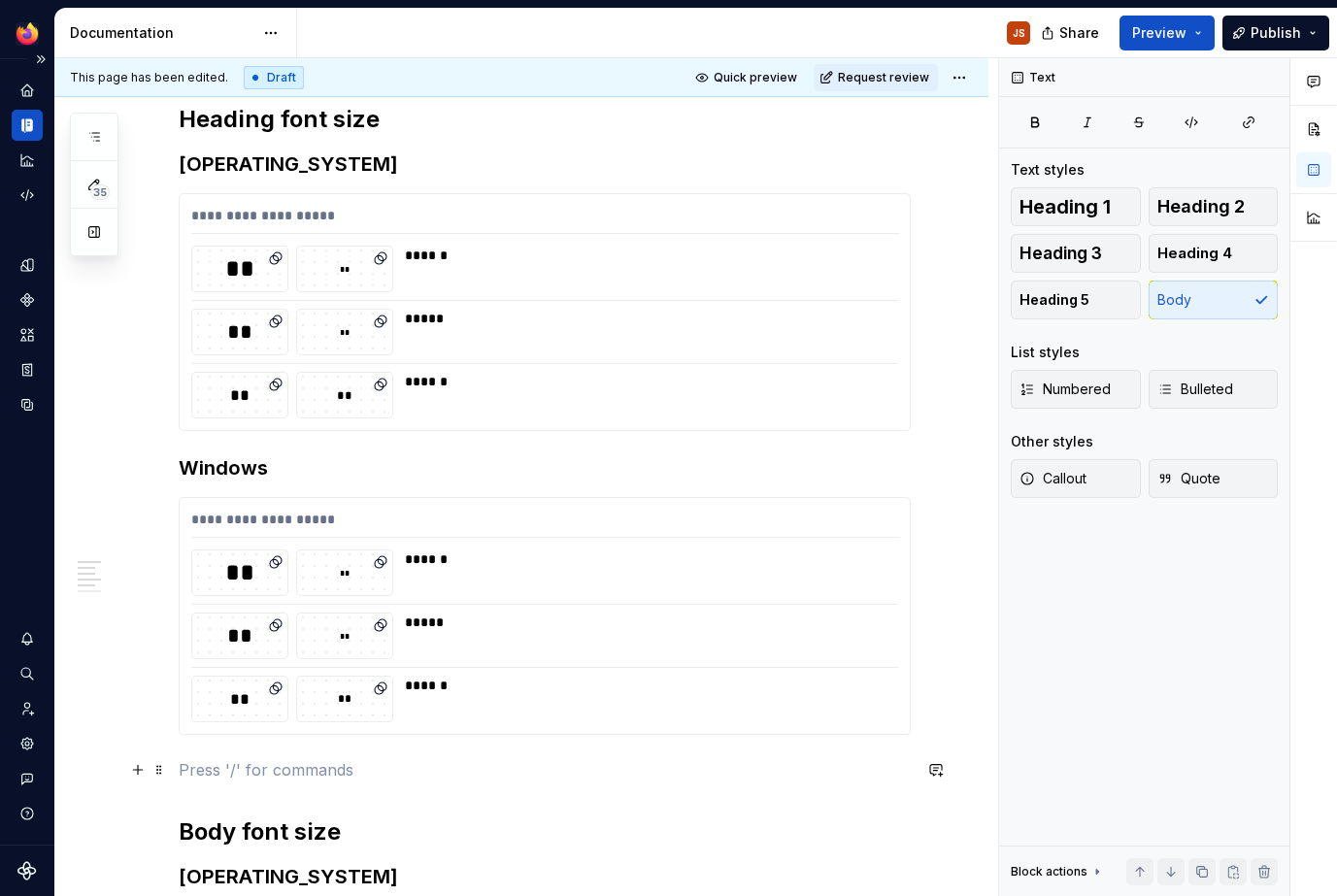 click at bounding box center [545, 770] 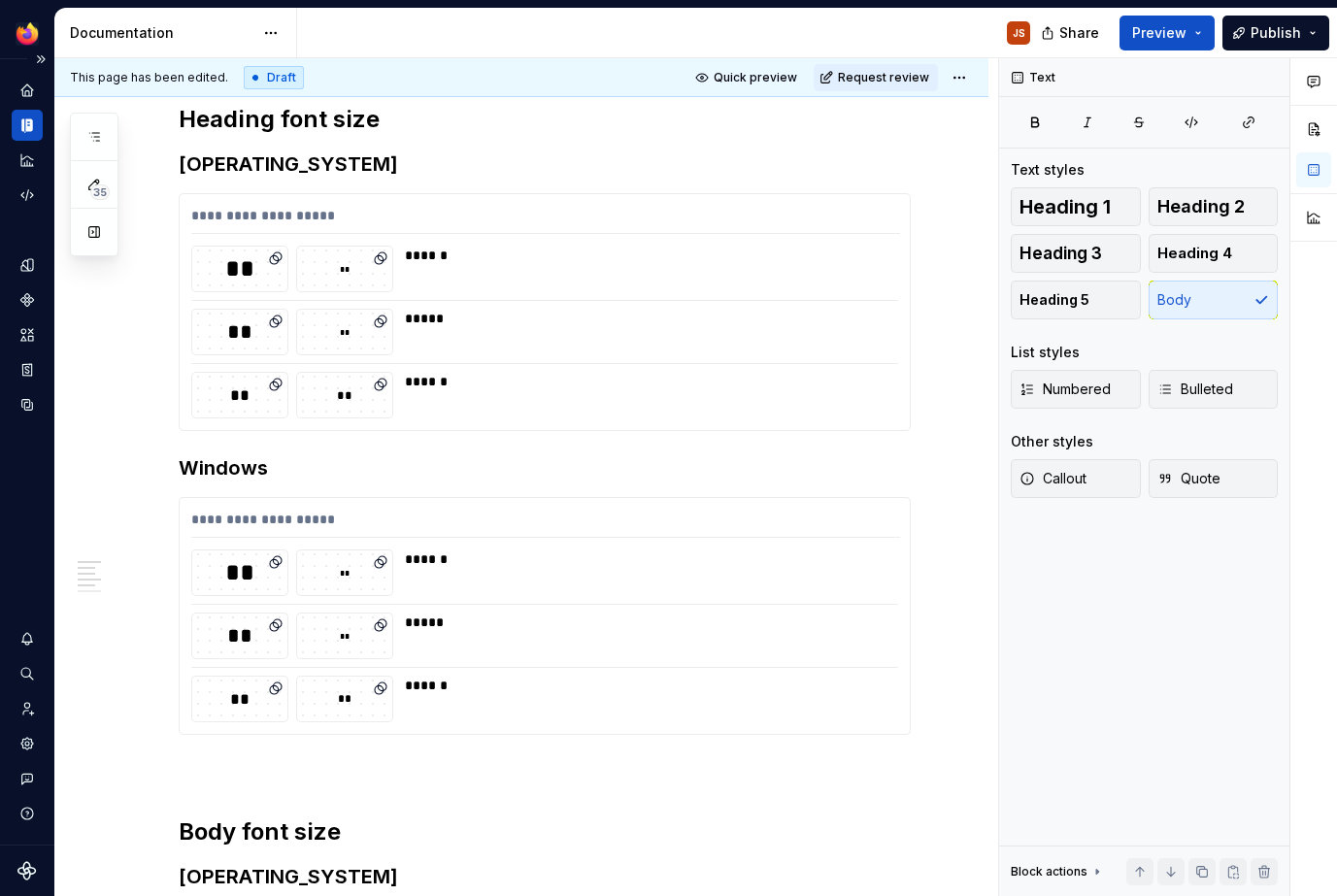 click on "Share Preview Publish" at bounding box center [1191, 32] 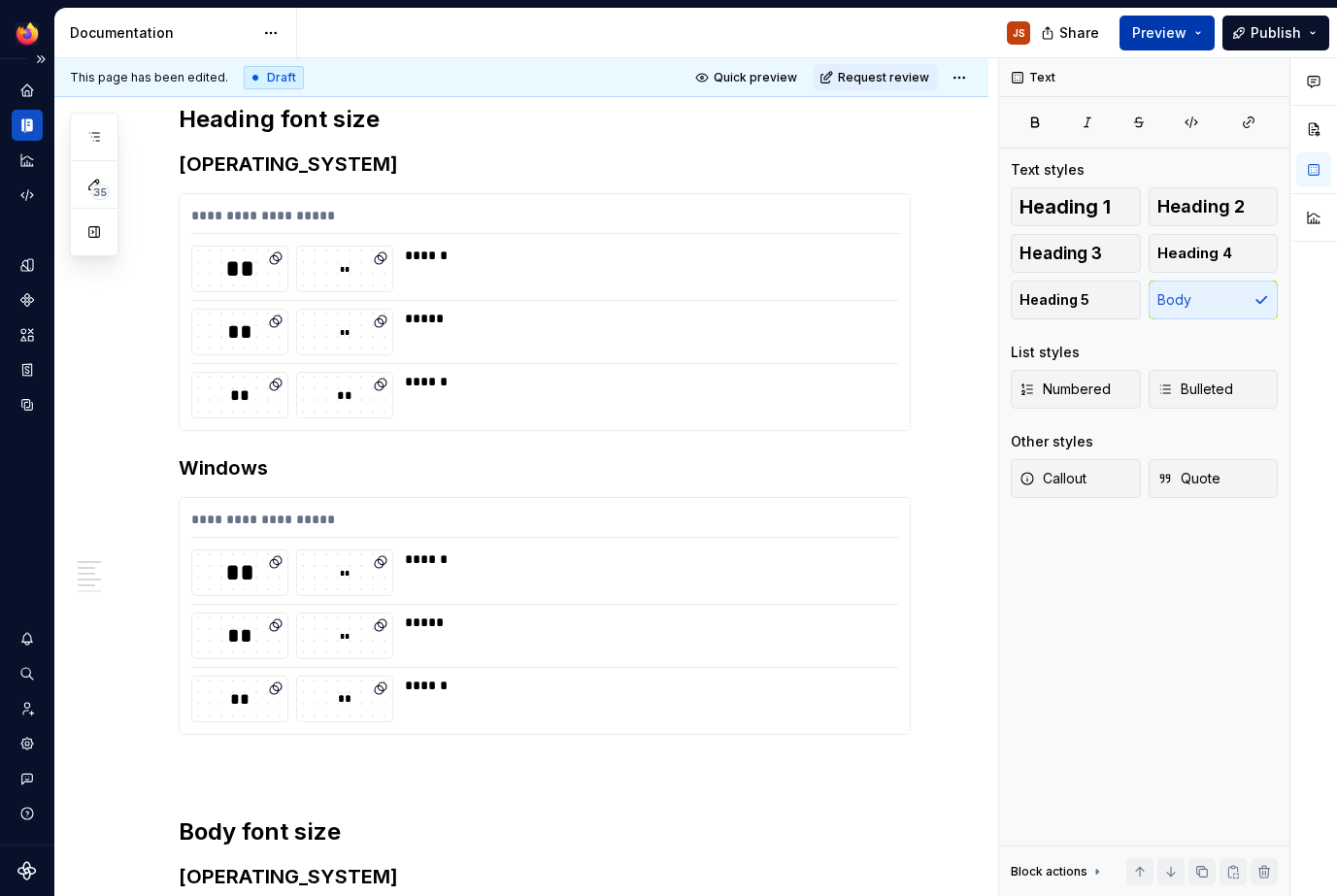 click on "Preview" at bounding box center (1159, 33) 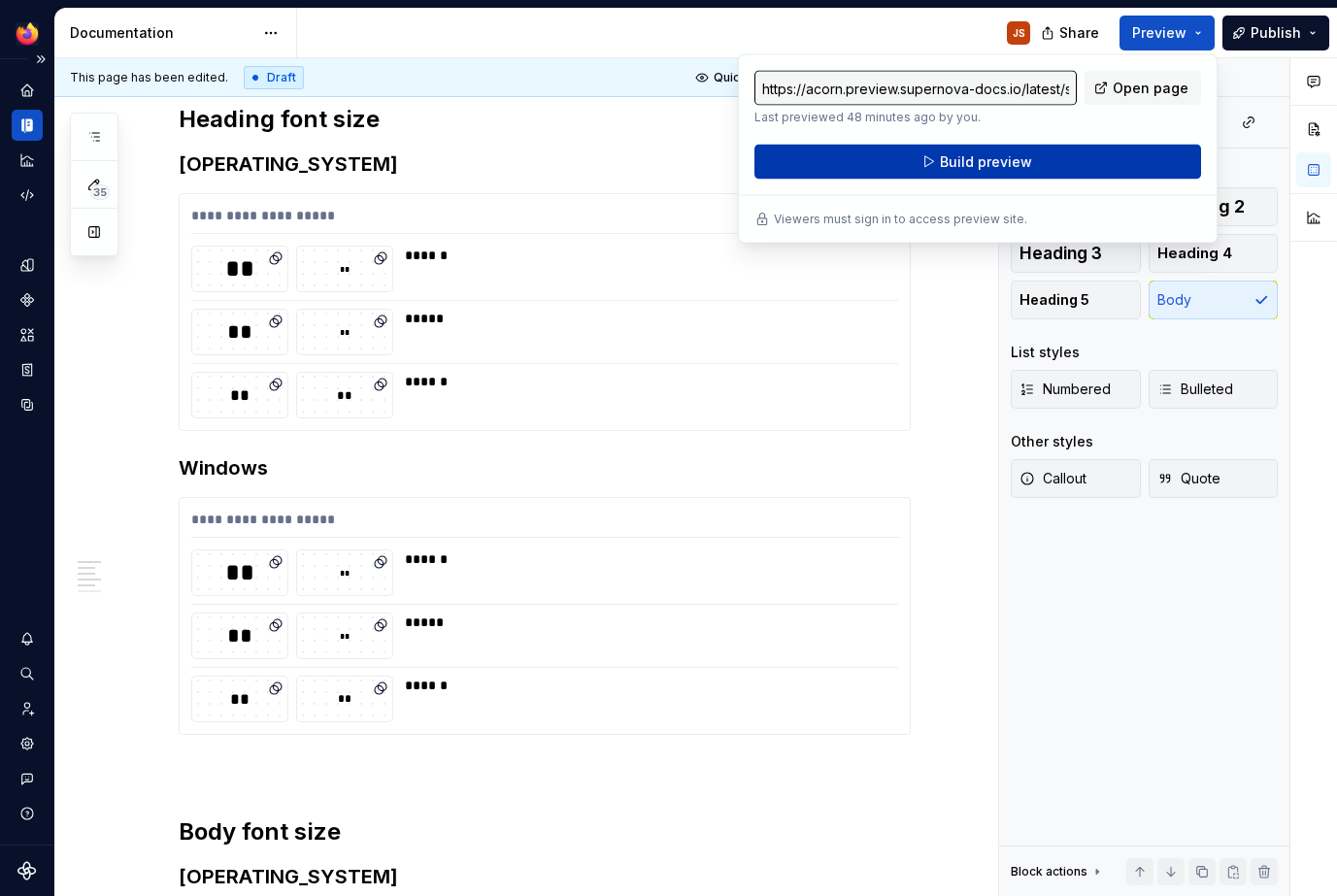 click on "Build preview" at bounding box center [978, 162] 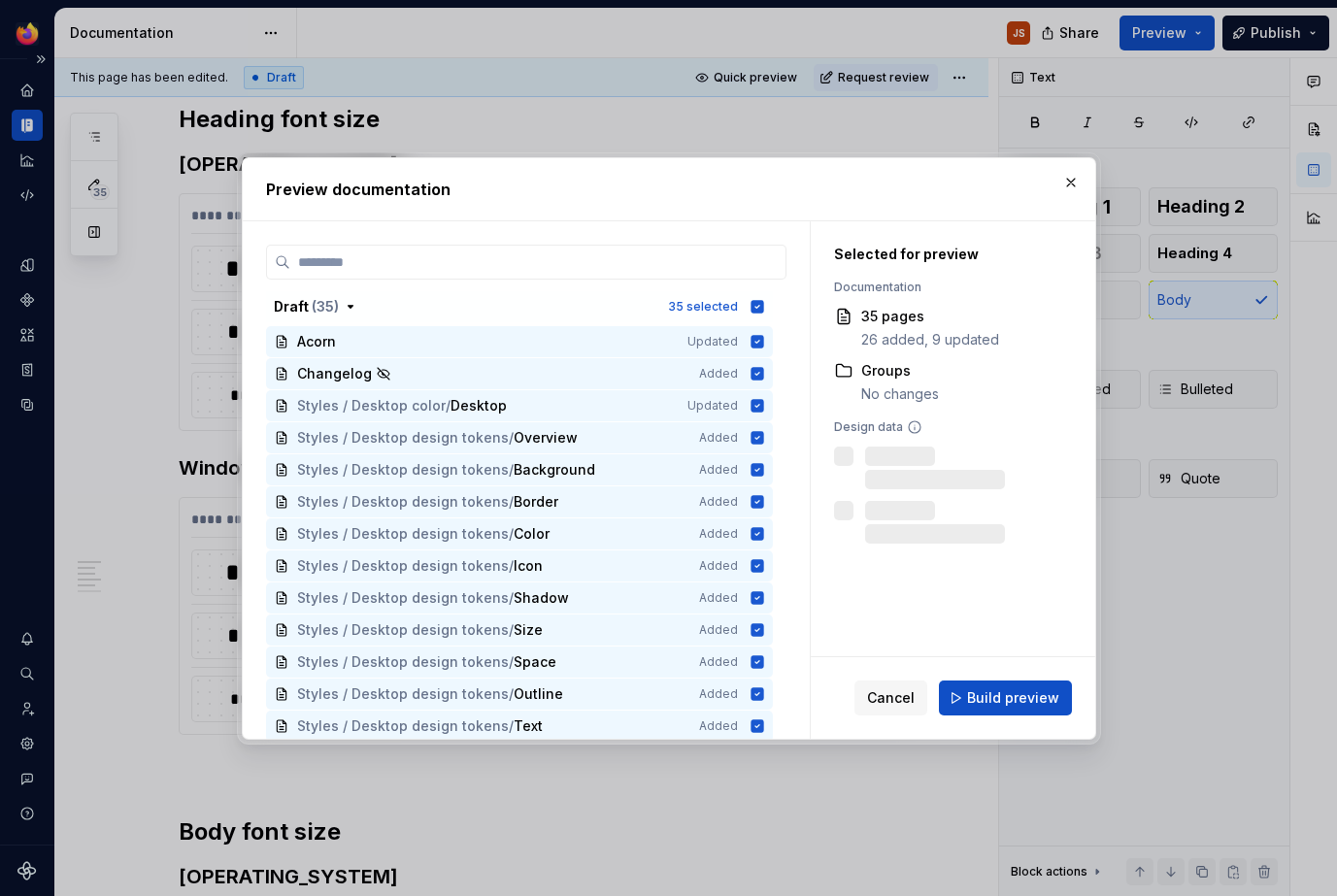 scroll, scrollTop: 302, scrollLeft: 0, axis: vertical 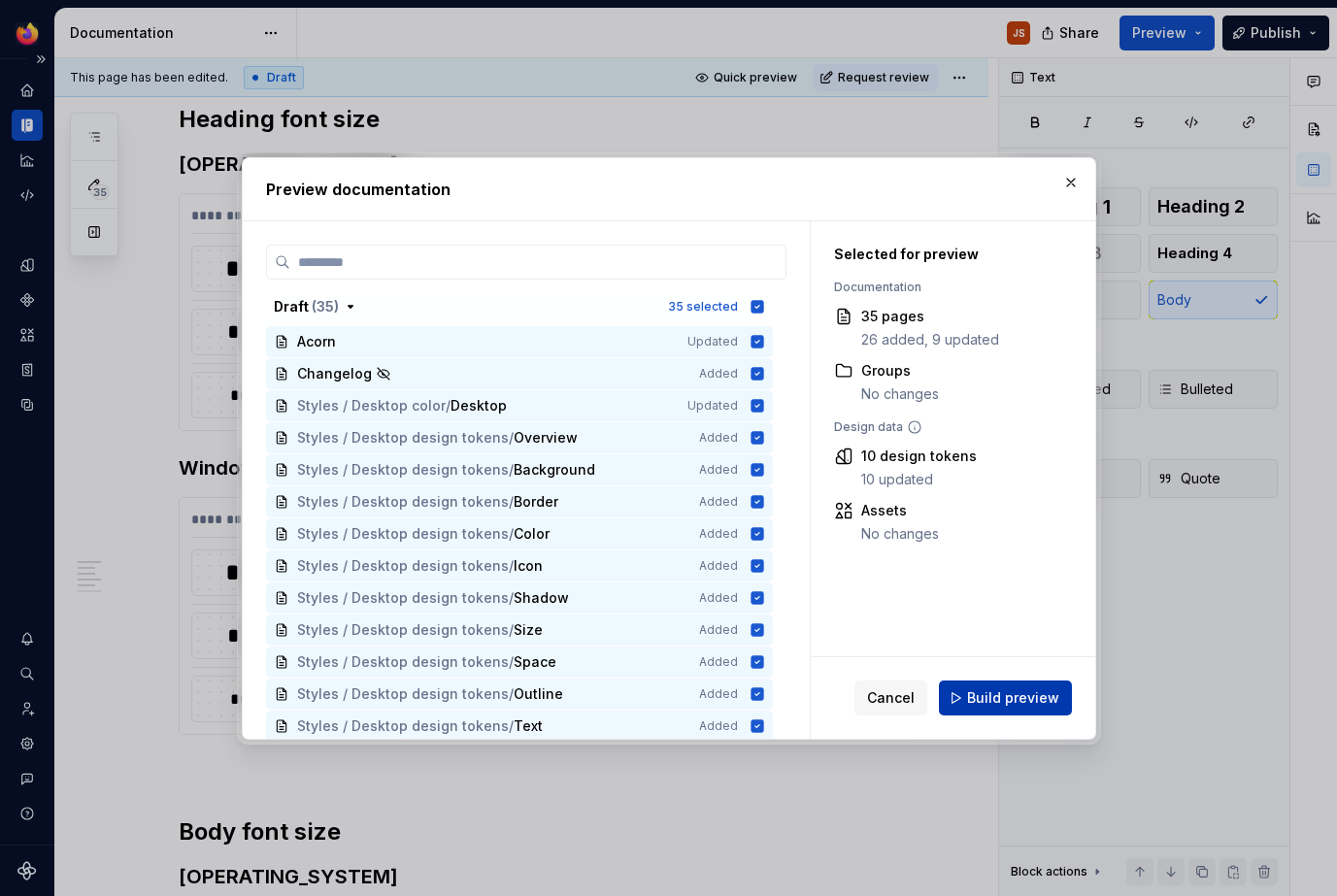 click on "Build preview" at bounding box center (1013, 698) 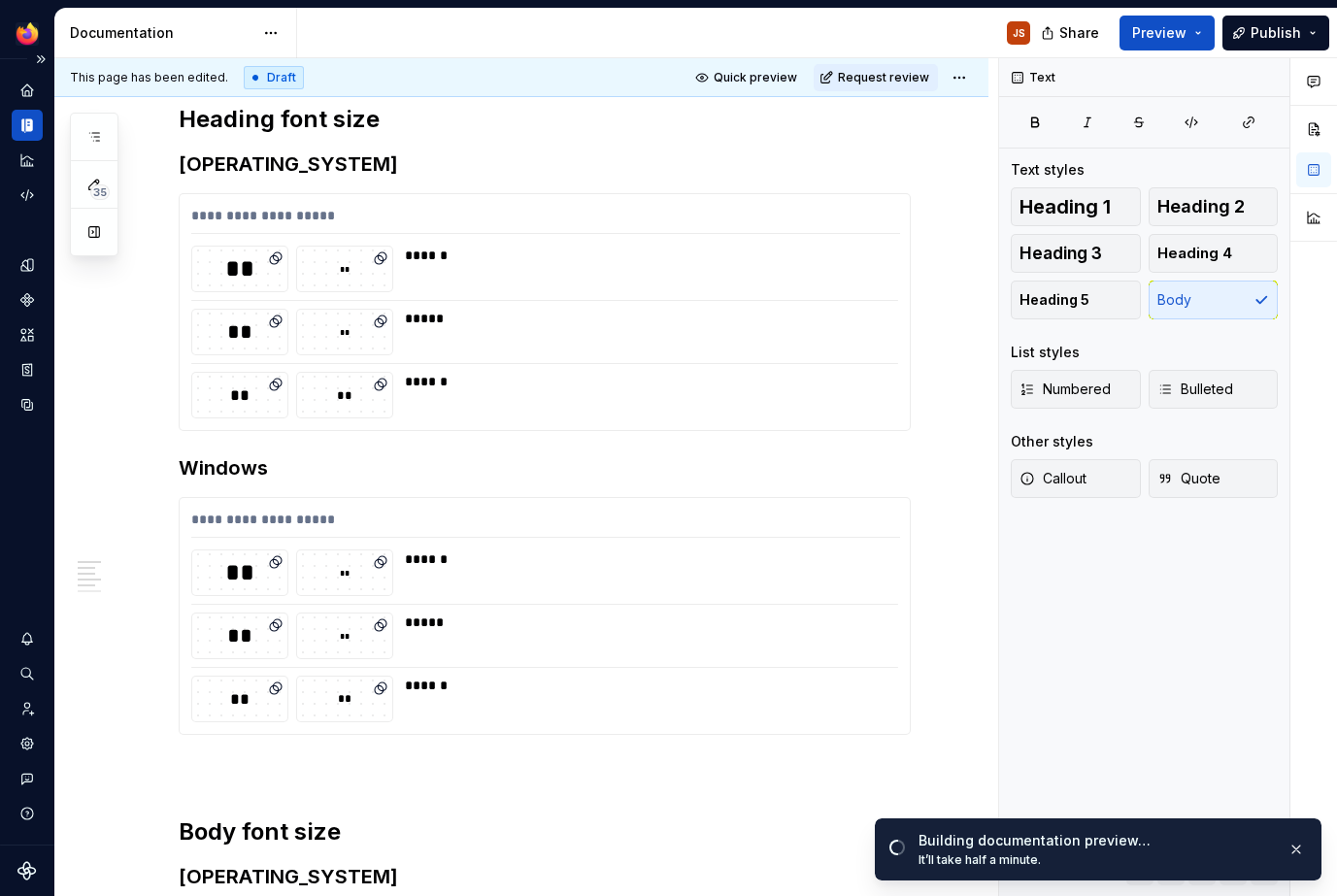 scroll, scrollTop: 302, scrollLeft: 0, axis: vertical 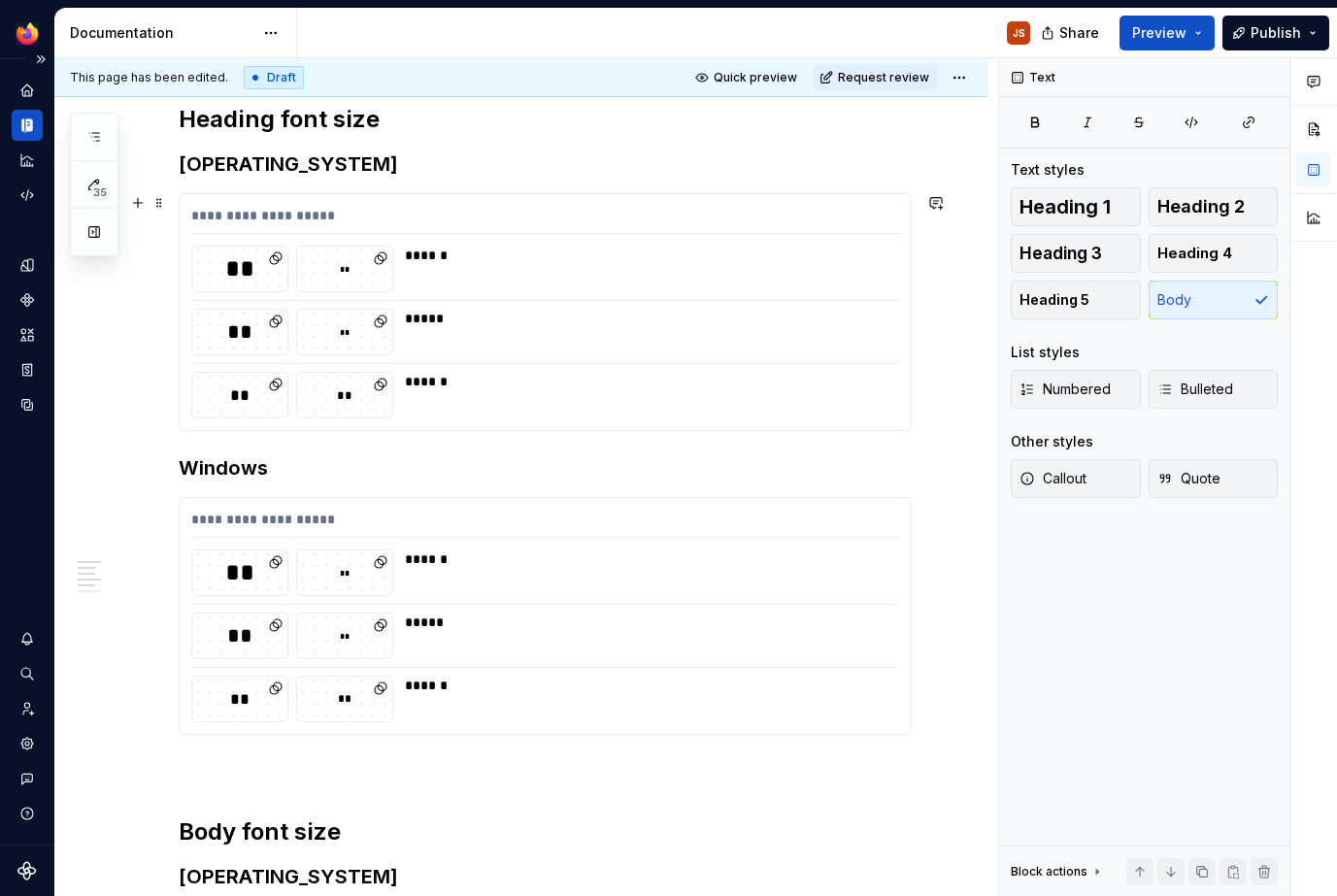 click on "******" at bounding box center [647, 382] 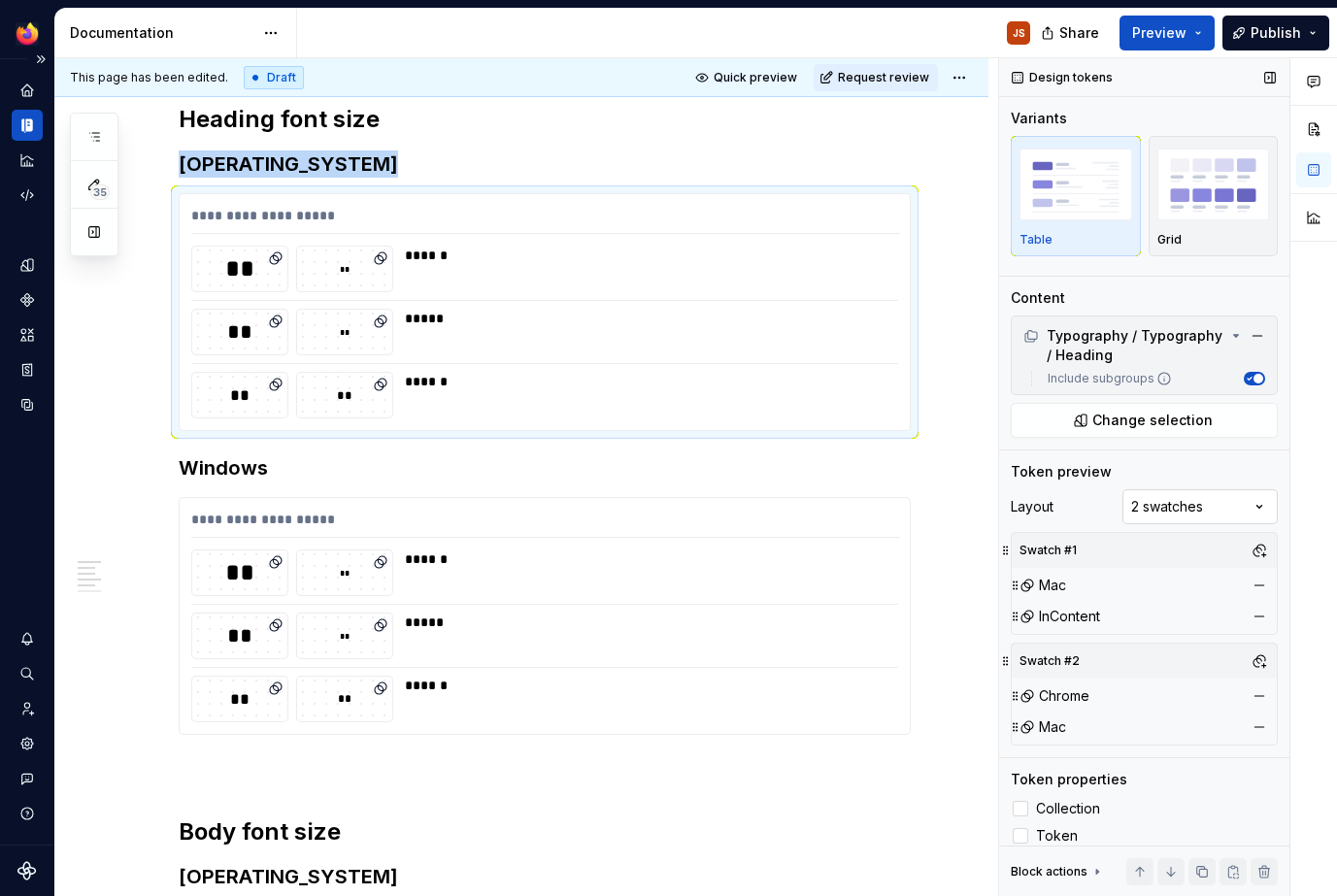 click on "Comments Open comments No comments yet Select ‘Comment’ from the block context menu to add one. Design tokens Variants Table Grid Content Typography / Typography / Heading Include subgroups Change selection Token preview Layout 2 swatches Swatch #1 Mac InContent Swatch #2 Chrome Mac Token properties Collection Token iOS Name Android Name Block actions Move up Move down Duplicate Copy (⌘C) Cut (⌘X) Delete" at bounding box center (1168, 477) 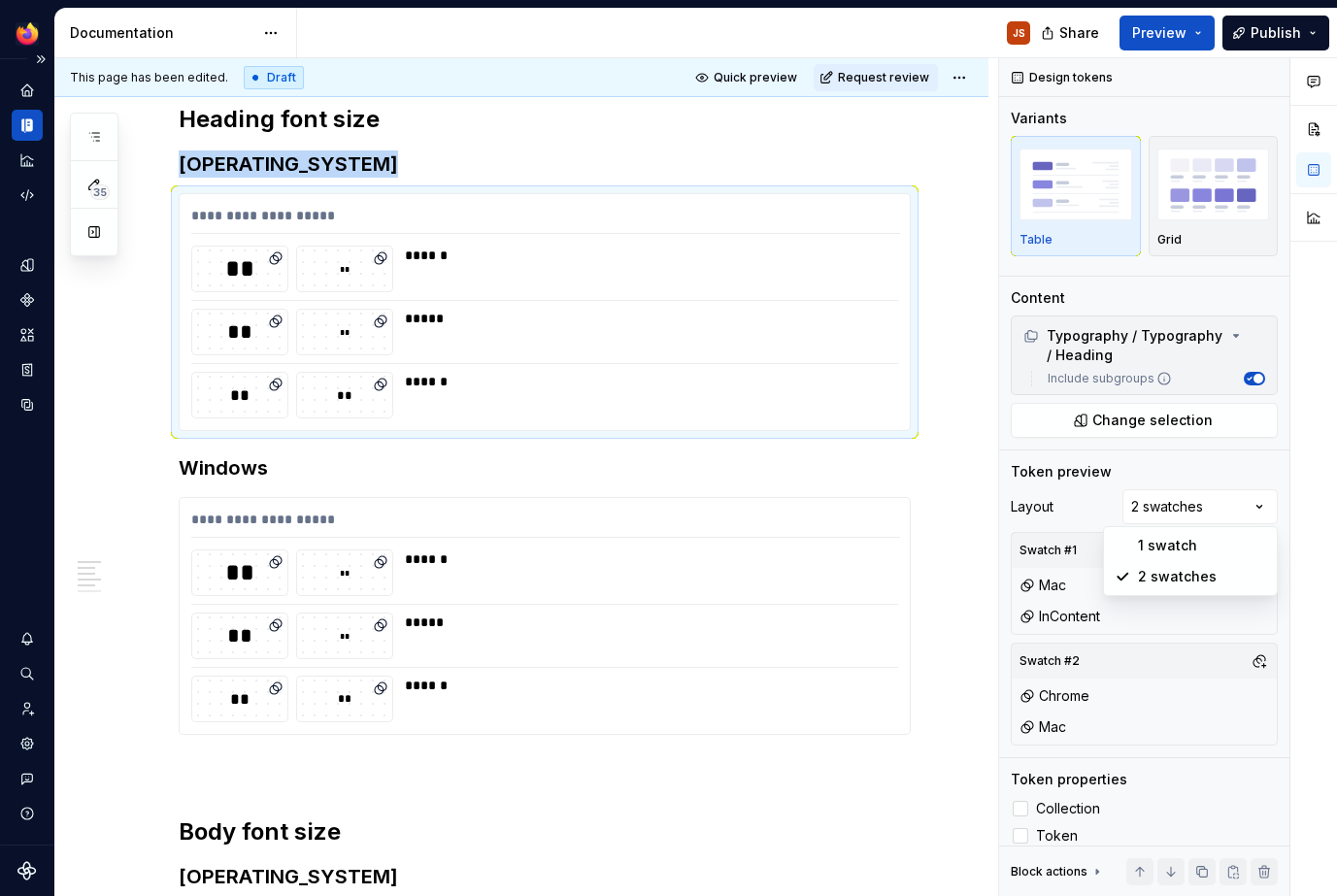 scroll, scrollTop: 302, scrollLeft: 0, axis: vertical 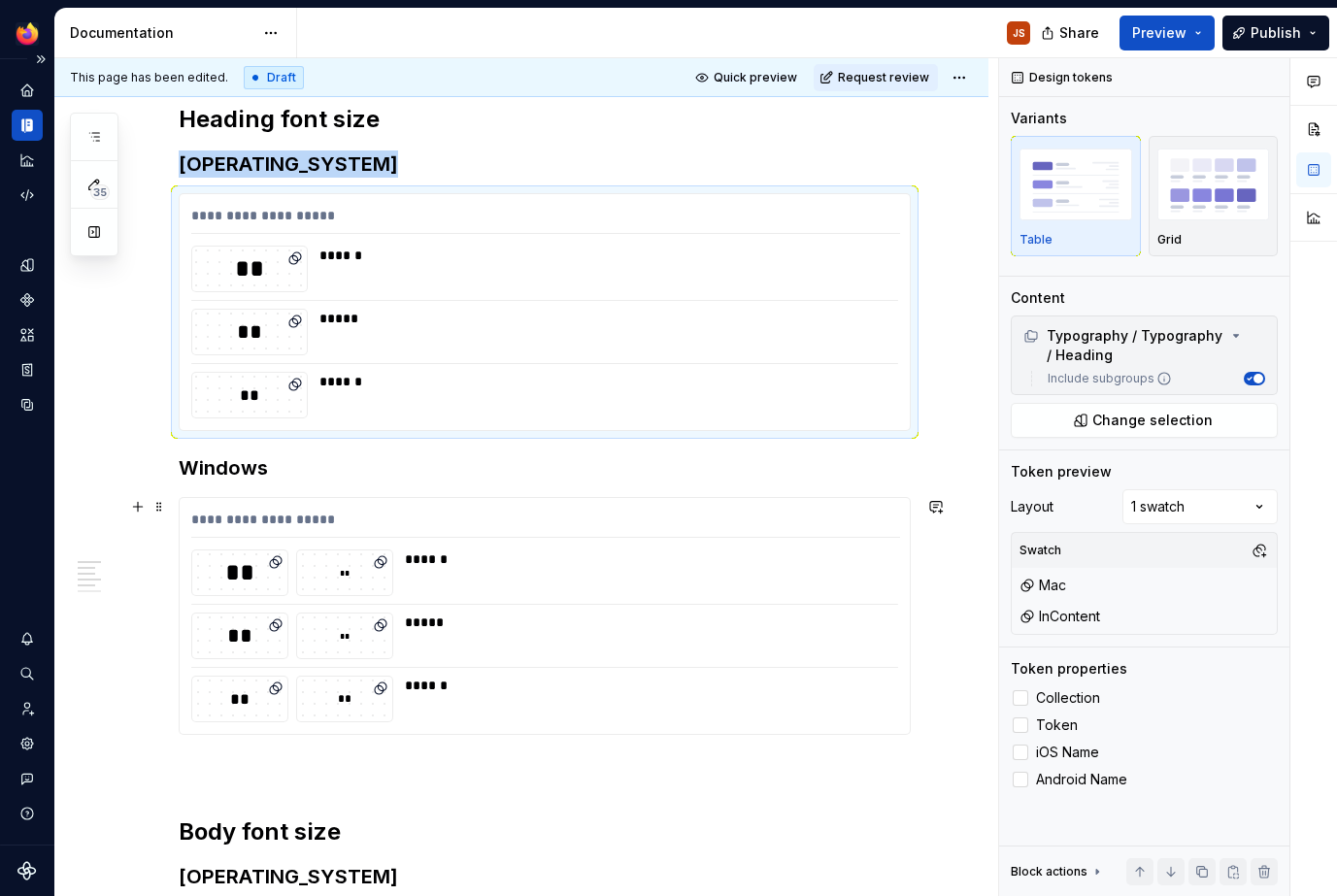 click on "******" at bounding box center [646, 573] 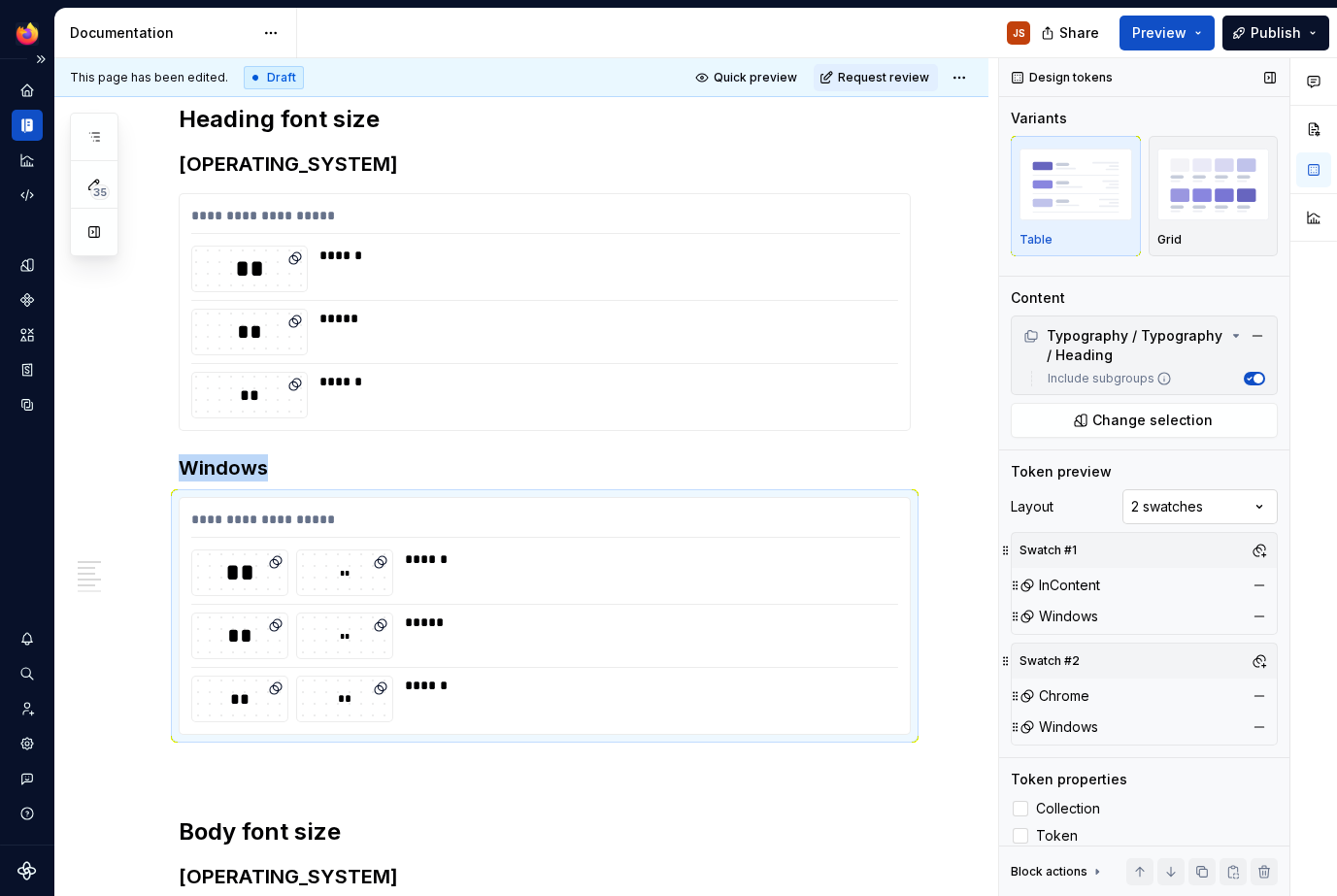 click on "Comments Open comments No comments yet Select ‘Comment’ from the block context menu to add one. Design tokens Variants Table Grid Content Typography / Typography / Heading Include subgroups Change selection Token preview Layout 2 swatches Swatch #1 InContent Windows Swatch #2 Chrome Windows Token properties Collection Token iOS Name Android Name Block actions Move up Move down Duplicate Copy (⌘C) Cut (⌘X) Delete" at bounding box center [1168, 477] 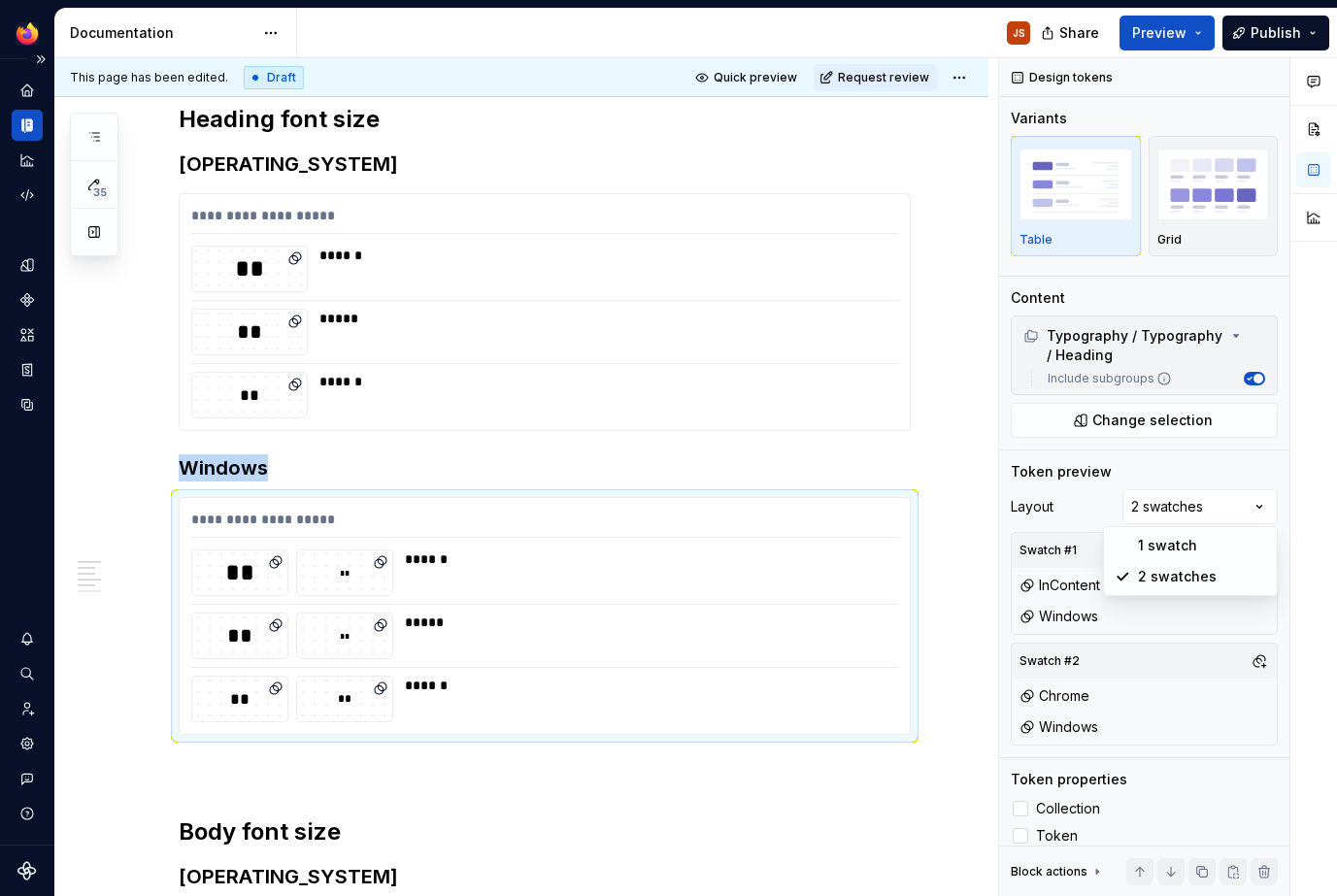 scroll, scrollTop: 302, scrollLeft: 0, axis: vertical 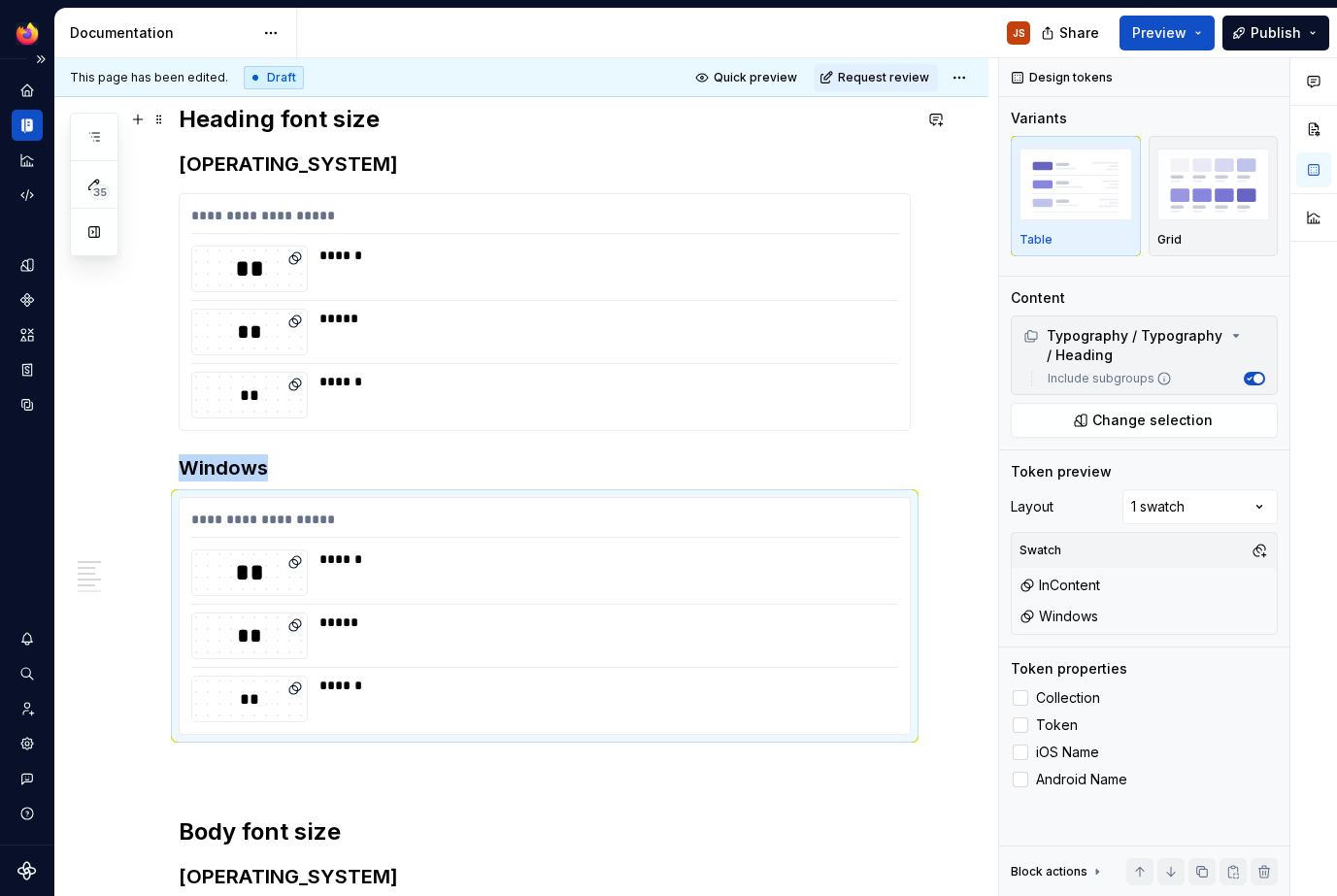 click on "Heading font size" at bounding box center (545, 119) 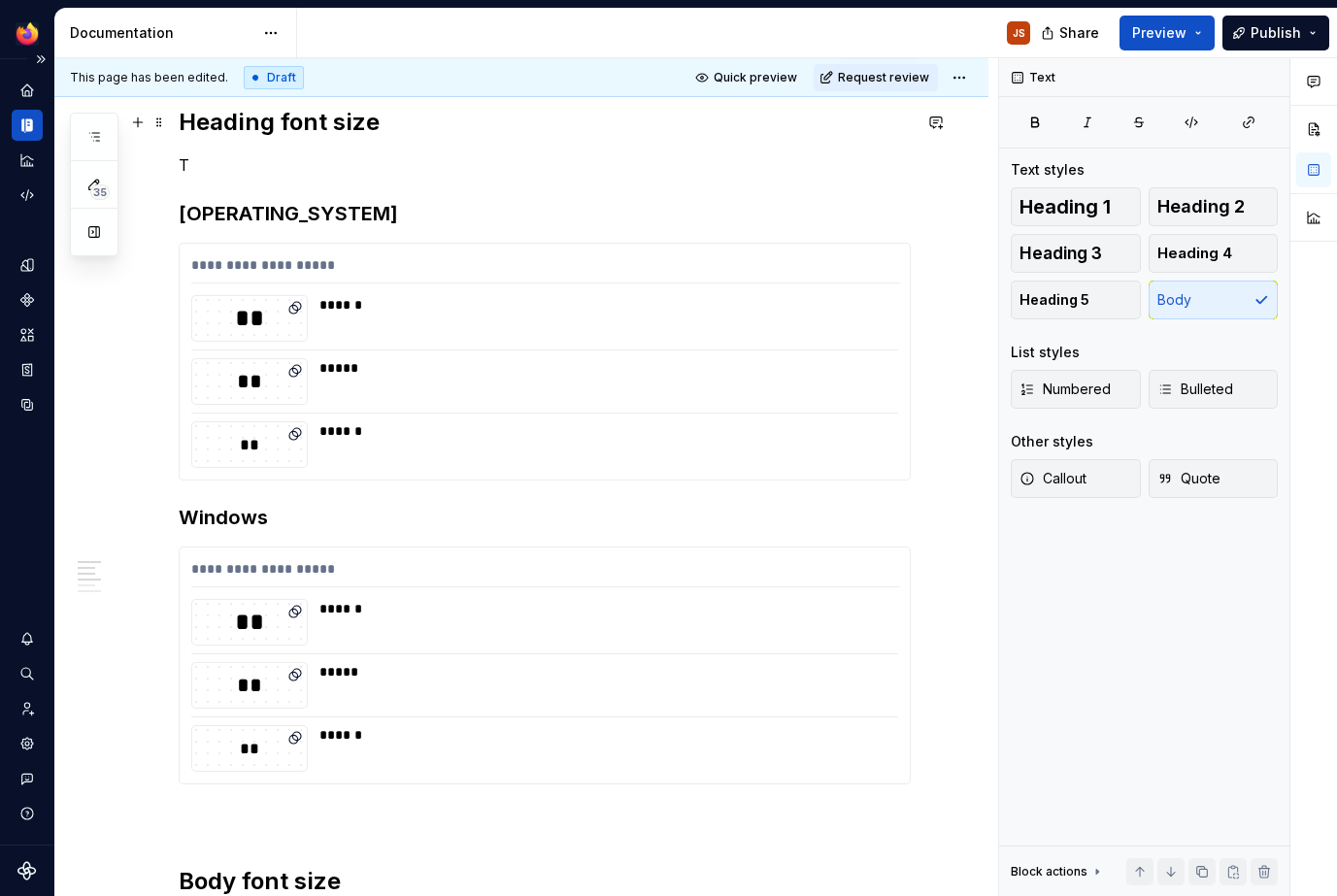 scroll, scrollTop: 297, scrollLeft: 0, axis: vertical 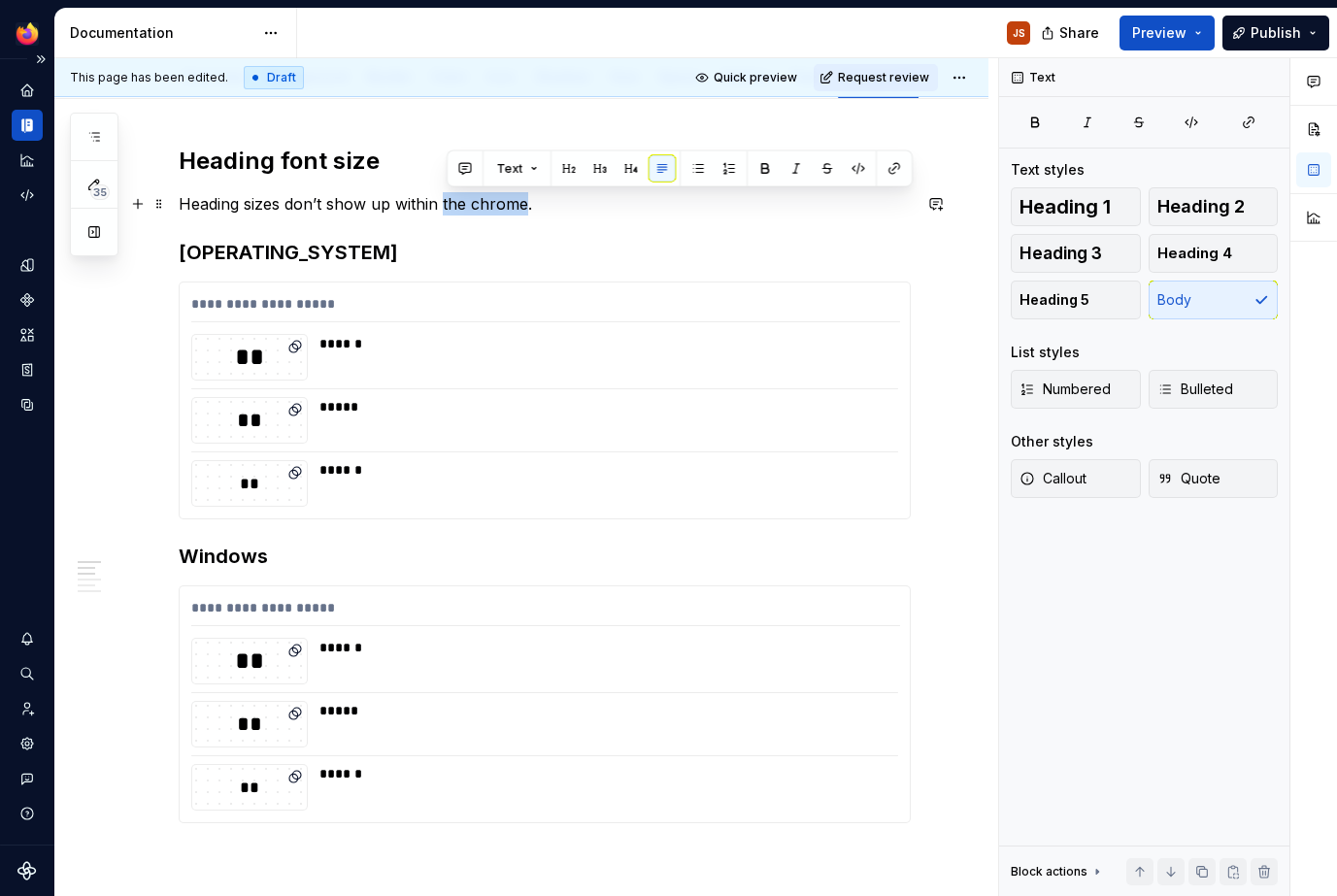 drag, startPoint x: 528, startPoint y: 163, endPoint x: 447, endPoint y: 193, distance: 86.37708 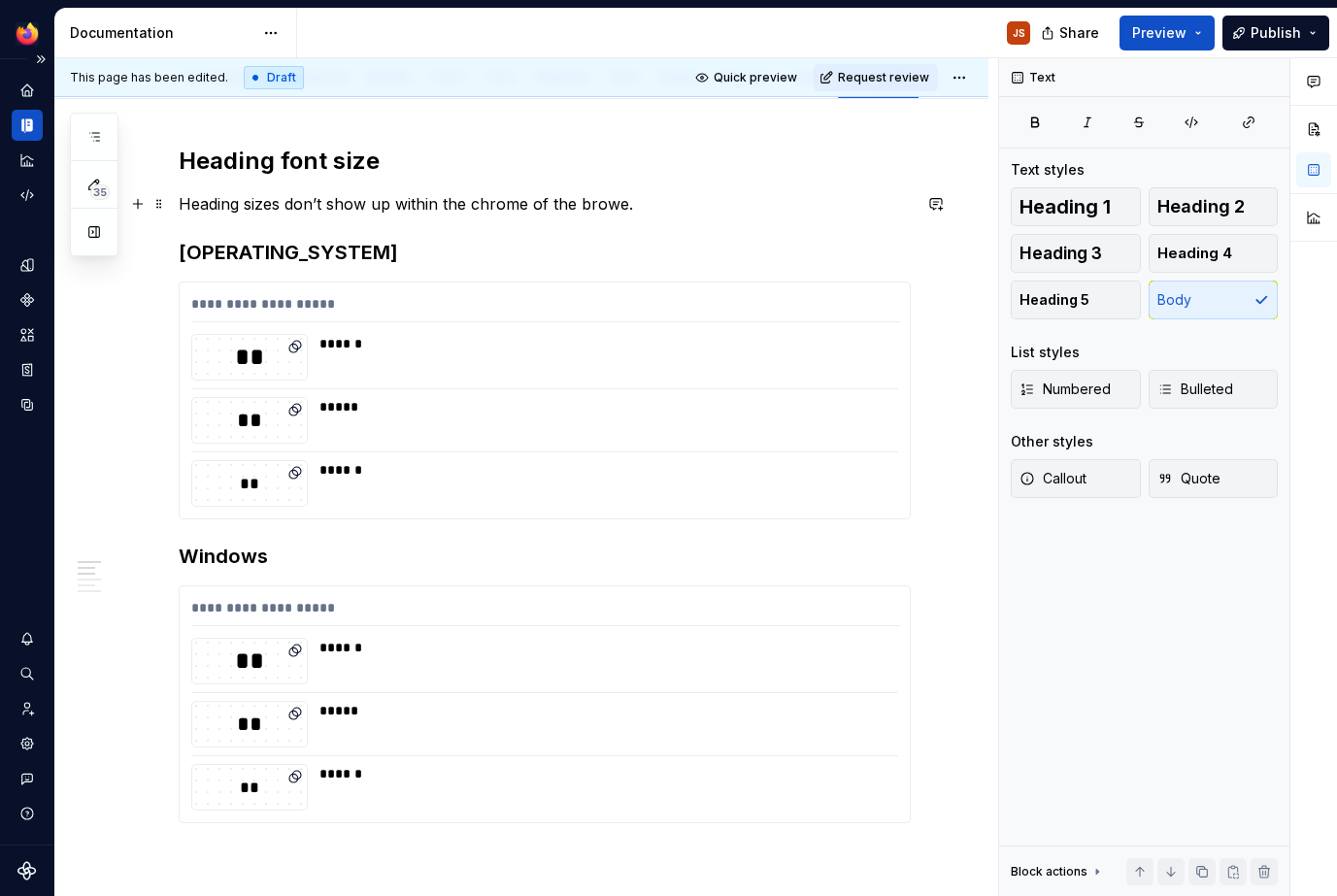 click on "Heading sizes don’t show up within the chrome of the browe." at bounding box center [545, 204] 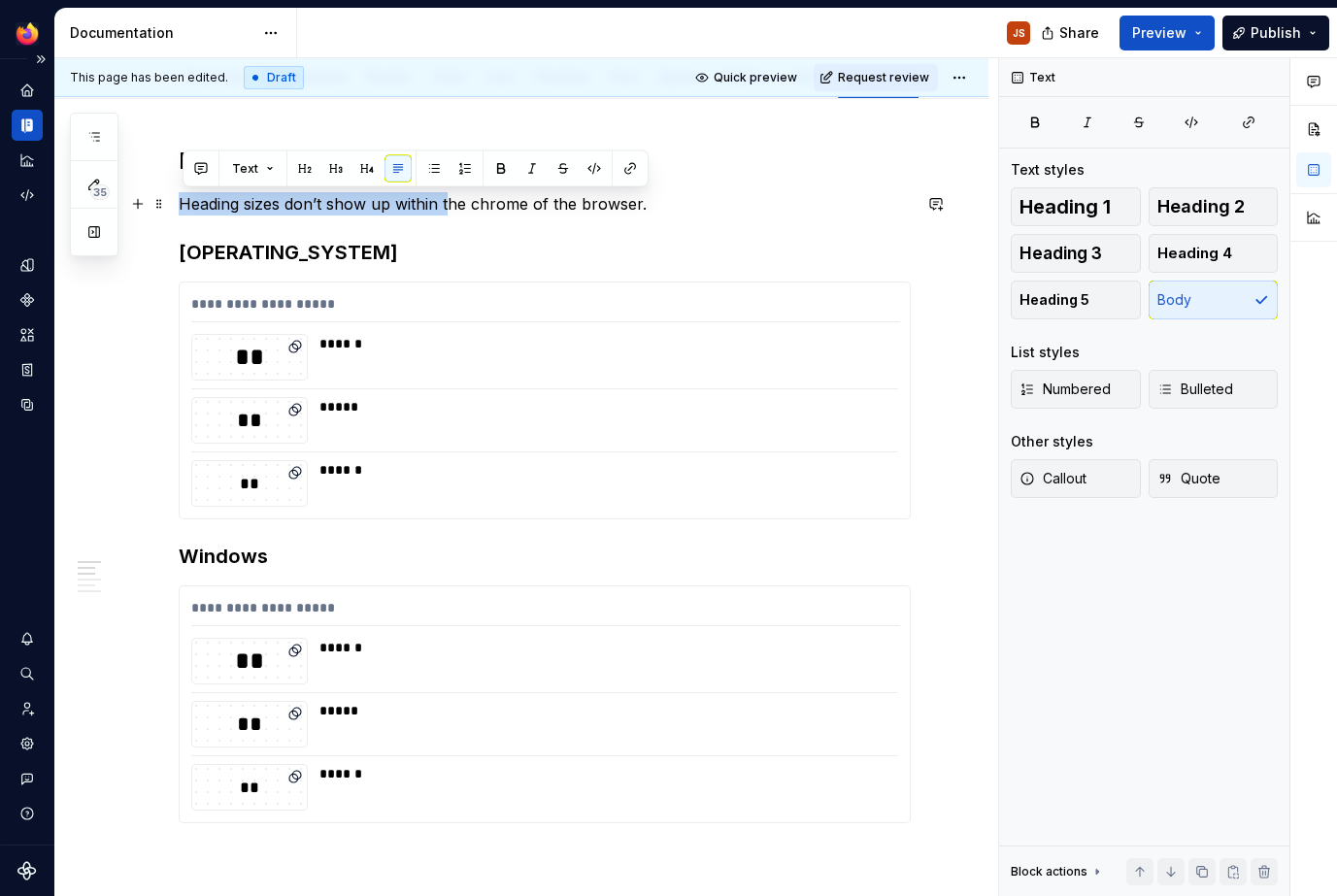 drag, startPoint x: 455, startPoint y: 208, endPoint x: 183, endPoint y: 206, distance: 272.0074 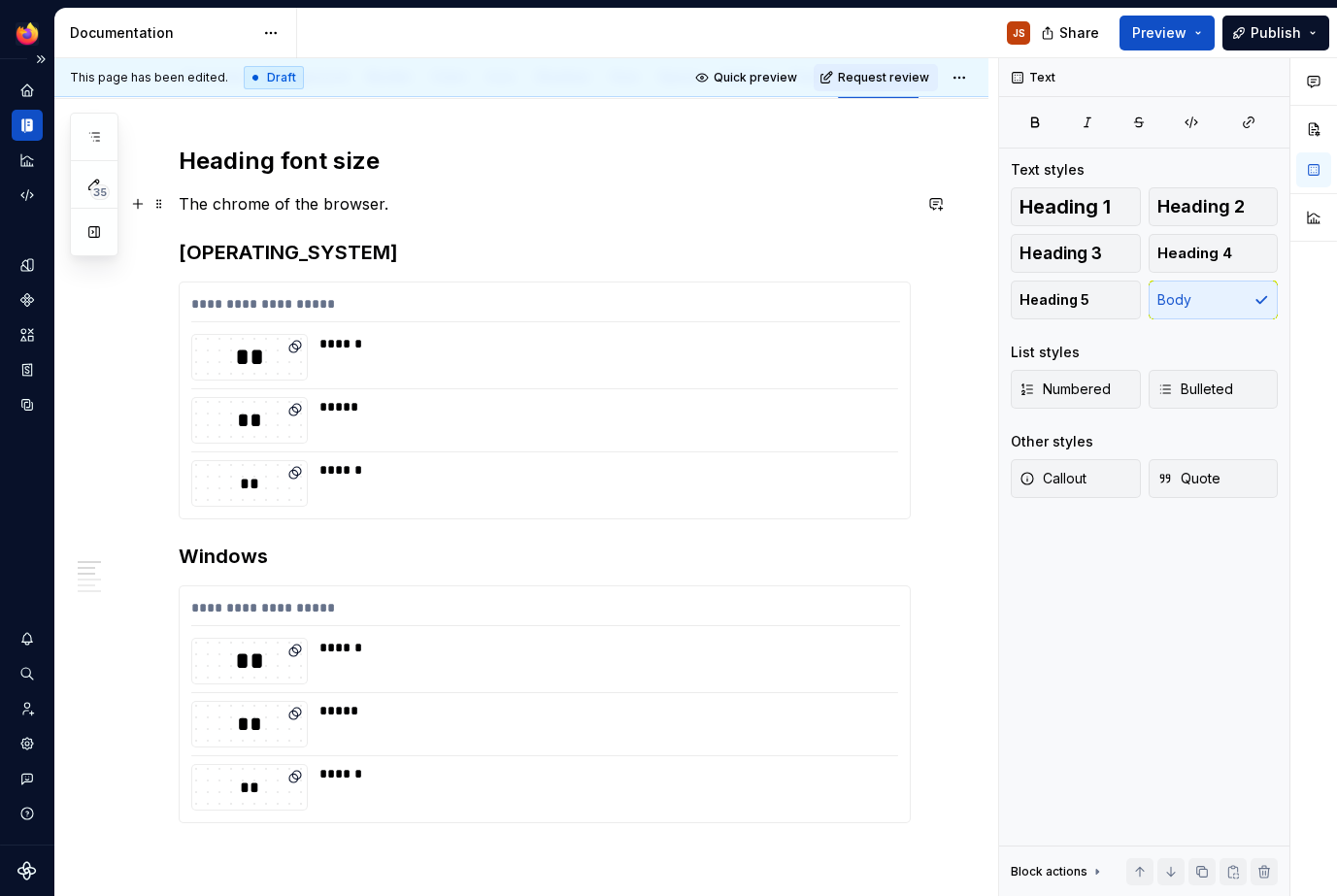 click on "The chrome of the browser." at bounding box center [545, 204] 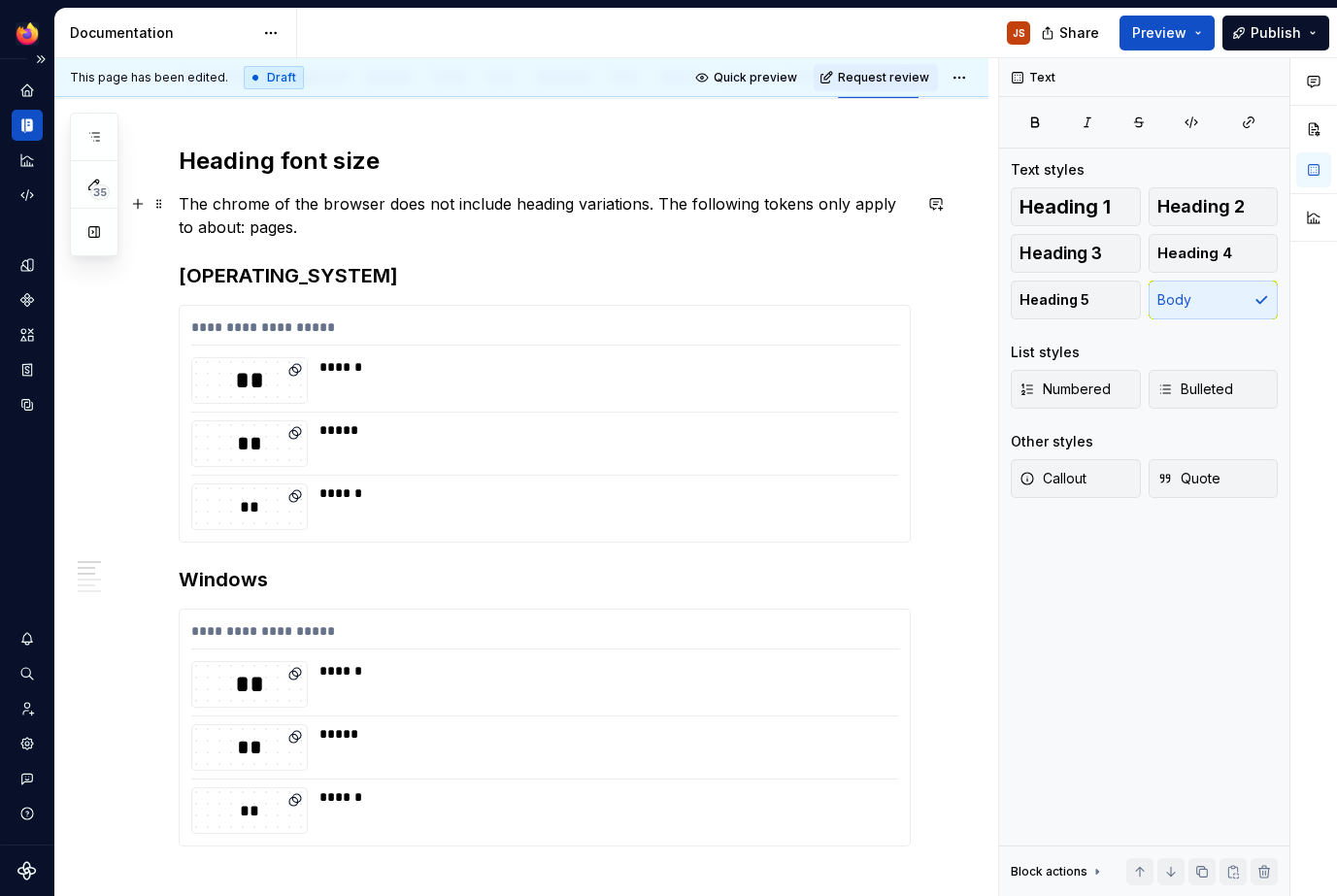 click on "The chrome of the browser does not include heading variations. The following tokens only apply to about: pages." at bounding box center (545, 216) 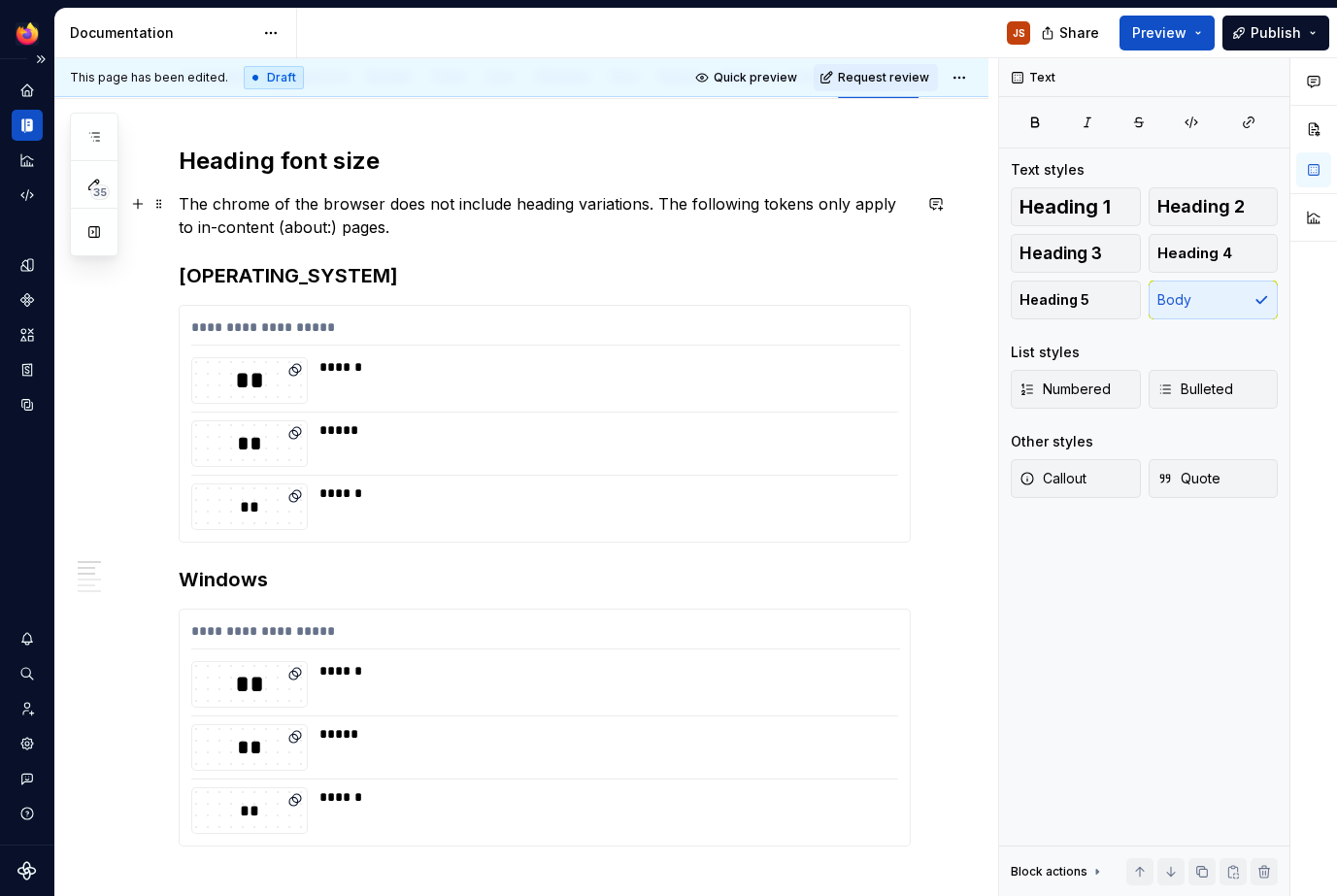 click on "The chrome of the browser does not include heading variations. The following tokens only apply to in-content (about:) pages." at bounding box center [545, 216] 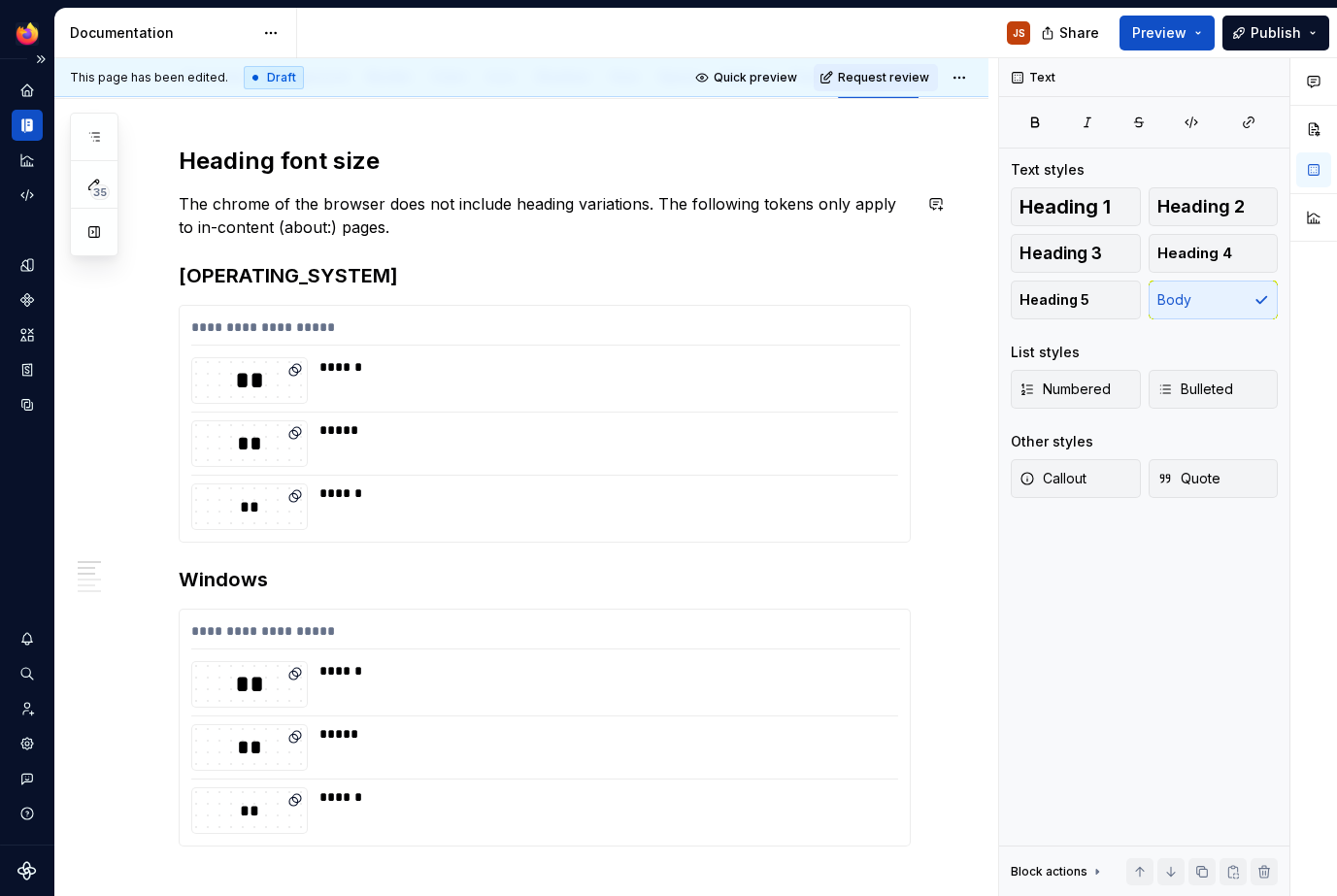 click on "******" 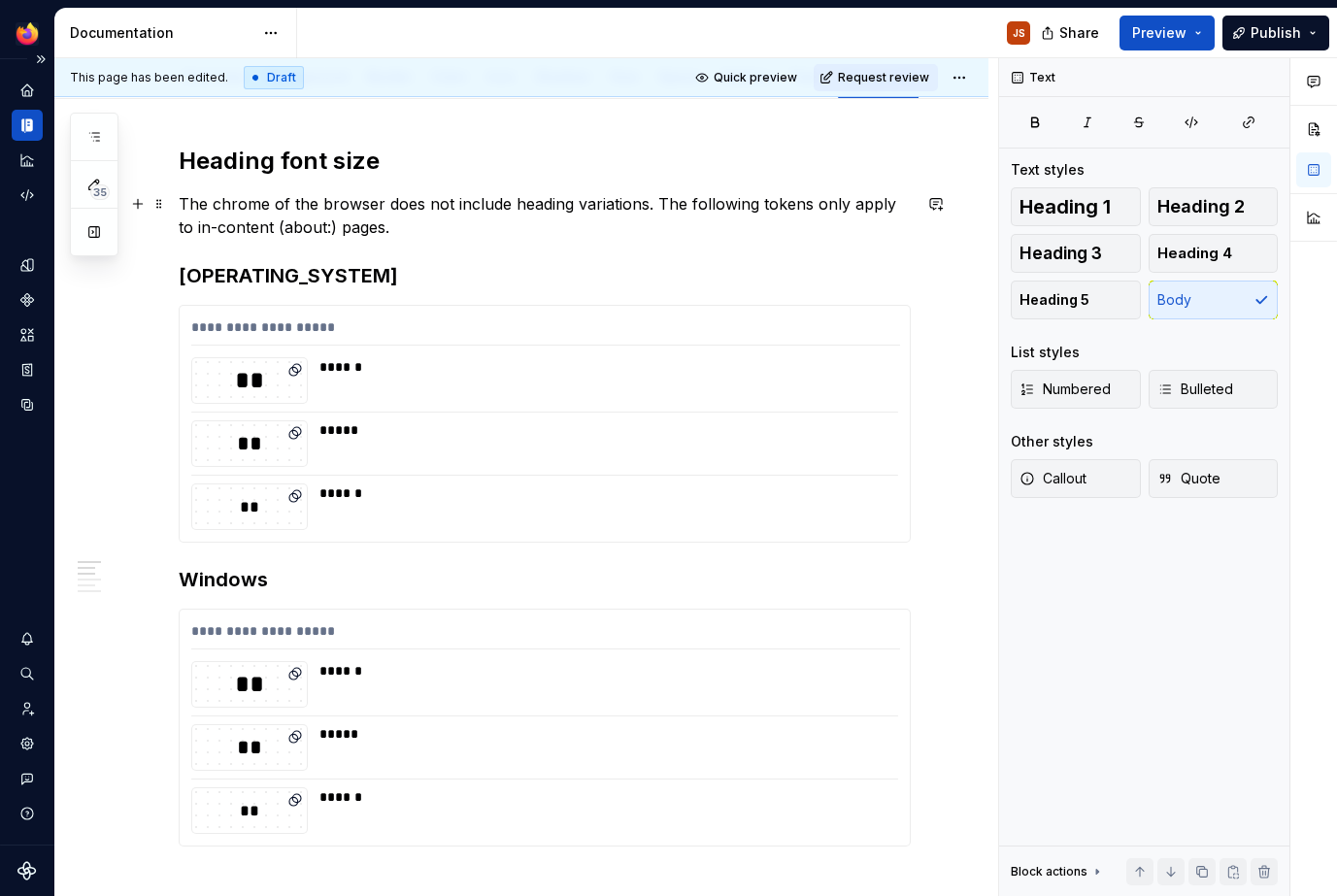 scroll, scrollTop: 506, scrollLeft: 0, axis: vertical 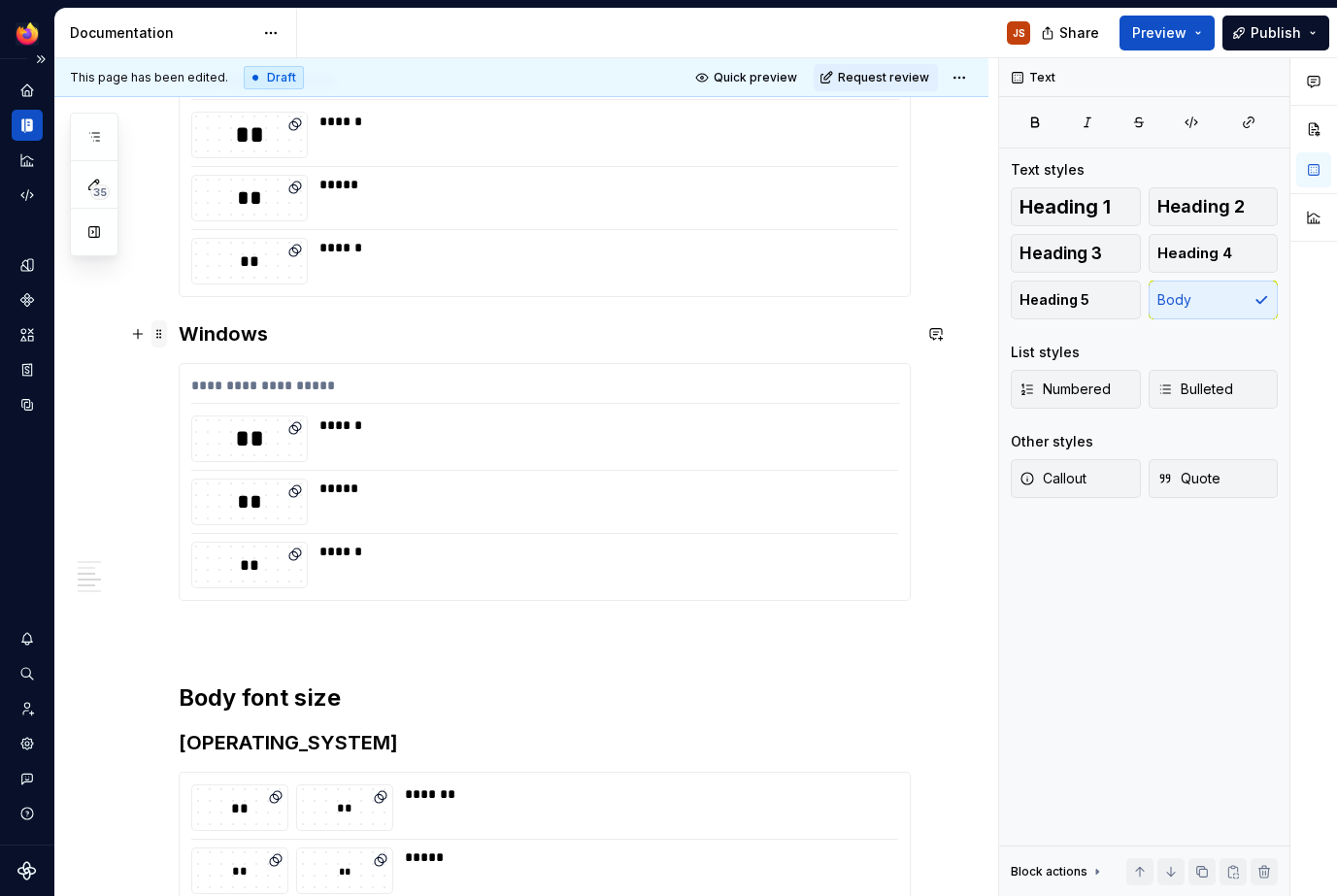 click at bounding box center (159, 334) 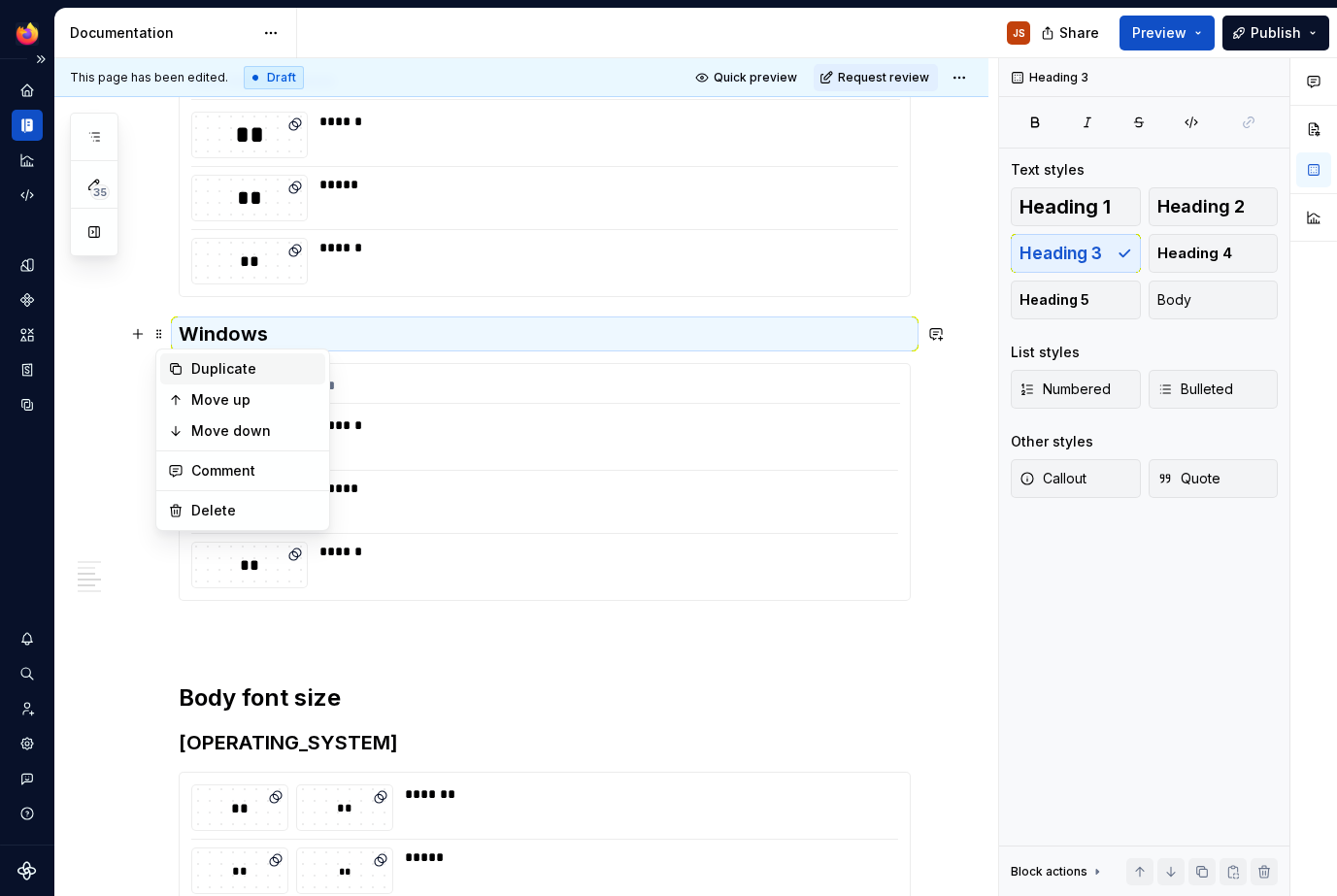 click on "Duplicate" at bounding box center [254, 369] 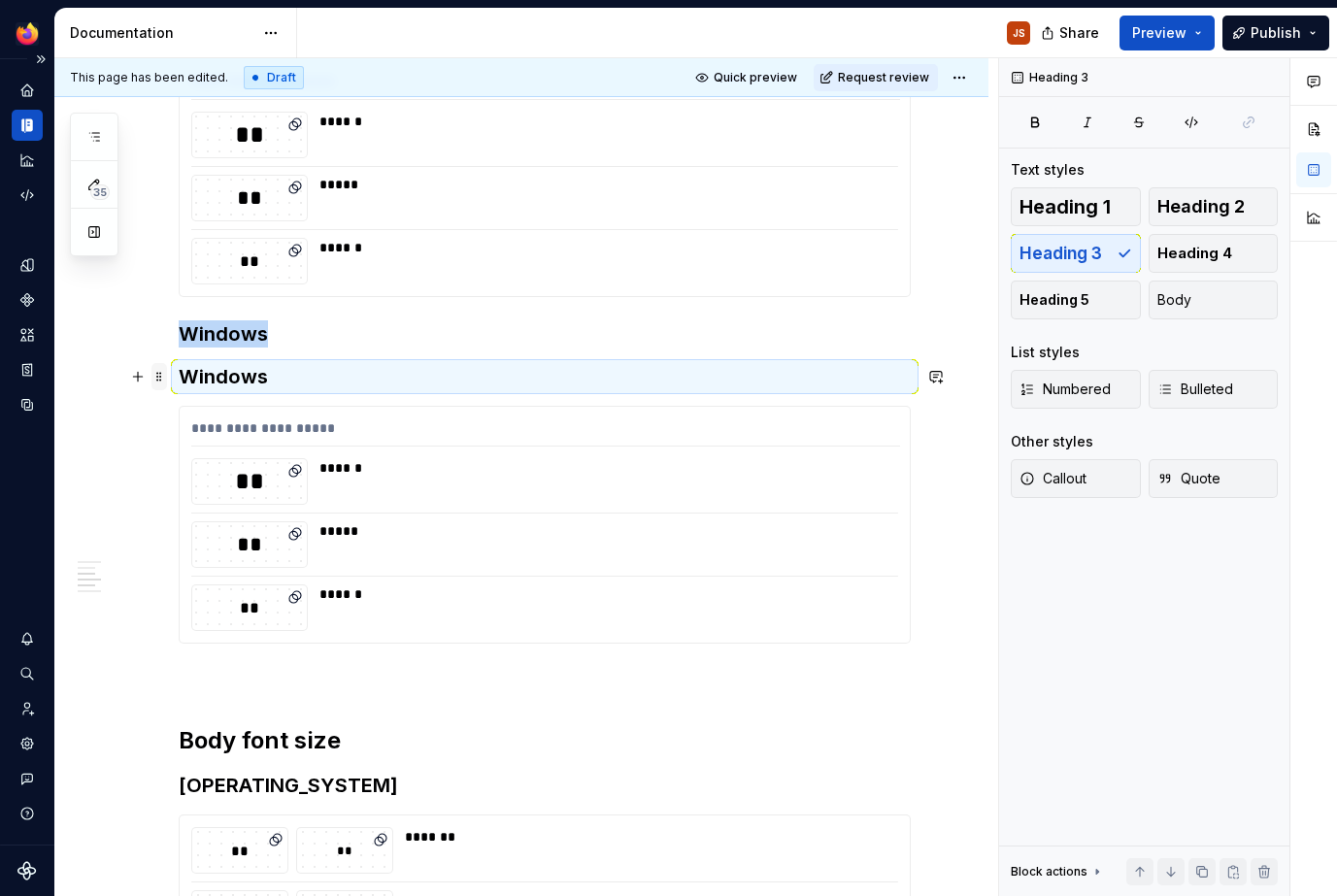 click at bounding box center [159, 377] 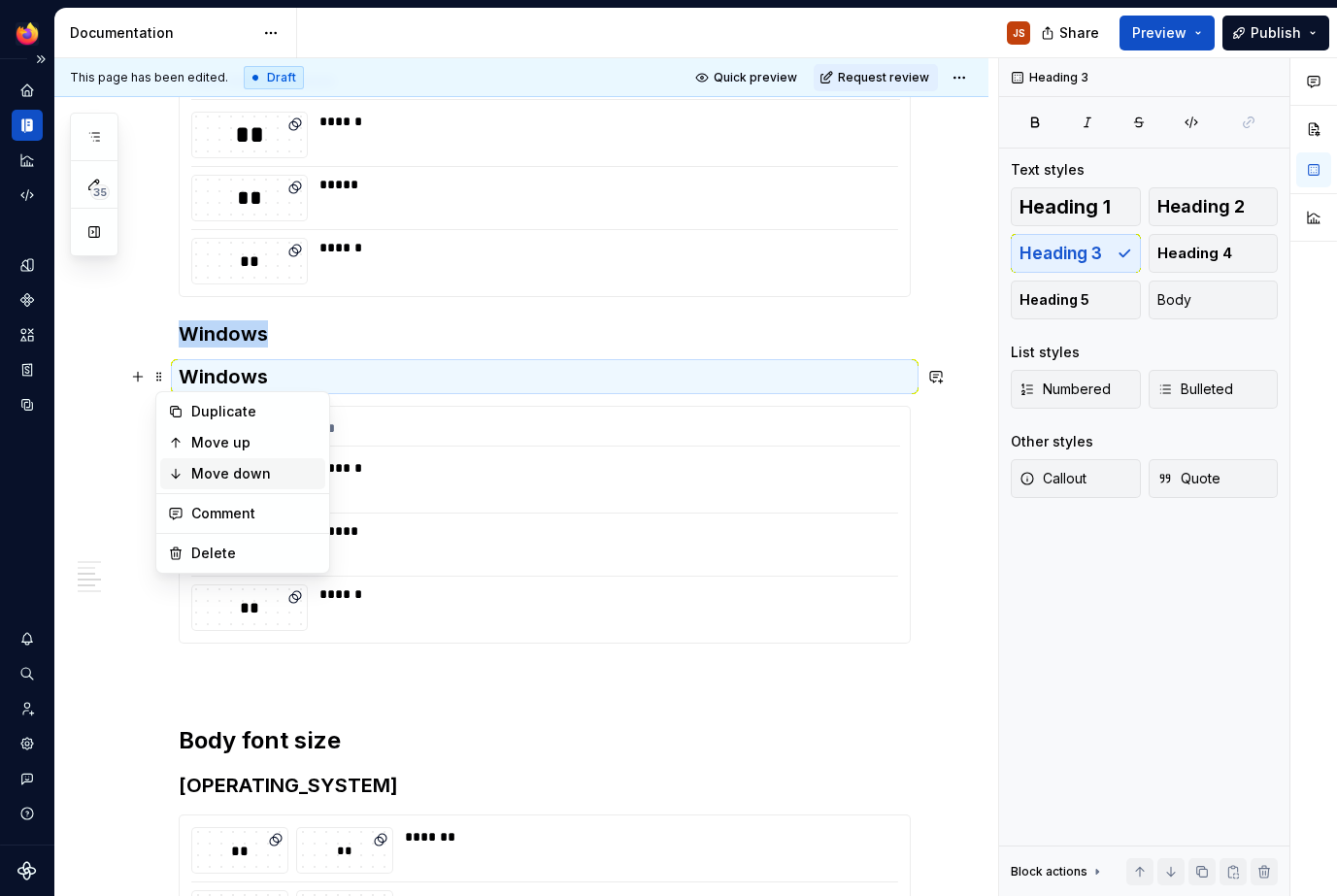 click on "Move down" at bounding box center [254, 474] 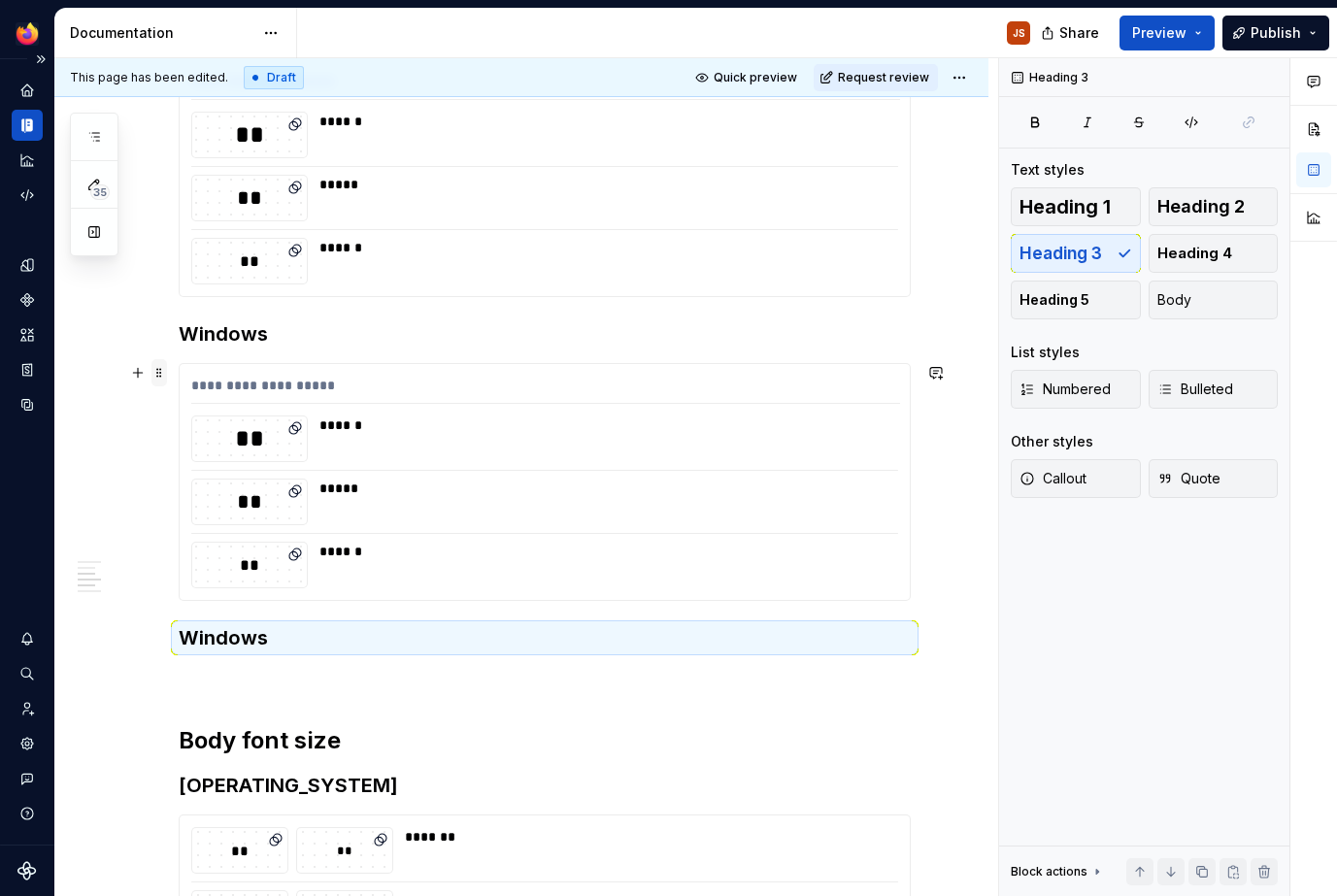 click at bounding box center [159, 373] 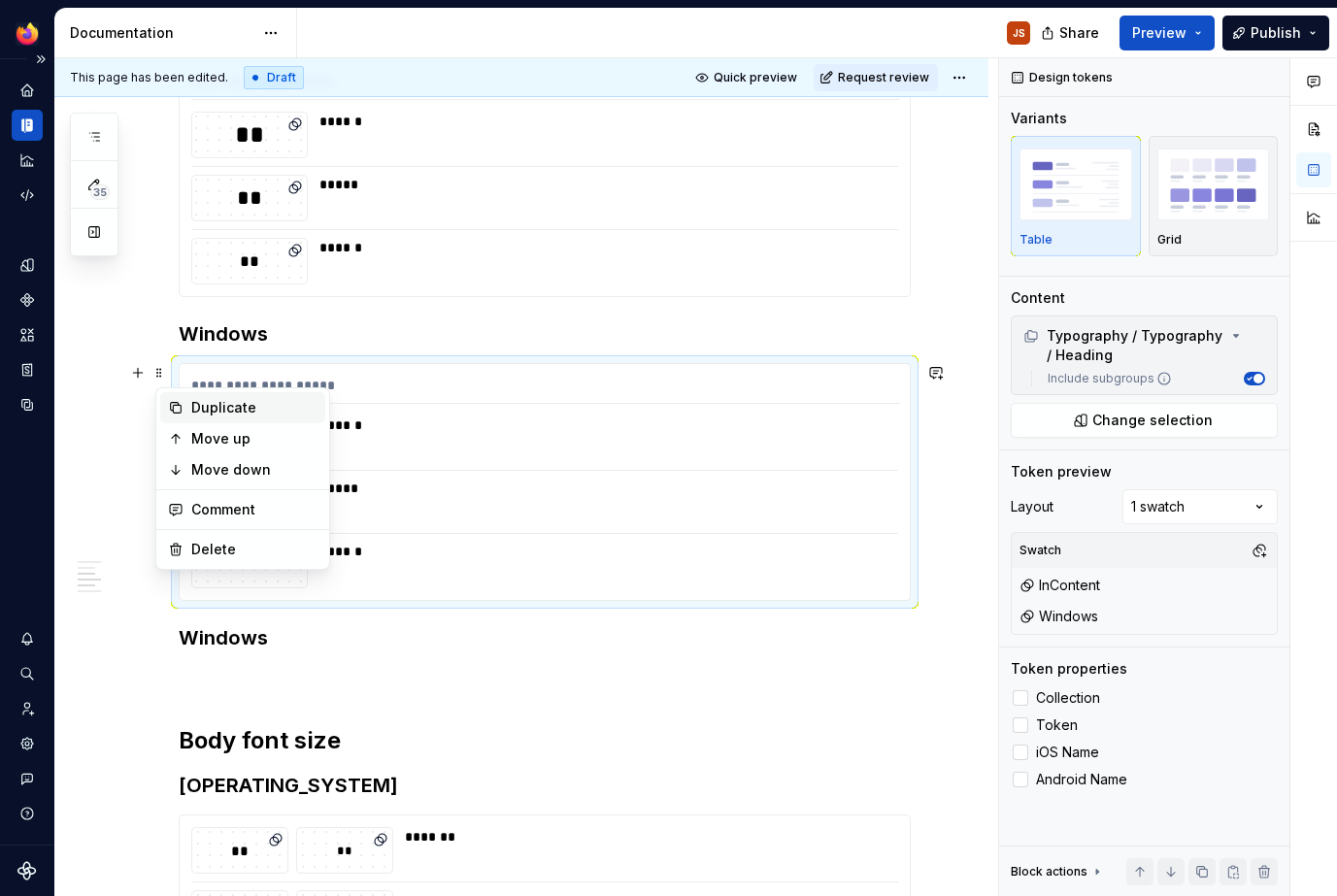 click on "Duplicate" at bounding box center [254, 408] 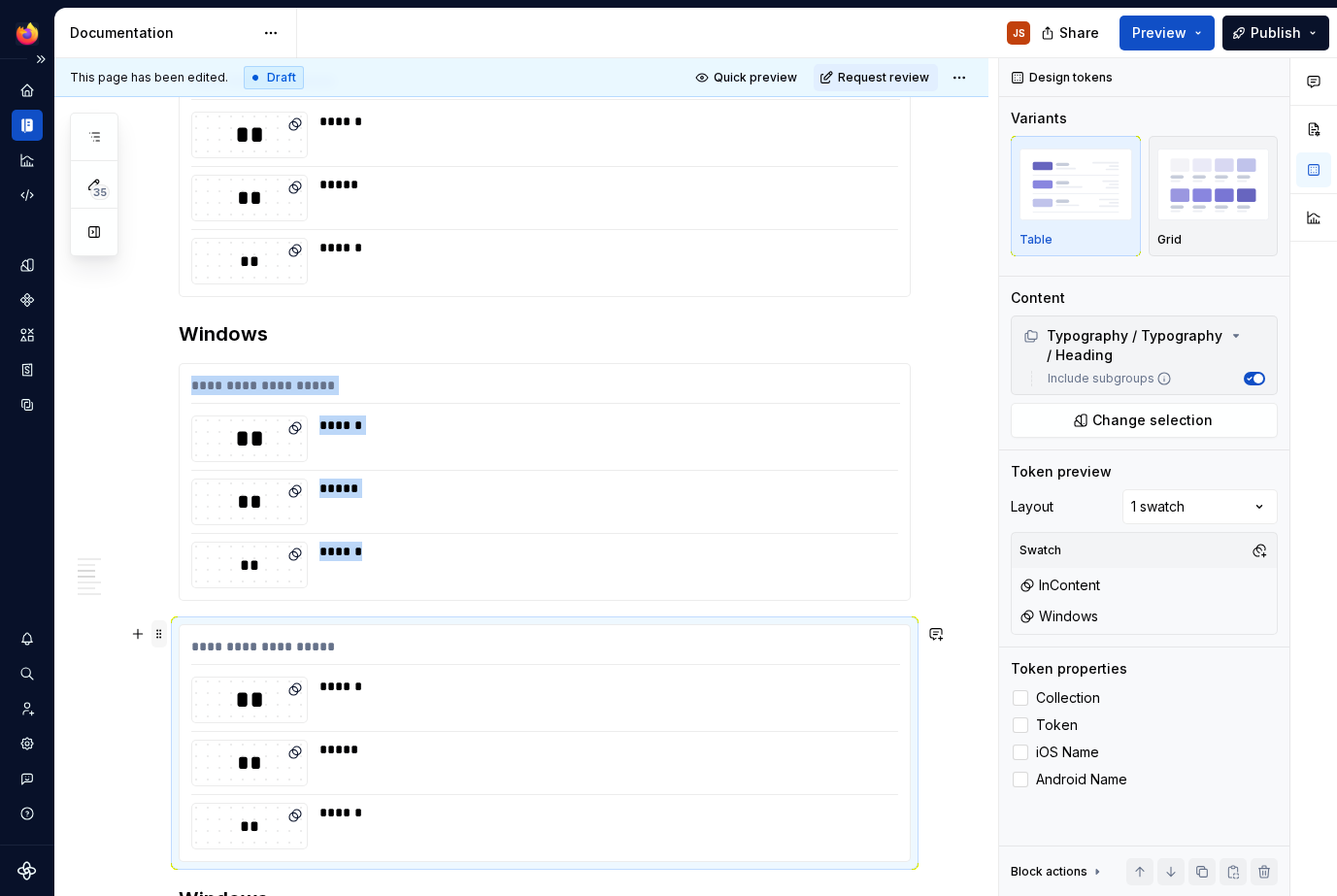 click at bounding box center [159, 634] 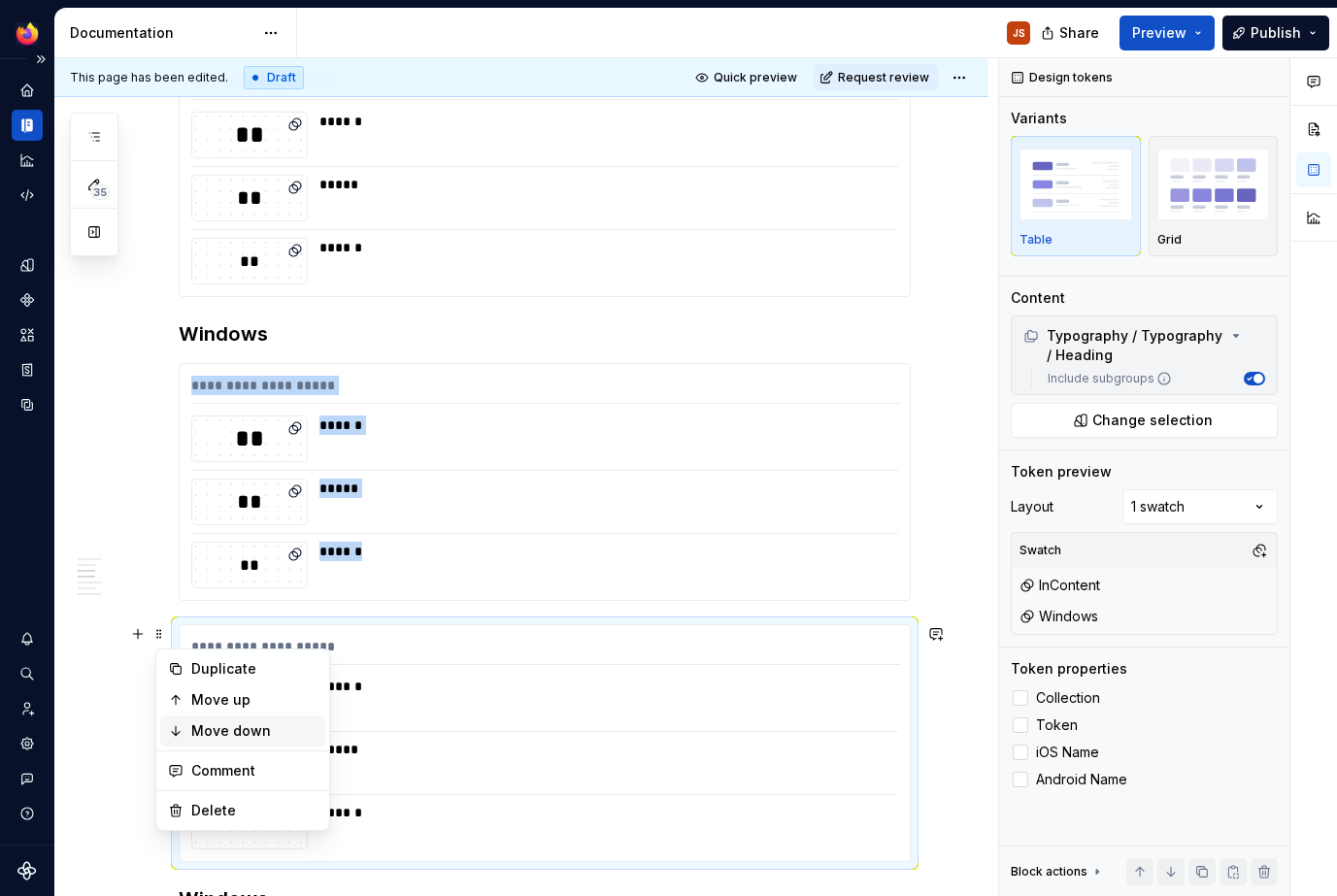 click on "Move down" at bounding box center (254, 731) 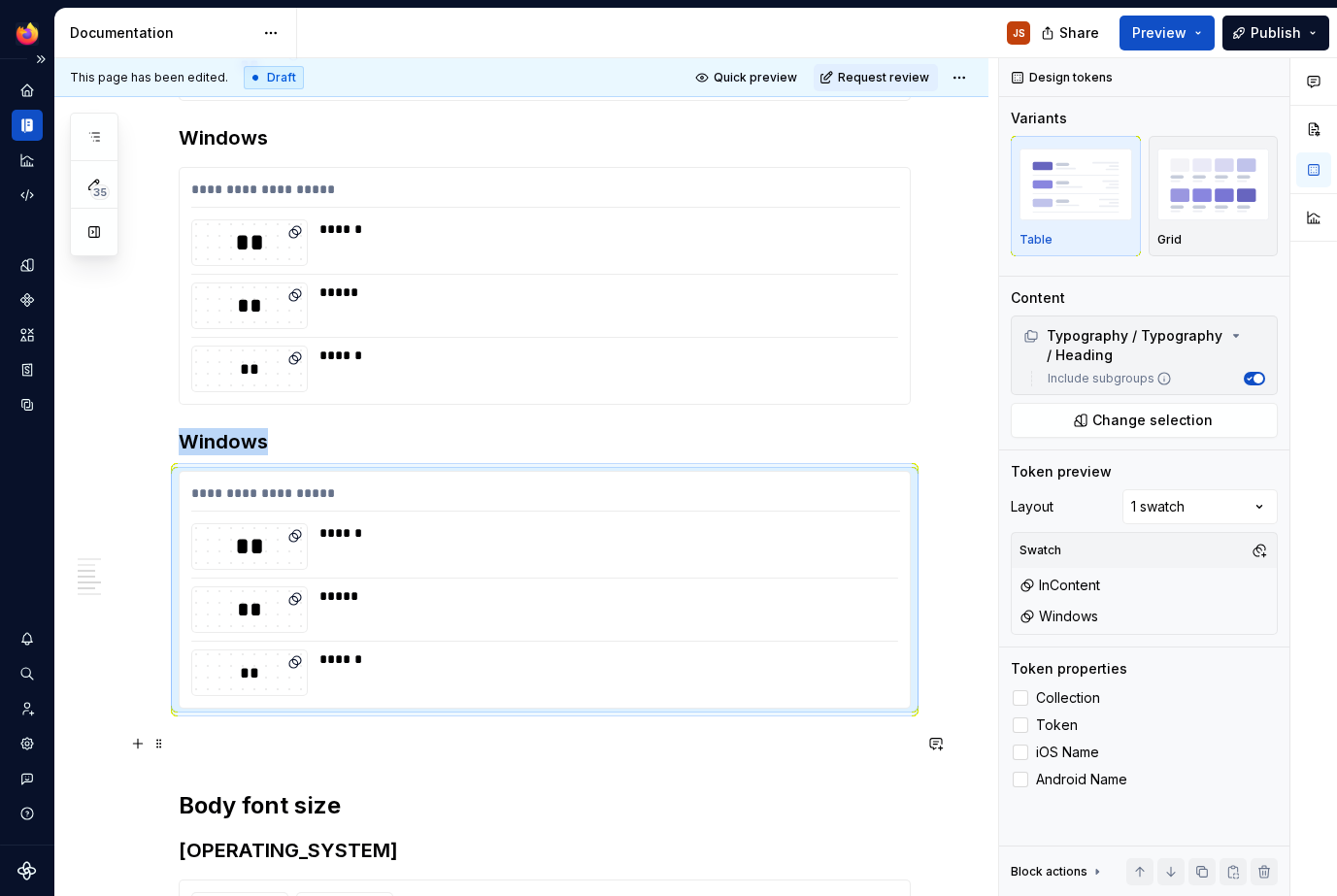 scroll, scrollTop: 707, scrollLeft: 0, axis: vertical 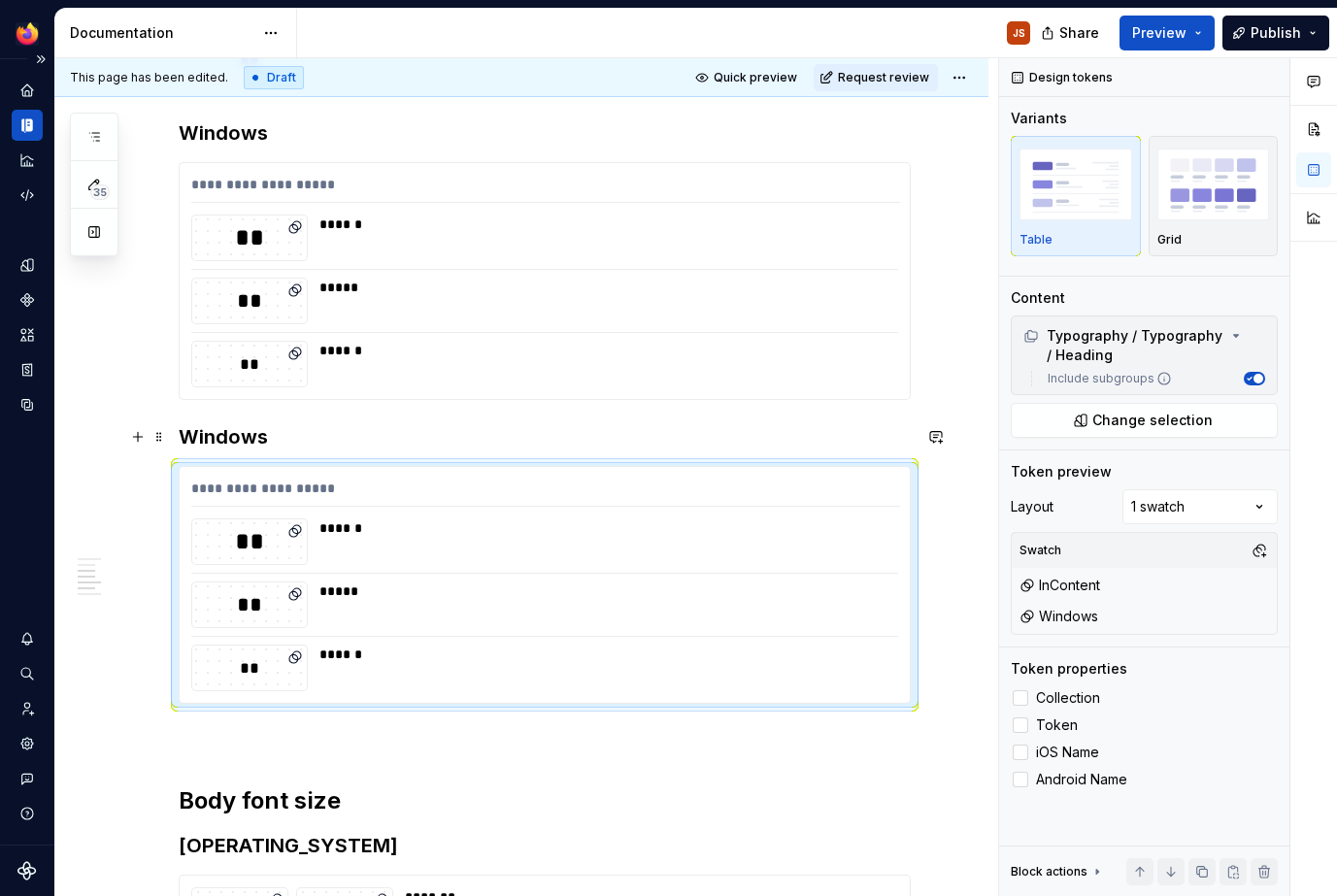 click on "Windows" at bounding box center (545, 437) 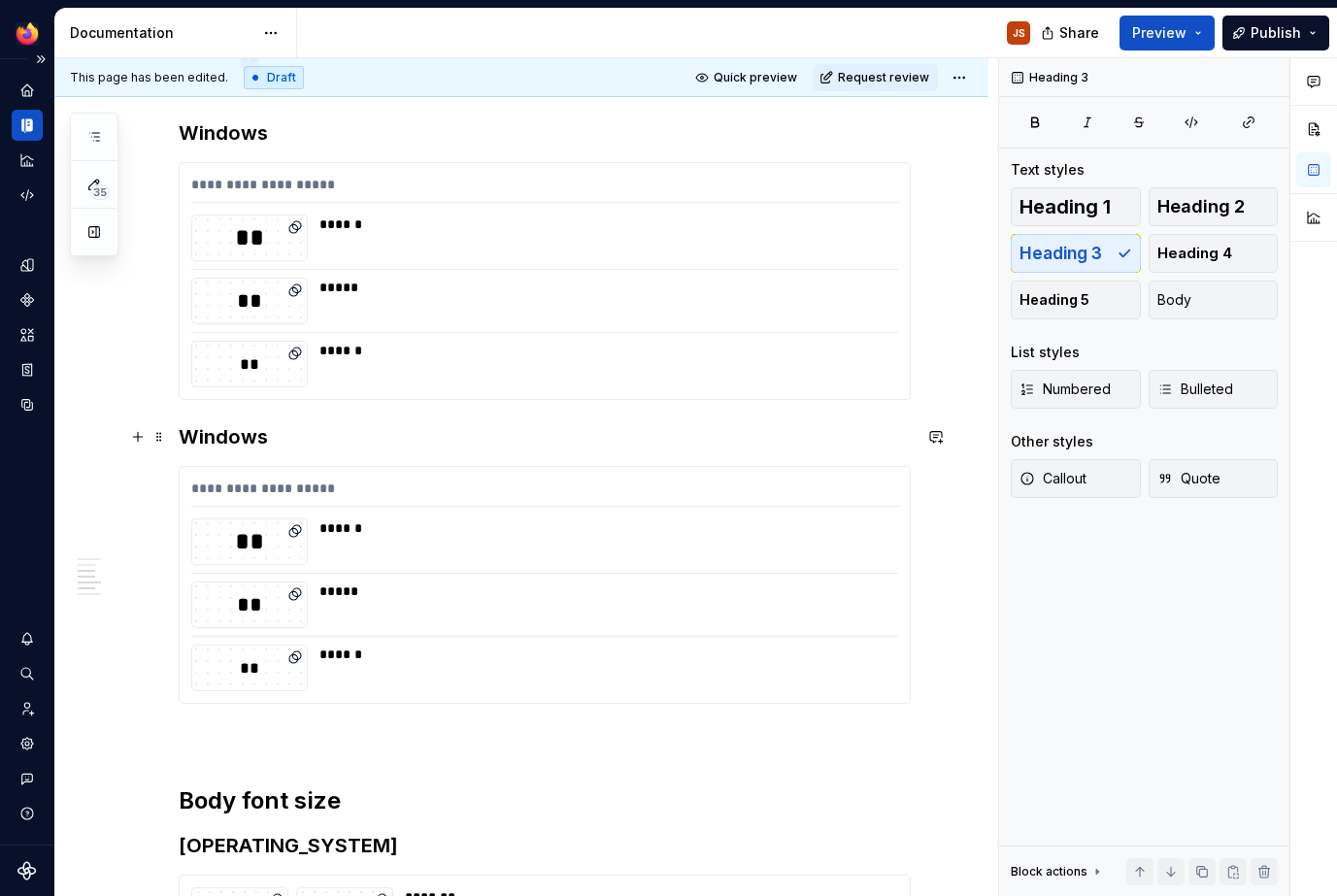 click on "Windows" at bounding box center [545, 437] 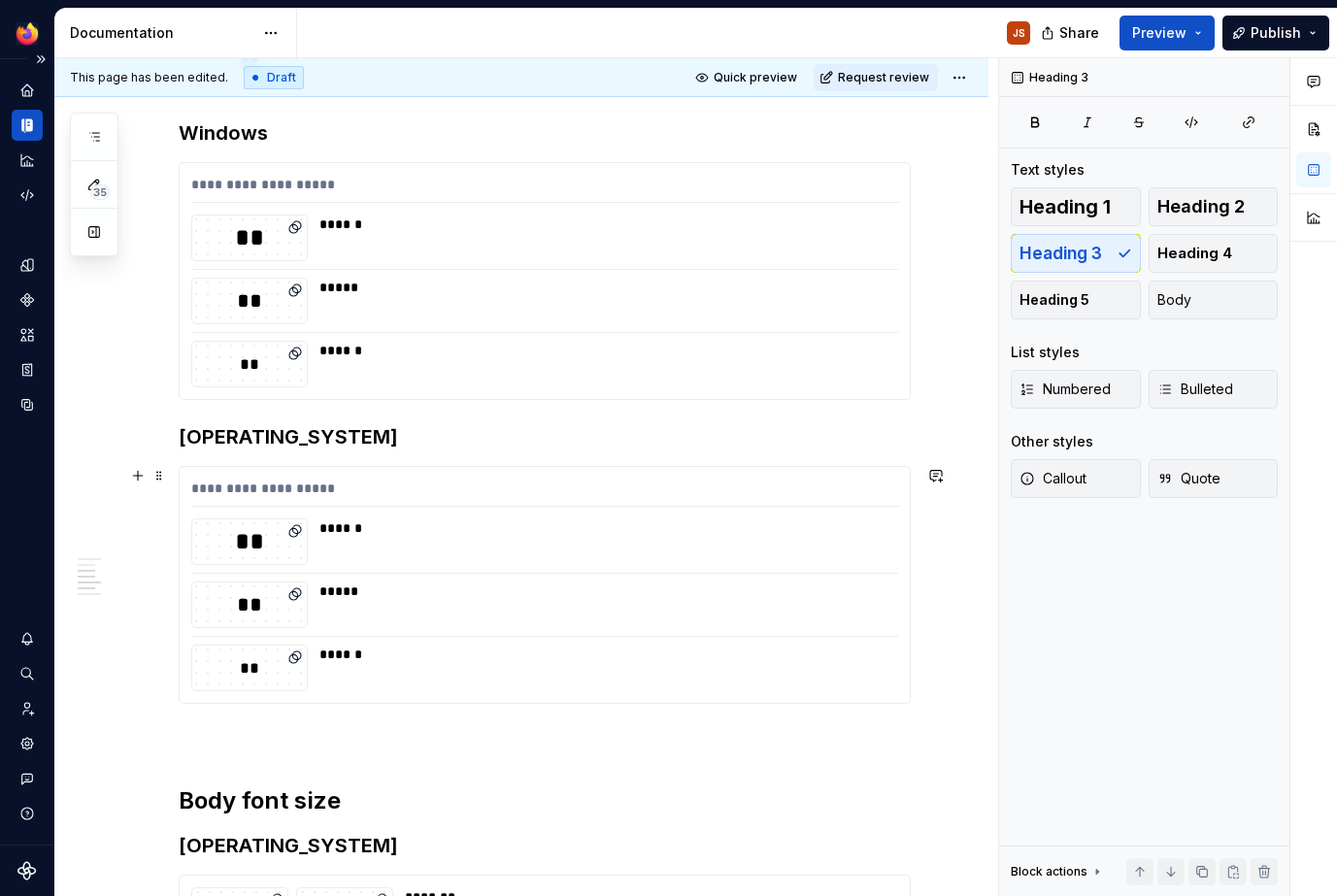 click on "******" at bounding box center (604, 528) 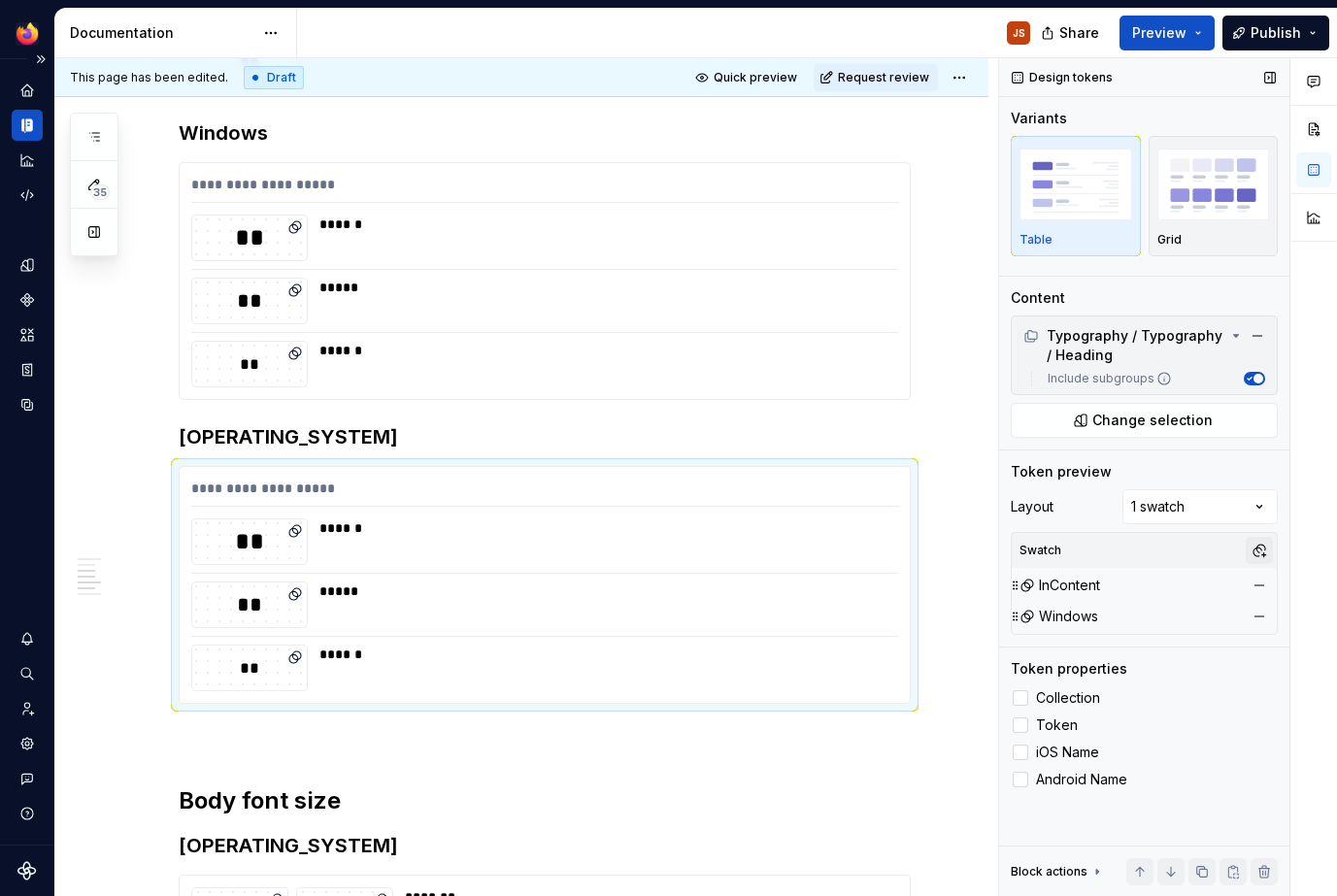 click at bounding box center (1259, 550) 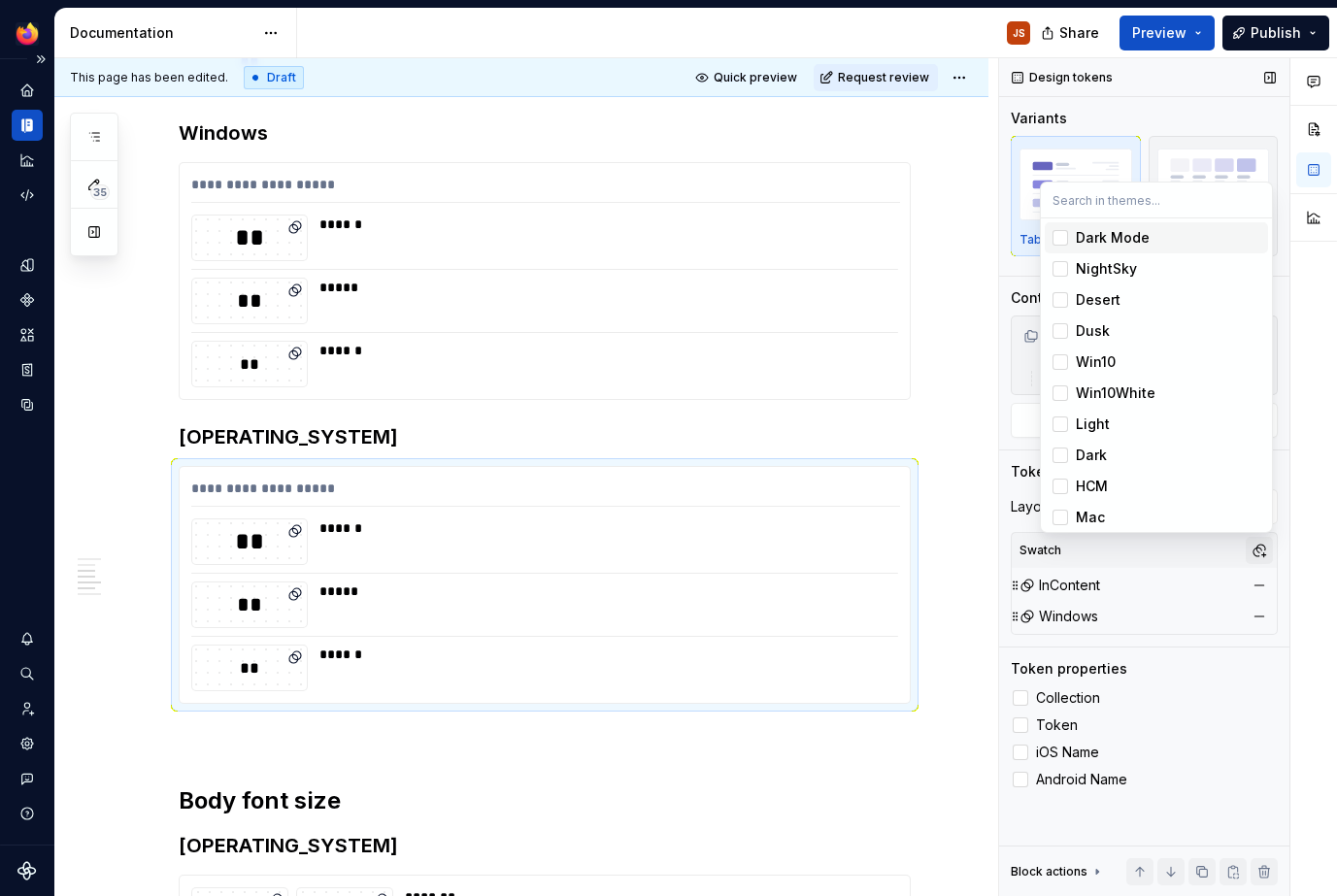 scroll, scrollTop: 707, scrollLeft: 0, axis: vertical 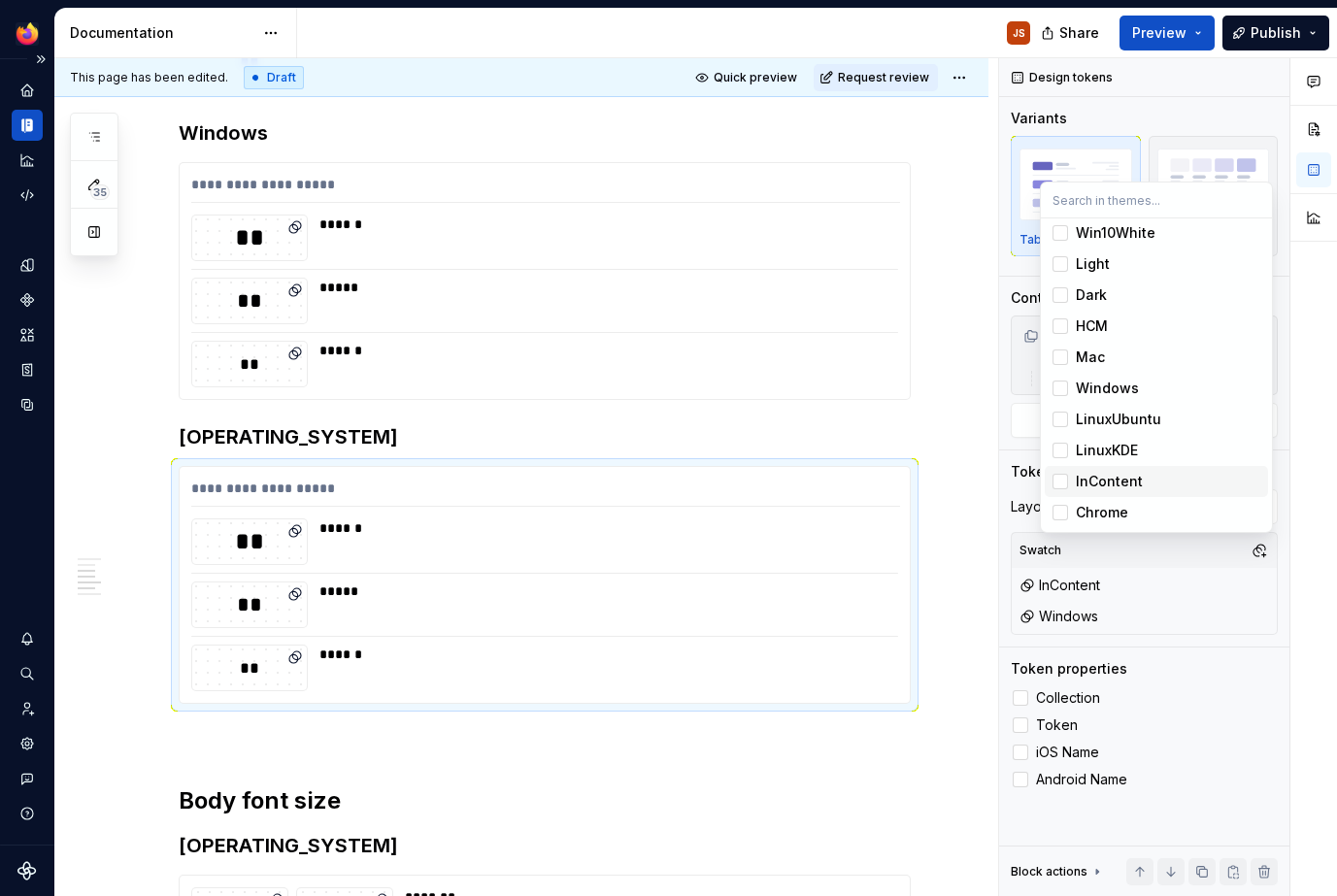 click on "LinuxKDE" at bounding box center (1156, 450) 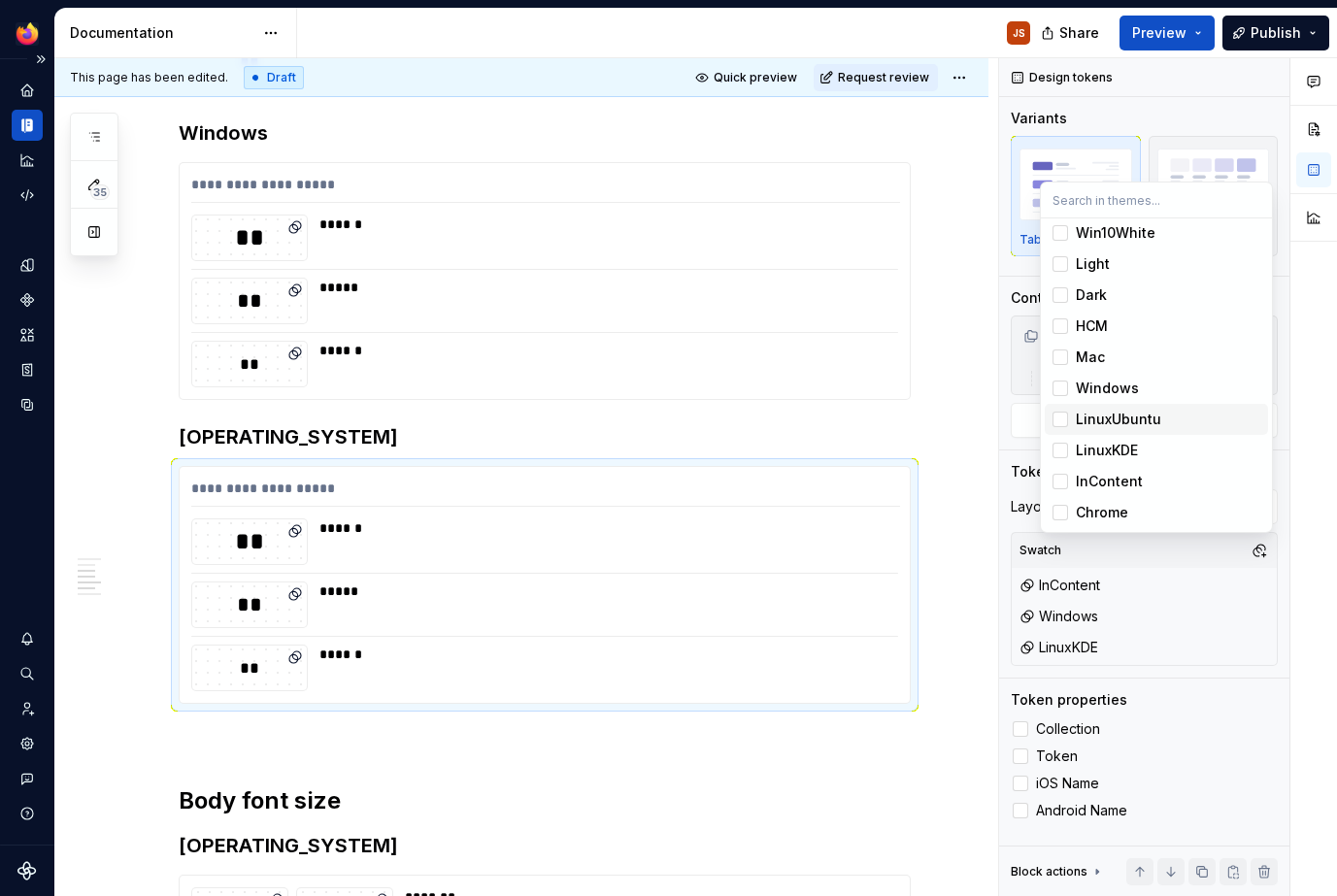 click on "LinuxUbuntu" at bounding box center (1119, 419) 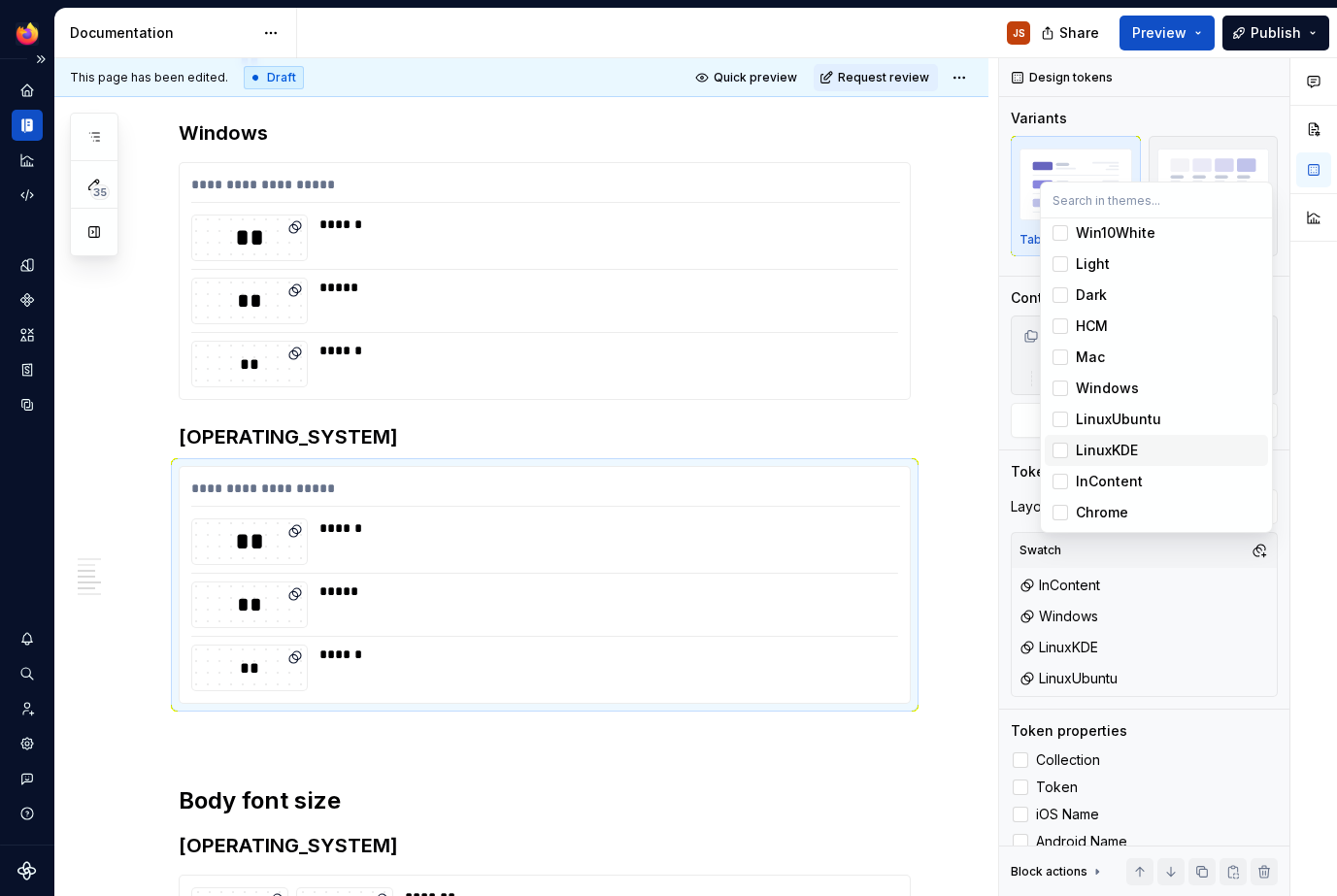click on "LinuxKDE" at bounding box center (1107, 450) 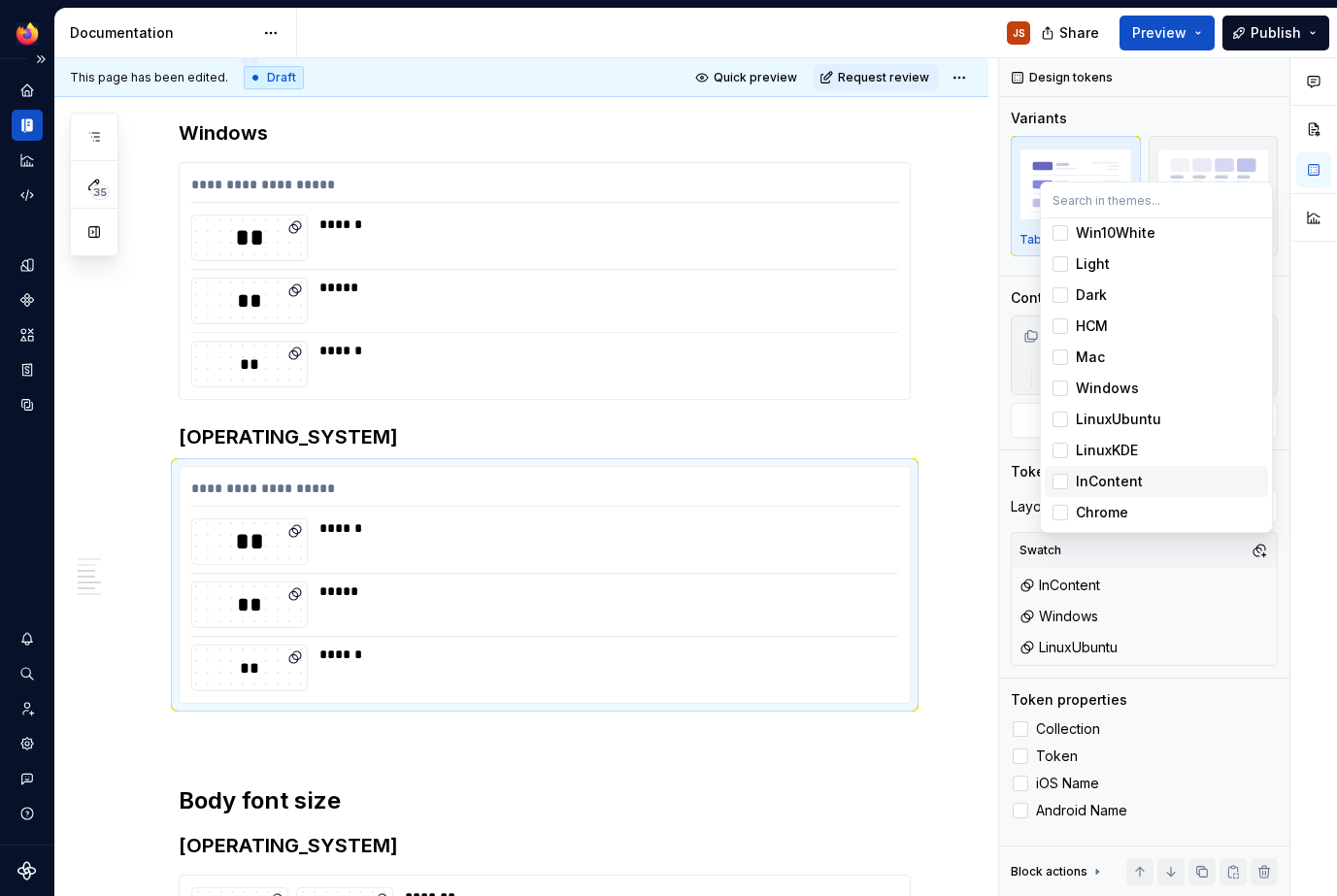 click at bounding box center [1060, 481] 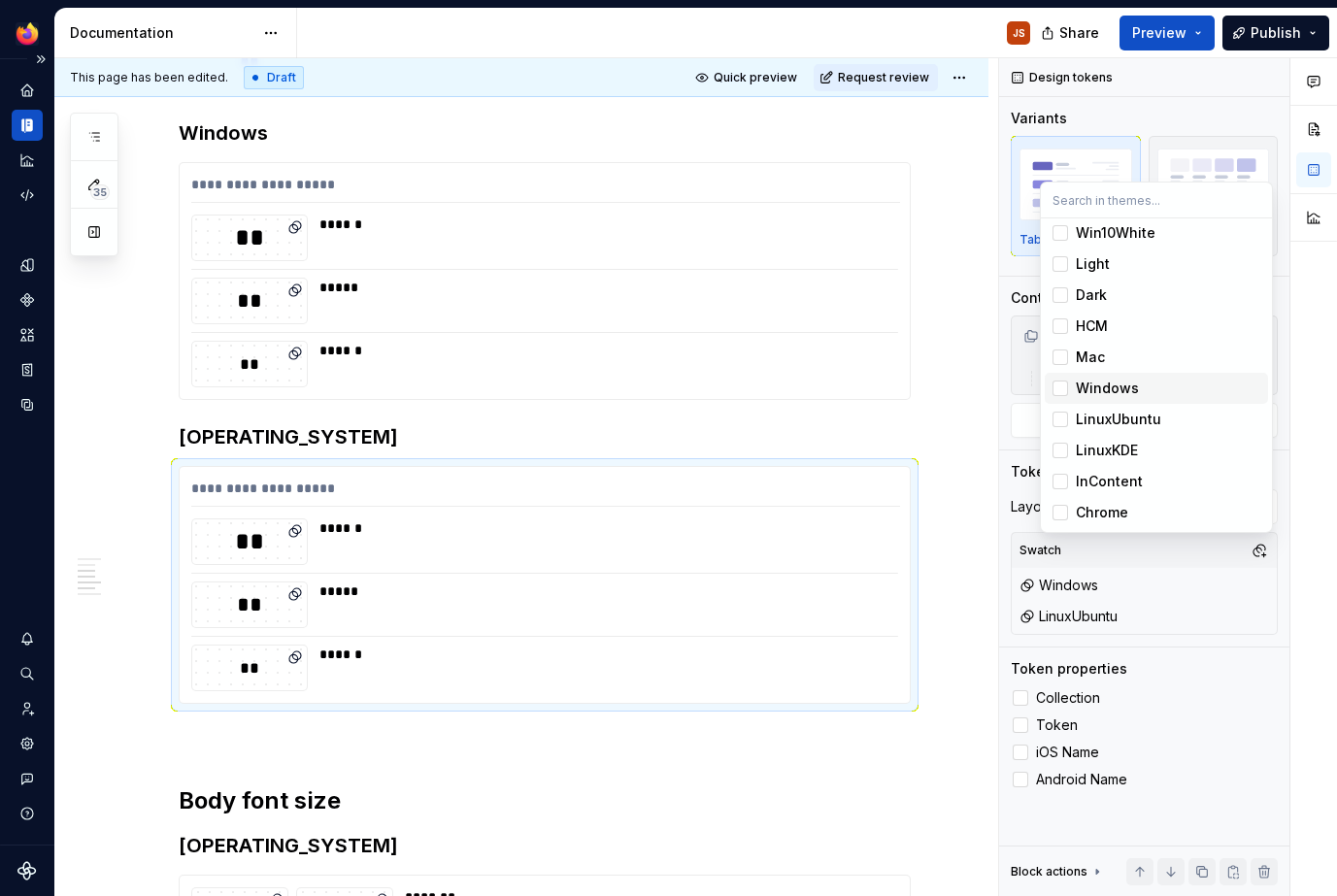 click on "Windows" at bounding box center (1107, 388) 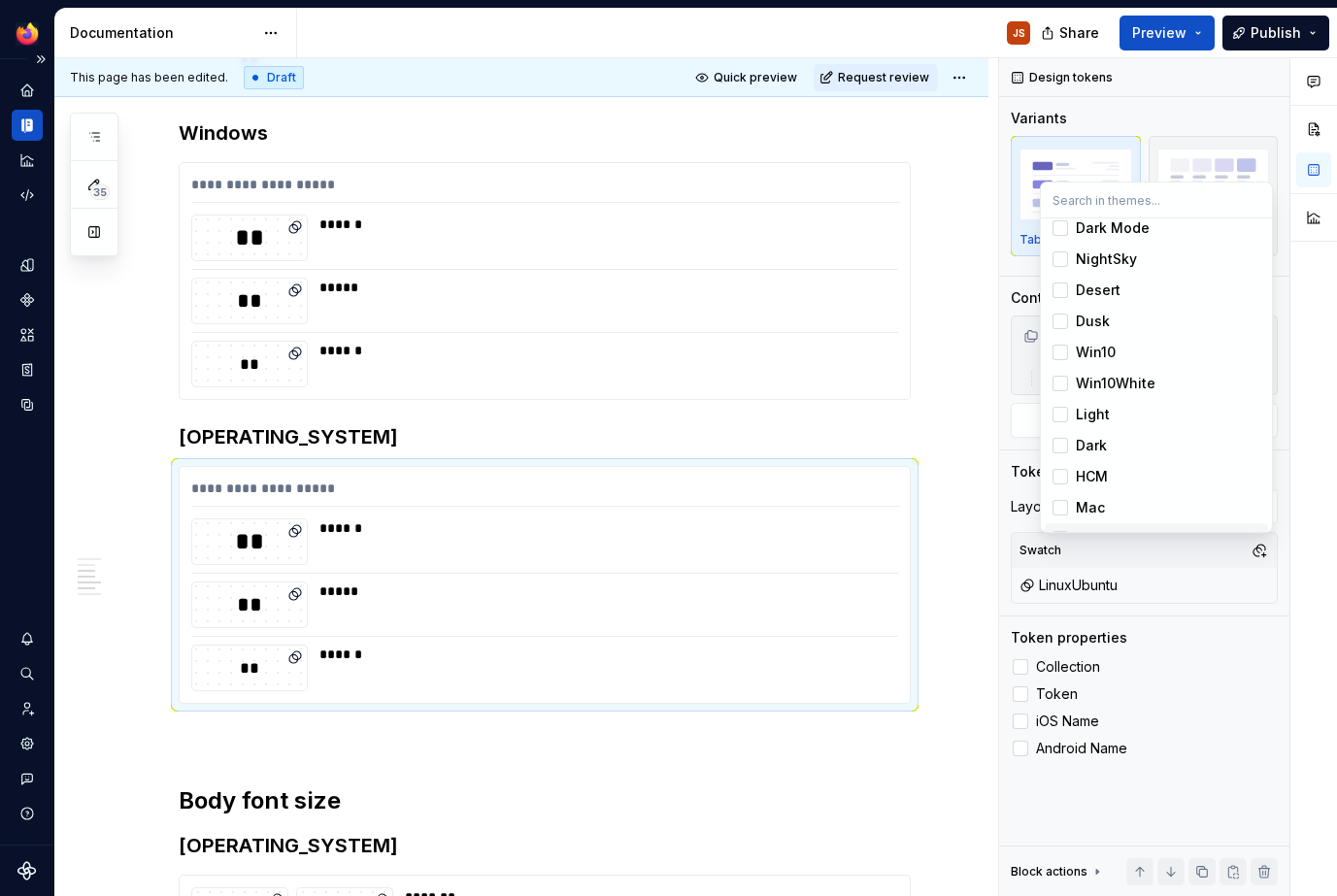 scroll, scrollTop: 0, scrollLeft: 0, axis: both 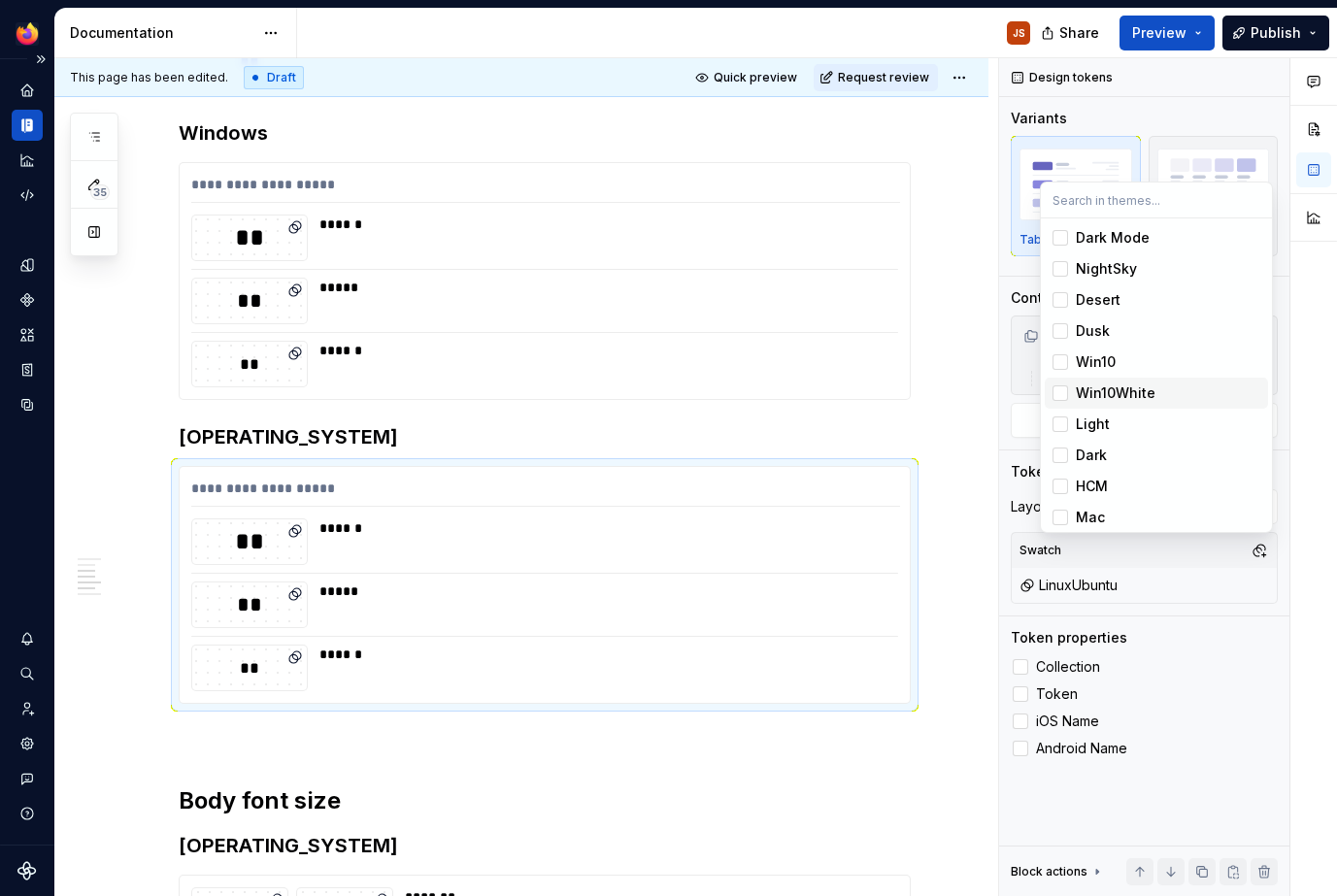 click on "Acorn JS Dataset Desktop Documentation JS Share Preview Publish 35 Pages Add
Accessibility guide for tree Page tree.
Navigate the tree with the arrow keys. Common tree hotkeys apply. Further keybindings are available:
enter to execute primary action on focused item
f2 to start renaming the focused item
escape to abort renaming an item
control+d to start dragging selected items
Acorn Changelog Styles Overview Color Desktop color Desktop design tokens Overview Background Border Color Icon Shadow Size Space Outline Text Typography / Typography / Heading Include subgroups Change selection Token preview Layout 2 swatches Swatch #1 Mac InContent Swatch #2 Chrome Mac Token properties Collection Token iOS Name Android Name Block actions Move up Move down Duplicate Copy (⌘C) Cut (⌘X) Delete" at bounding box center [668, 448] 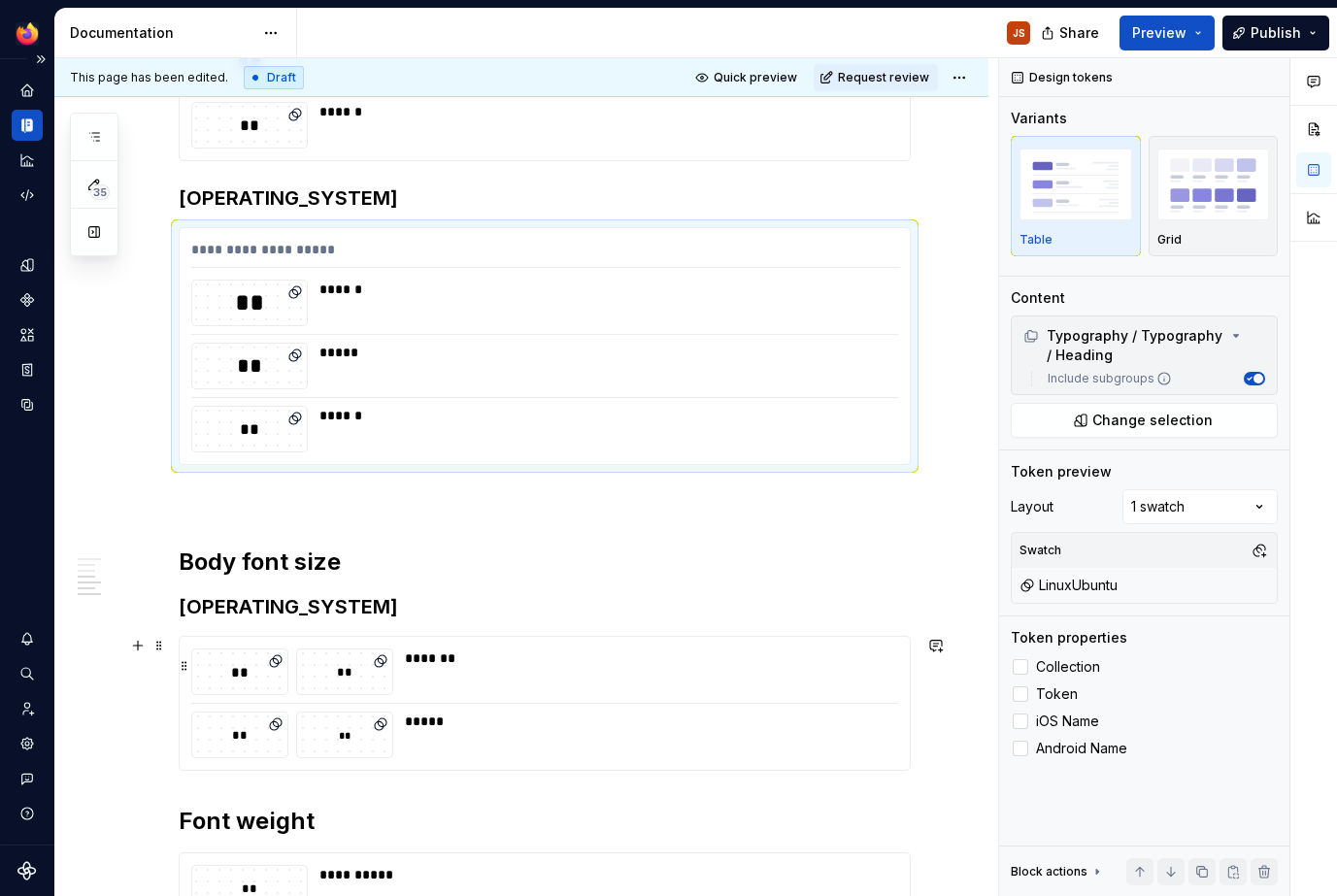 scroll, scrollTop: 945, scrollLeft: 0, axis: vertical 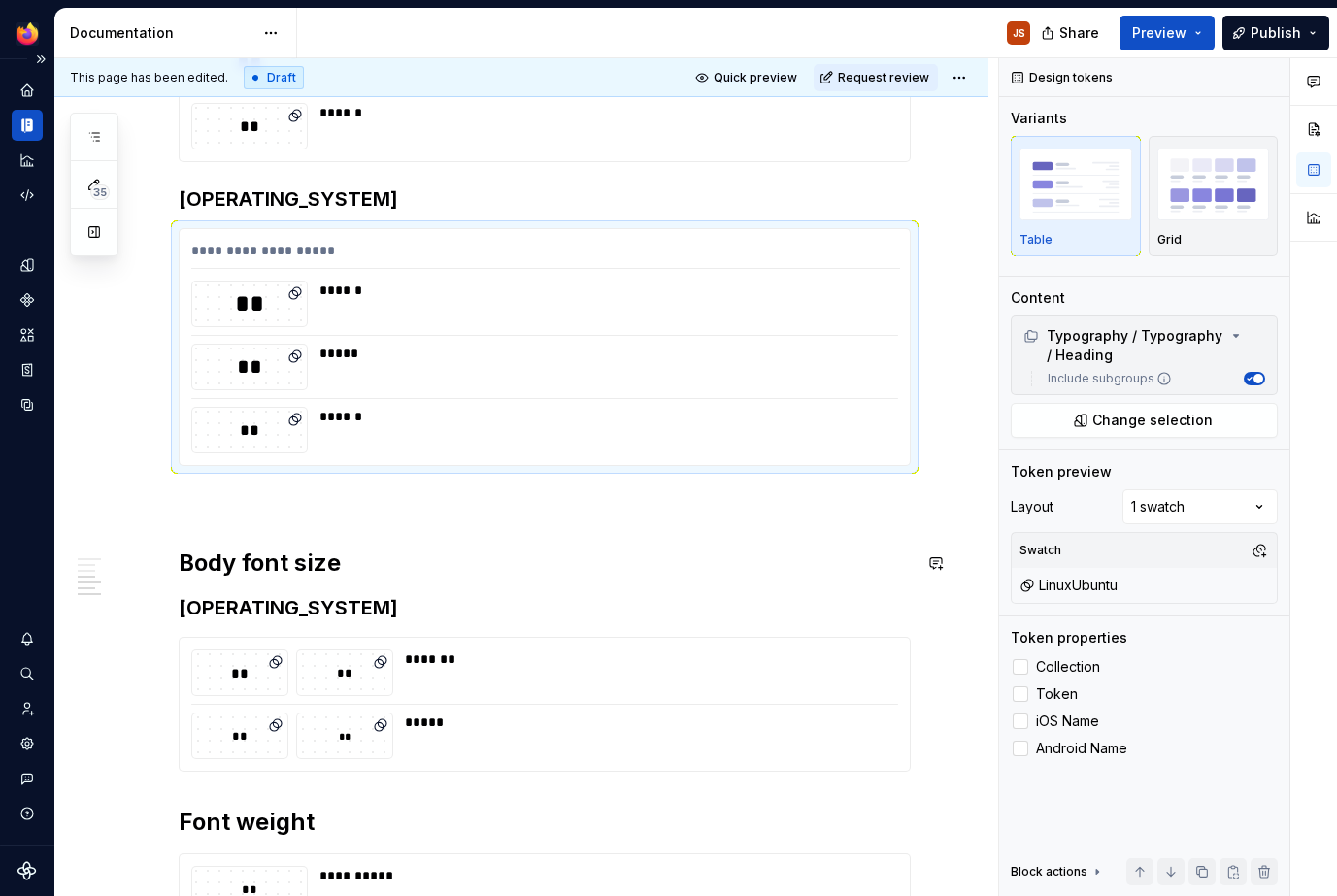 click on "**********" at bounding box center (545, 224) 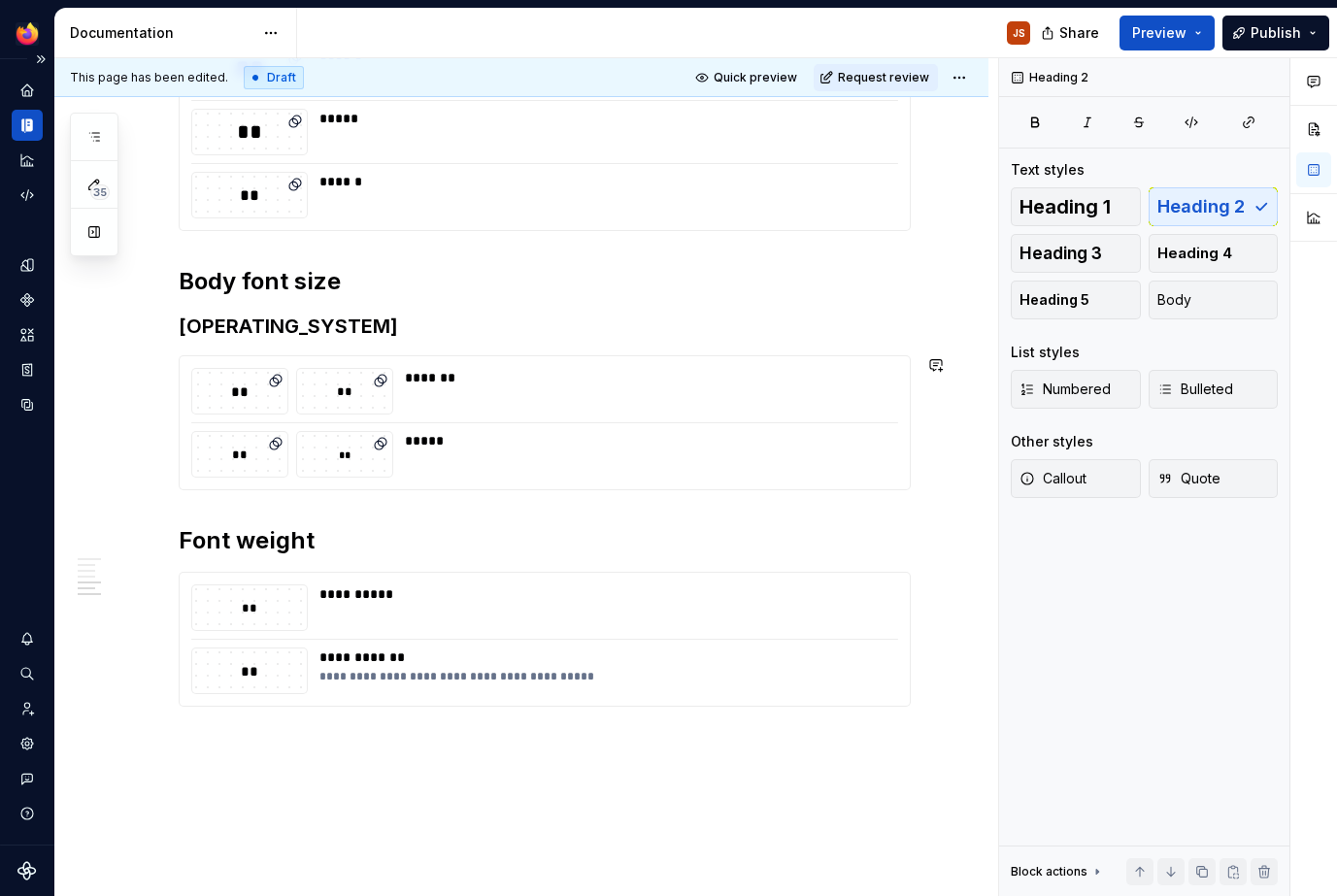 scroll, scrollTop: 1185, scrollLeft: 0, axis: vertical 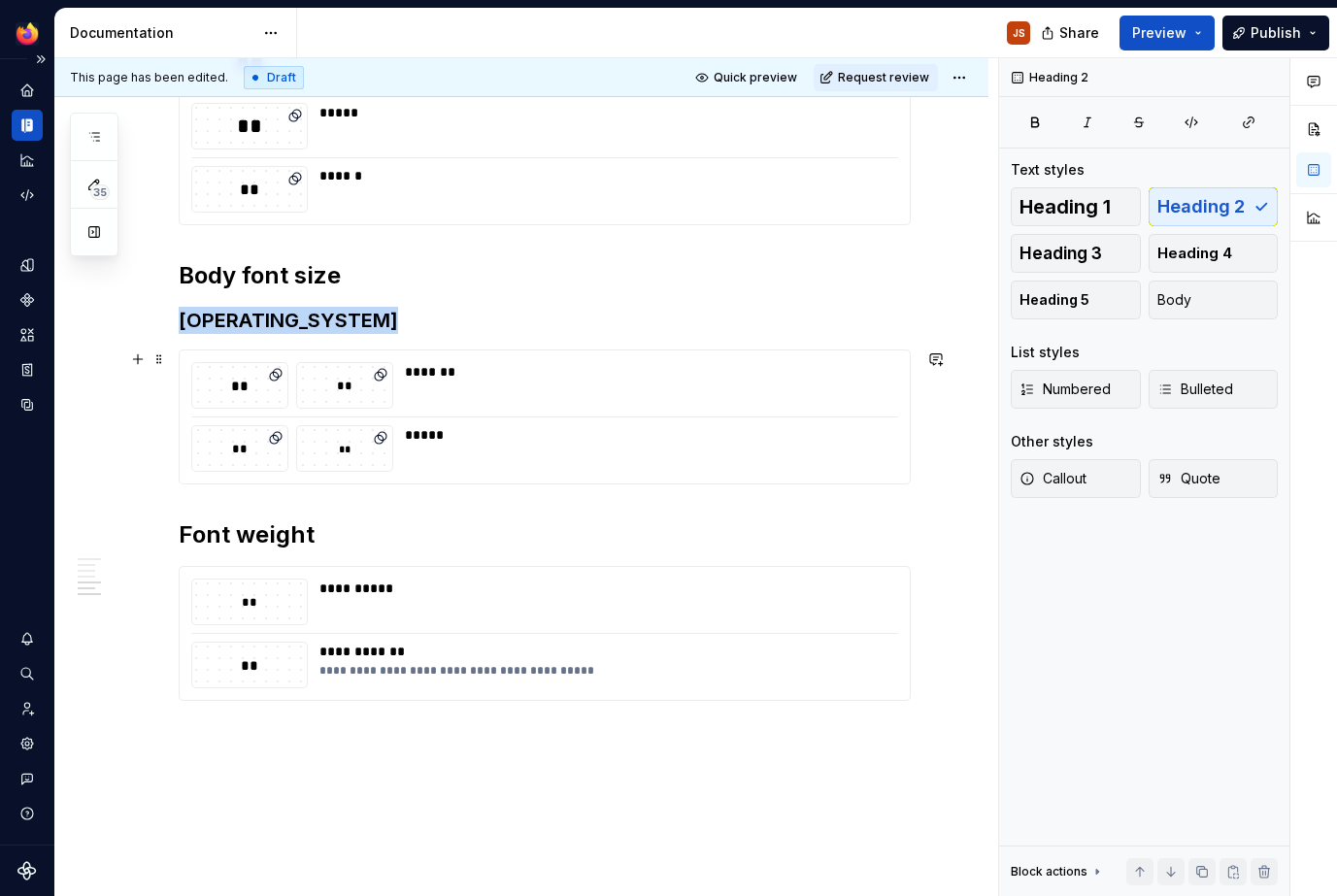 click on "*******" at bounding box center (647, 372) 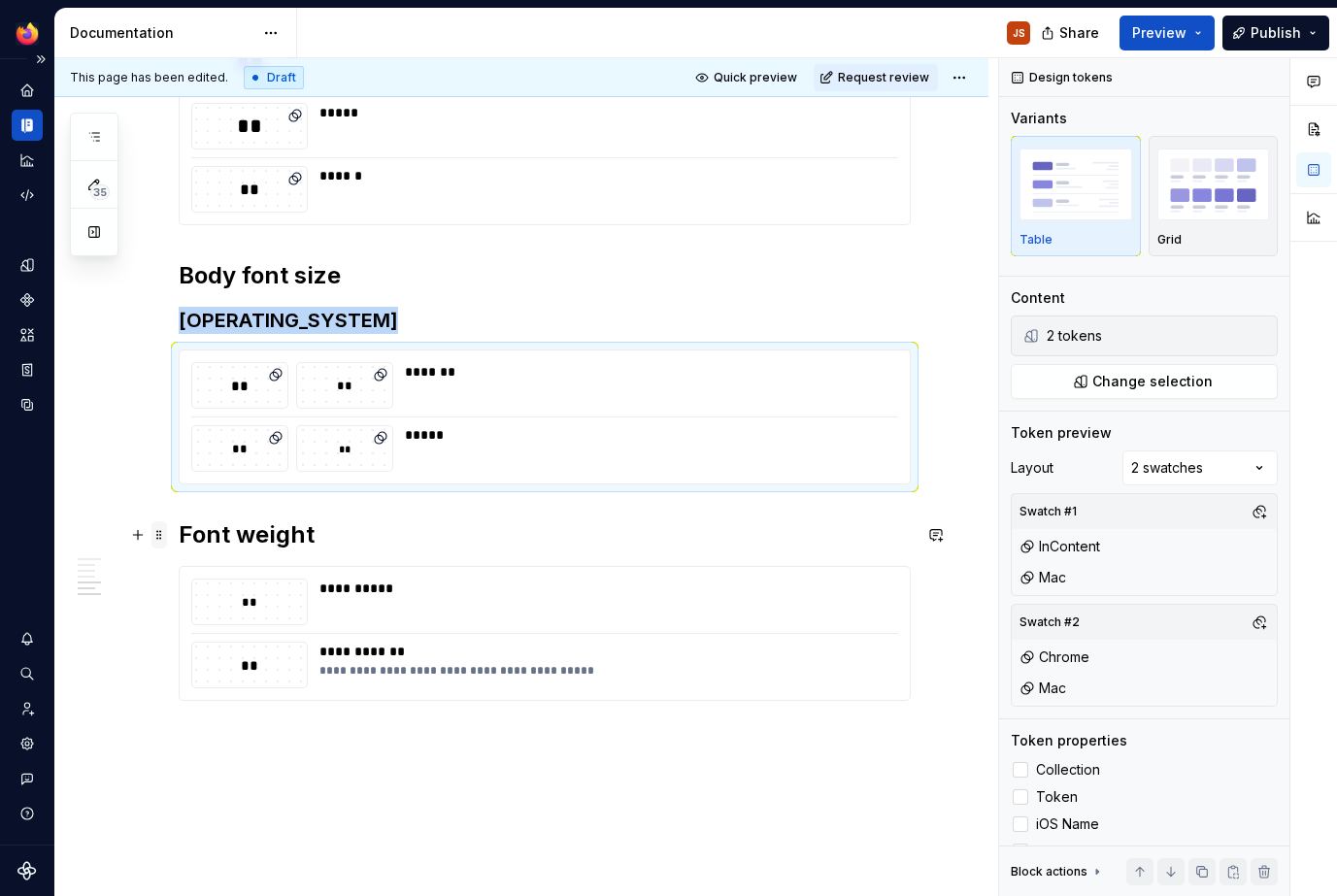 click at bounding box center (159, 535) 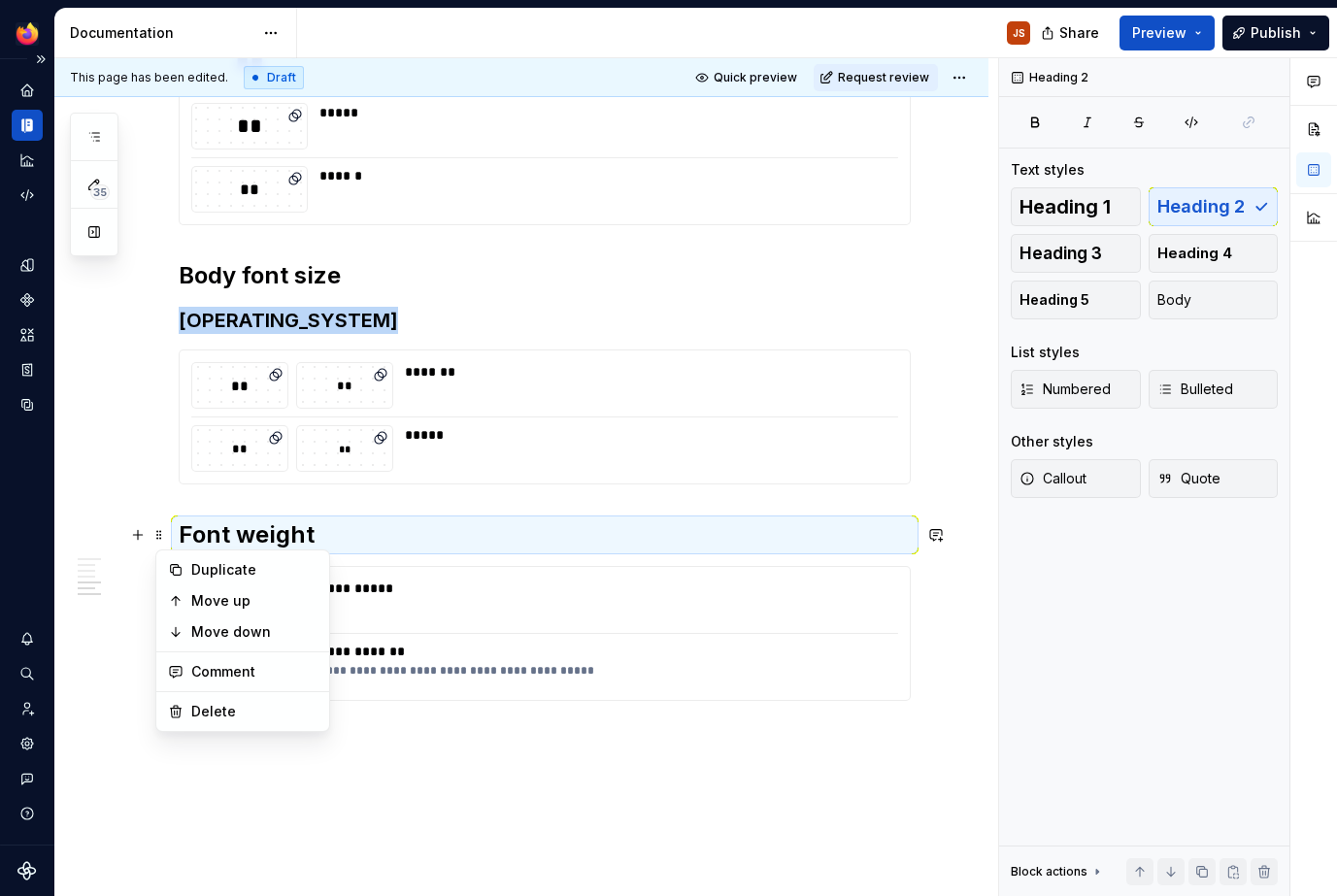 click on "**********" at bounding box center (545, -40) 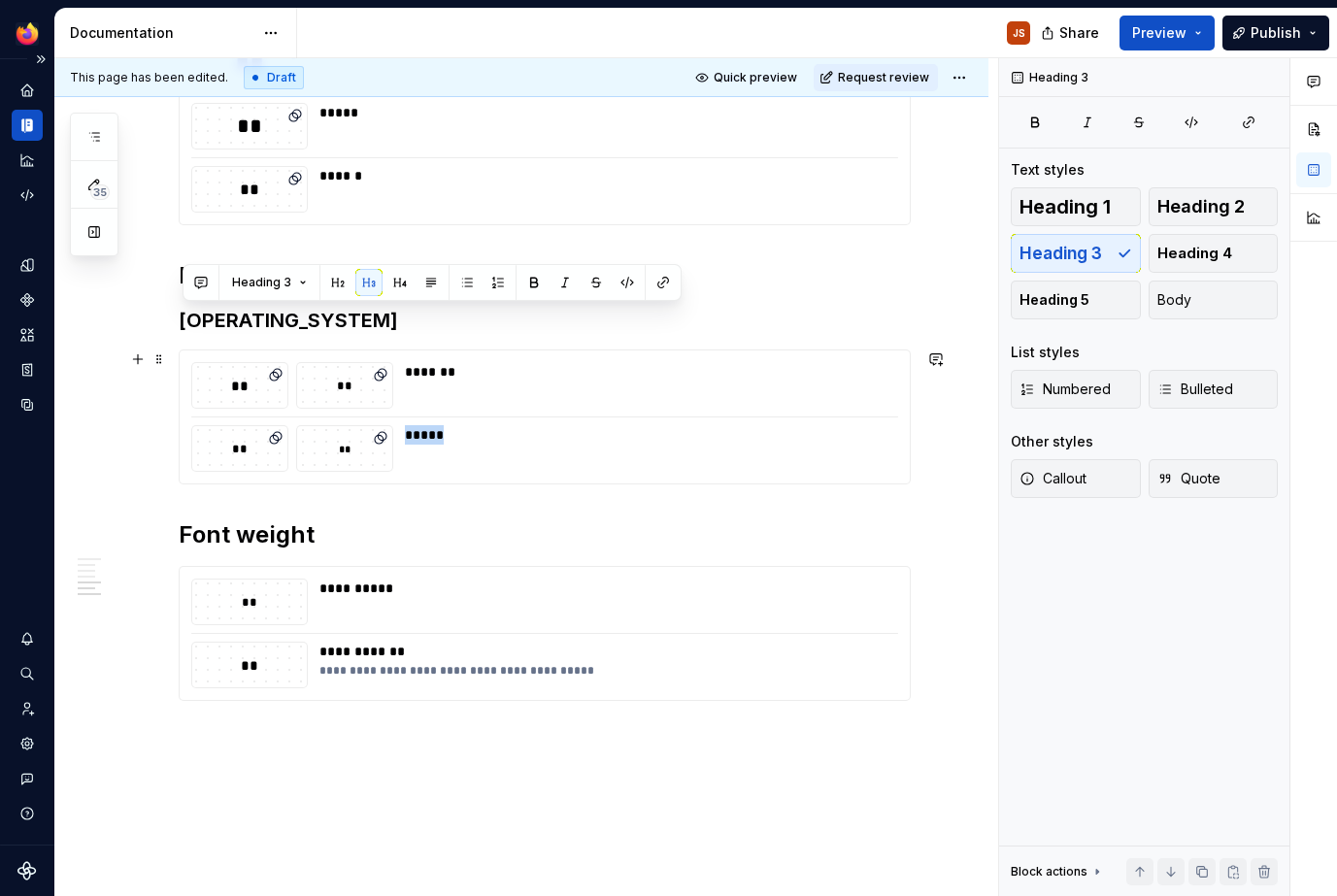 drag, startPoint x: 187, startPoint y: 310, endPoint x: 271, endPoint y: 497, distance: 205 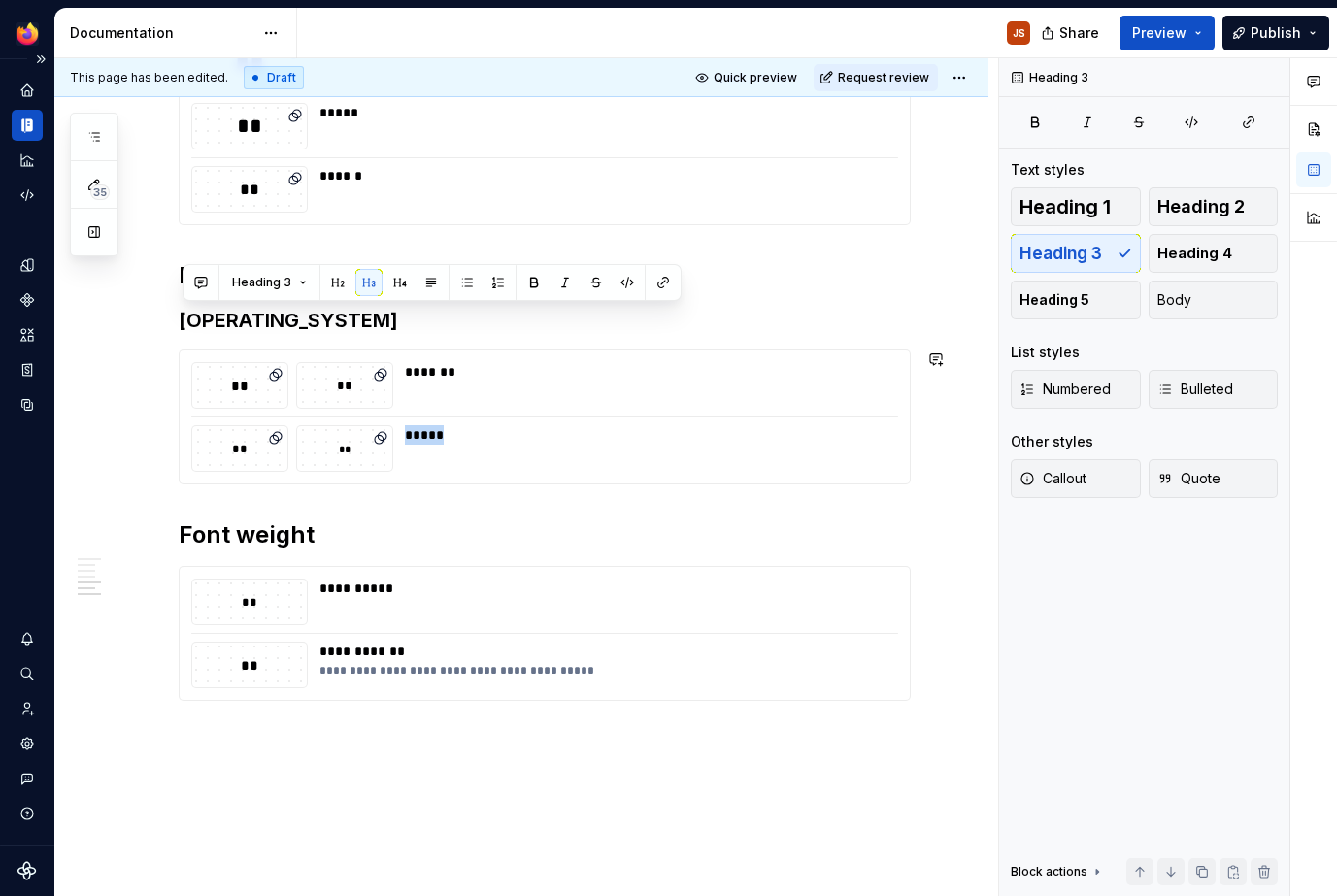 copy on "*****" 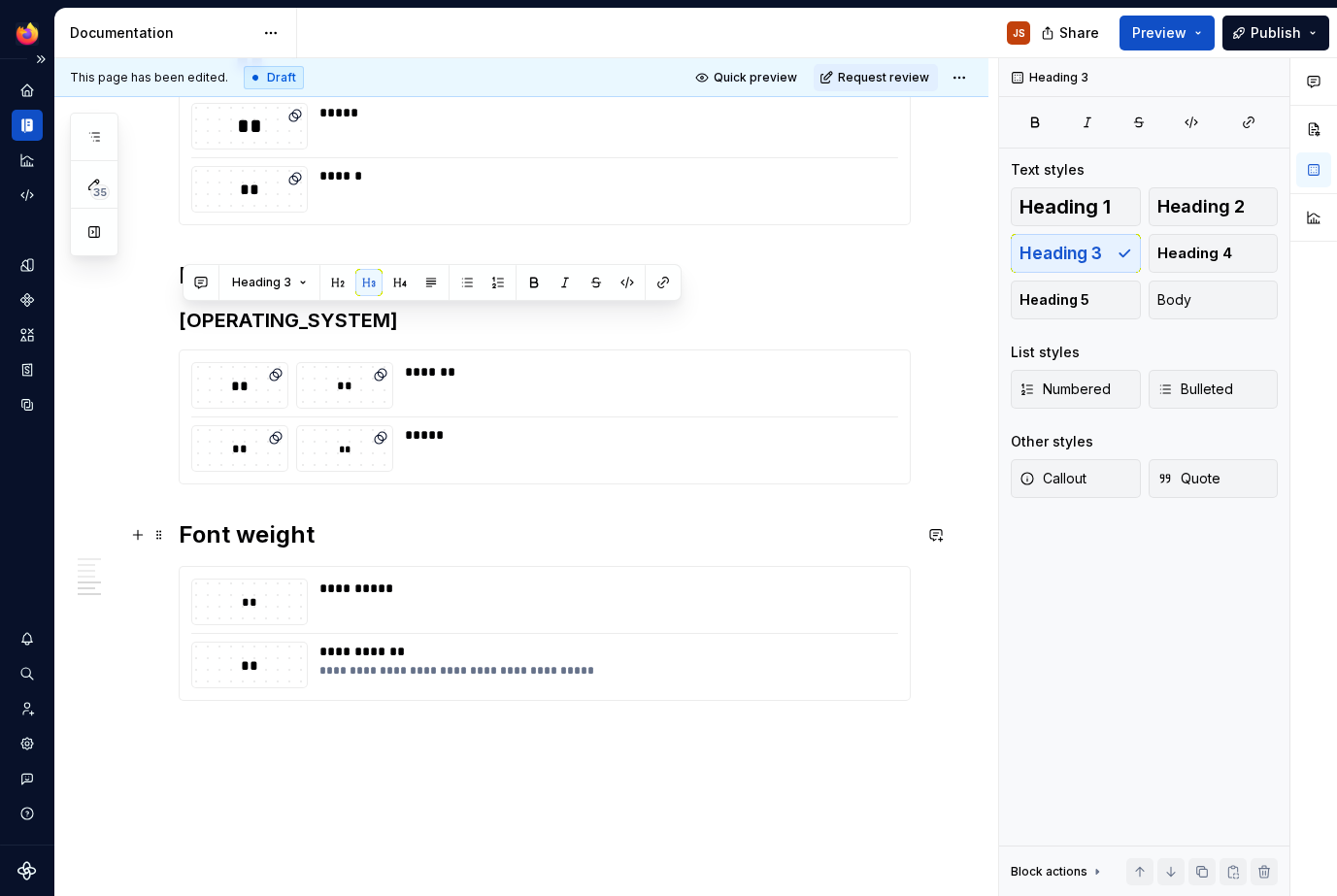 click on "Font weight" at bounding box center [545, 535] 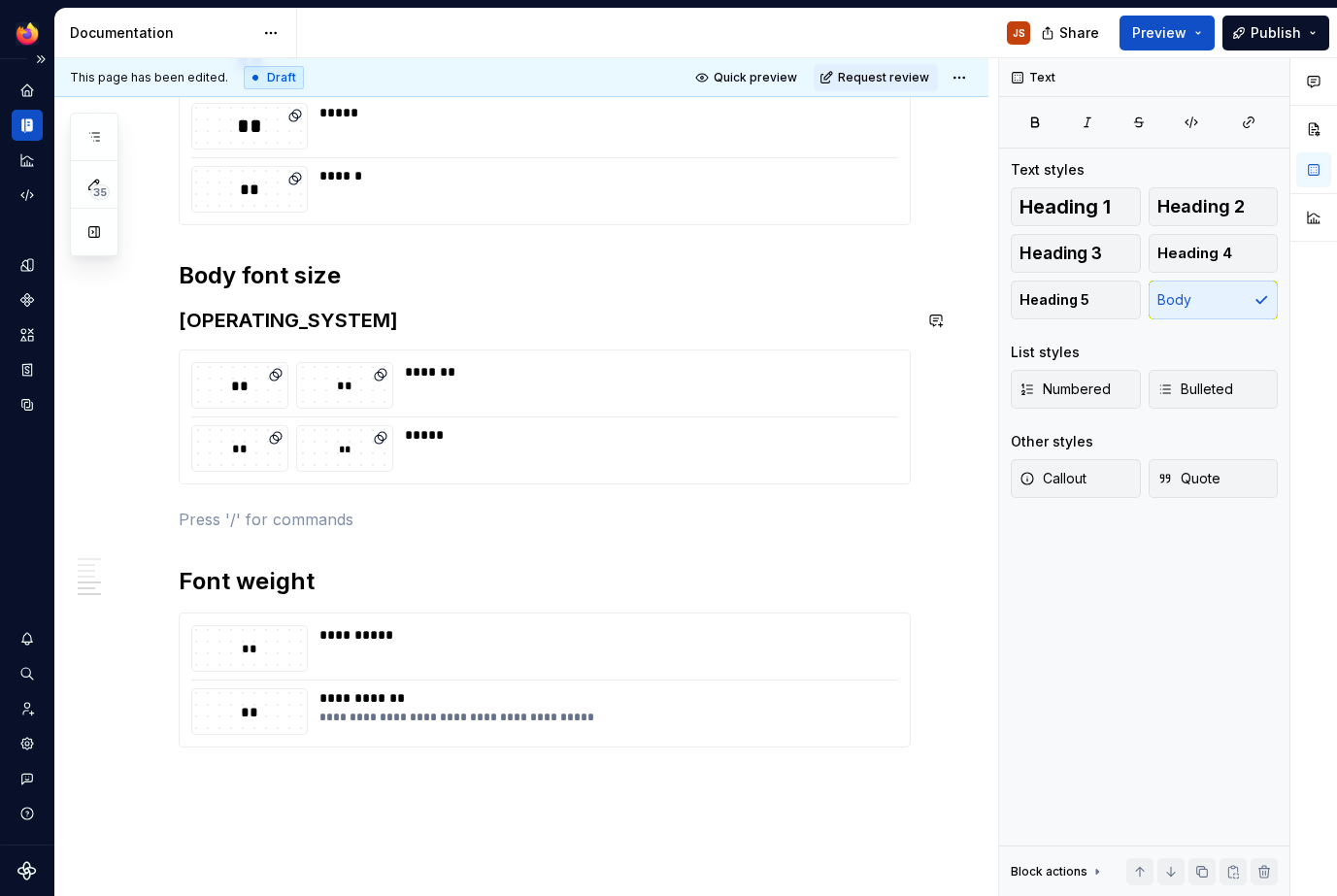 drag, startPoint x: 185, startPoint y: 528, endPoint x: 158, endPoint y: 306, distance: 223.63586 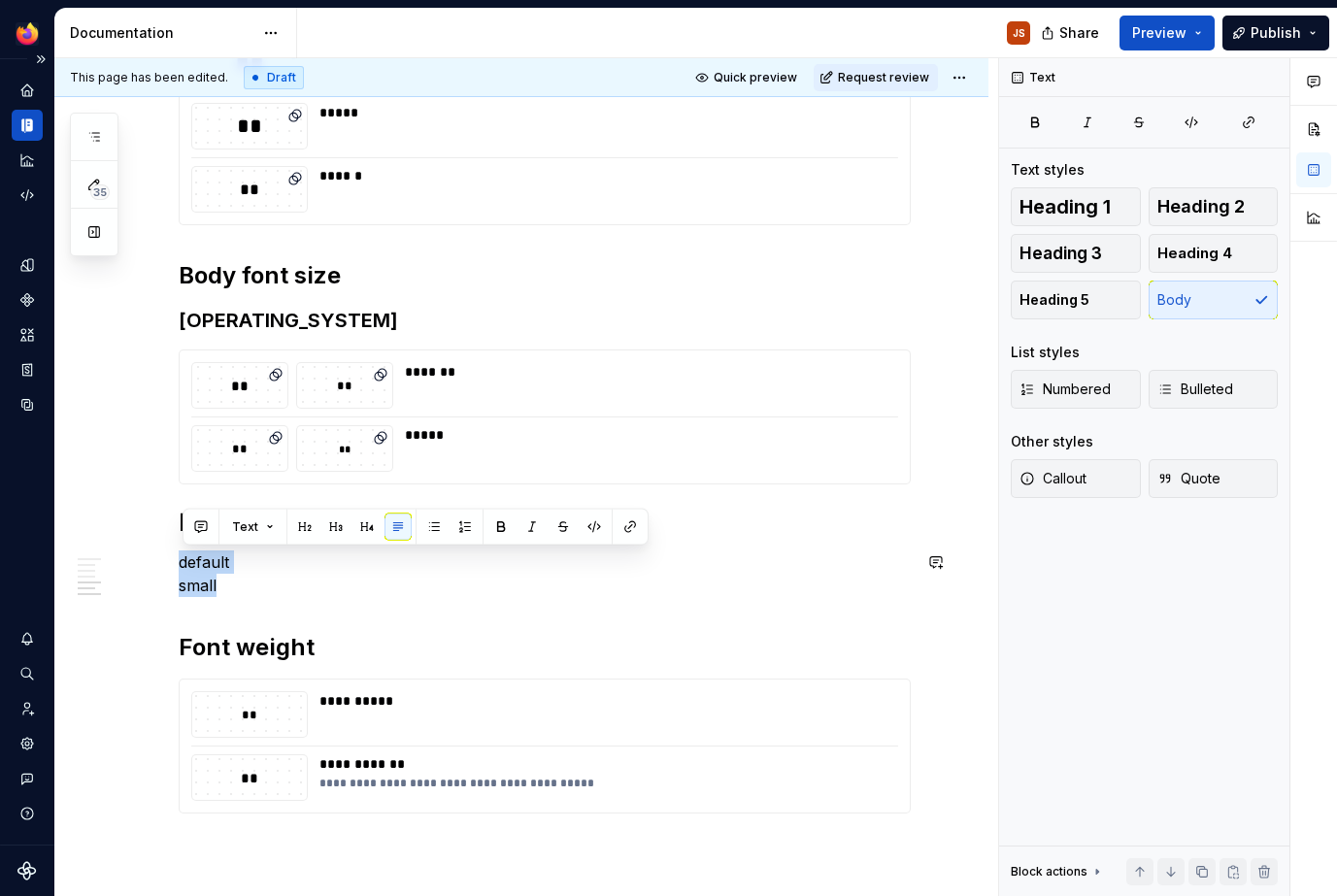 drag, startPoint x: 240, startPoint y: 600, endPoint x: 180, endPoint y: 549, distance: 78.746428 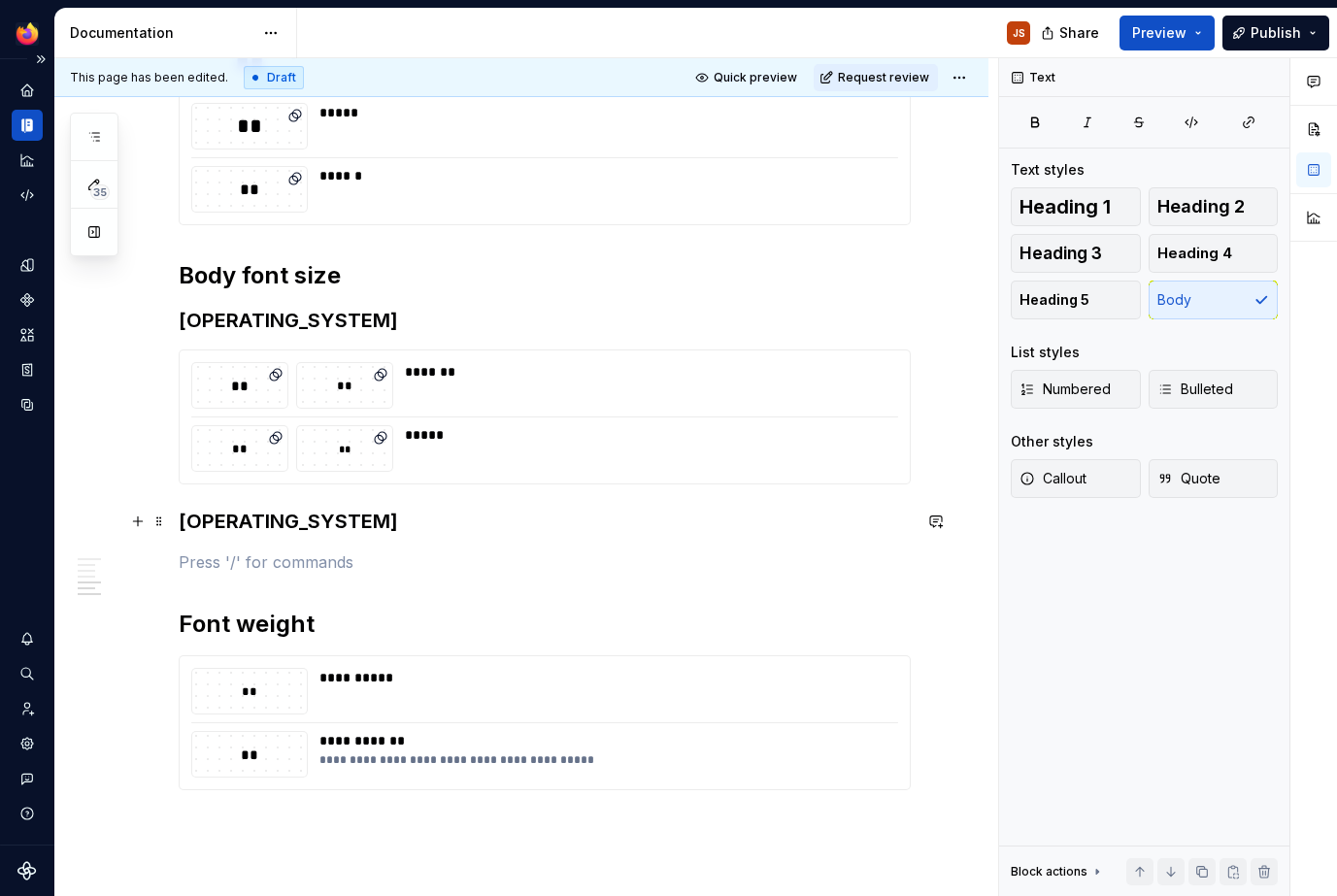 click on "[OPERATING_SYSTEM]" at bounding box center [545, 521] 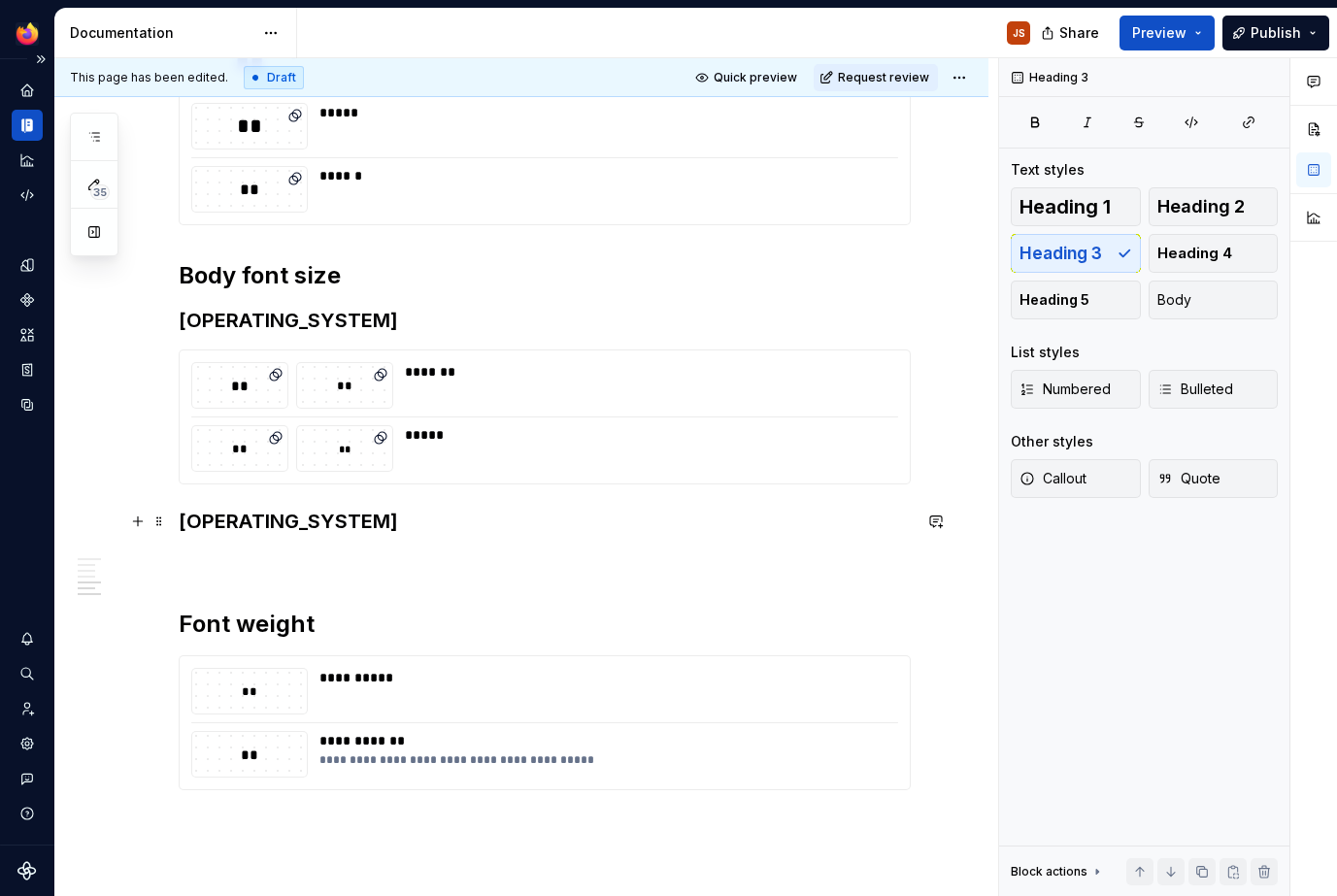 click on "[OPERATING_SYSTEM]" at bounding box center (545, 521) 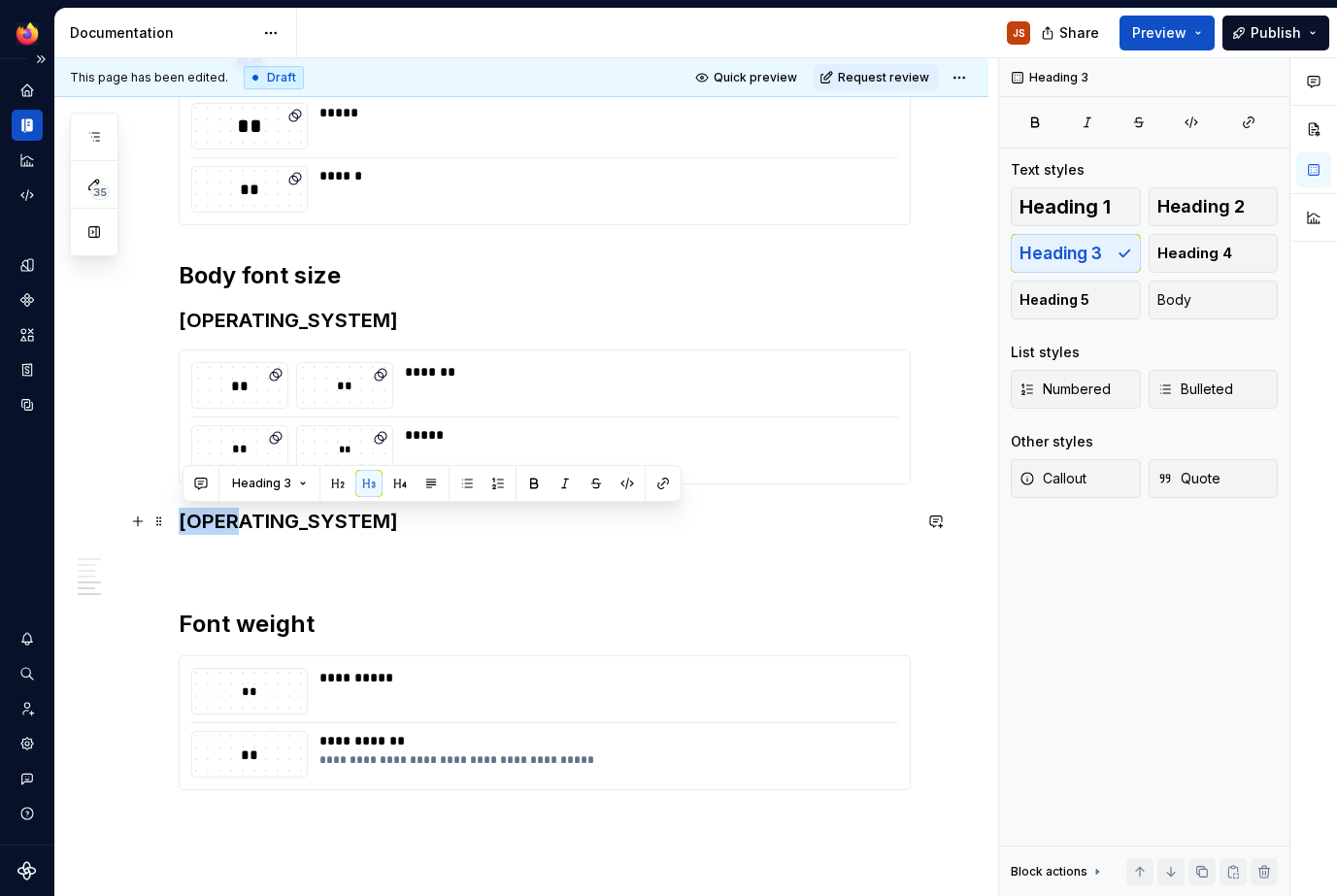 copy on "[OPERATING_SYSTEM]" 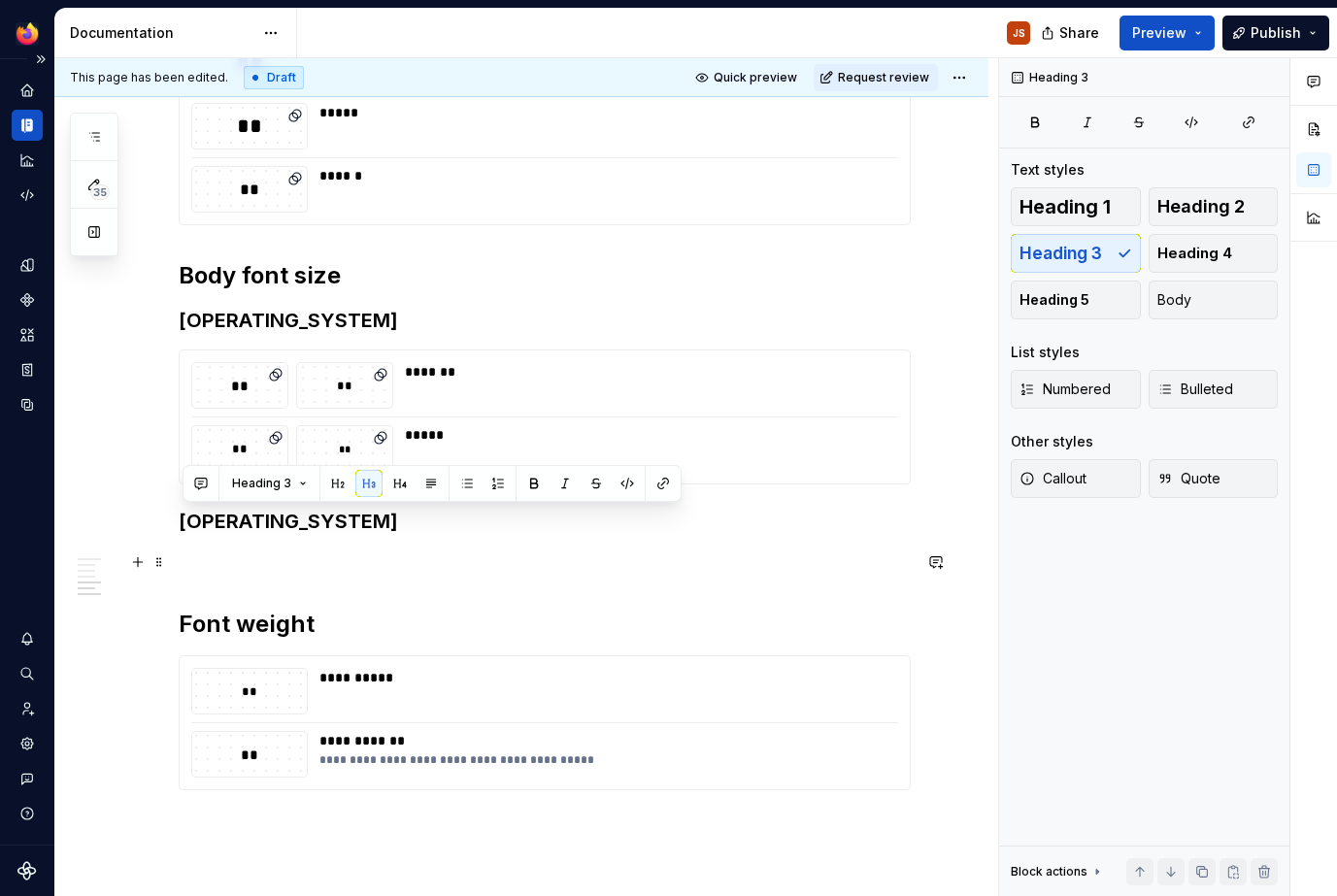 click at bounding box center [545, 562] 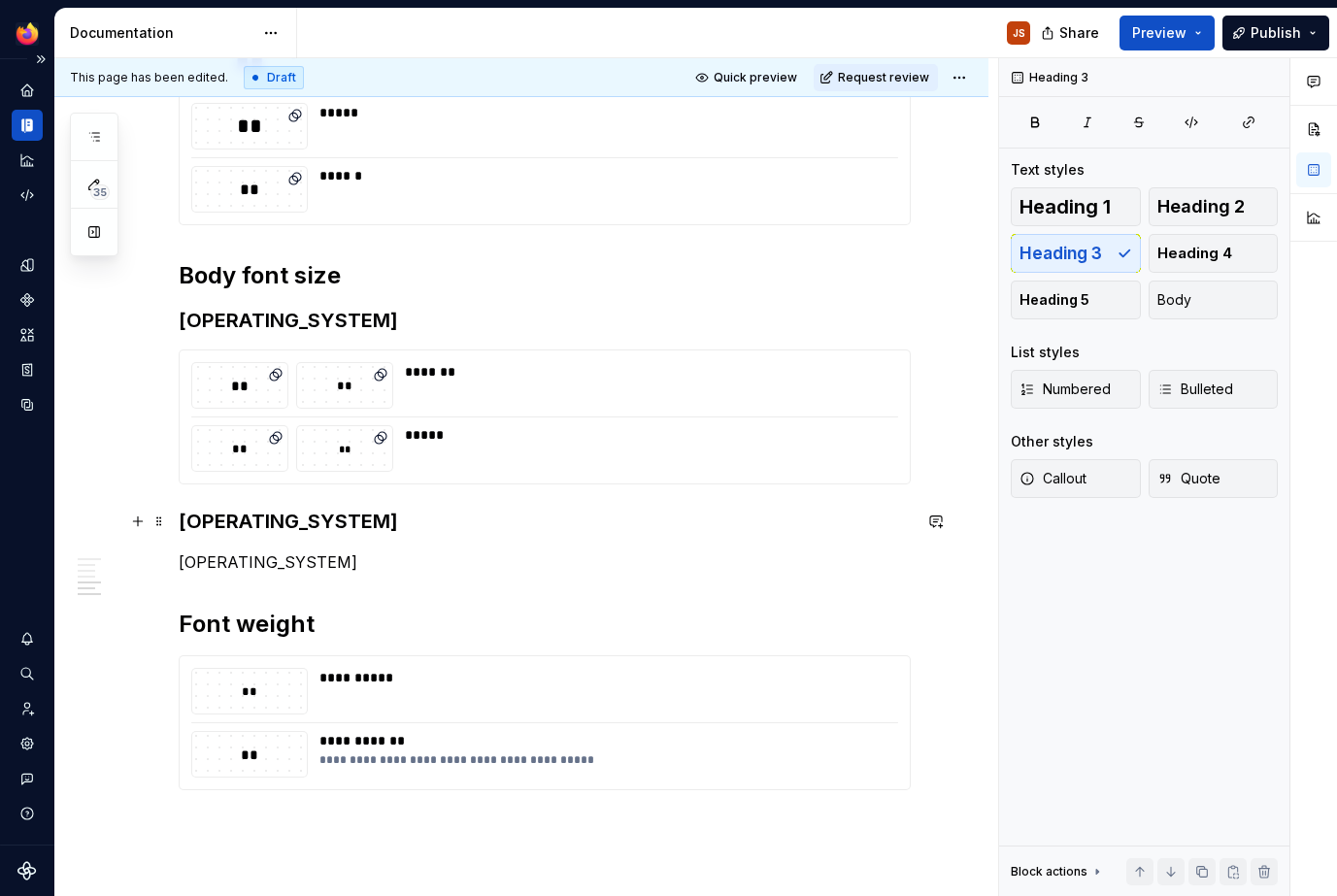 click on "[OPERATING_SYSTEM]" at bounding box center (545, 521) 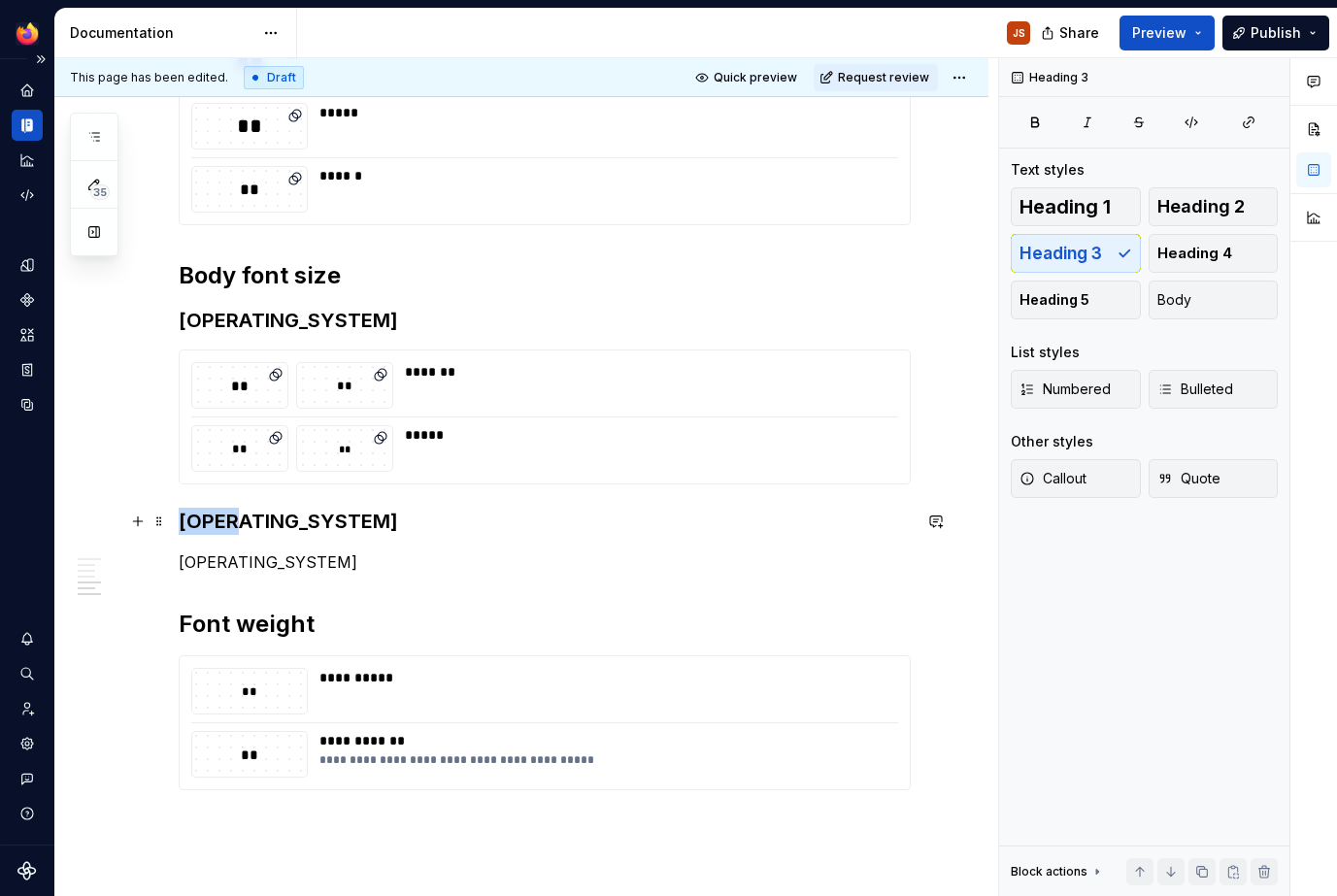 click on "[OPERATING_SYSTEM]" at bounding box center [545, 521] 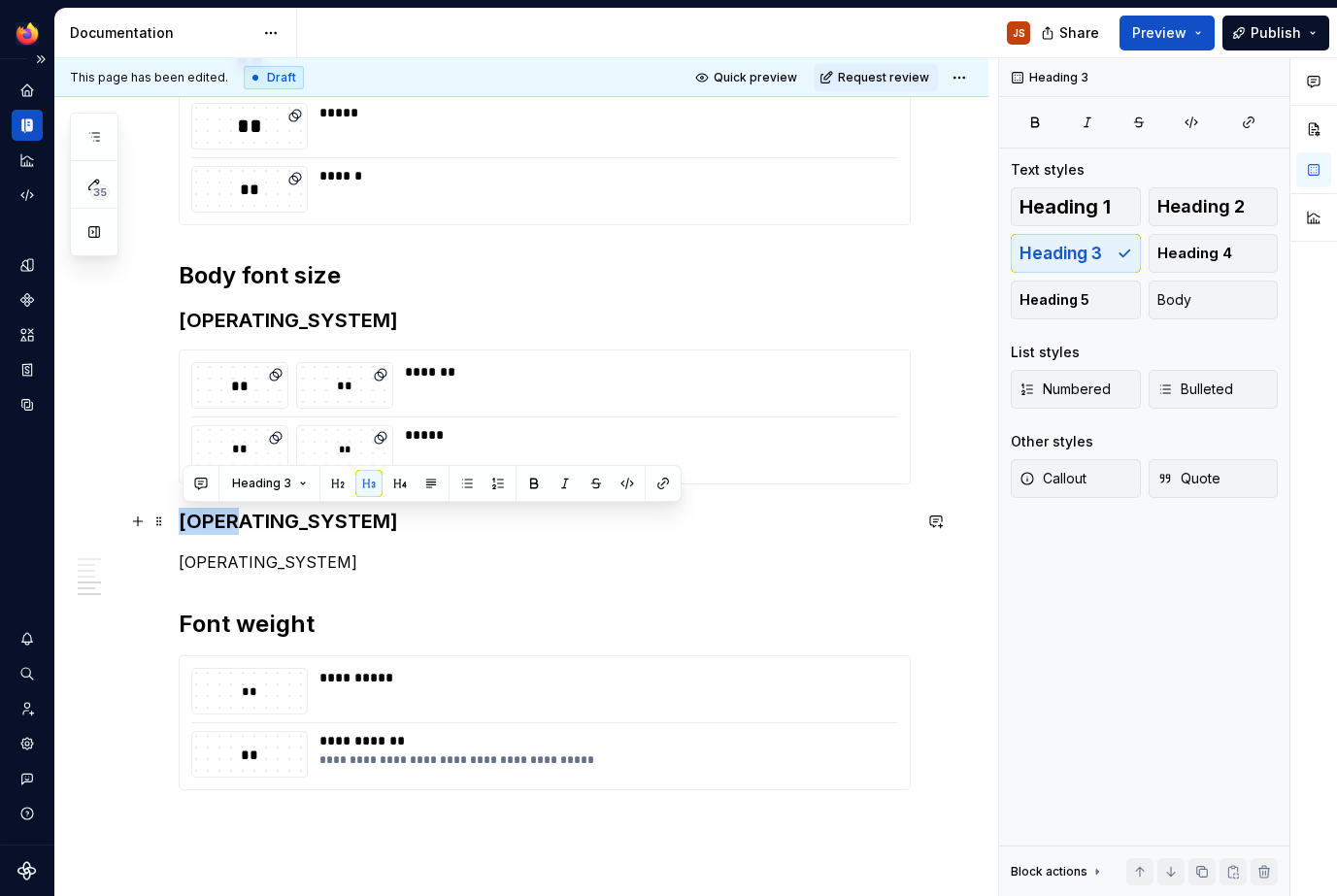 click on "[OPERATING_SYSTEM]" at bounding box center (545, 521) 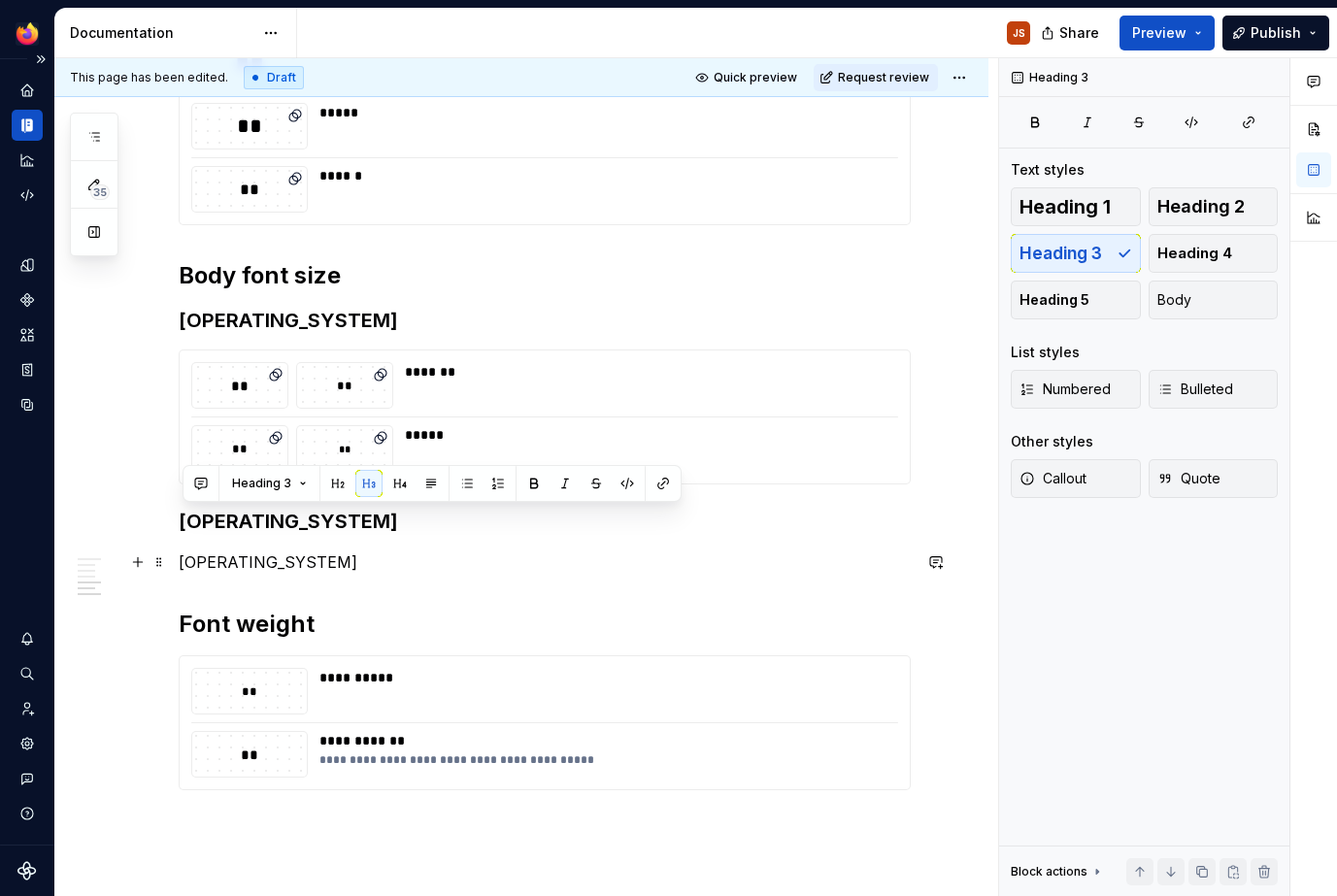 click on "[OPERATING_SYSTEM]" at bounding box center [545, 562] 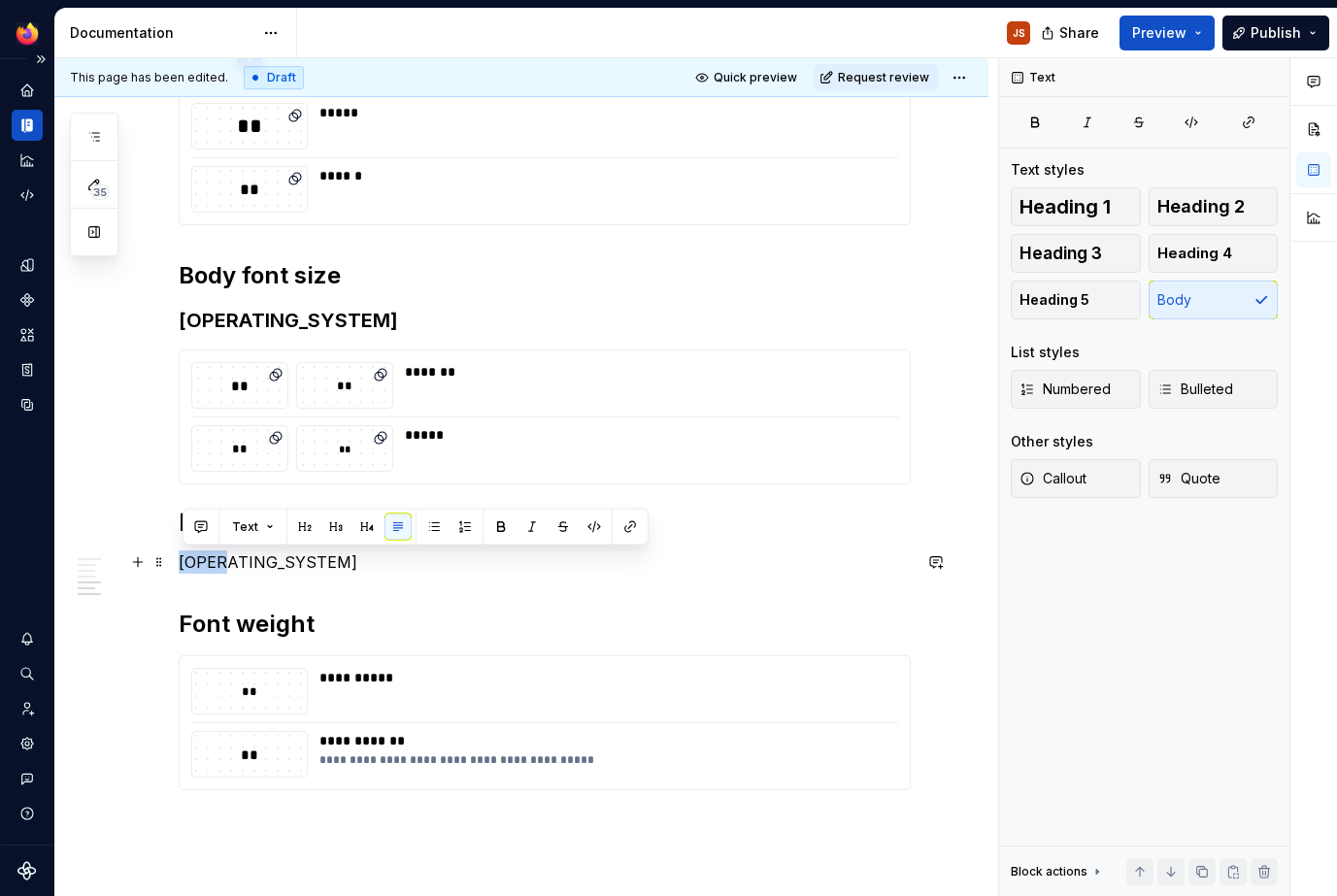 click on "[OPERATING_SYSTEM]" at bounding box center (545, 562) 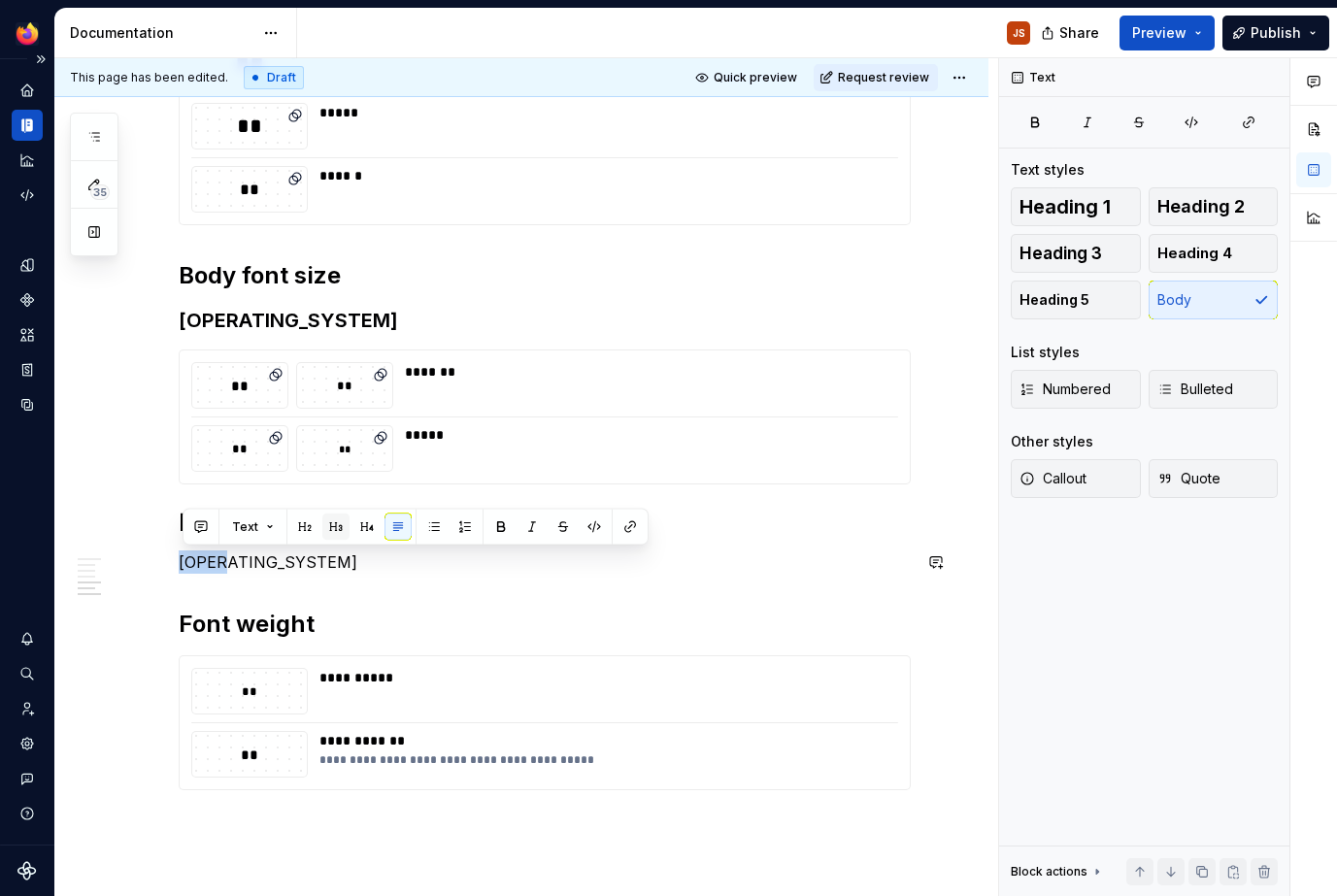 click at bounding box center [336, 527] 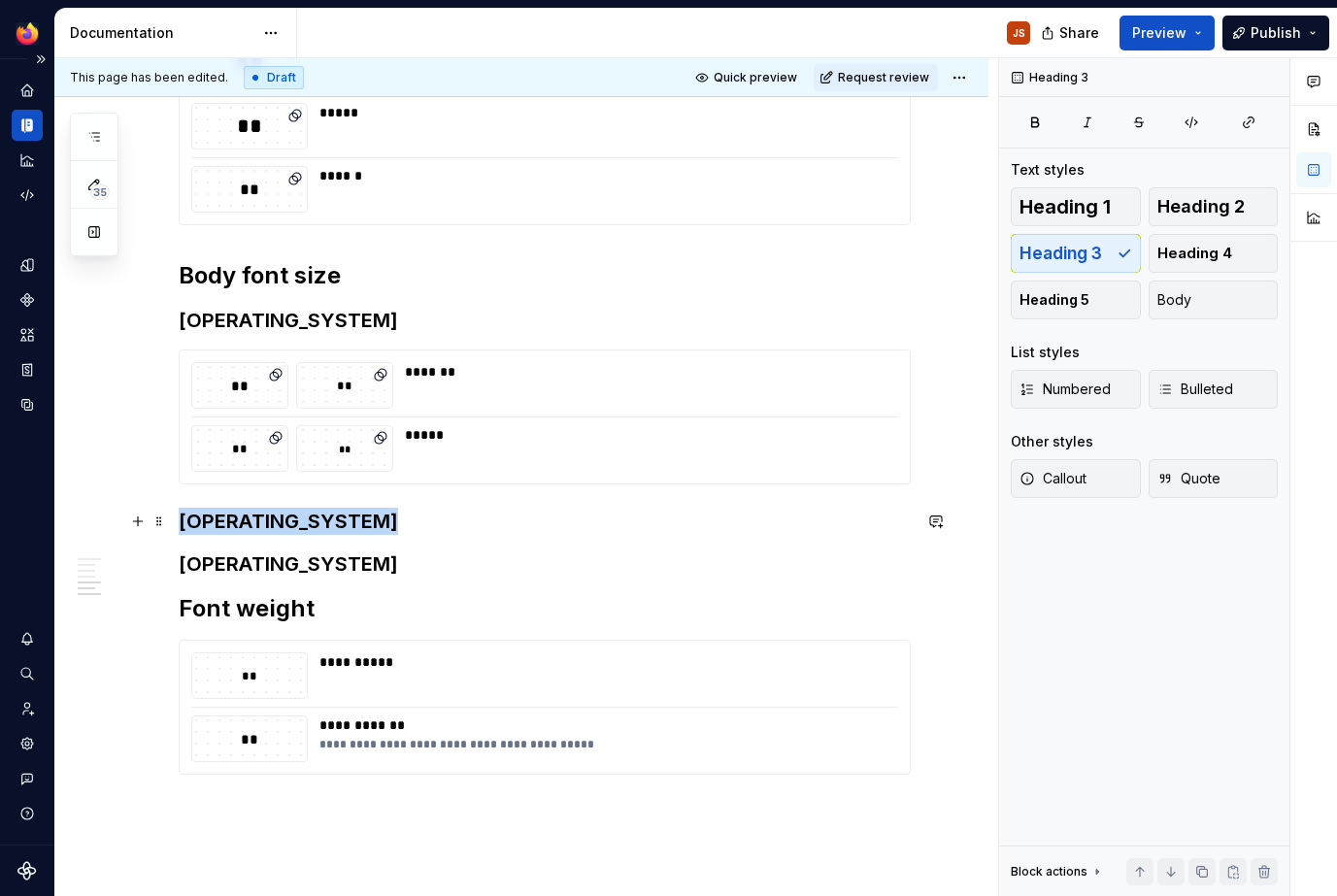 click on "[OPERATING_SYSTEM]" at bounding box center (545, 521) 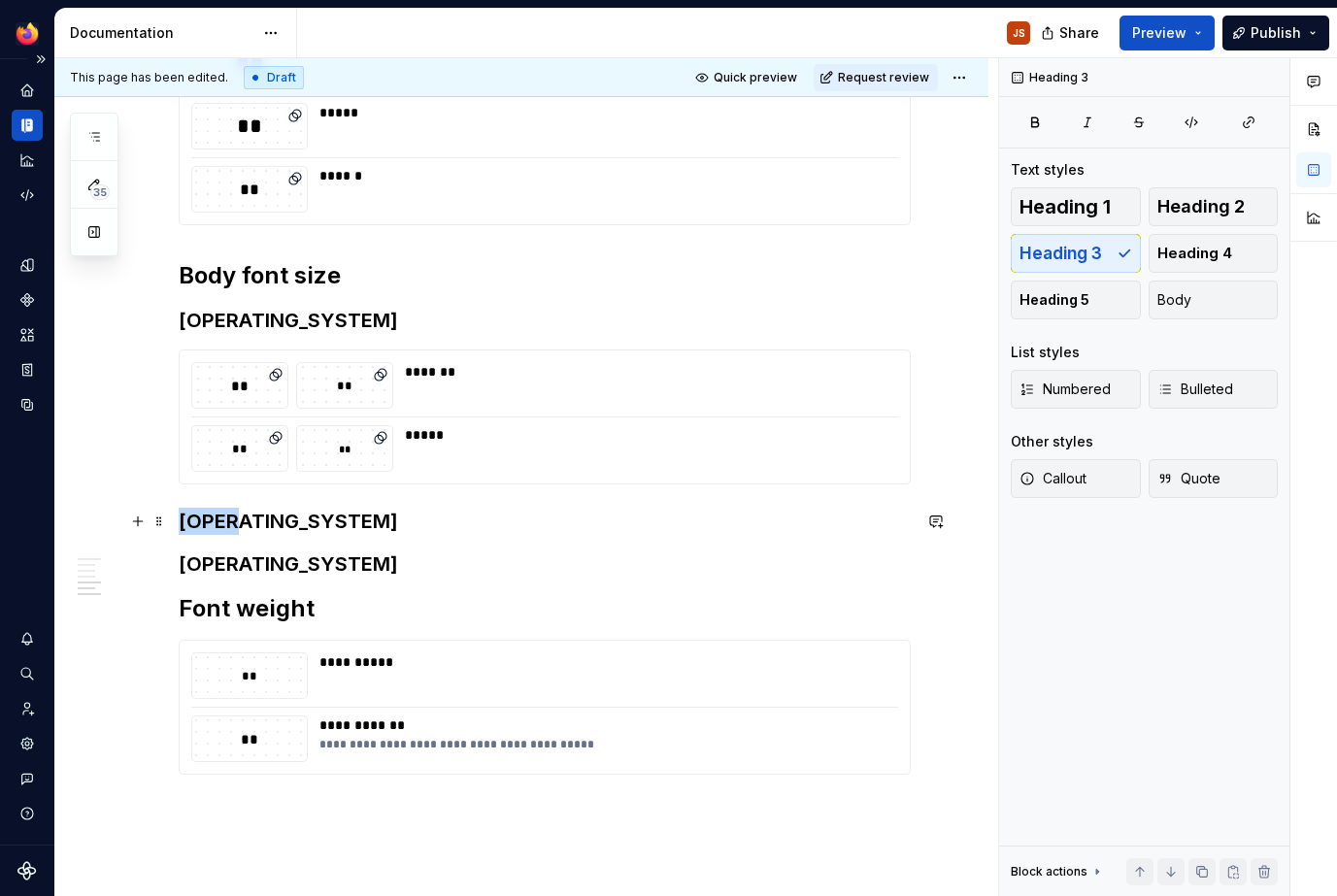 click on "[OPERATING_SYSTEM]" at bounding box center [545, 521] 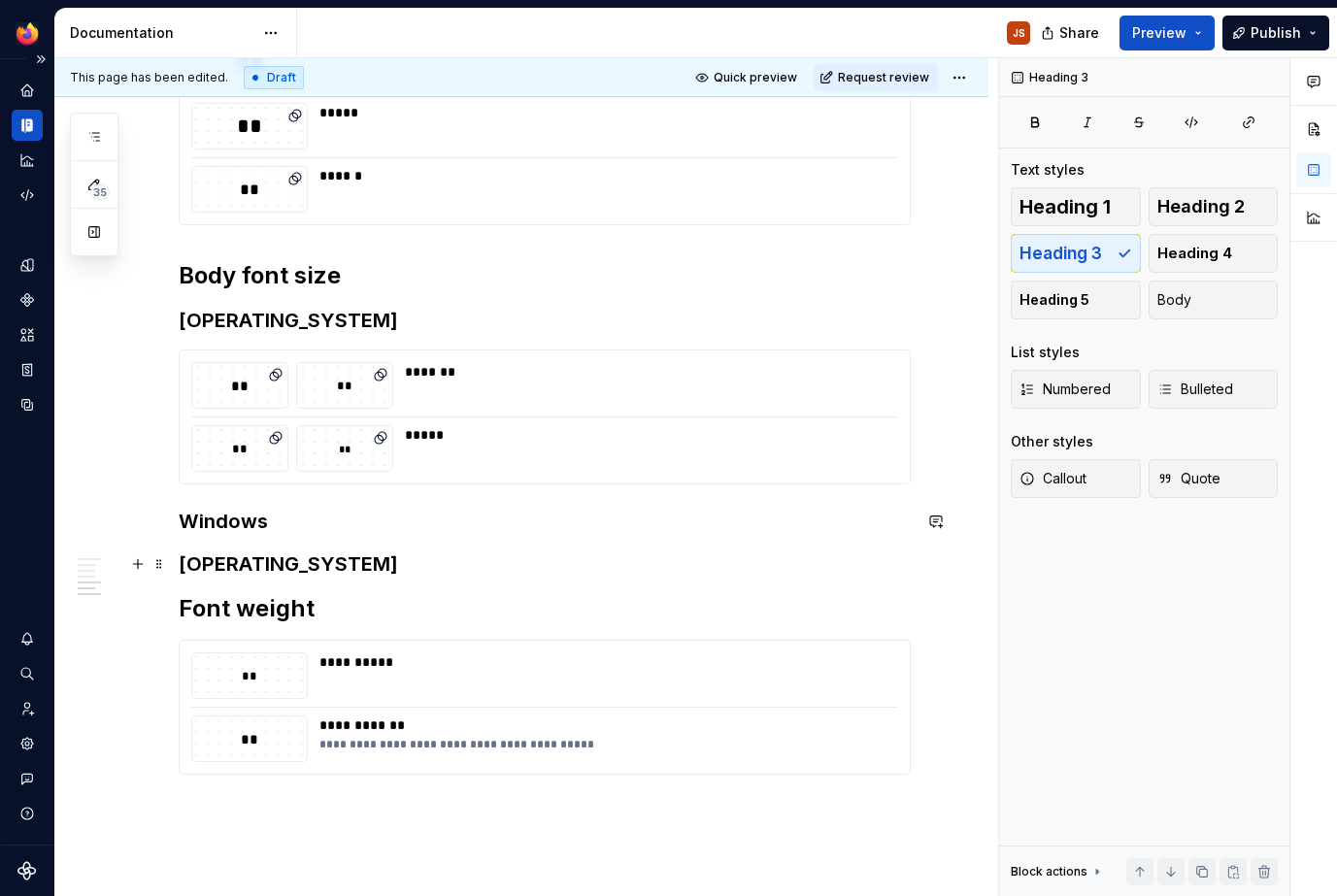 click on "[OPERATING_SYSTEM]" at bounding box center [545, 564] 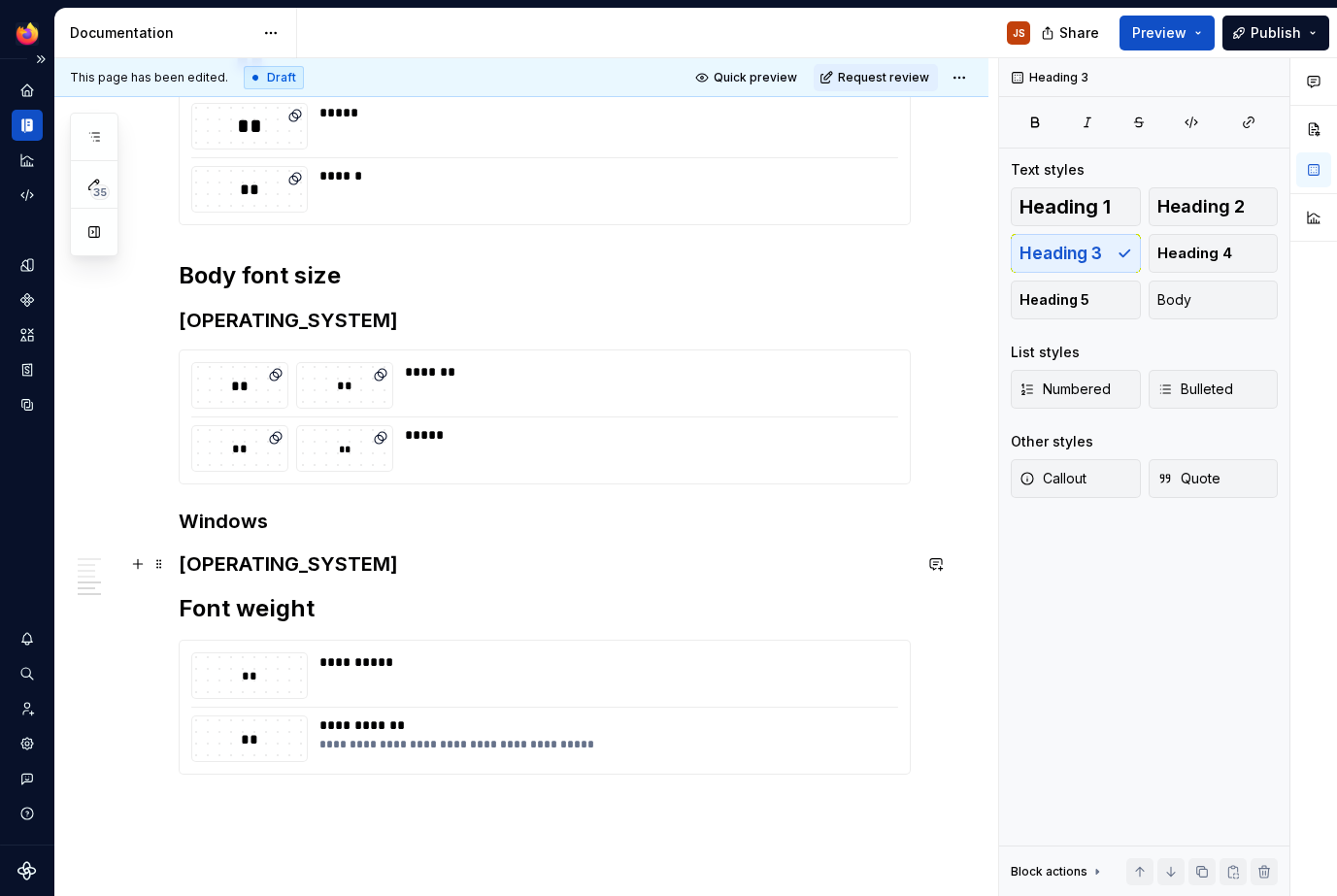 click on "[OPERATING_SYSTEM]" at bounding box center (545, 564) 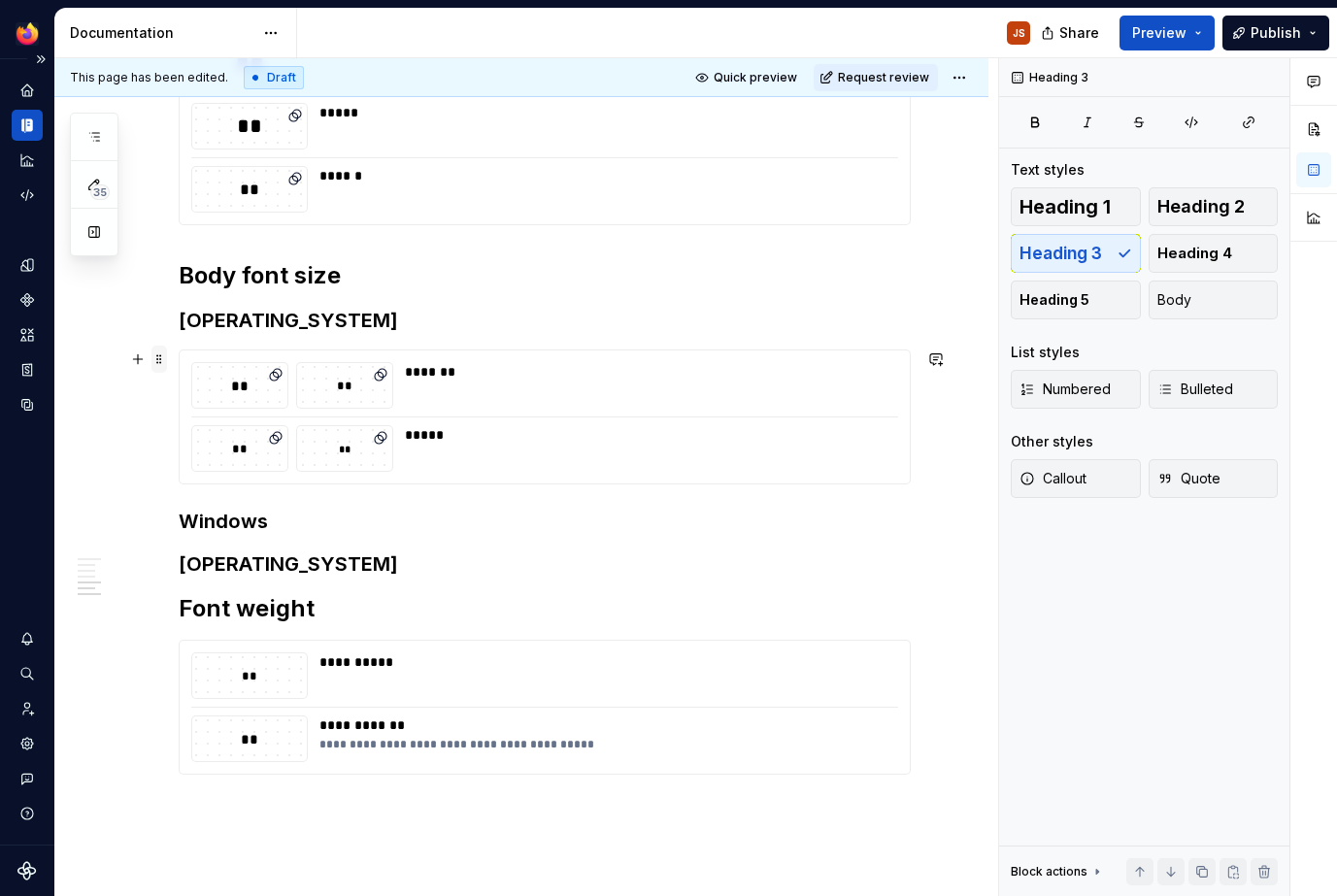 click at bounding box center (159, 359) 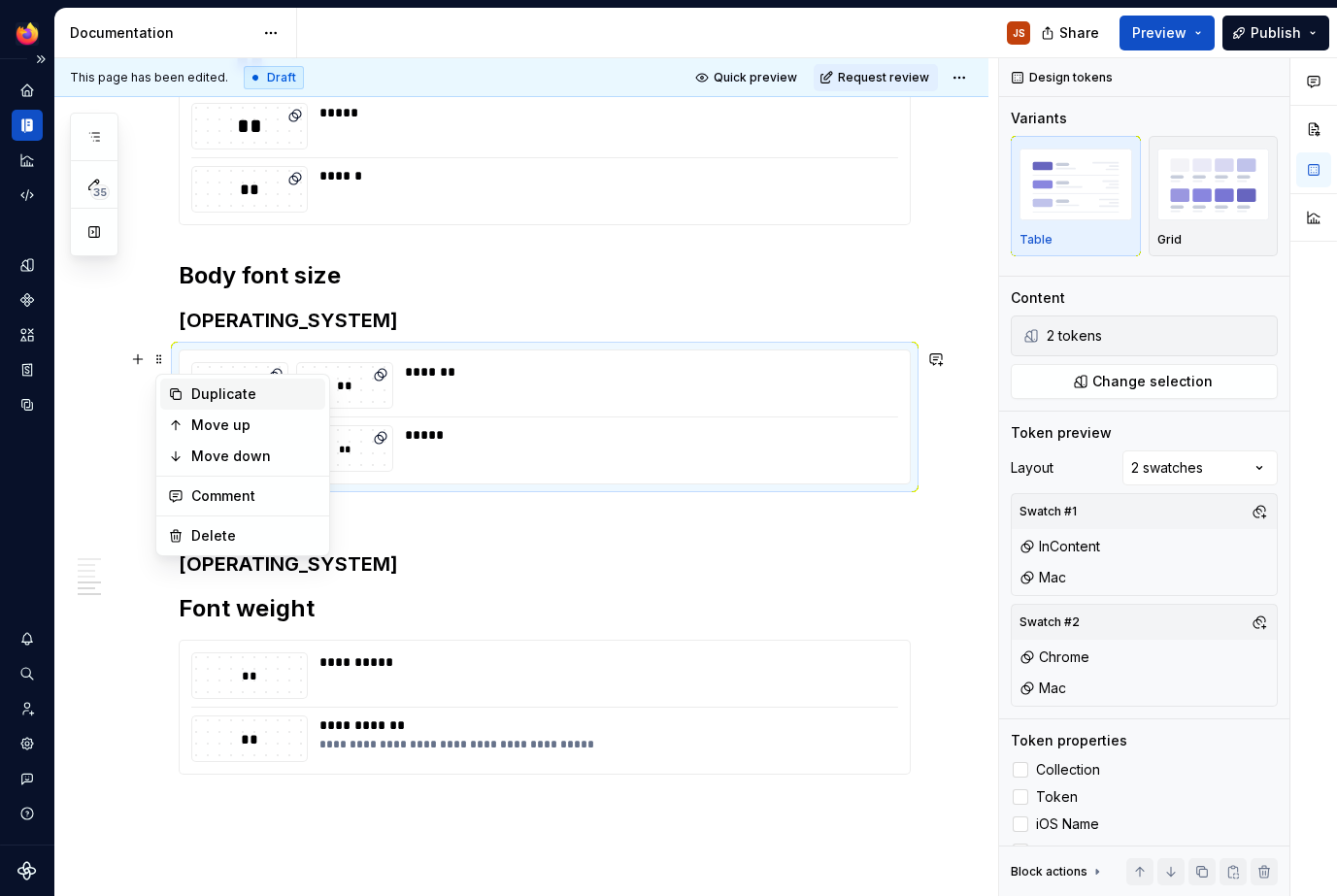 click on "Duplicate" at bounding box center [254, 394] 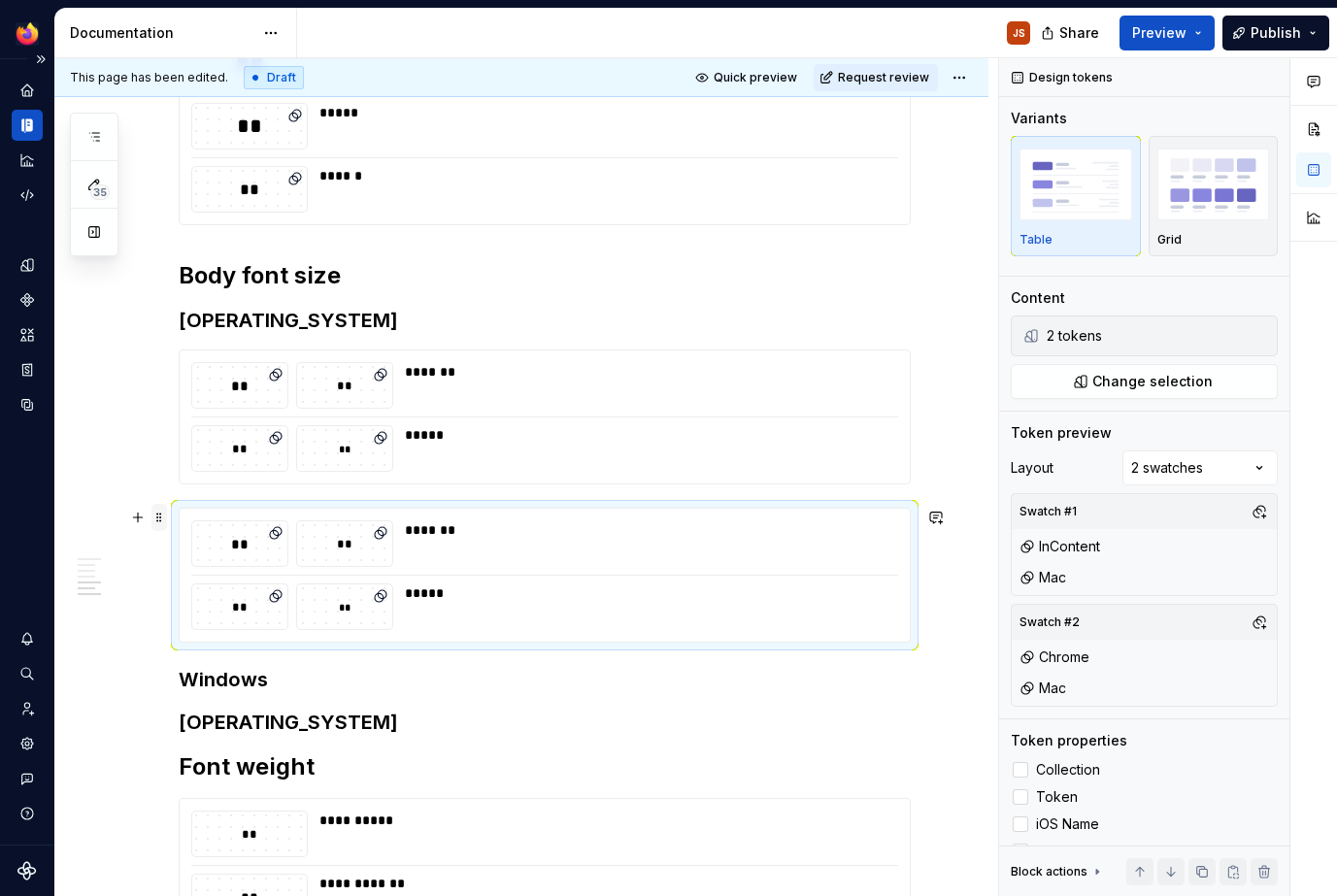 click at bounding box center [159, 517] 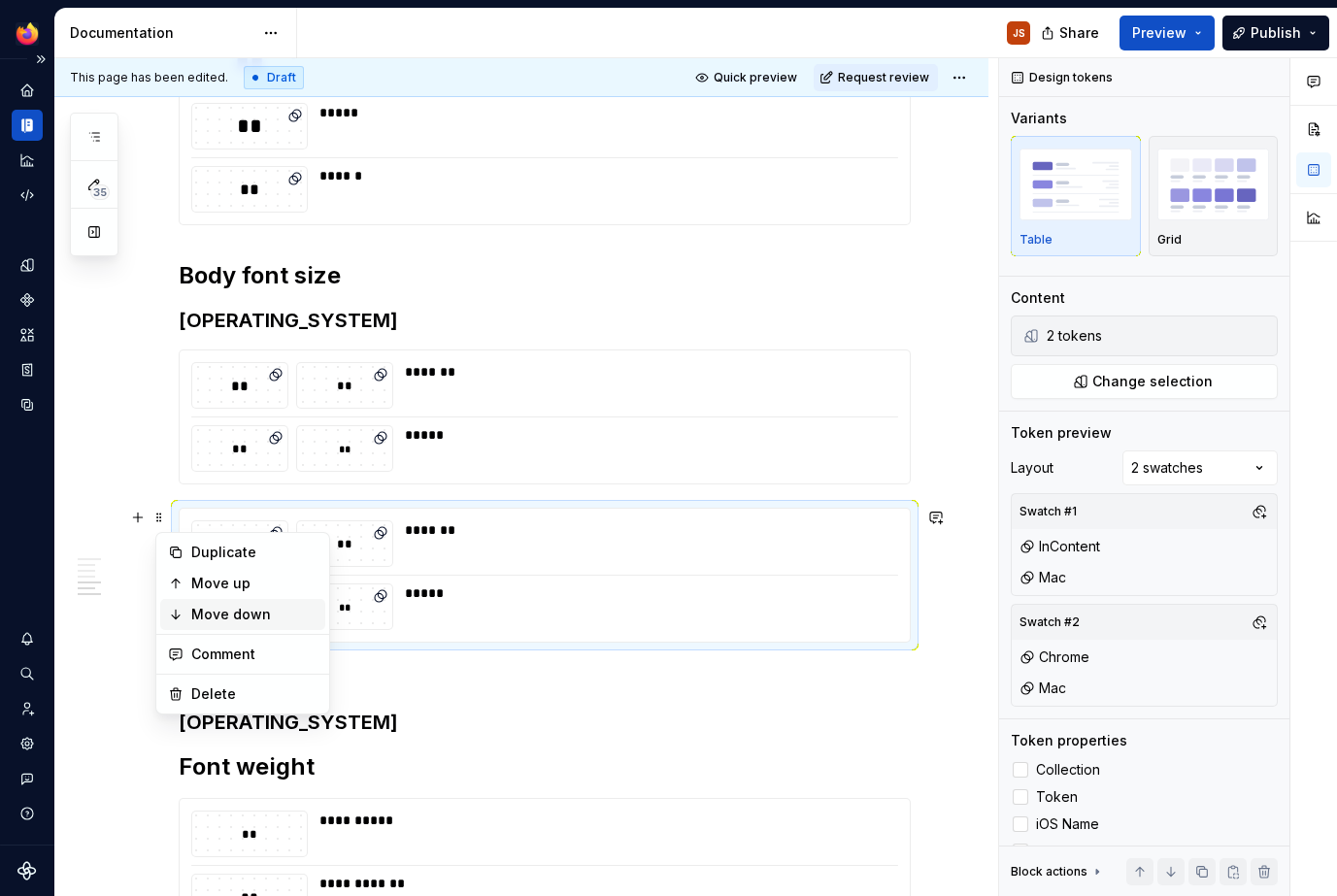 click on "Move down" at bounding box center [254, 614] 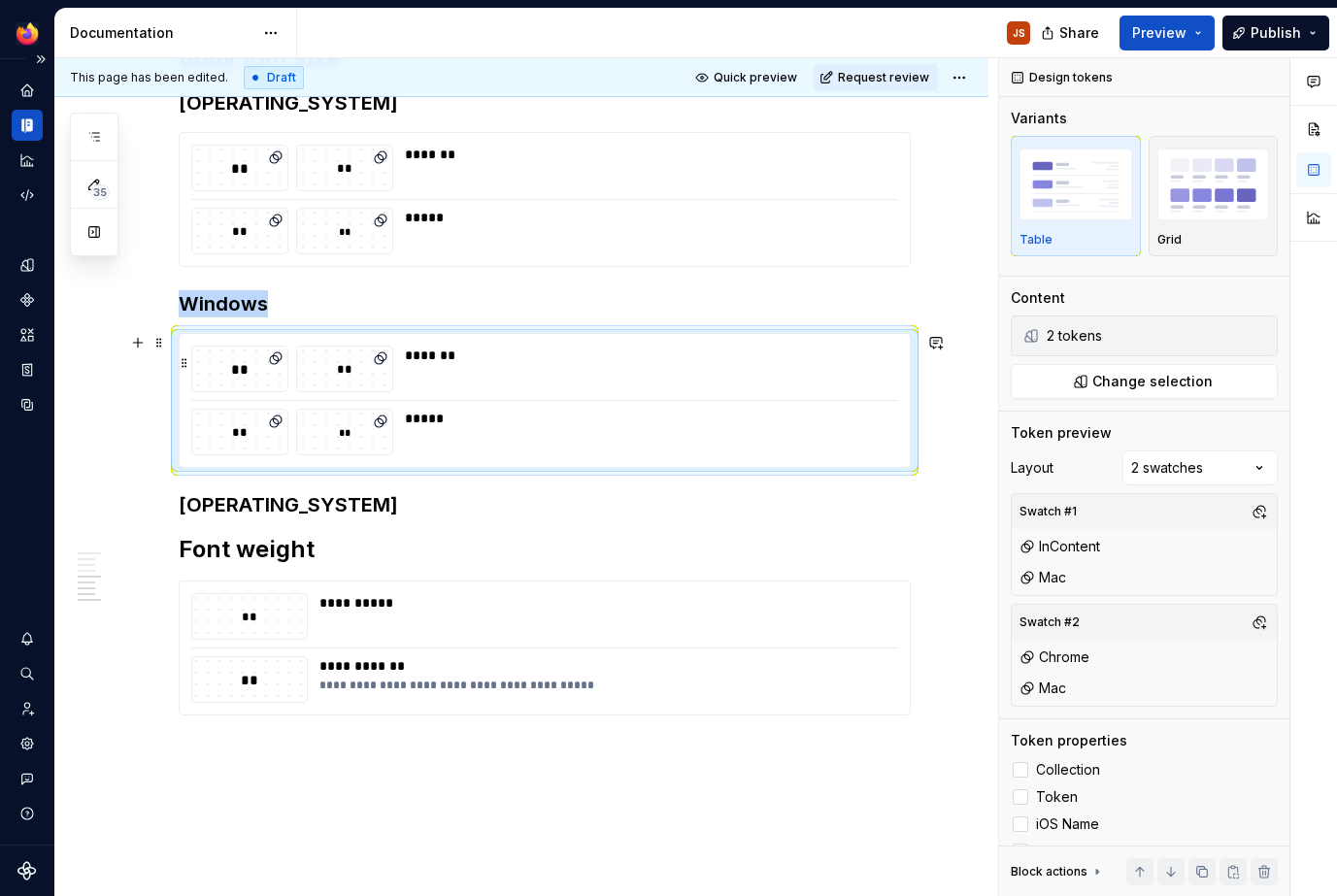 scroll, scrollTop: 1406, scrollLeft: 0, axis: vertical 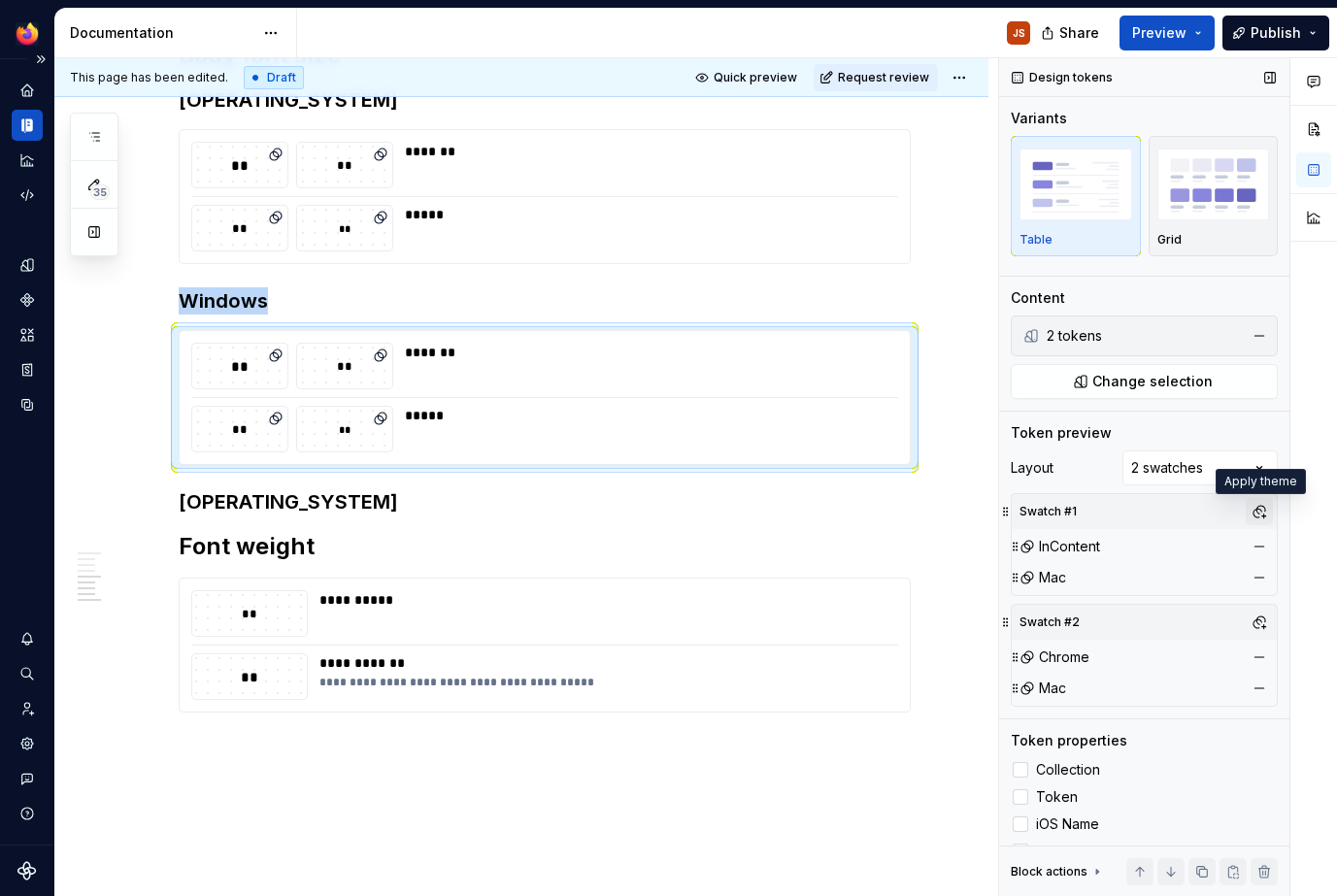 click at bounding box center [1259, 512] 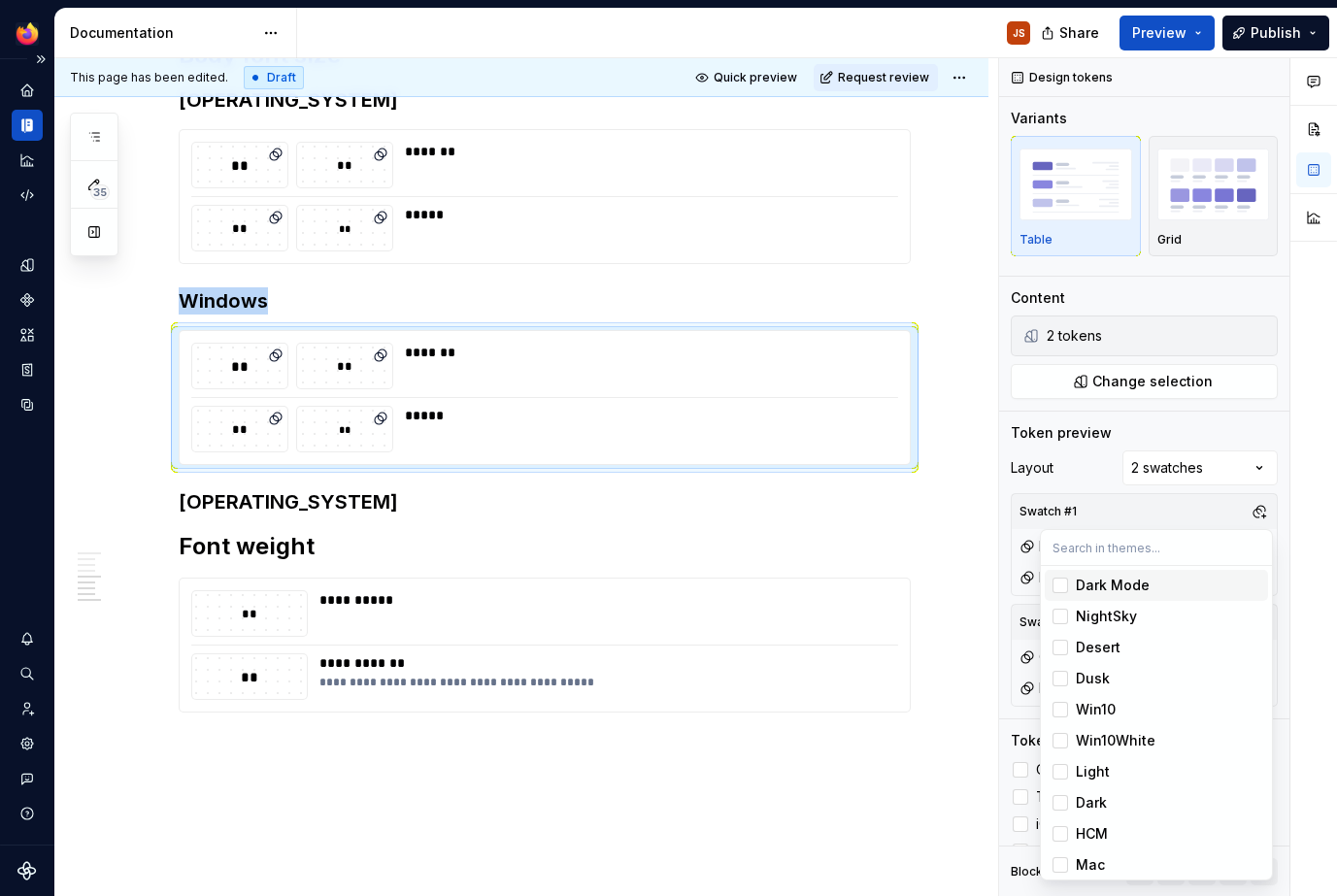 scroll, scrollTop: 1406, scrollLeft: 0, axis: vertical 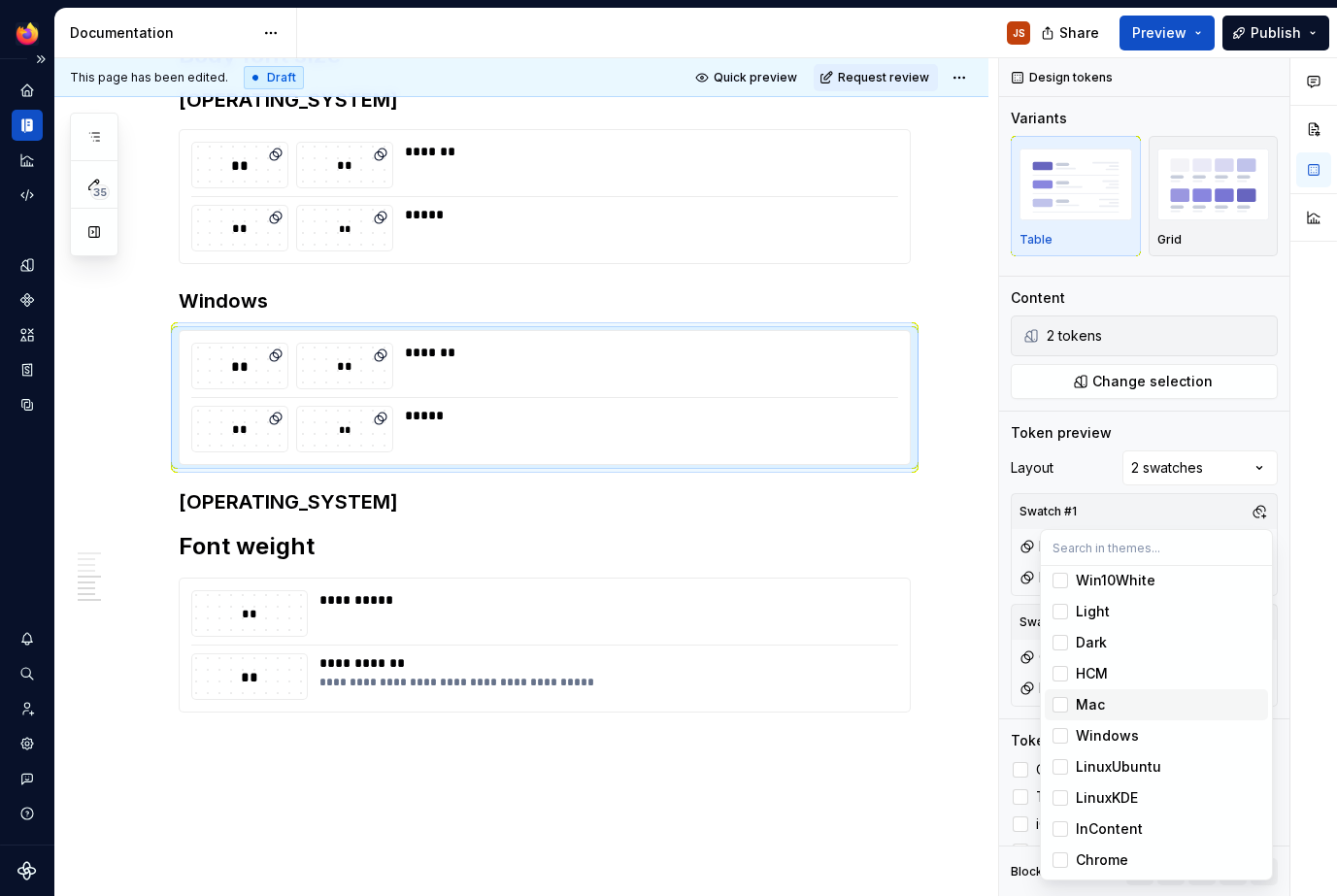 click on "Mac" at bounding box center (1090, 705) 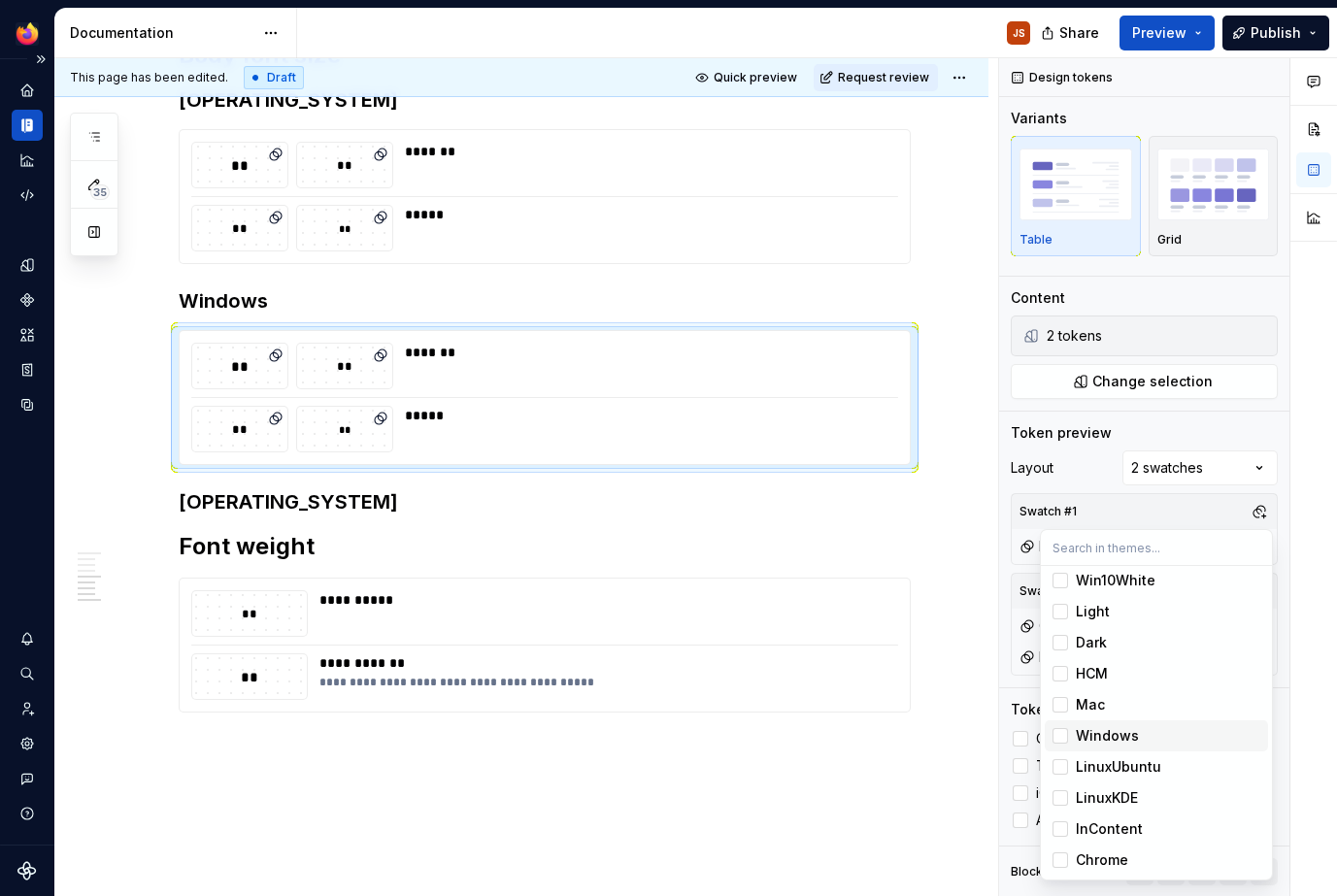 click on "Windows" at bounding box center [1107, 736] 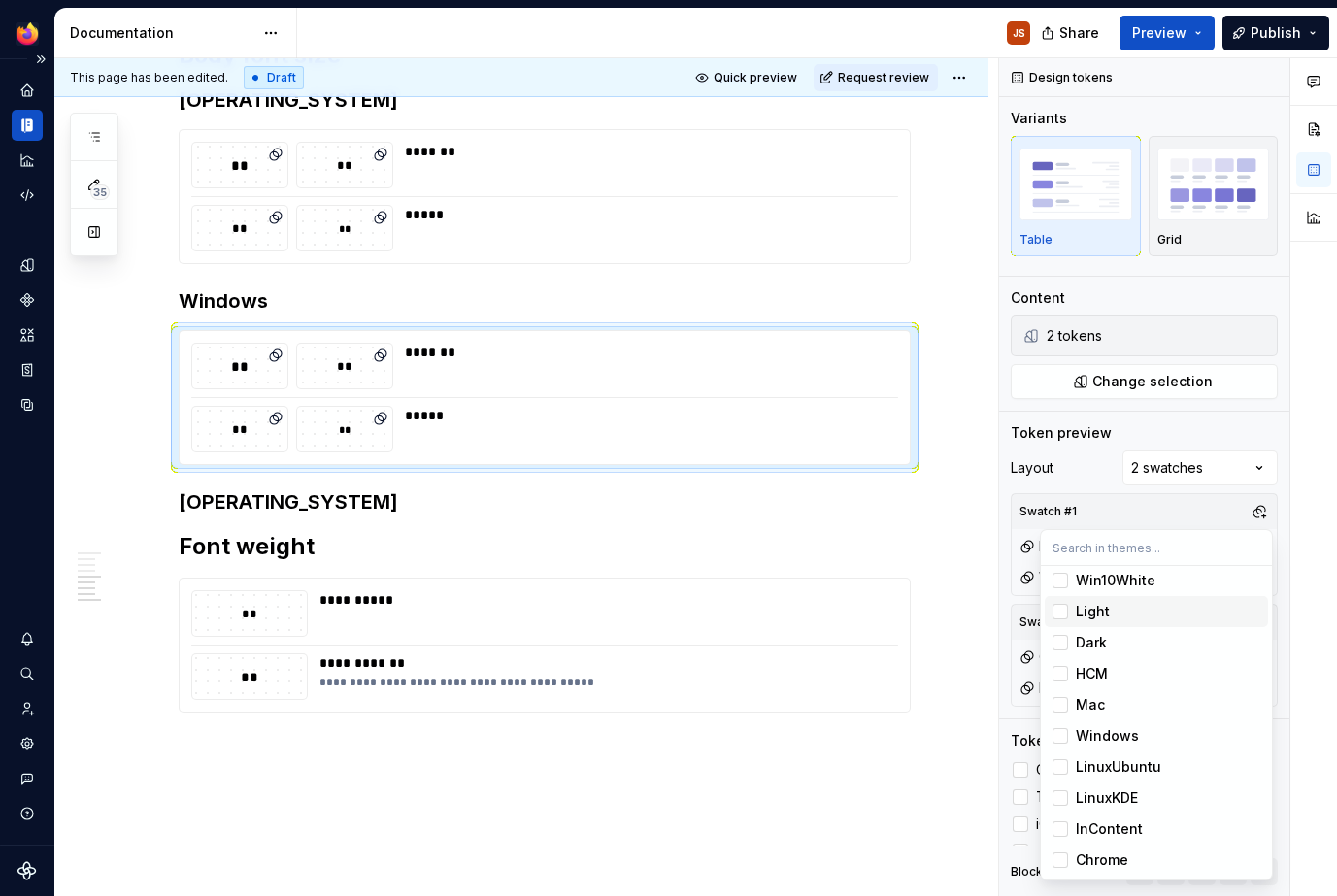 click at bounding box center (1314, 477) 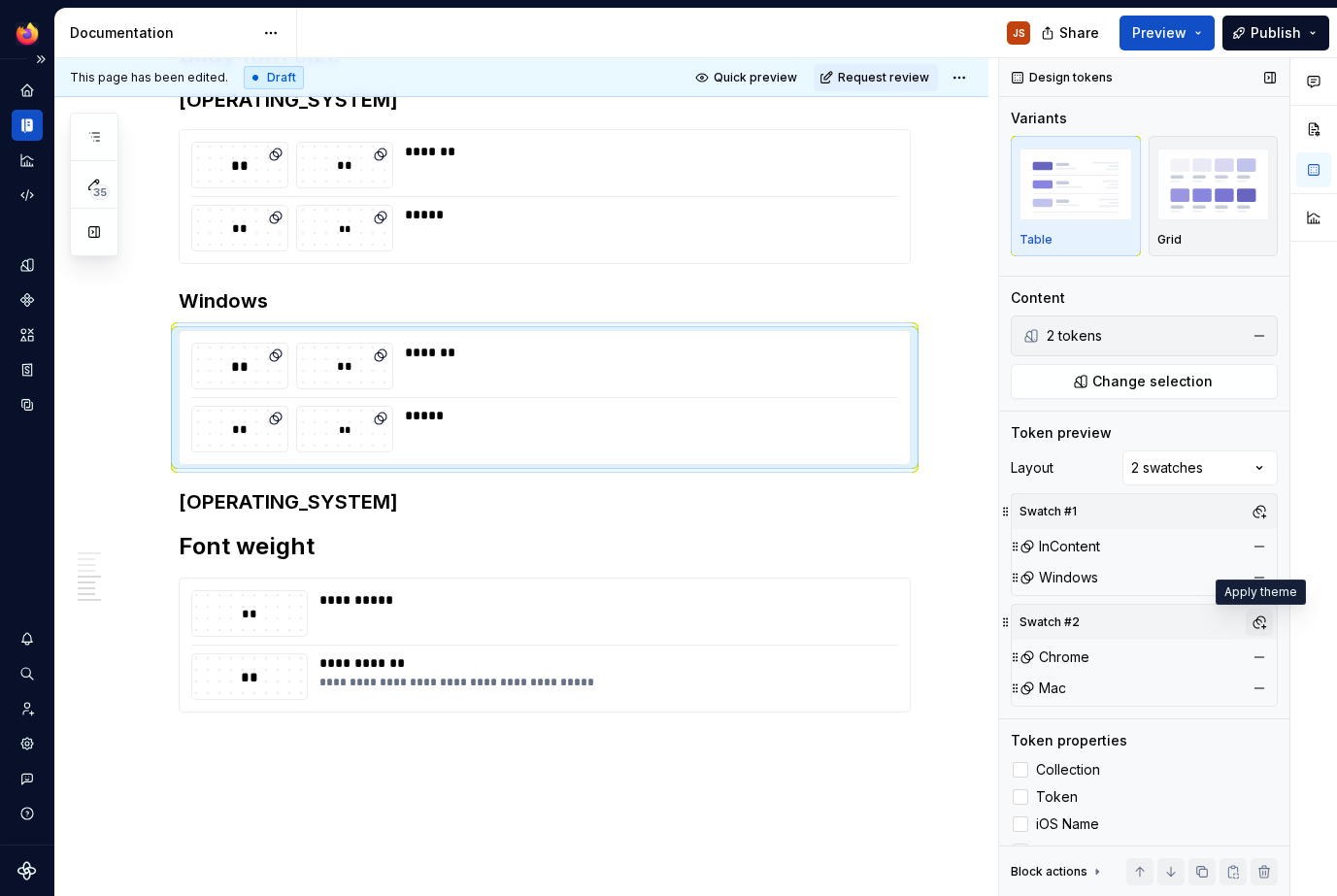click at bounding box center (1259, 622) 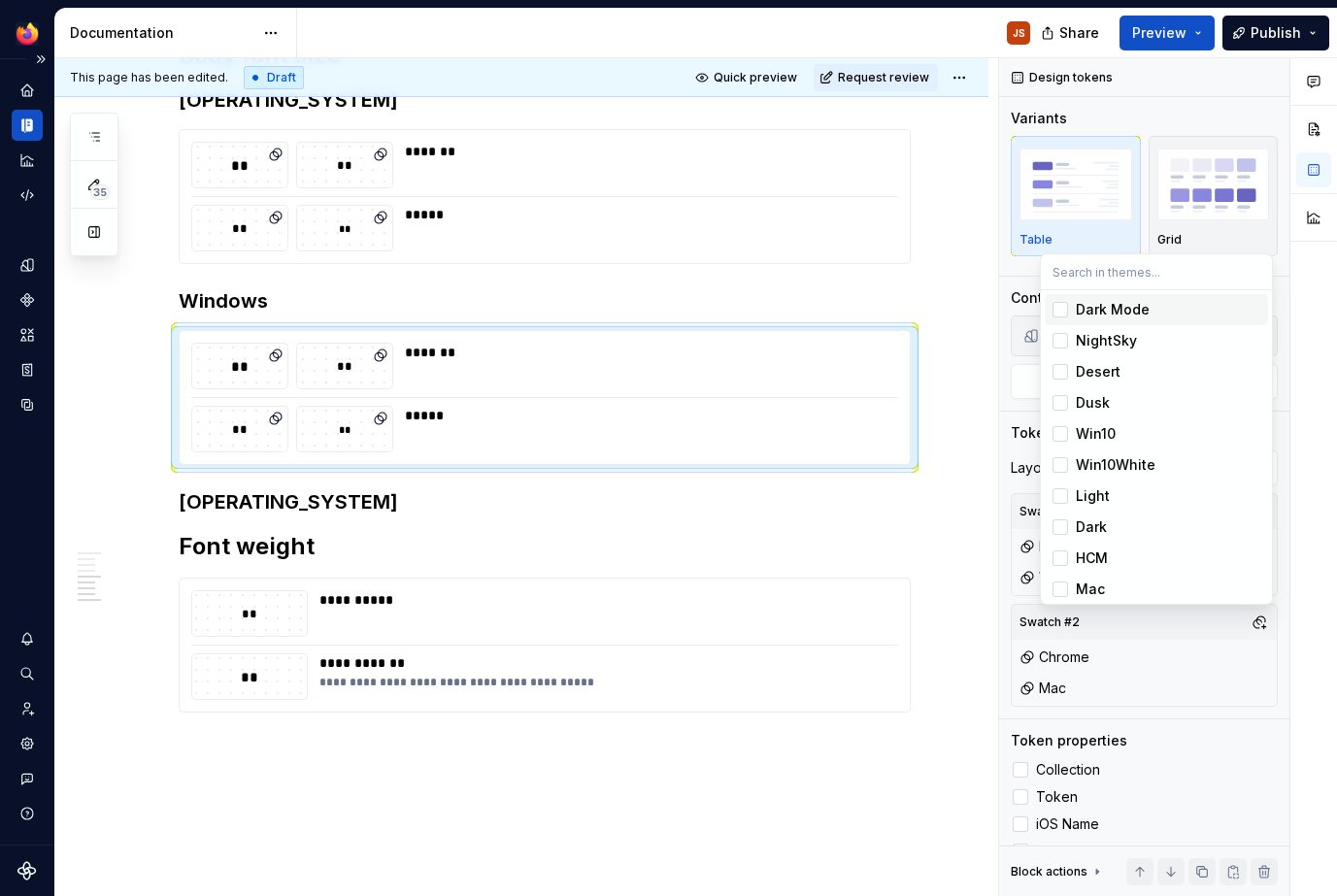 scroll, scrollTop: 1406, scrollLeft: 0, axis: vertical 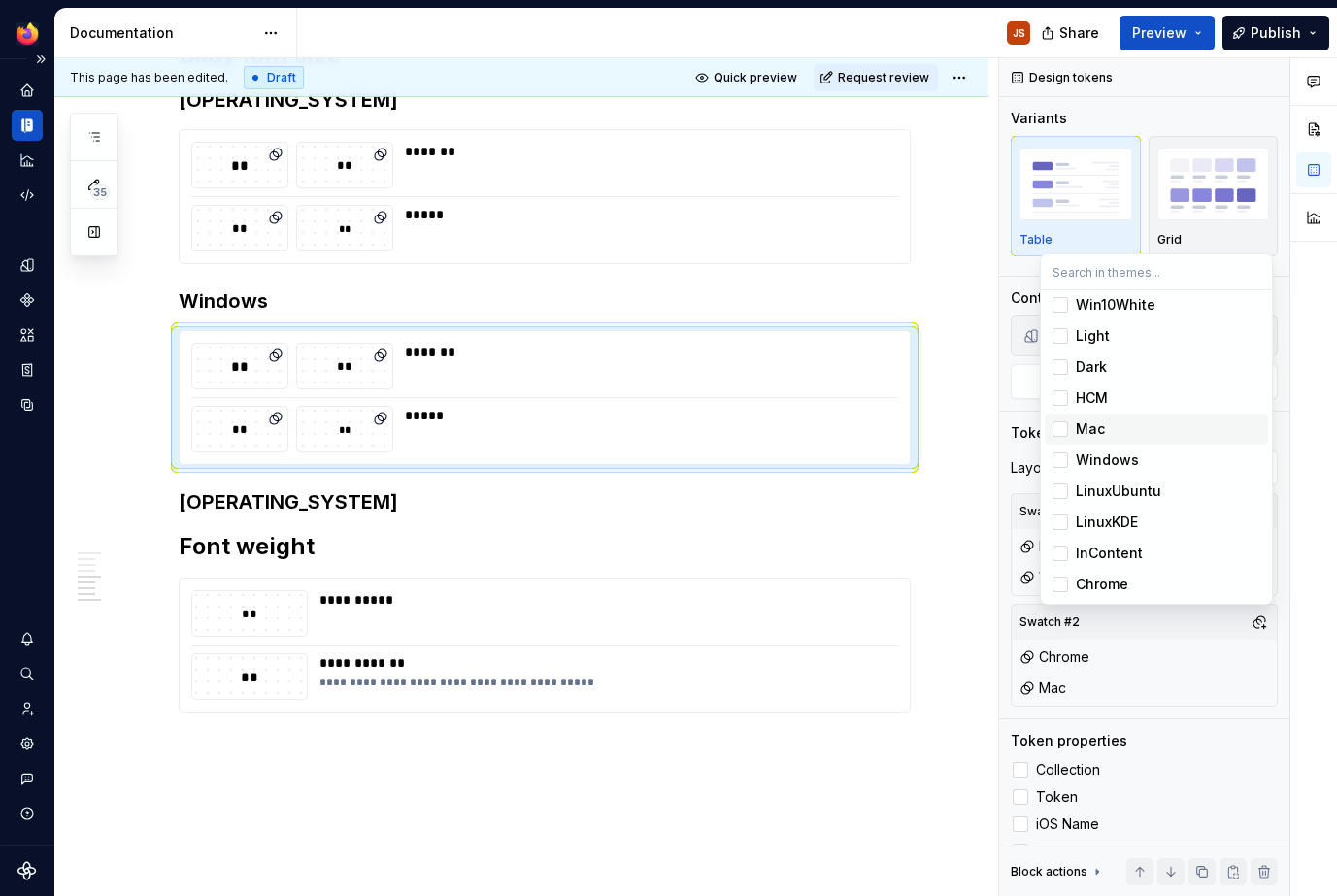 click on "Mac" at bounding box center [1090, 429] 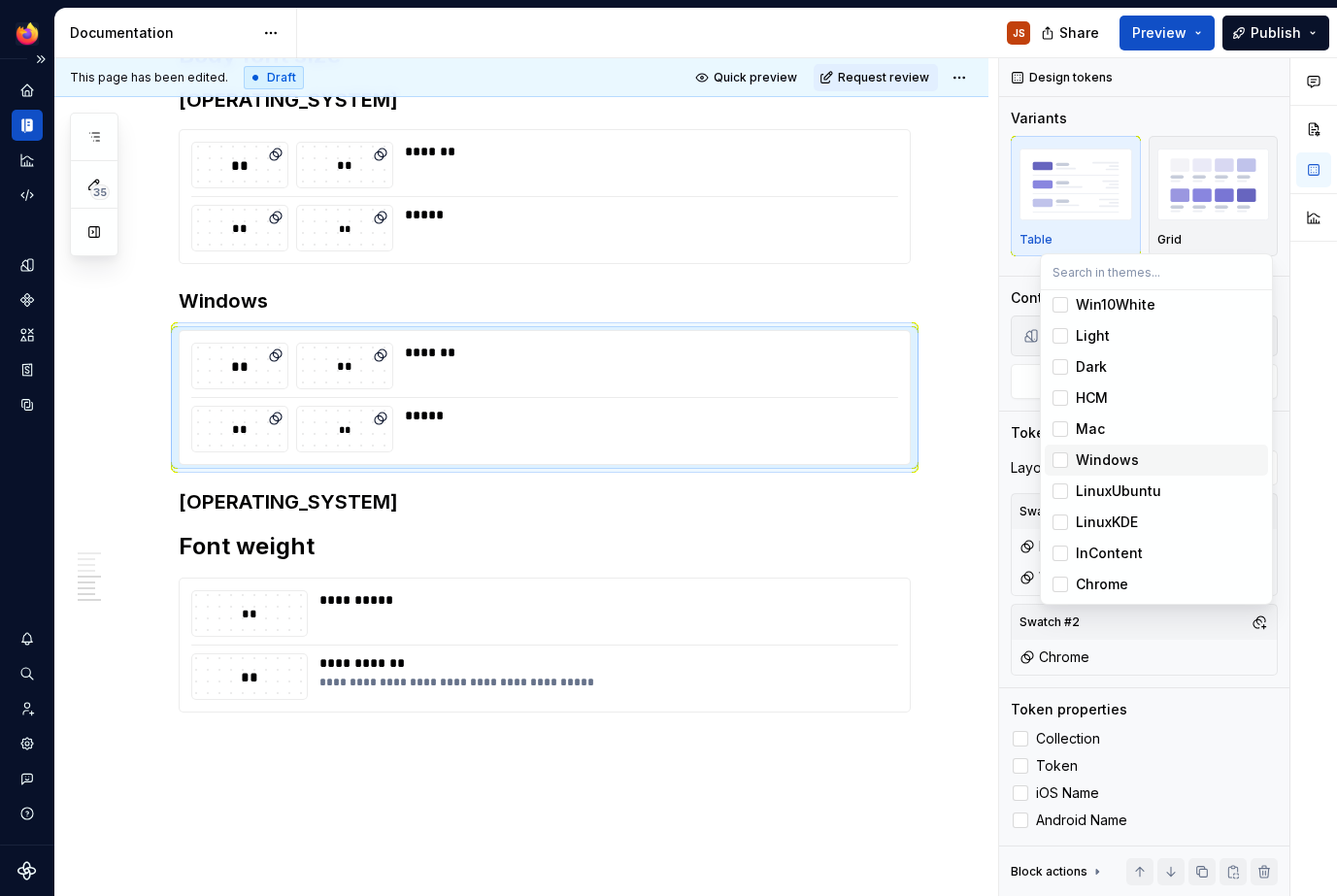 click on "Windows" at bounding box center [1107, 460] 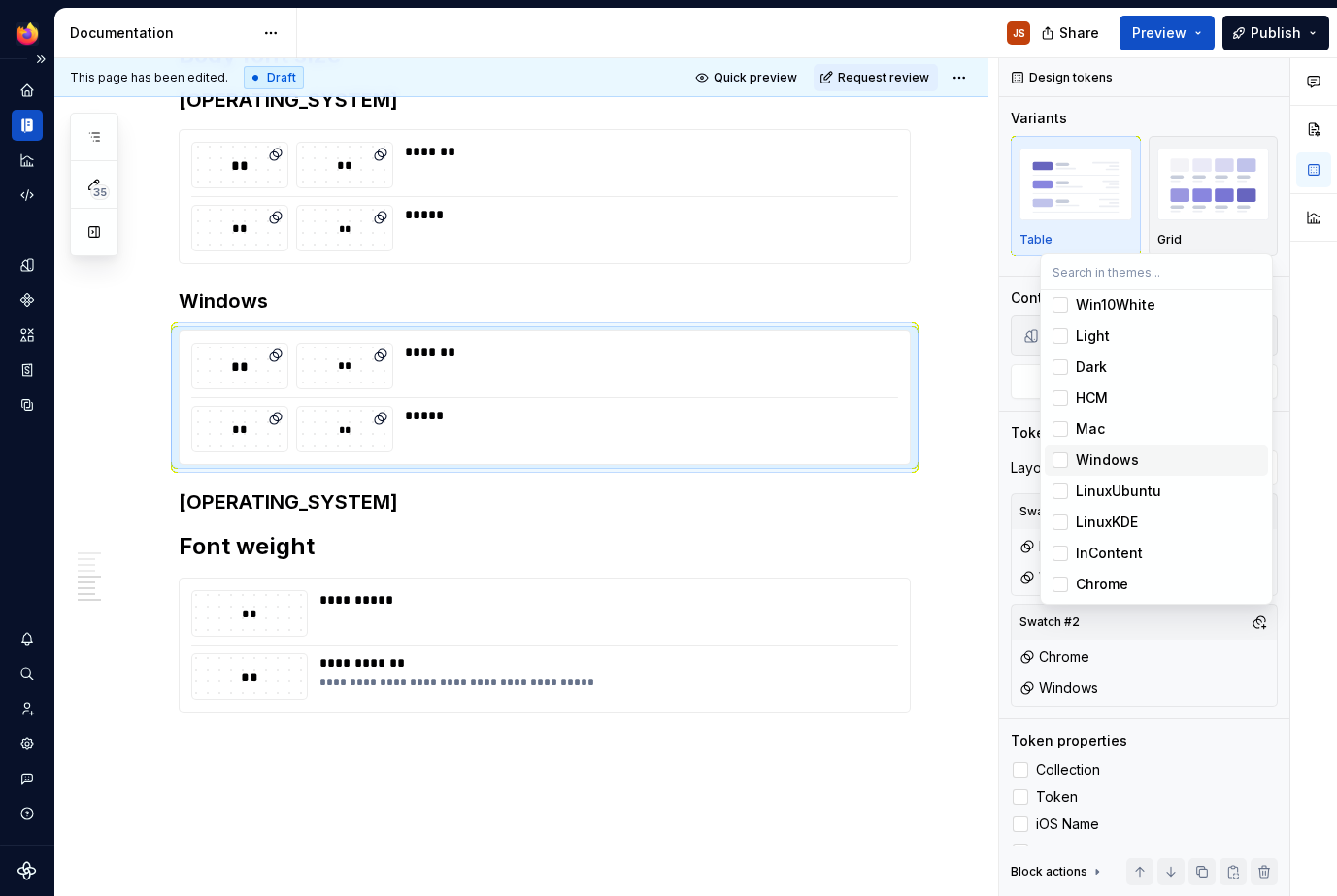click on "Acorn JS Dataset Desktop Documentation JS Share Preview Publish 35 Pages Add
Accessibility guide for tree Page tree.
Navigate the tree with the arrow keys. Common tree hotkeys apply. Further keybindings are available:
enter to execute primary action on focused item
f2 to start renaming the focused item
escape to abort renaming an item
control+d to start dragging selected items
Acorn Changelog Styles Overview Color Desktop color Desktop design tokens Overview Background Border Color Icon Shadow Size Space Outline Text Typography / Typography / Heading Include subgroups Change selection Token preview Layout 2 swatches Swatch #1 Mac InContent Swatch #2 Chrome Mac Token properties Collection Token iOS Name Android Name Block actions Move up Move down Duplicate Copy (⌘C) Cut (⌘X) Delete" at bounding box center (668, 448) 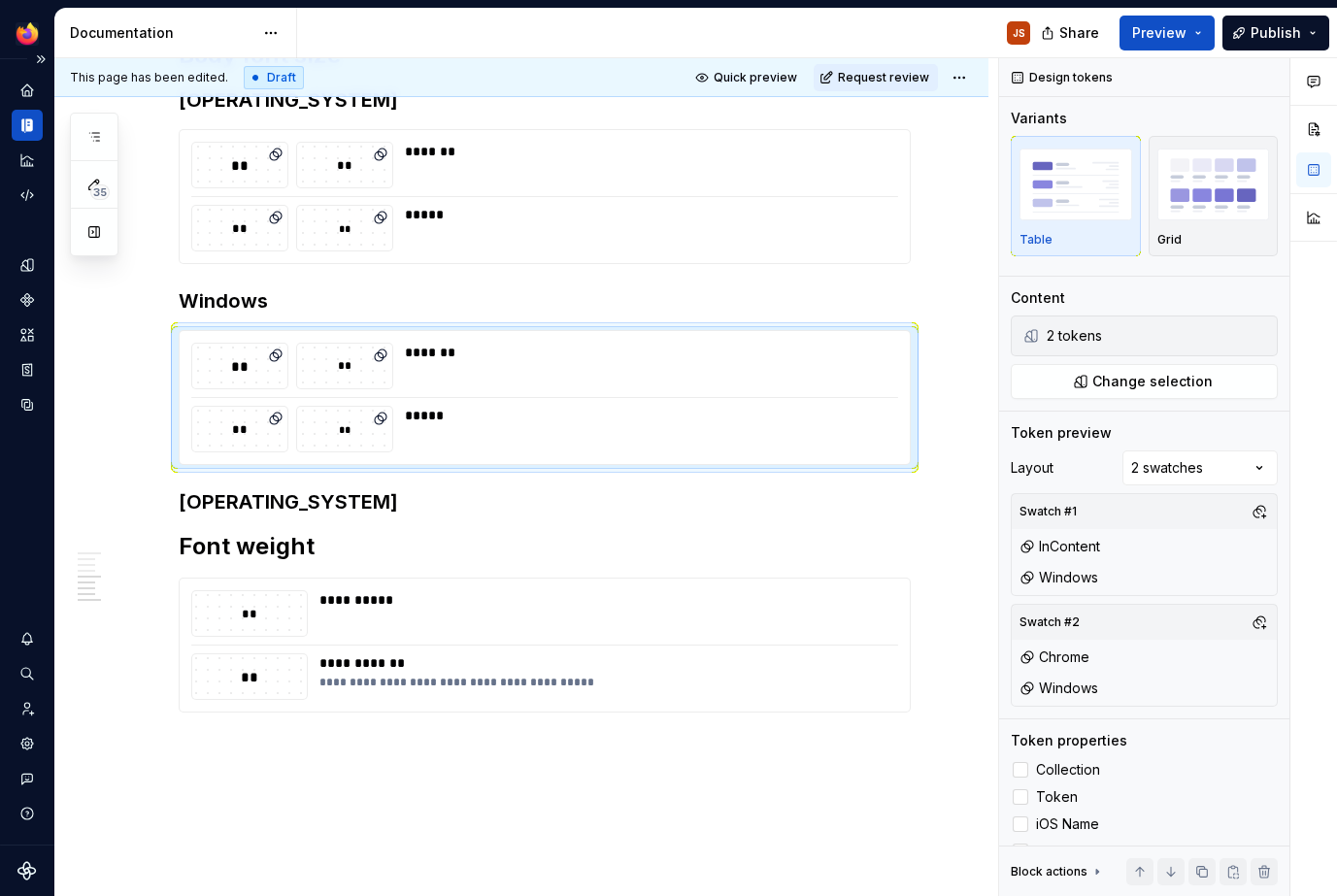 scroll, scrollTop: 1406, scrollLeft: 0, axis: vertical 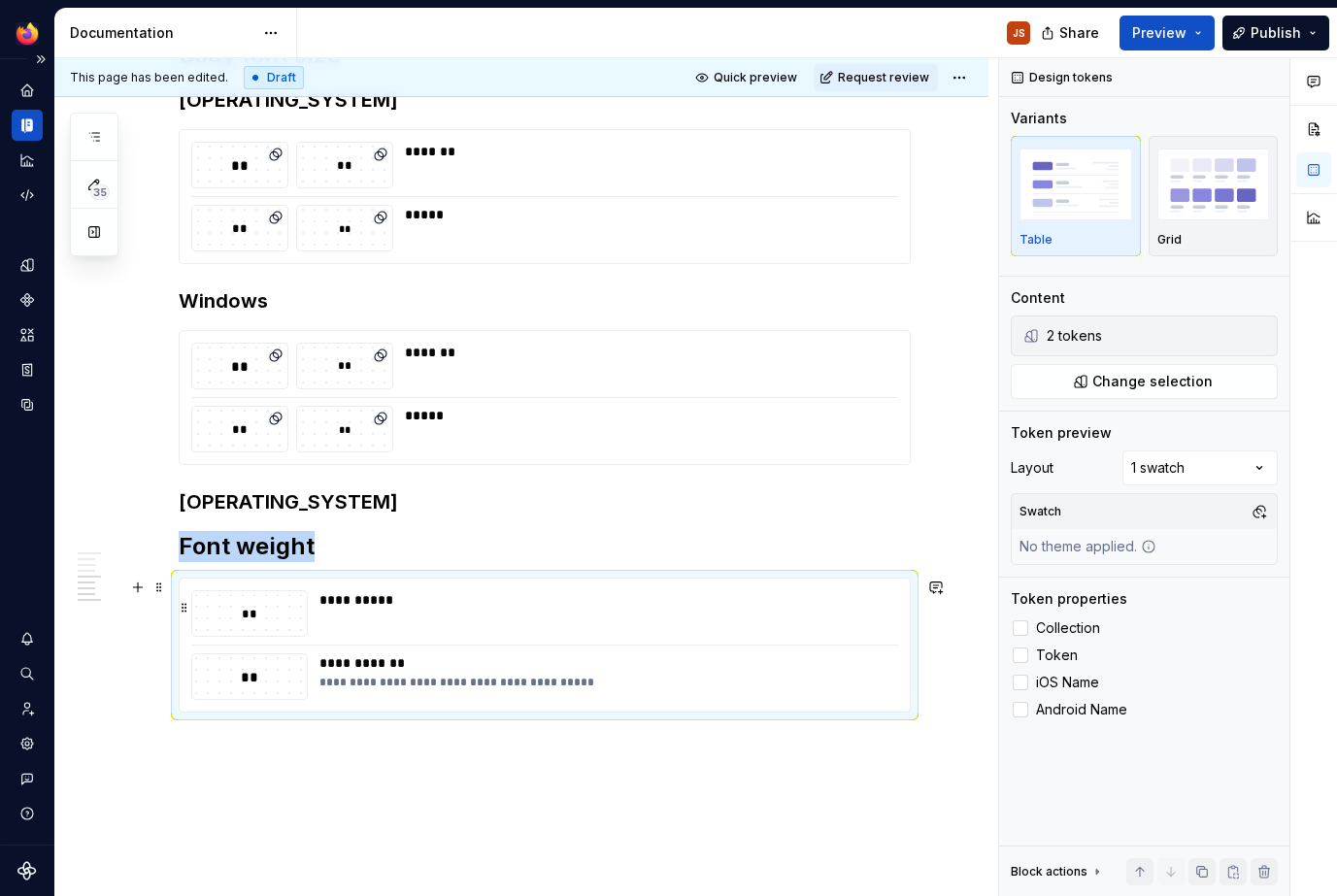 click on "**********" at bounding box center [603, 614] 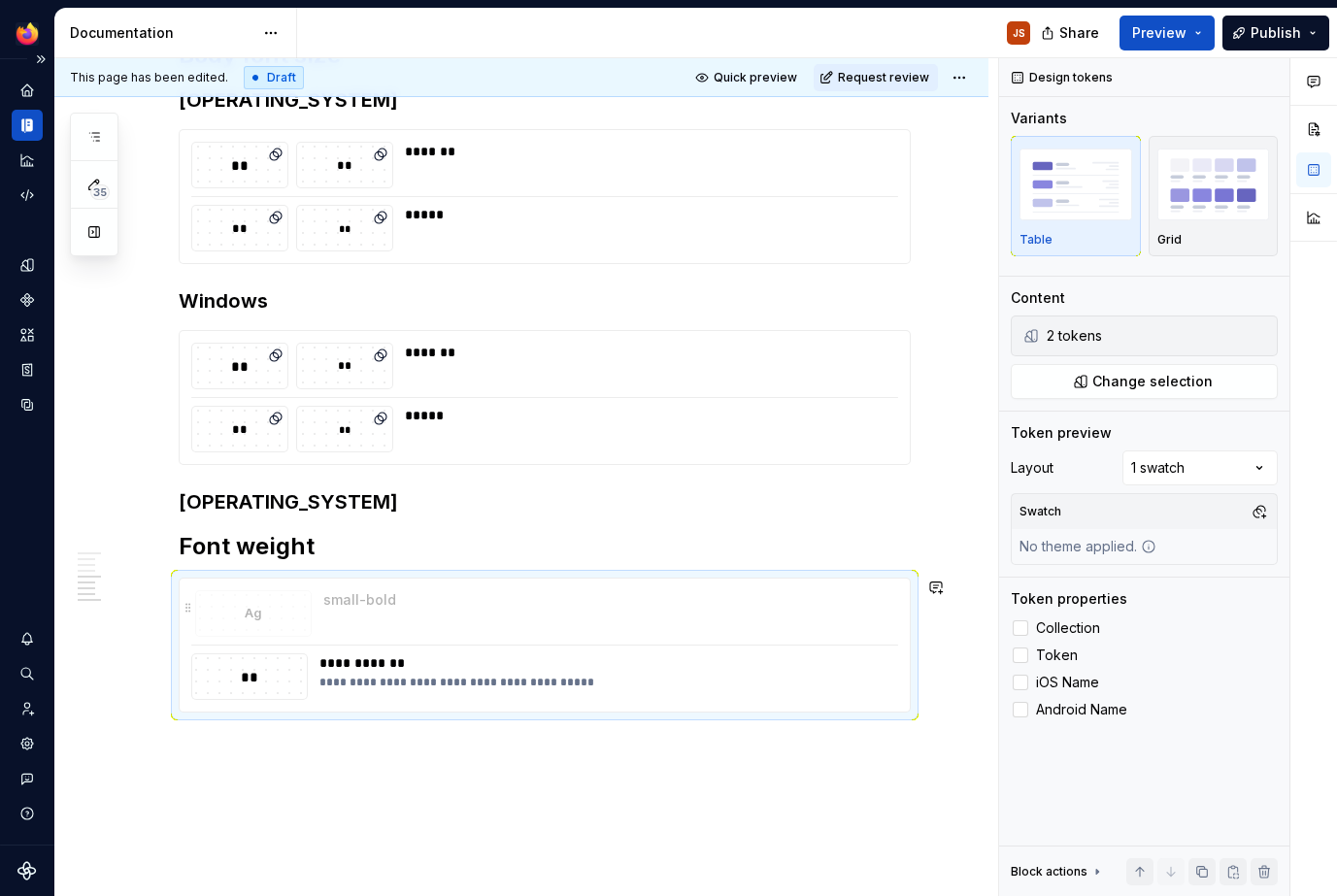 drag, startPoint x: 307, startPoint y: 614, endPoint x: 295, endPoint y: 613, distance: 12.0415946 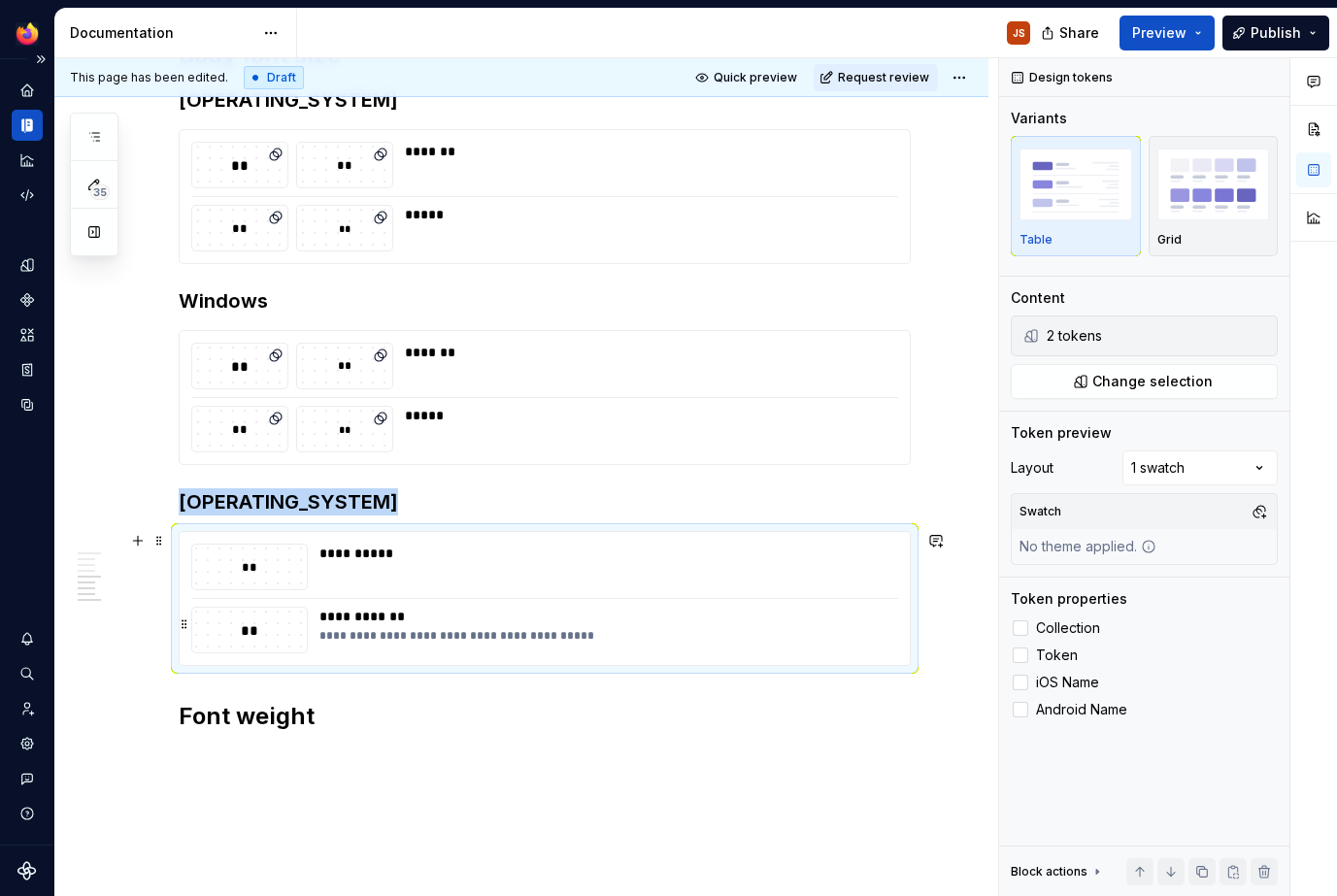 click on "**********" at bounding box center (604, 616) 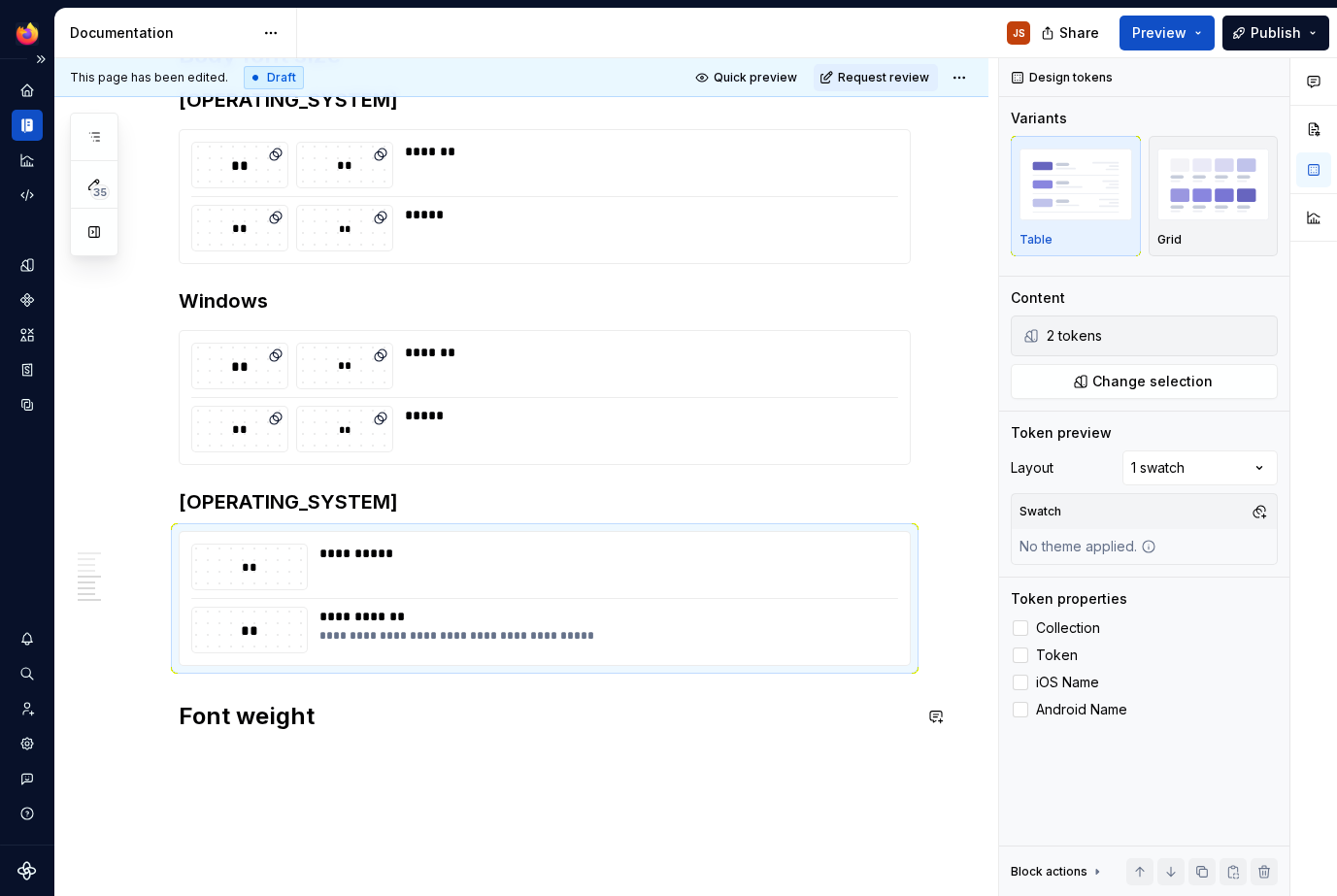 click on "**********" at bounding box center (521, -12) 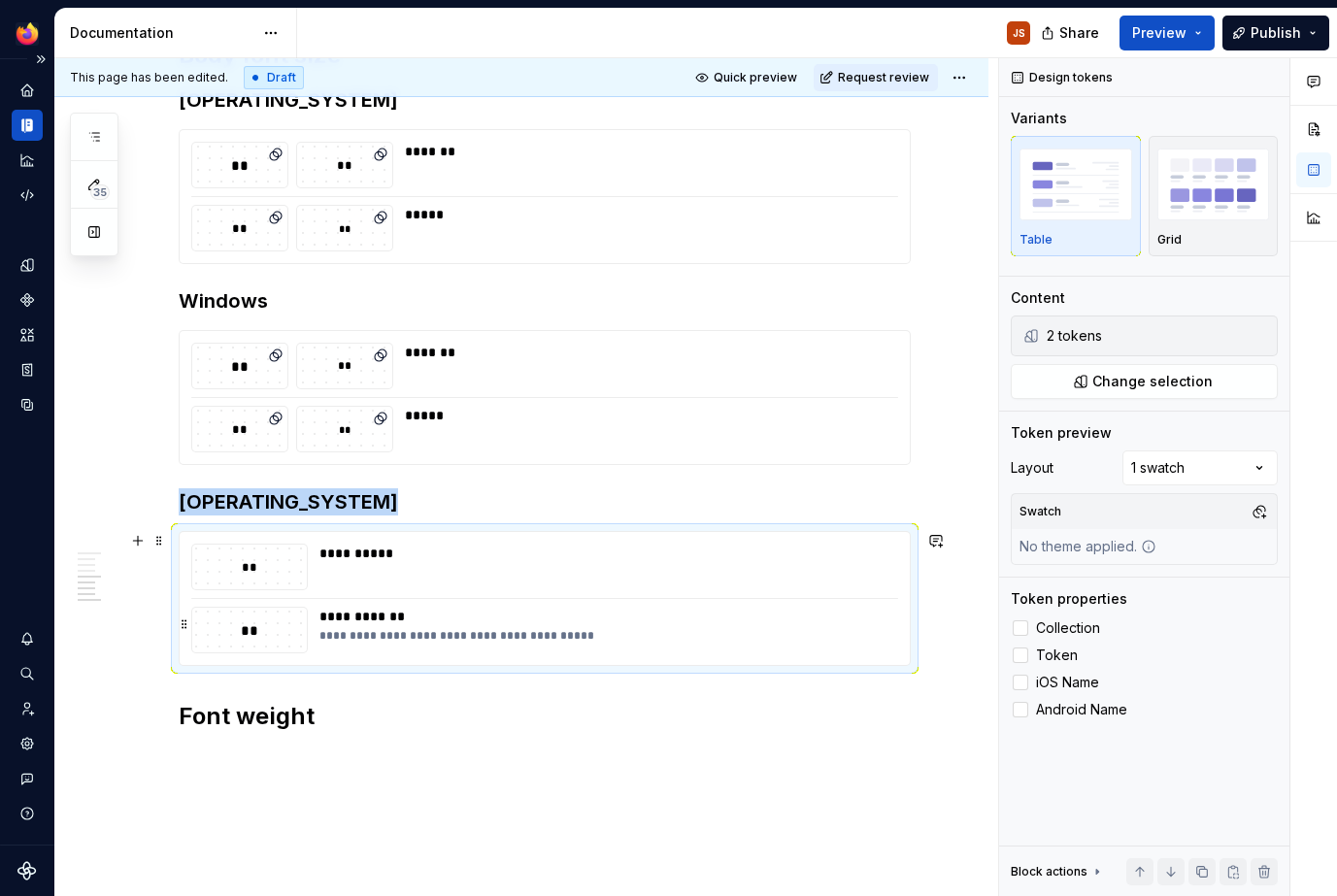 click on "**********" at bounding box center [604, 616] 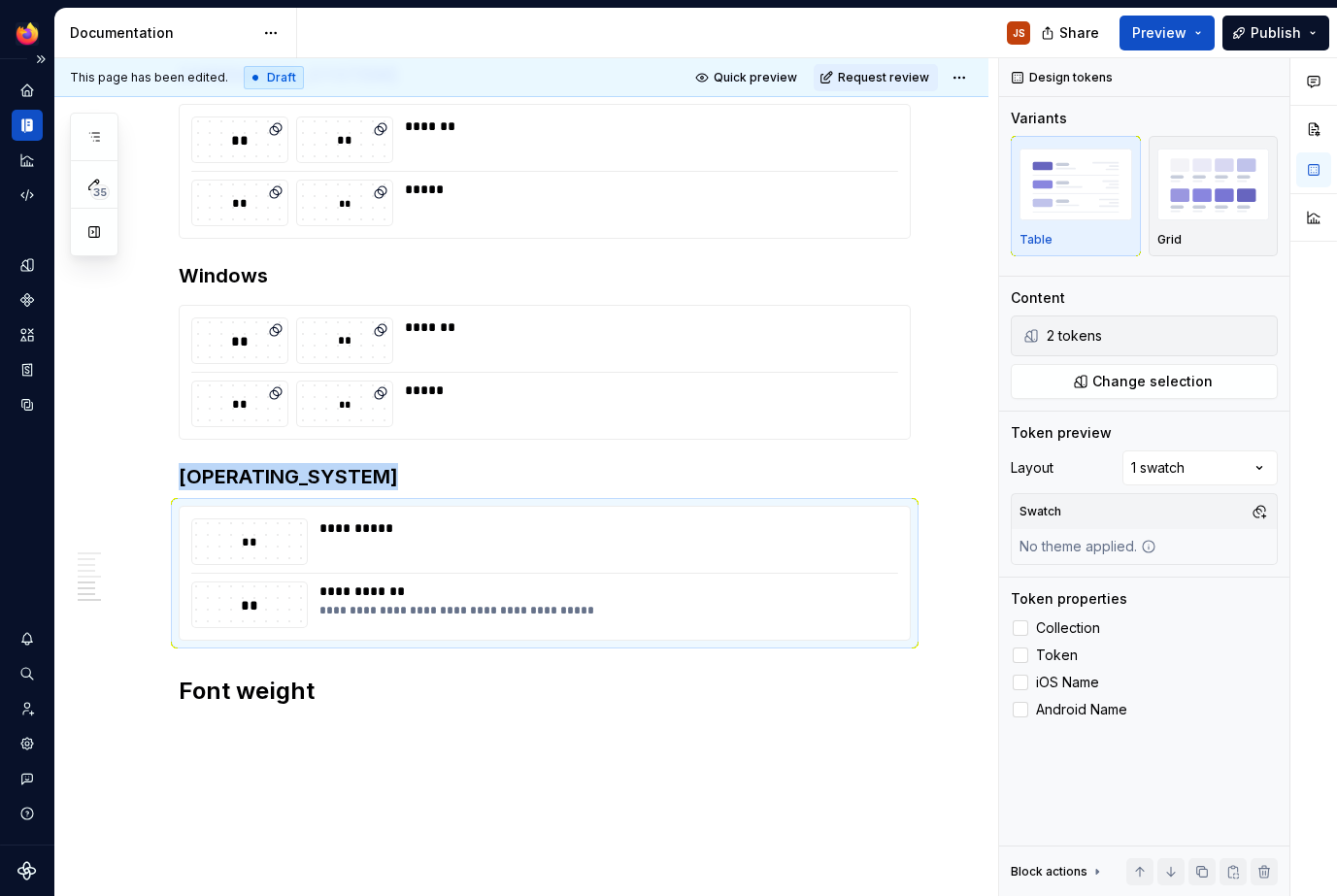 scroll, scrollTop: 1431, scrollLeft: 0, axis: vertical 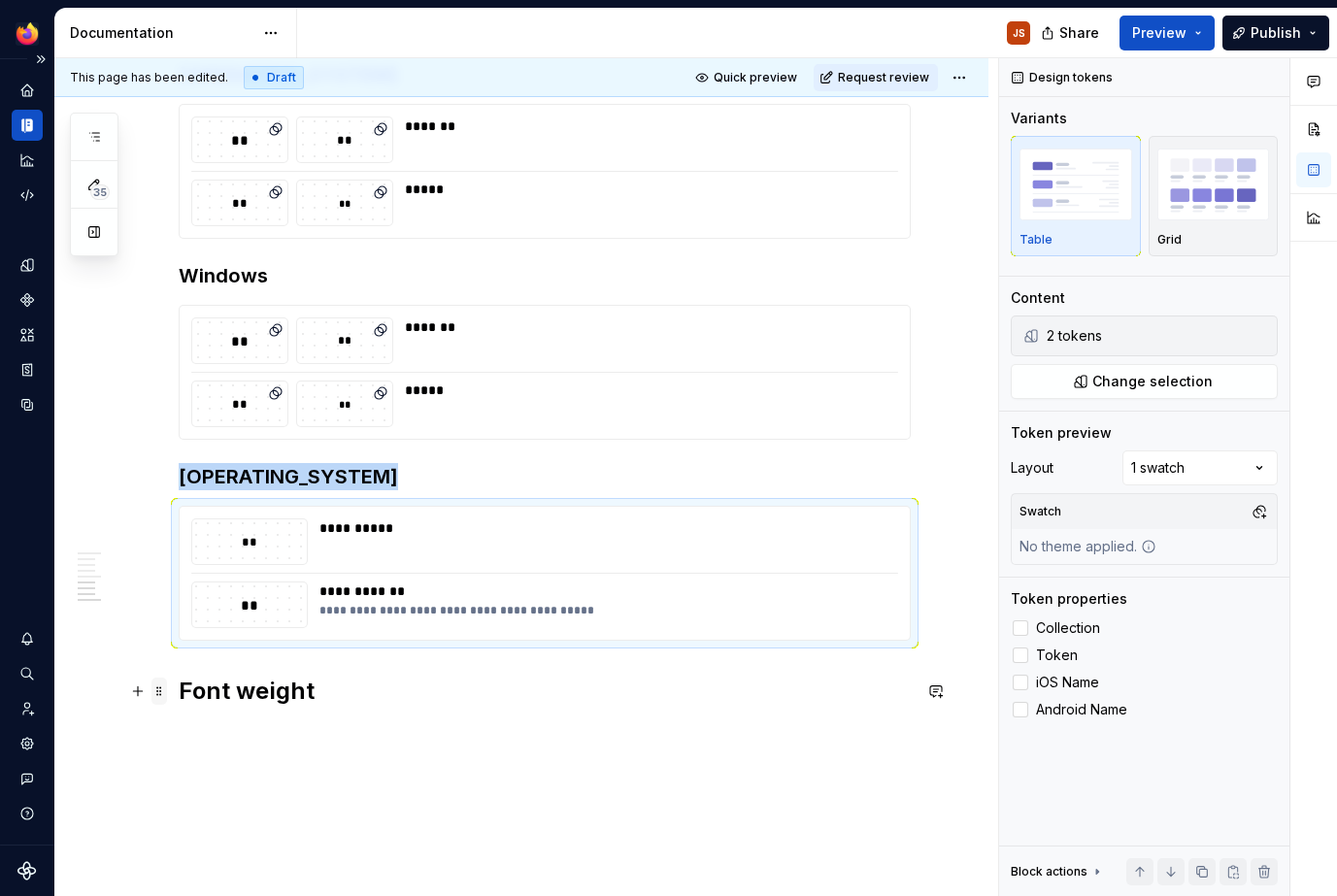 click at bounding box center (159, 691) 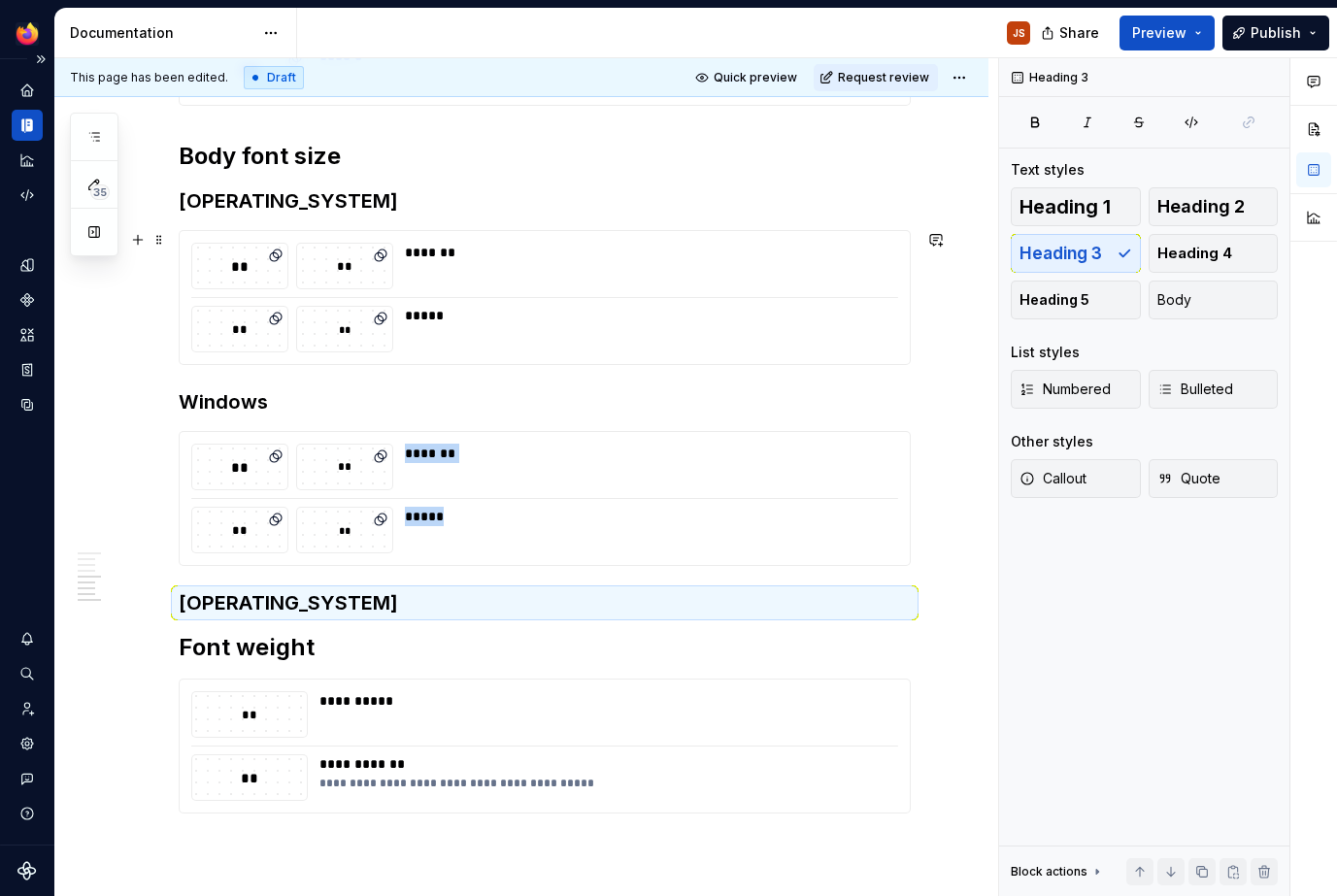 scroll, scrollTop: 1306, scrollLeft: 0, axis: vertical 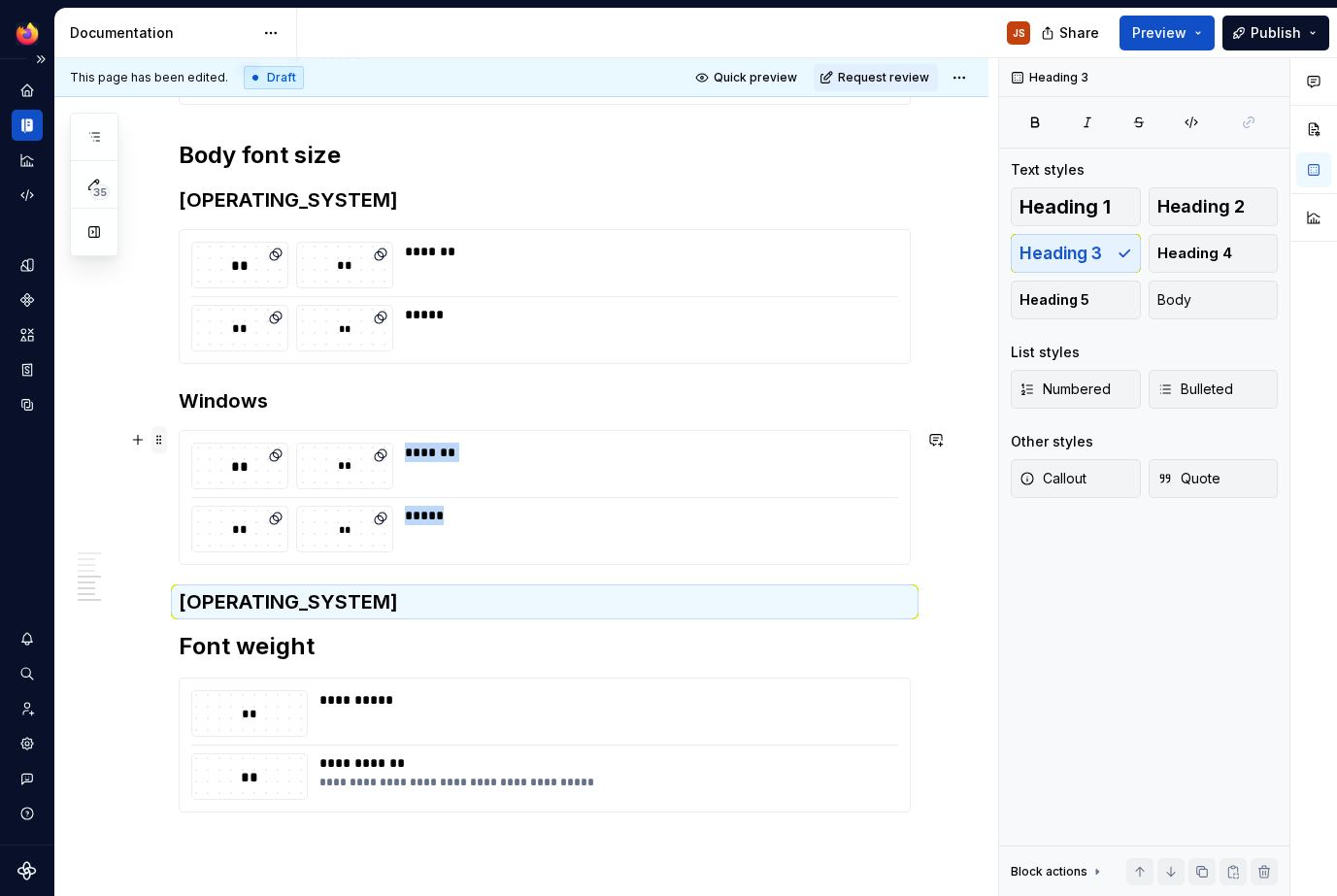 click at bounding box center [159, 440] 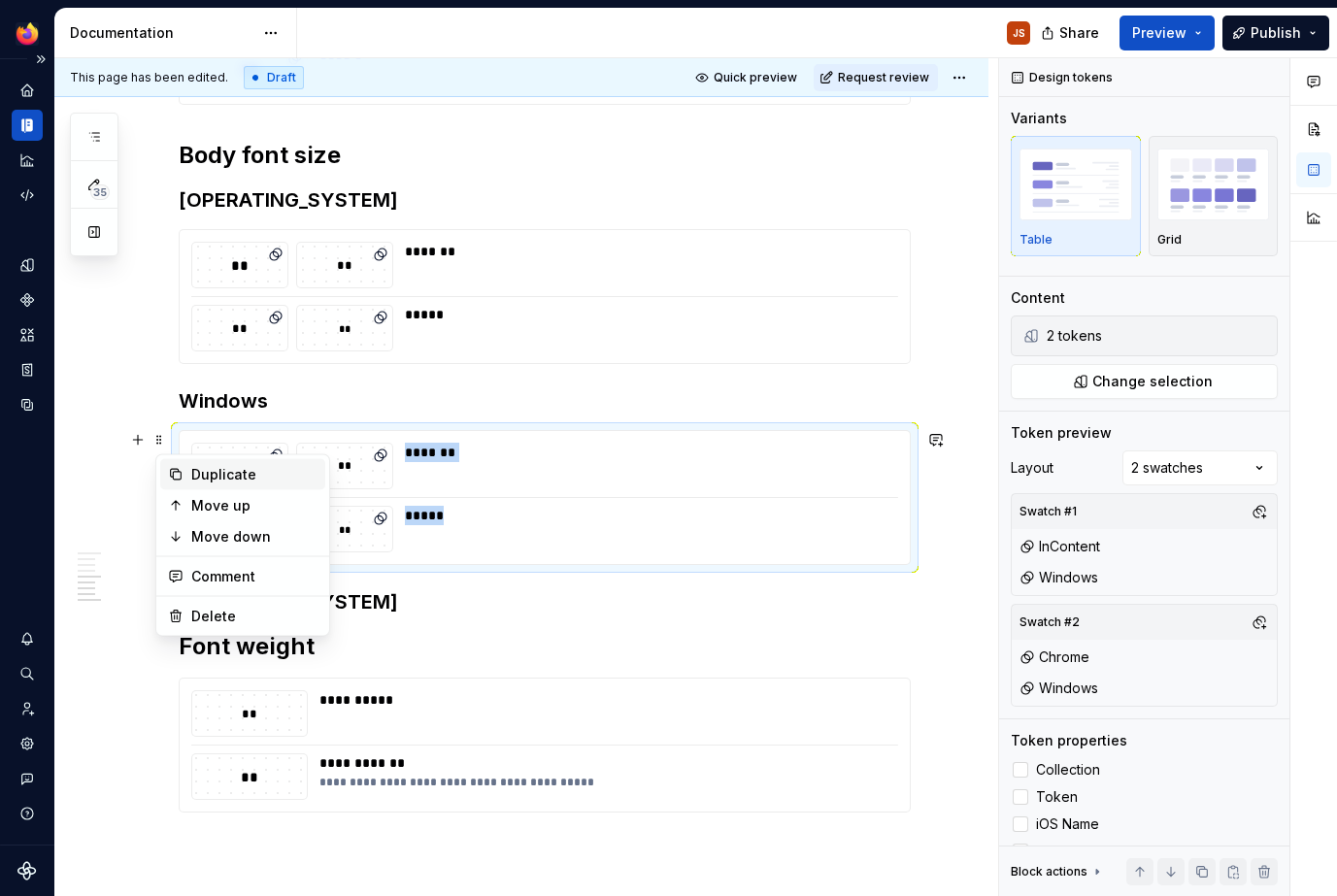 click on "Duplicate" at bounding box center [254, 475] 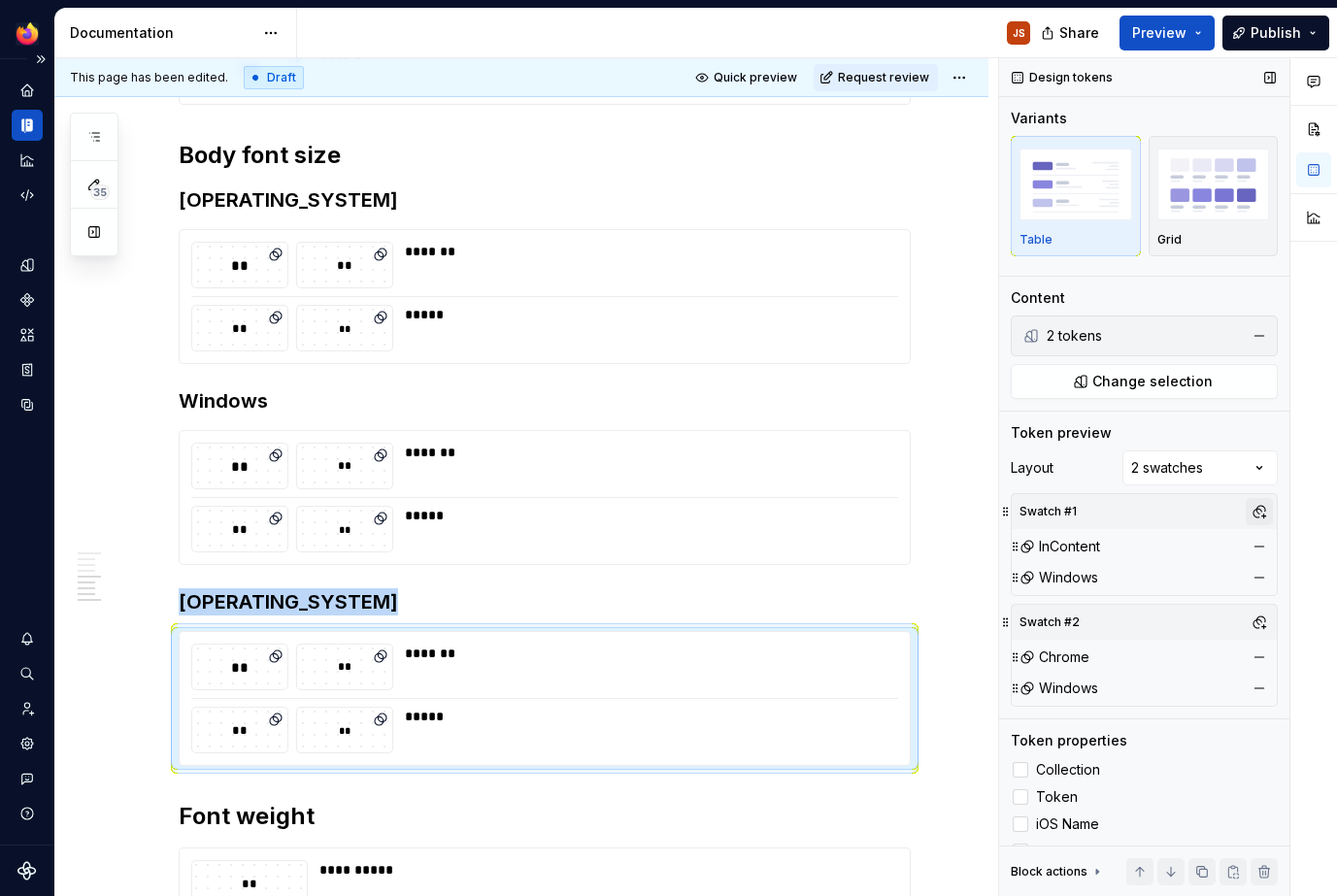 click at bounding box center [1259, 512] 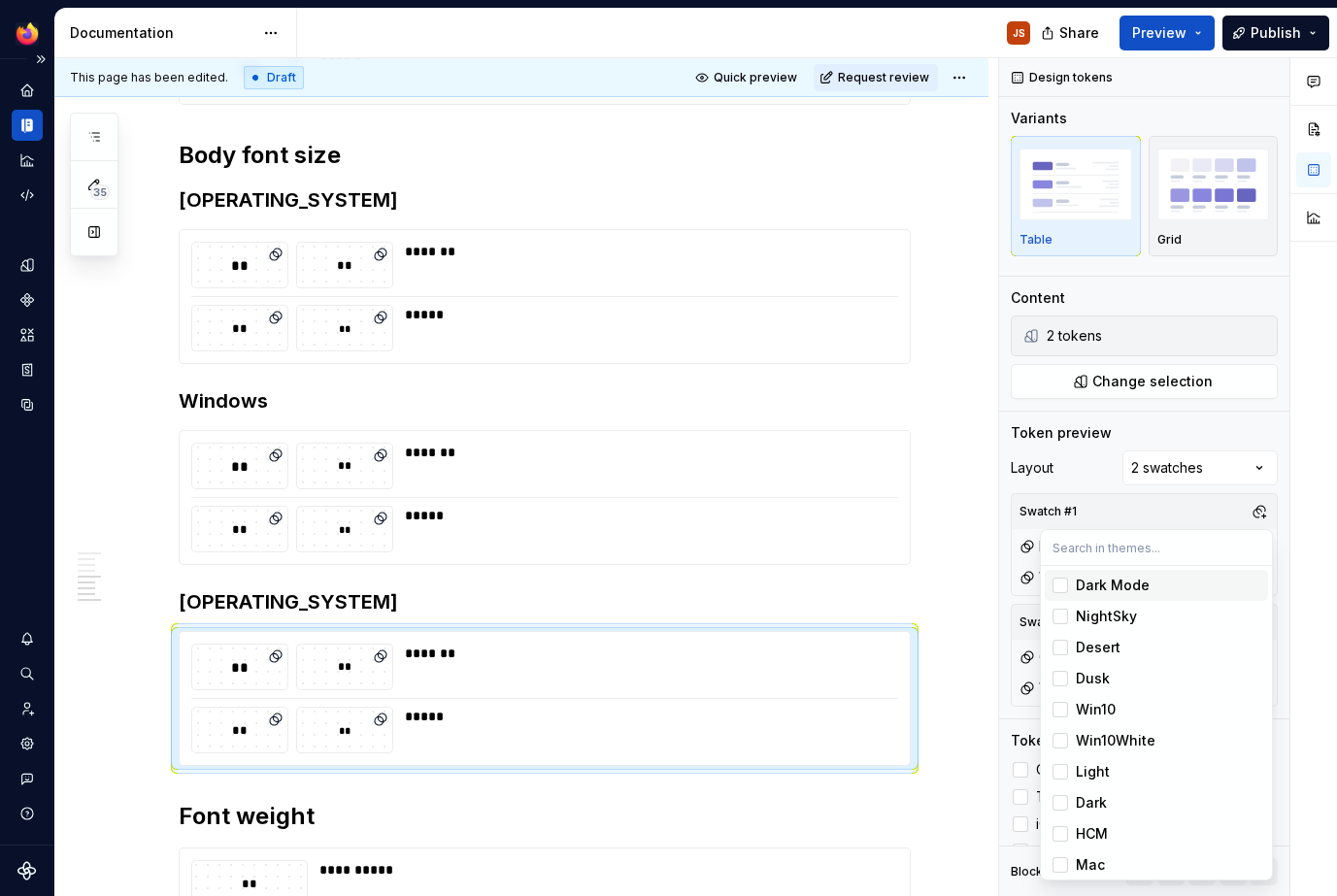 scroll, scrollTop: 1306, scrollLeft: 0, axis: vertical 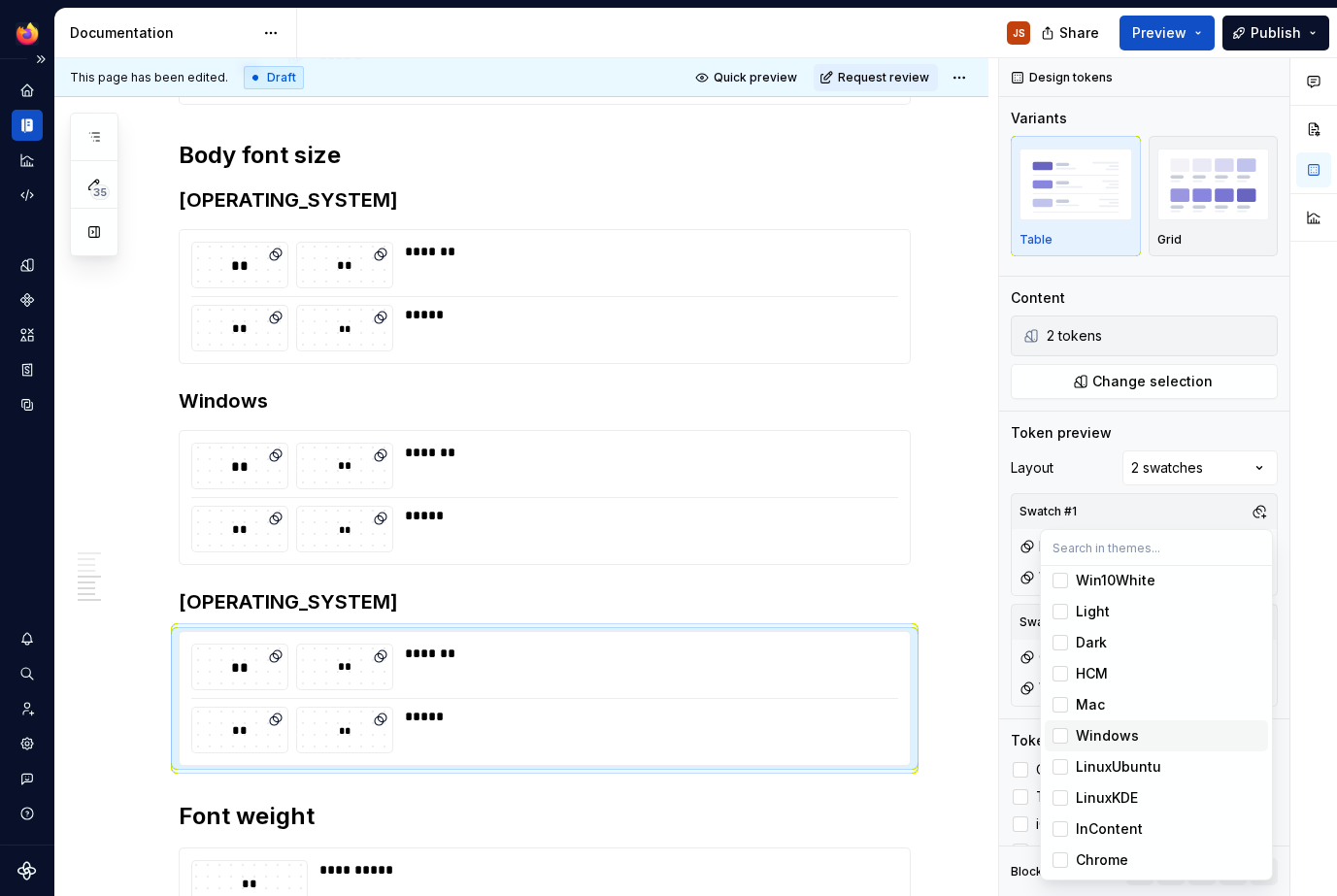click on "Windows" at bounding box center (1107, 736) 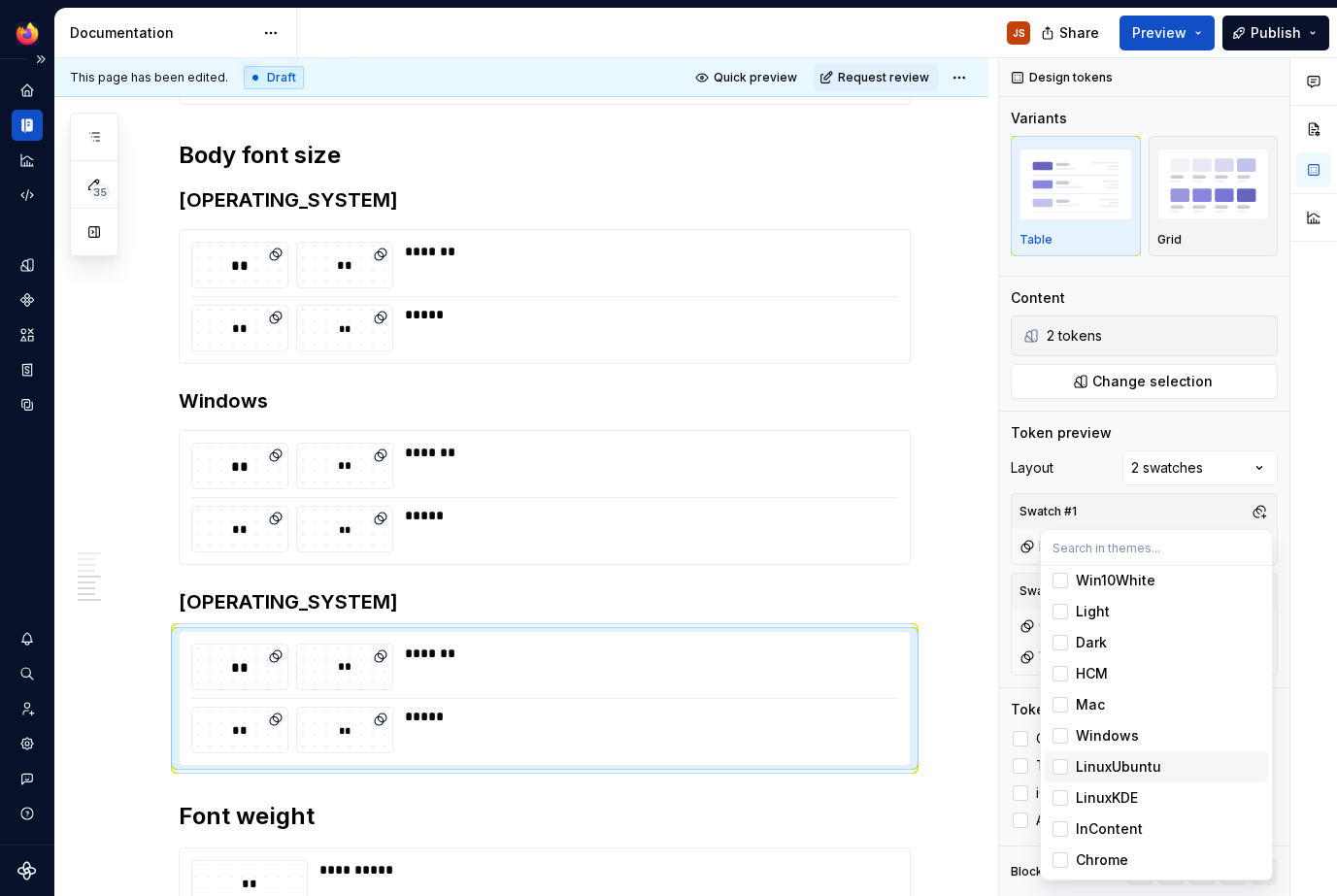 click on "LinuxUbuntu" at bounding box center [1119, 767] 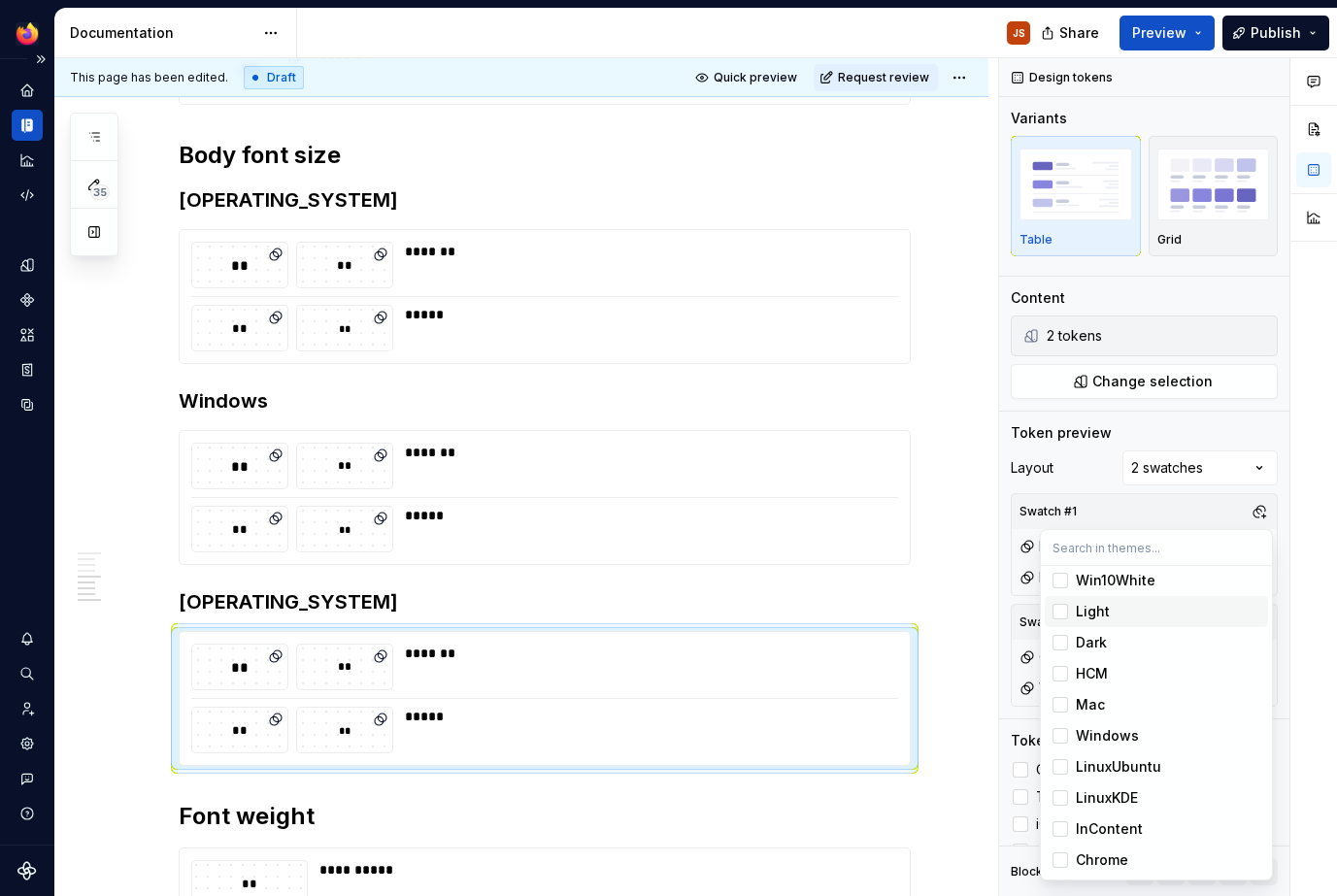 click on "Comments Open comments No comments yet Select ‘Comment’ from the block context menu to add one. Design tokens Variants Table Grid Content 2 tokens Change selection Token preview Layout 2 swatches Swatch #1 InContent LinuxUbuntu Swatch #2 Chrome Windows Token properties Collection Token iOS Name Android Name Block actions Move up Move down Duplicate Copy (⌘C) Cut (⌘X) Delete" at bounding box center [1168, 477] 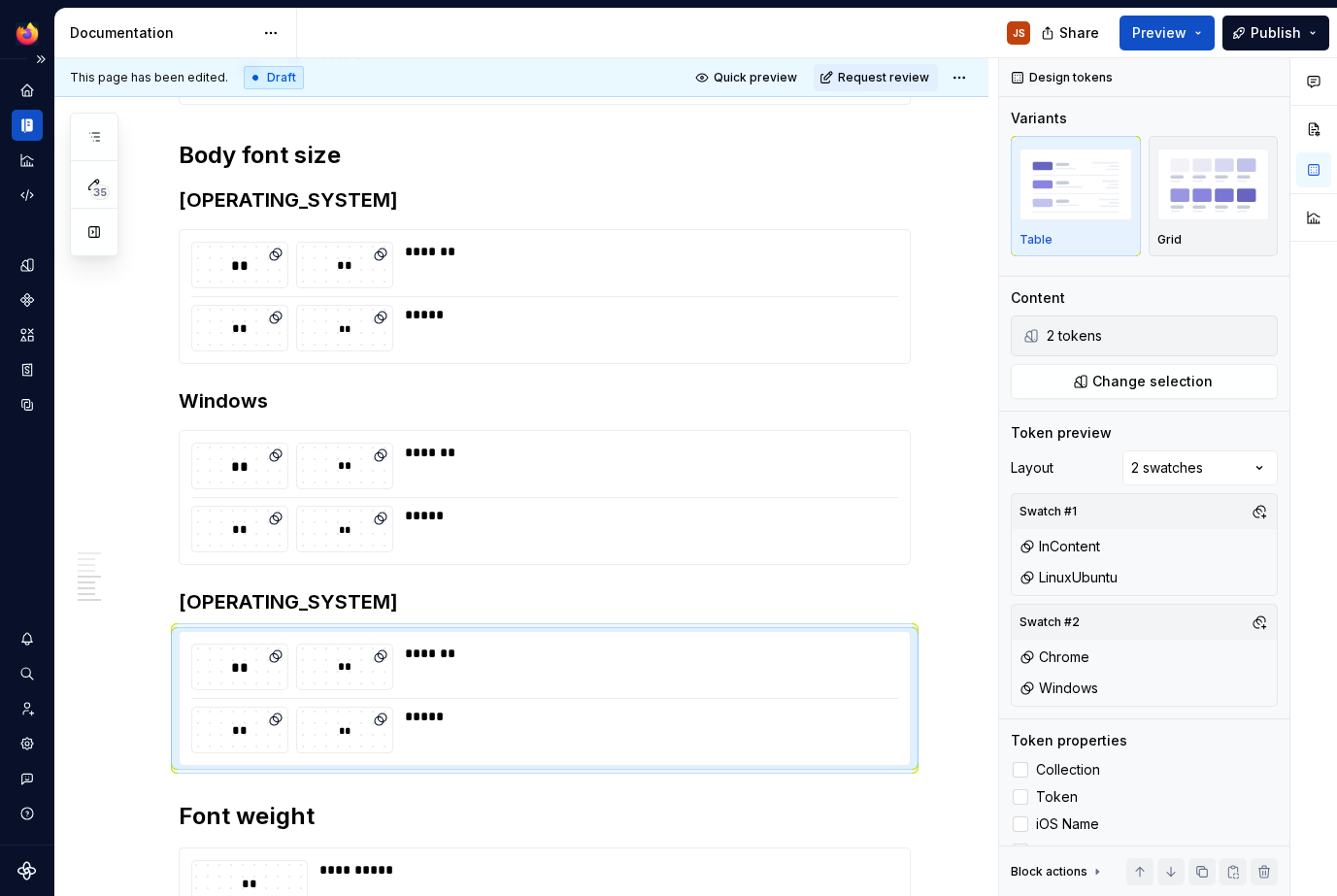 scroll, scrollTop: 1306, scrollLeft: 0, axis: vertical 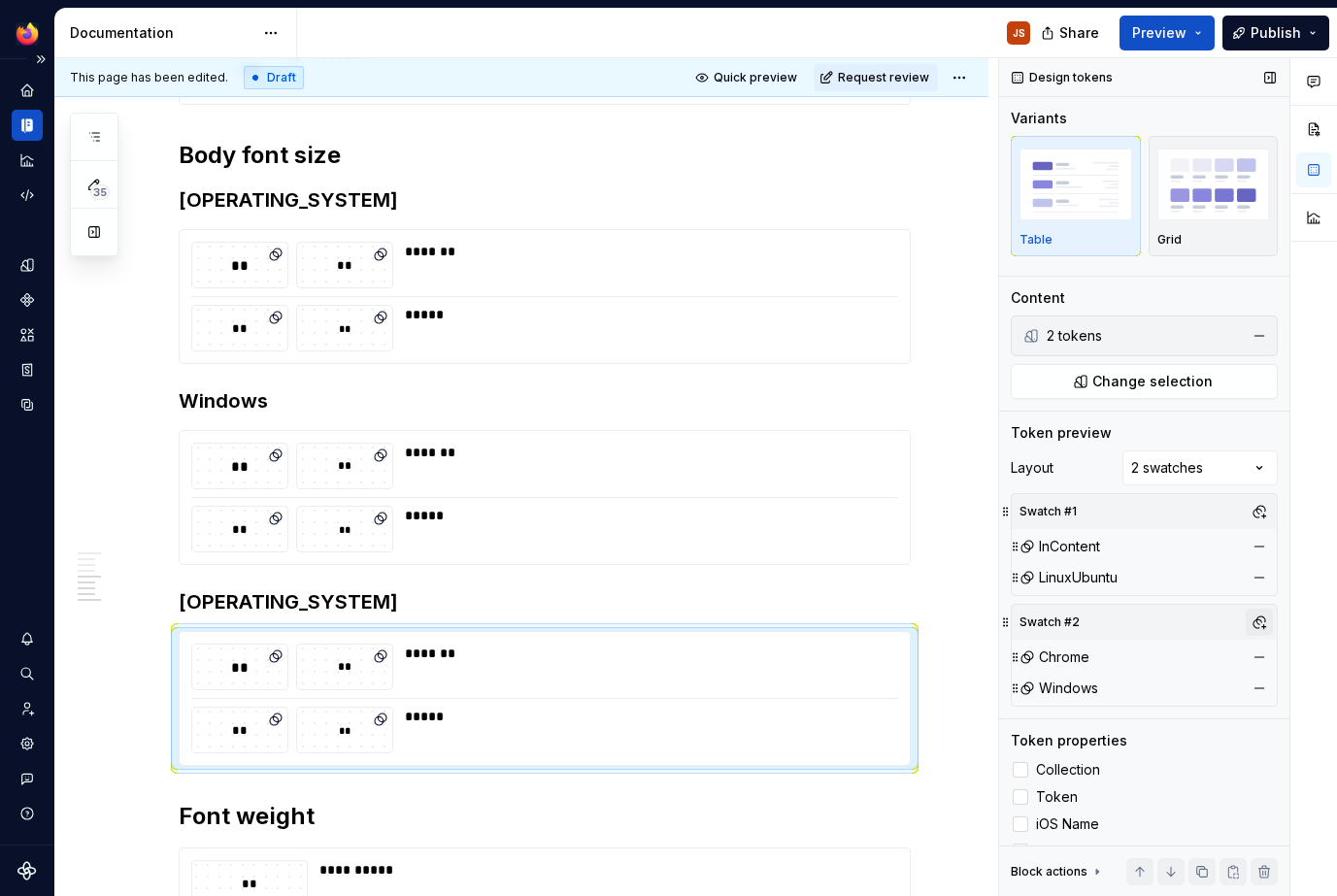 click at bounding box center (1259, 622) 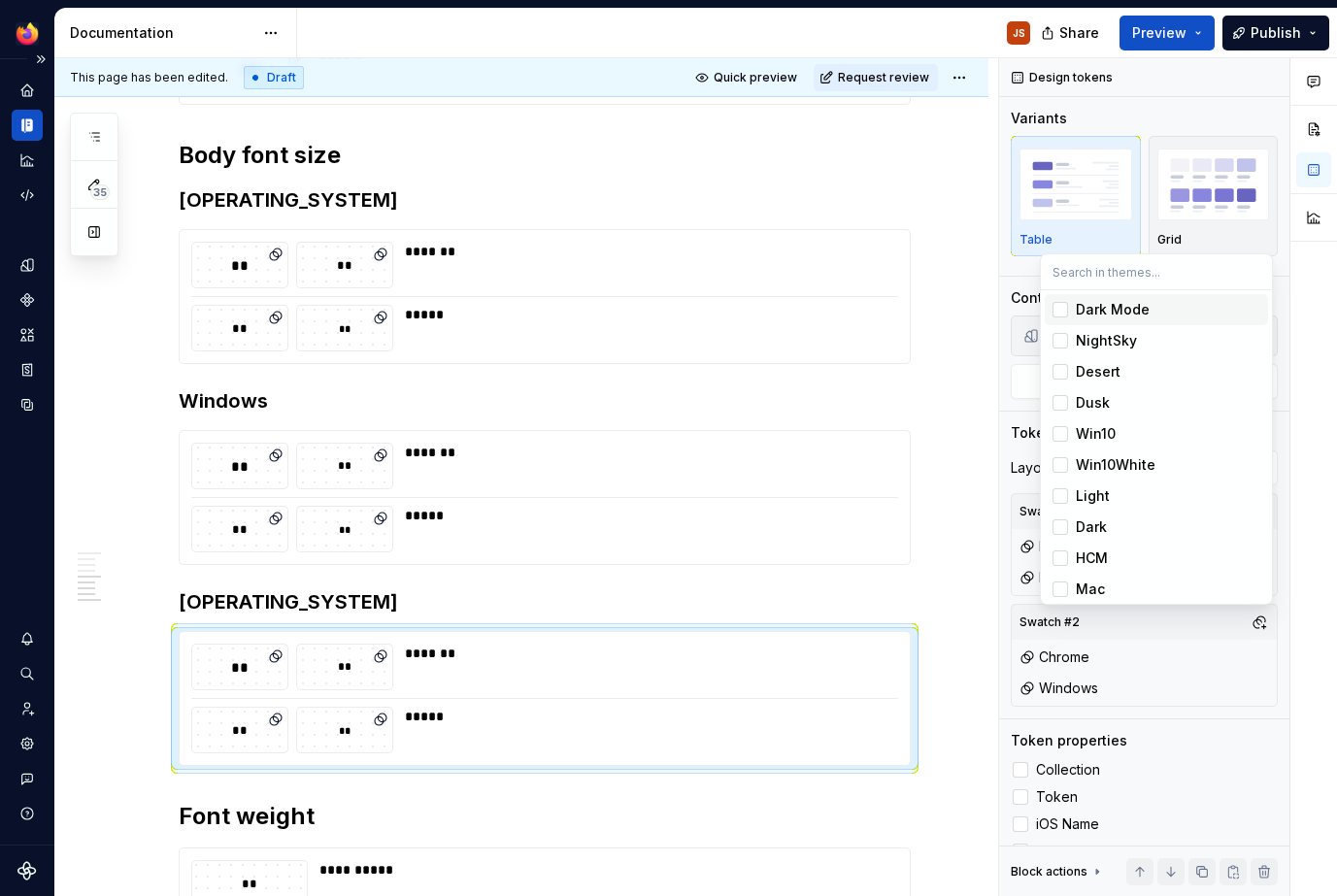 scroll, scrollTop: 1306, scrollLeft: 0, axis: vertical 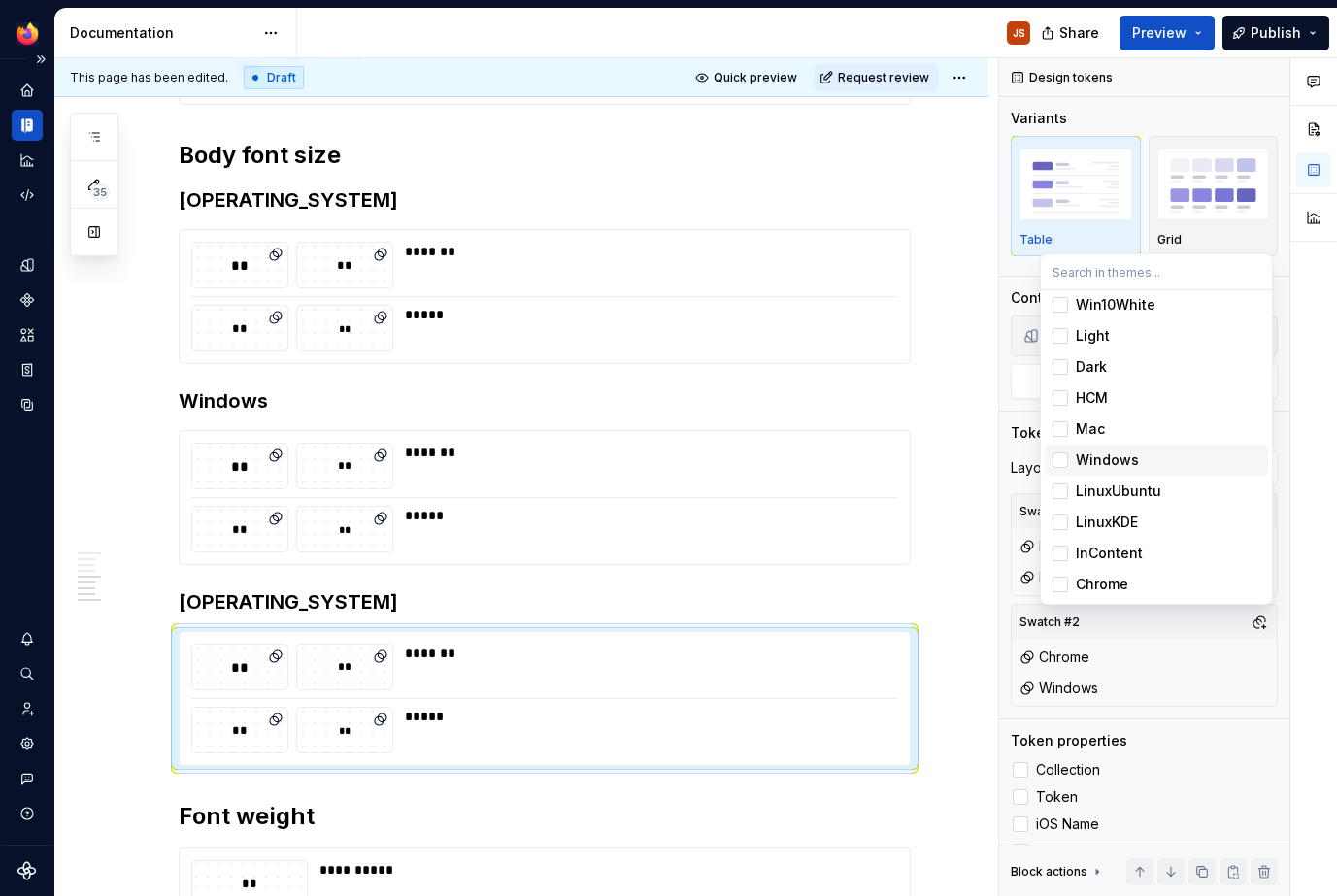 click on "Windows" at bounding box center (1156, 460) 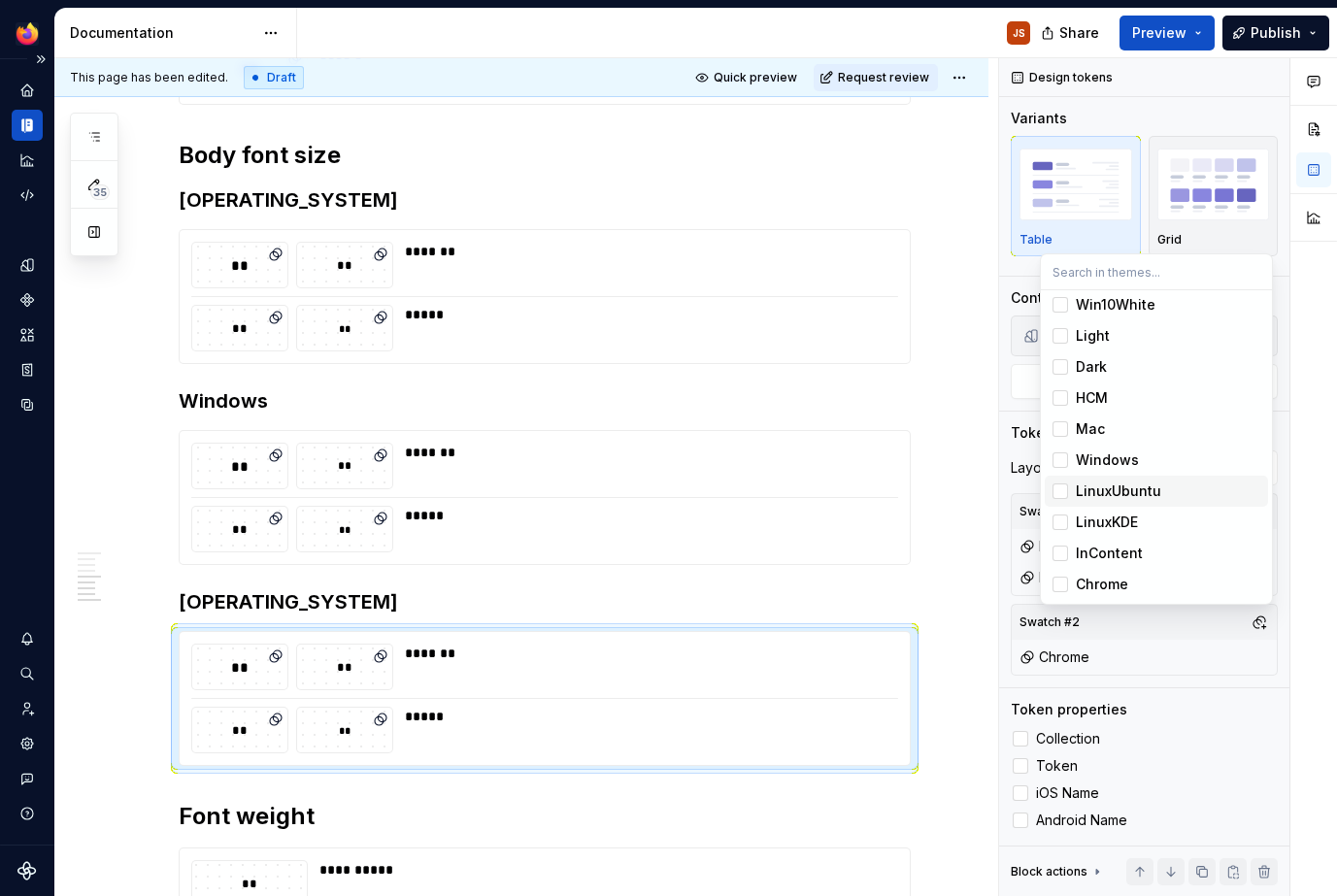 click on "LinuxUbuntu" at bounding box center [1119, 491] 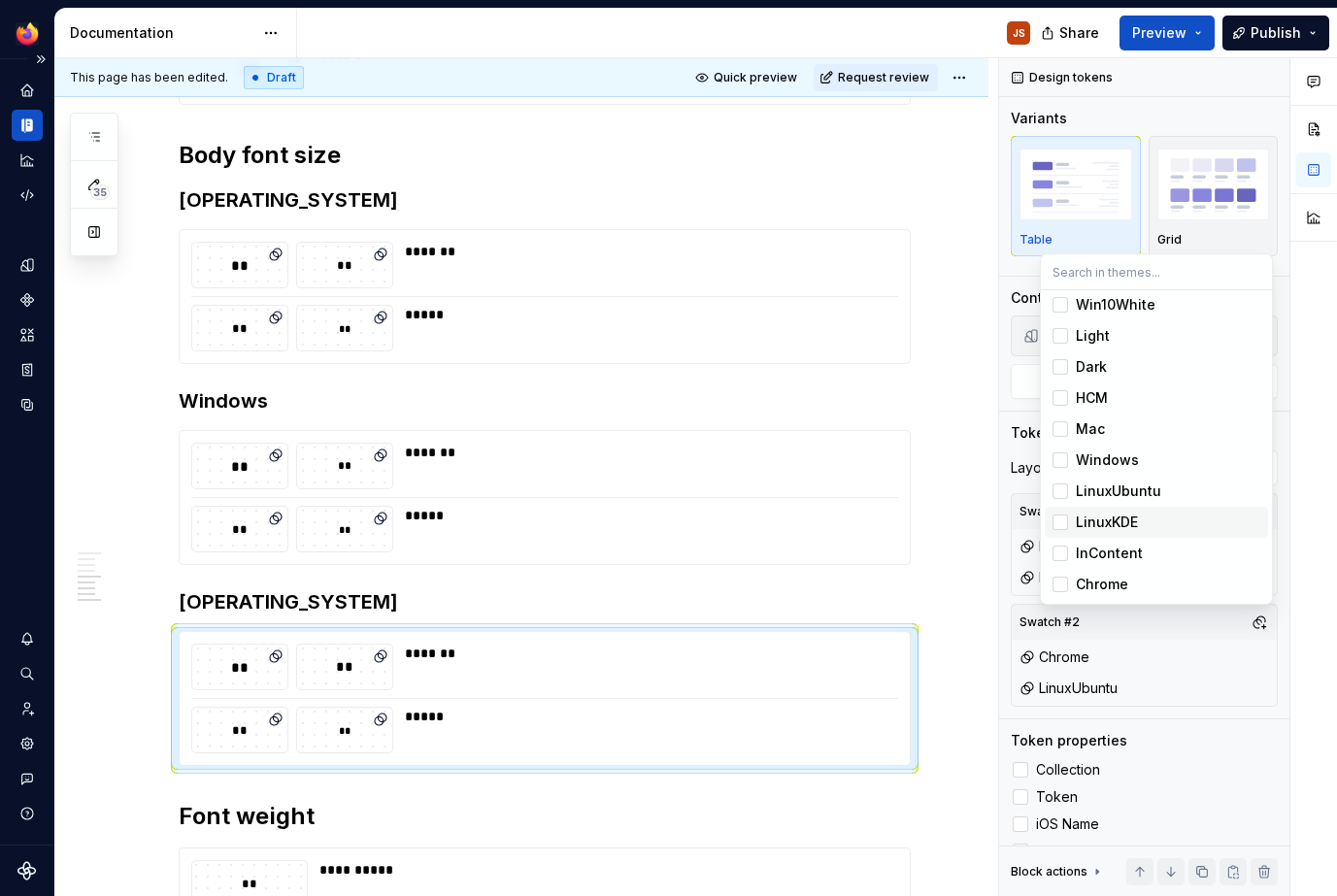 click on "Acorn JS Dataset Desktop Documentation JS Share Preview Publish 35 Pages Add
Accessibility guide for tree Page tree.
Navigate the tree with the arrow keys. Common tree hotkeys apply. Further keybindings are available:
enter to execute primary action on focused item
f2 to start renaming the focused item
escape to abort renaming an item
control+d to start dragging selected items
Acorn Changelog Styles Overview Color Desktop color Desktop design tokens Overview Background Border Color Icon Shadow Size Space Outline Text Typography / Typography / Heading Include subgroups Change selection Token preview Layout 2 swatches Swatch #1 Mac InContent Swatch #2 Chrome Mac Token properties Collection Token iOS Name Android Name Block actions Move up Move down Duplicate Copy (⌘C) Cut (⌘X) Delete" at bounding box center [668, 448] 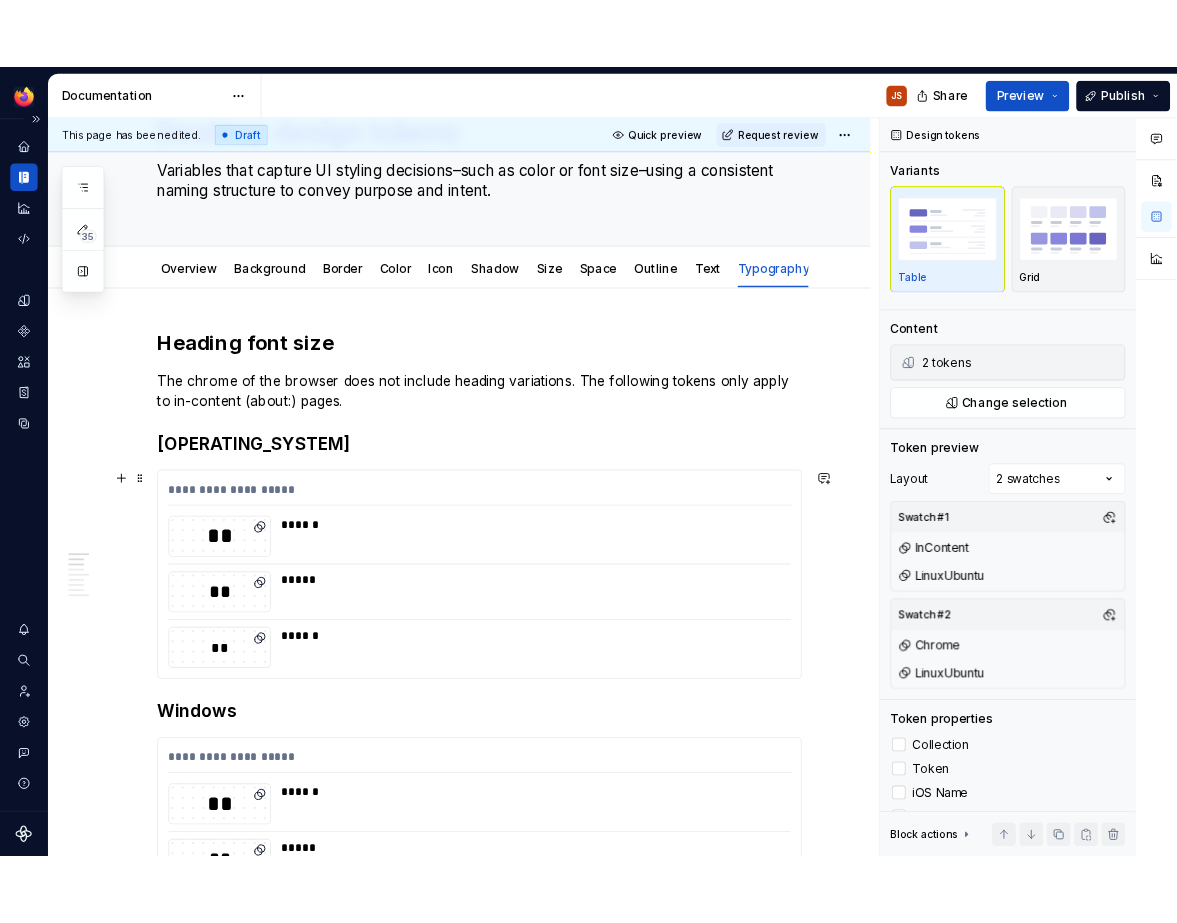 scroll, scrollTop: 0, scrollLeft: 0, axis: both 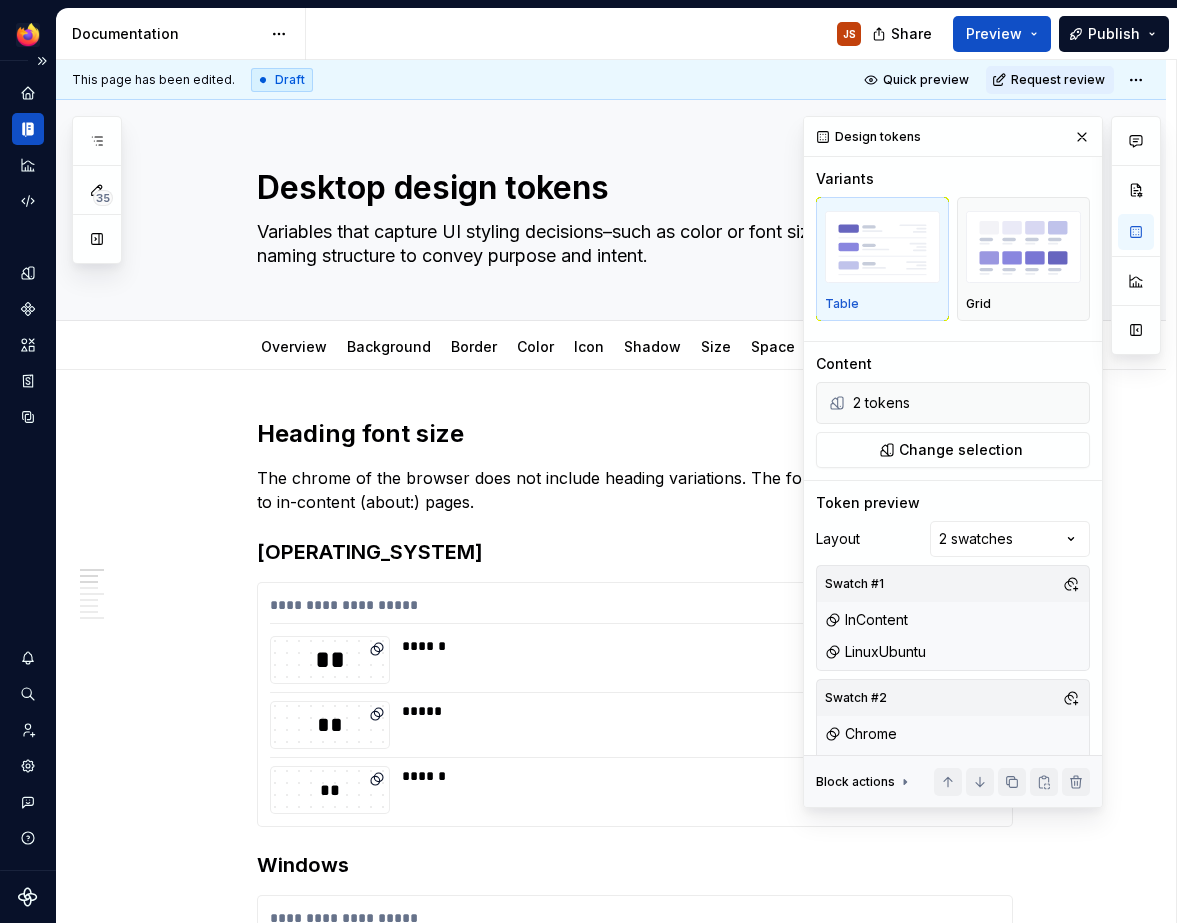 click on "**********" at bounding box center (635, 1387) 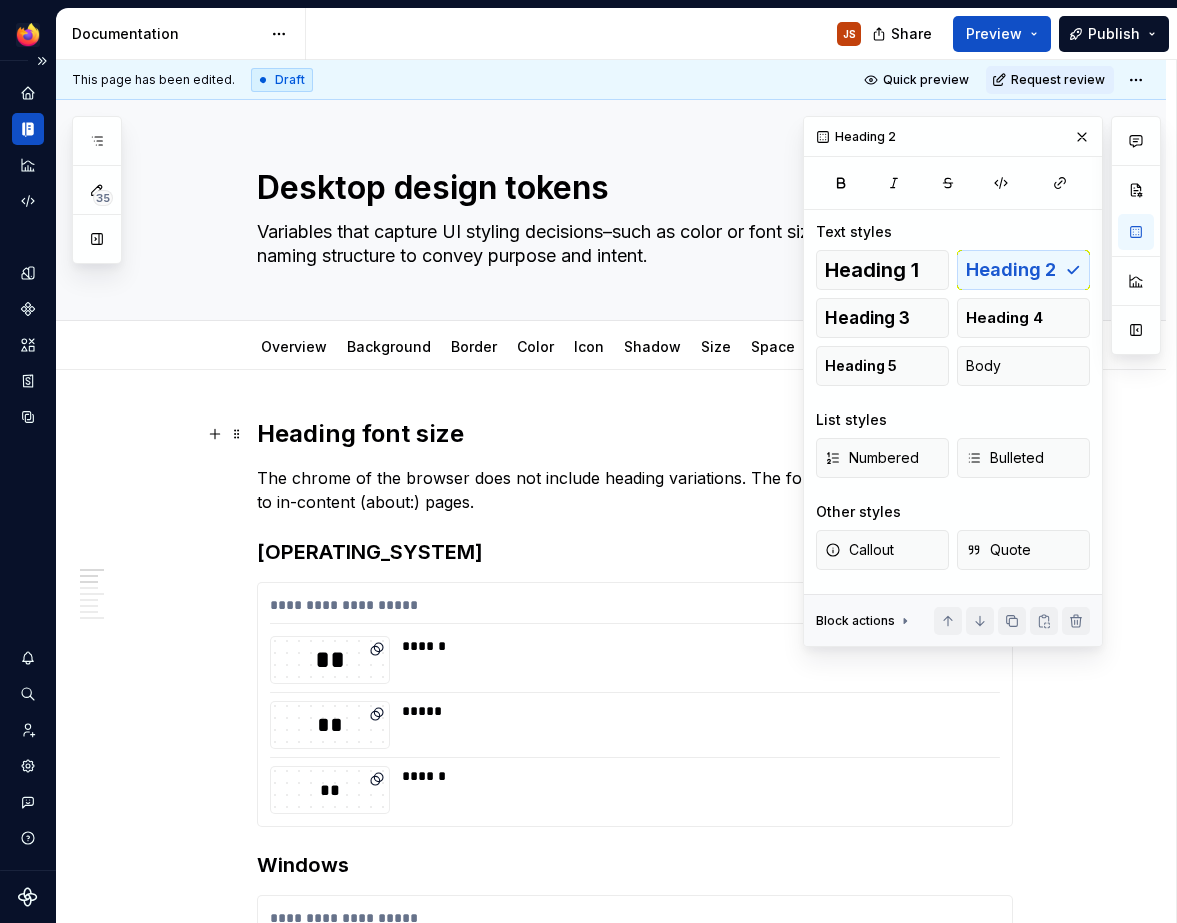 click on "**********" at bounding box center [611, 1514] 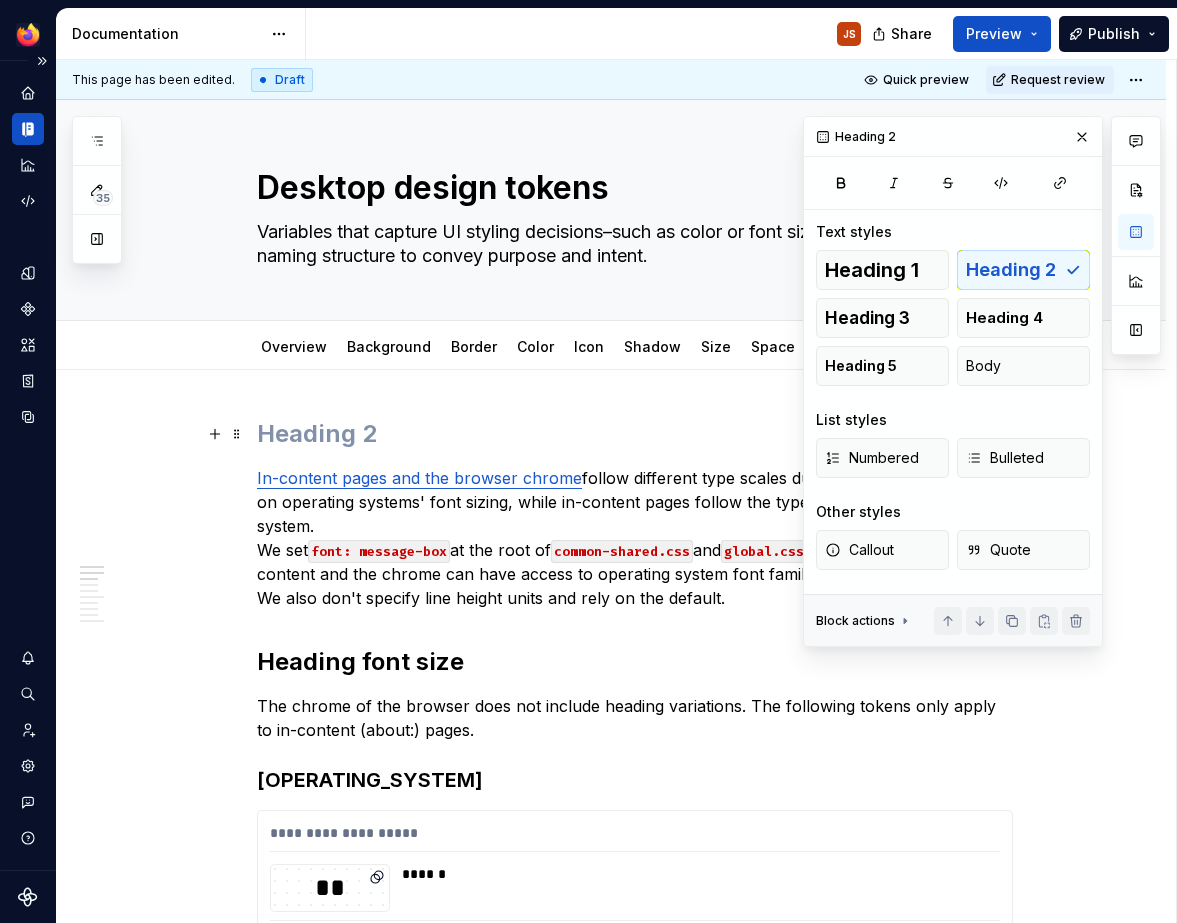 click at bounding box center (635, 434) 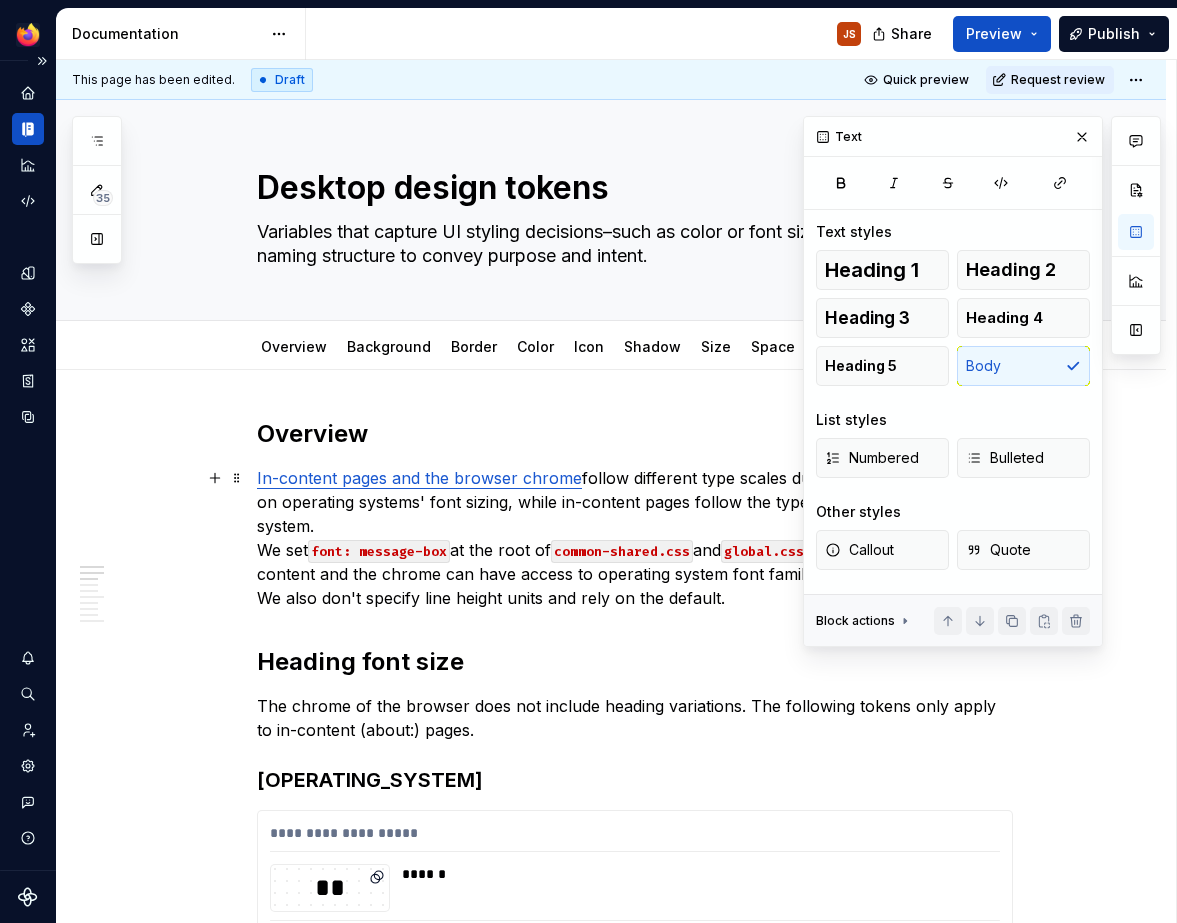 click on "In-content pages and the browser chrome  follow different type scales due to the chrome relying on operating systems' font sizing, while in-content pages follow the type scale set by the design system. We set  font: message-box  at the root of  common-shared.css  and  global.css  stylesheets so that both in-content and the chrome can have access to operating system font families. We also don't specify line height units and rely on the default." at bounding box center (635, 538) 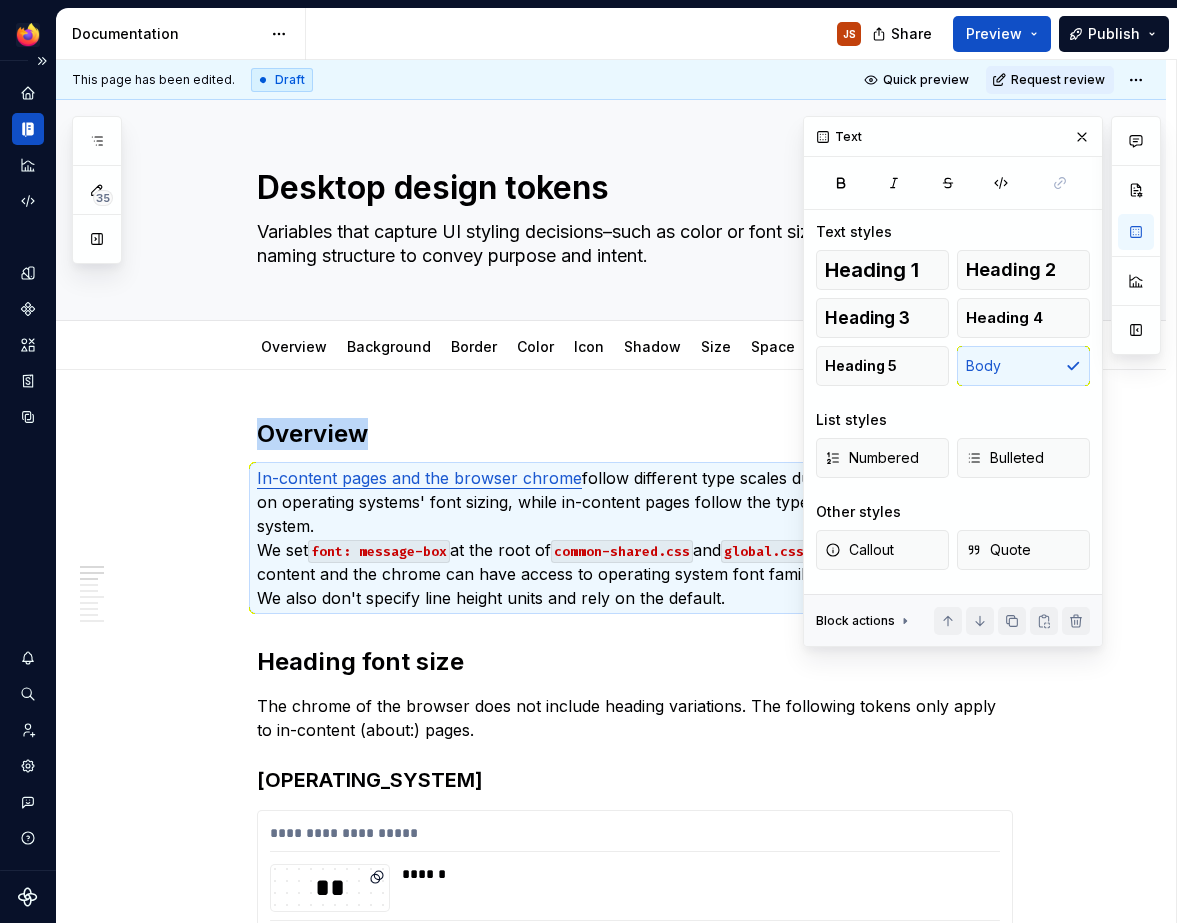 click on "**********" at bounding box center (635, 1501) 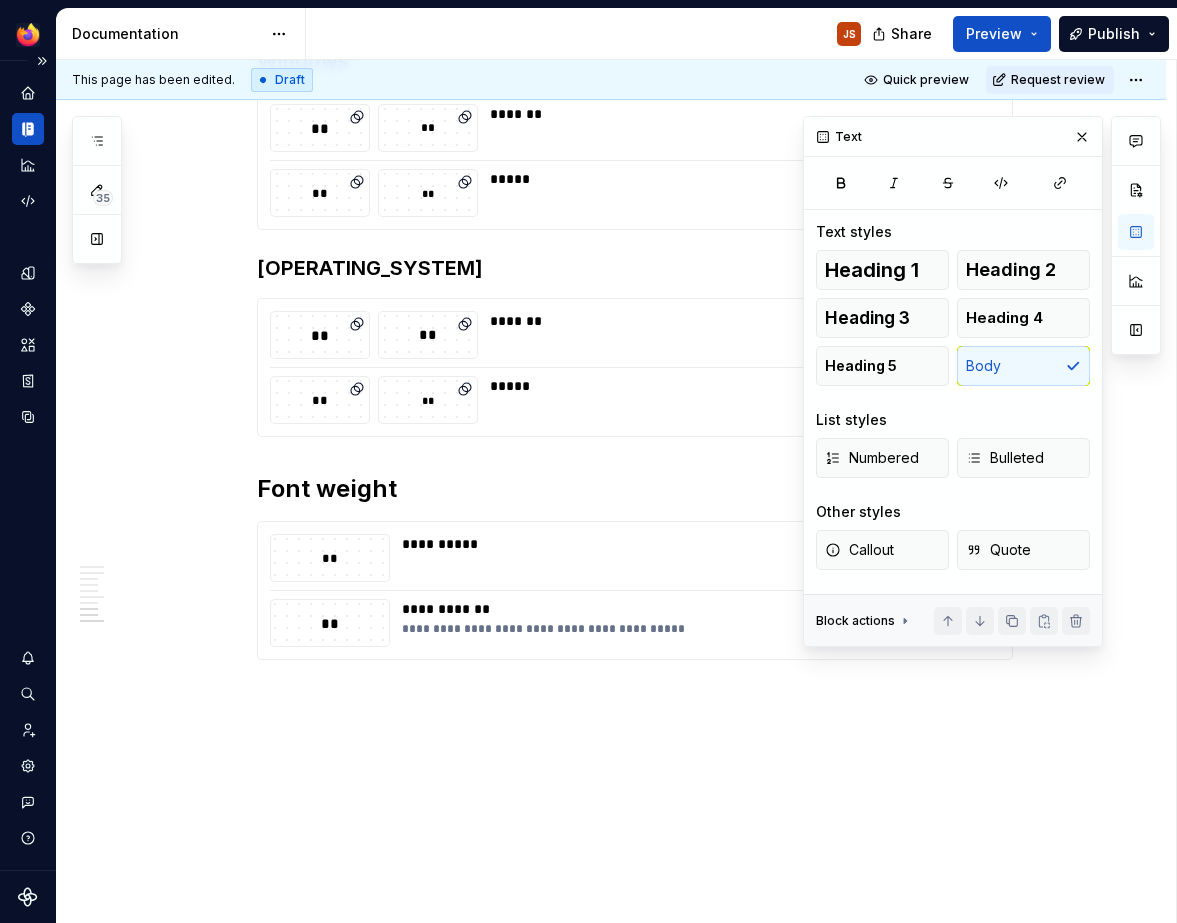 scroll, scrollTop: 1963, scrollLeft: 0, axis: vertical 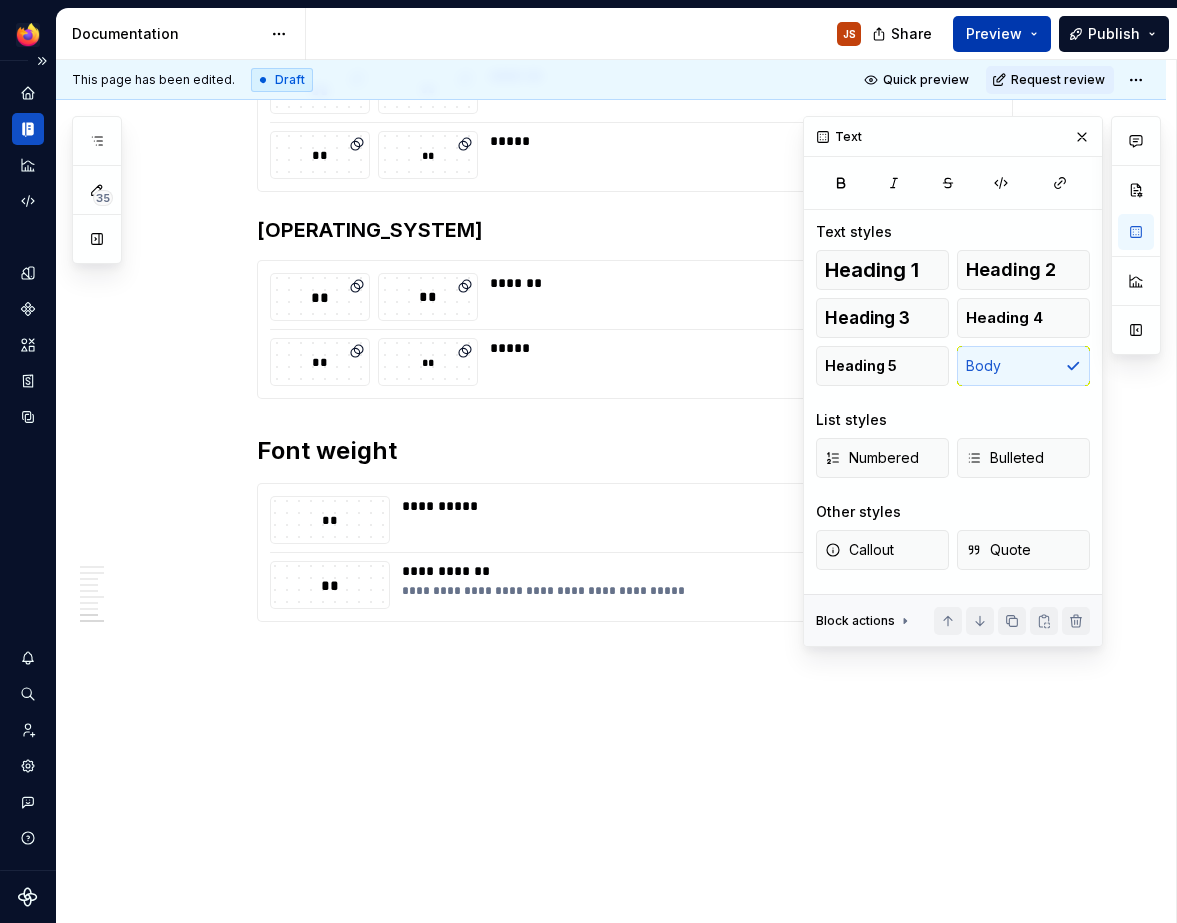 click on "Preview" at bounding box center [1002, 34] 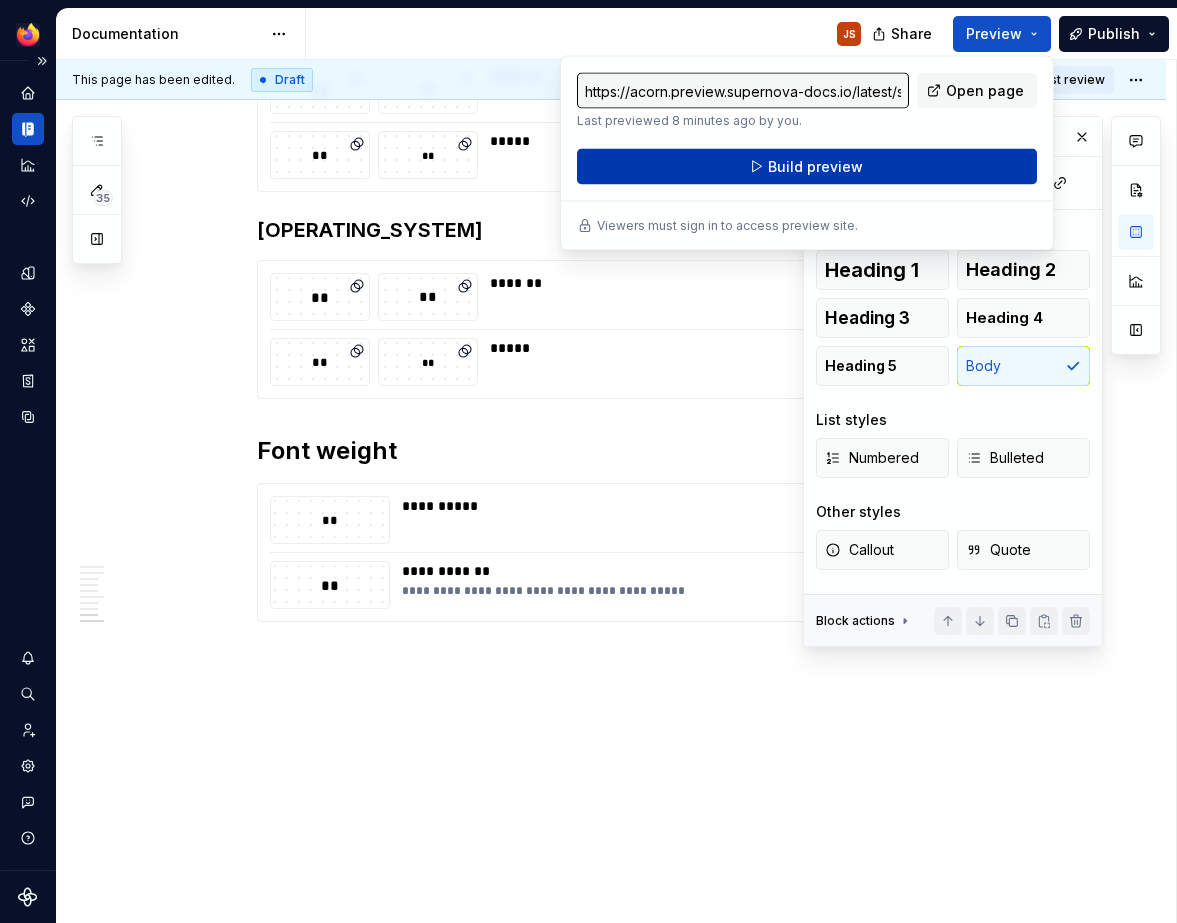 click on "Build preview" at bounding box center [807, 167] 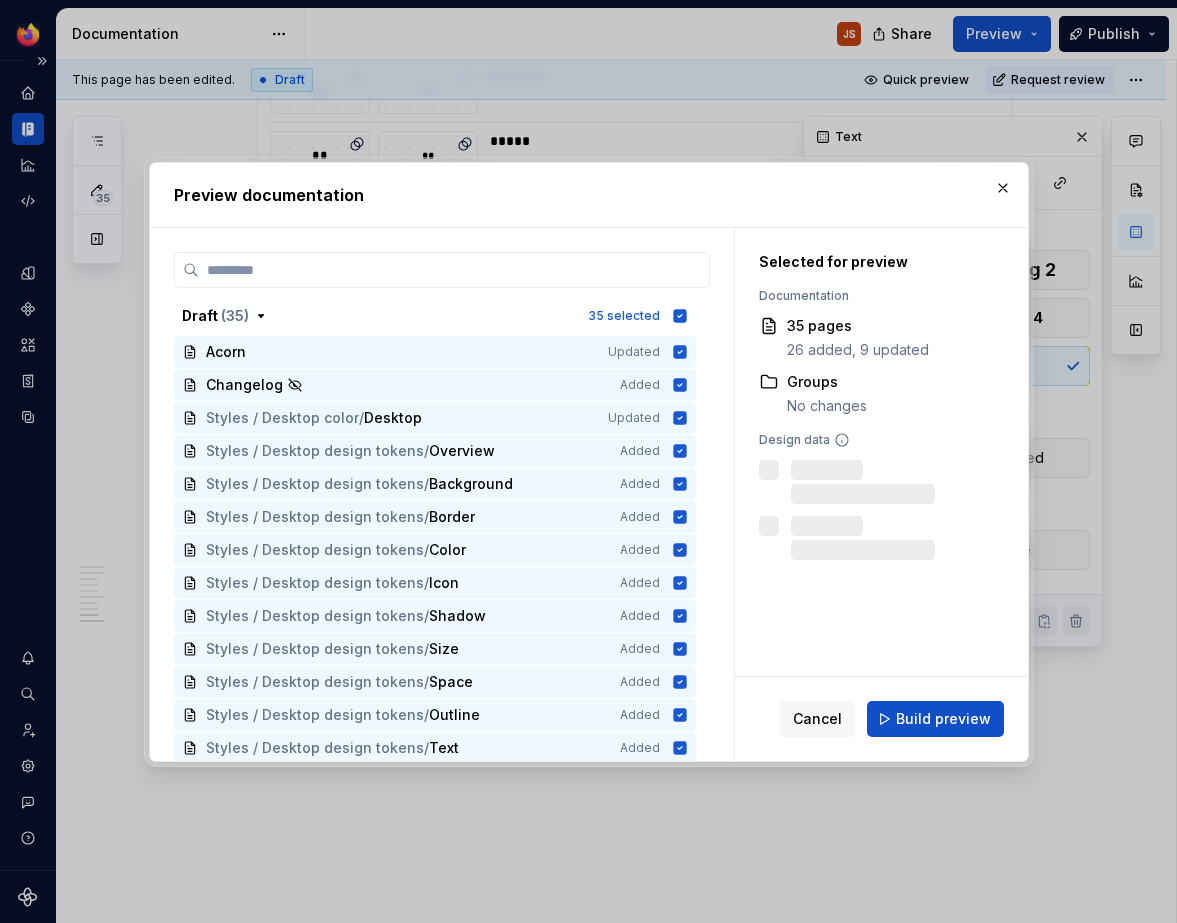 scroll, scrollTop: 1963, scrollLeft: 0, axis: vertical 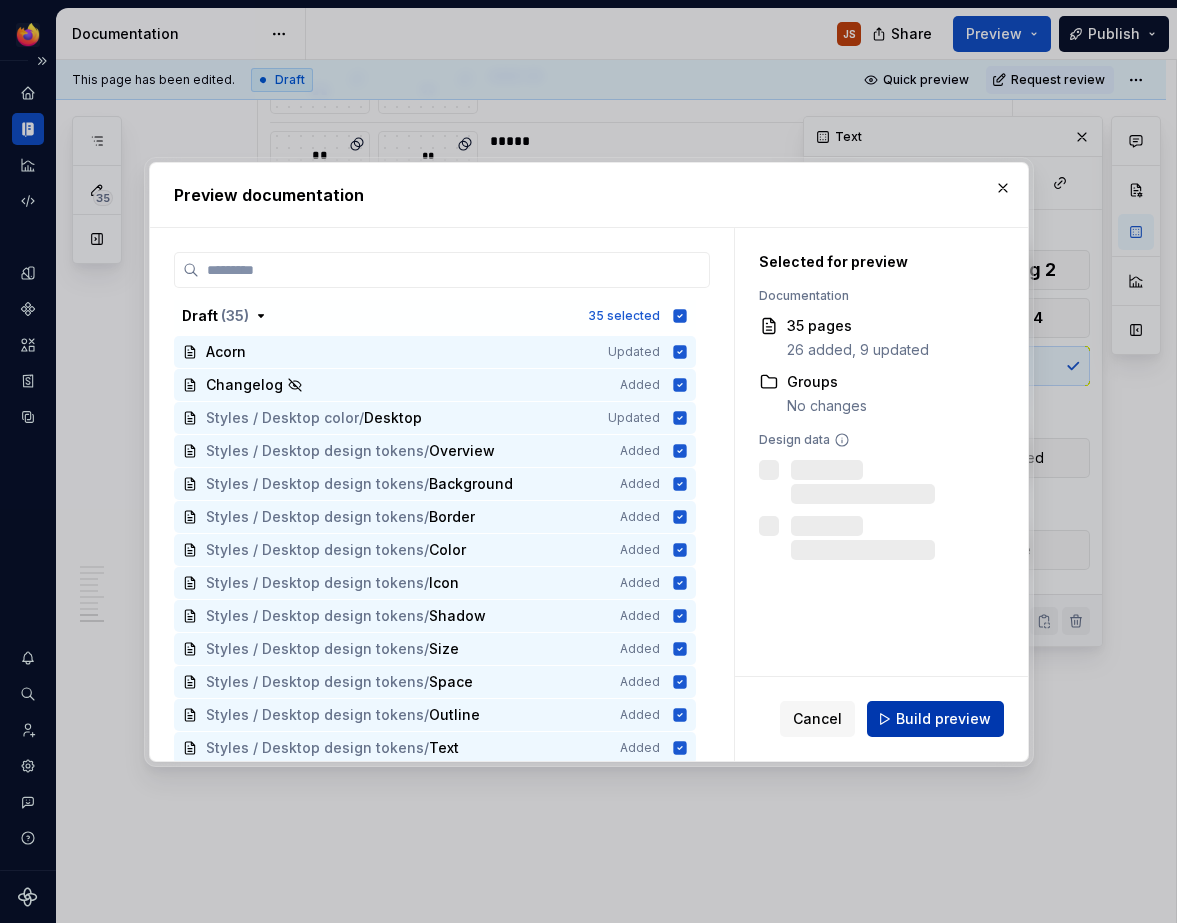click on "Build preview" at bounding box center (935, 719) 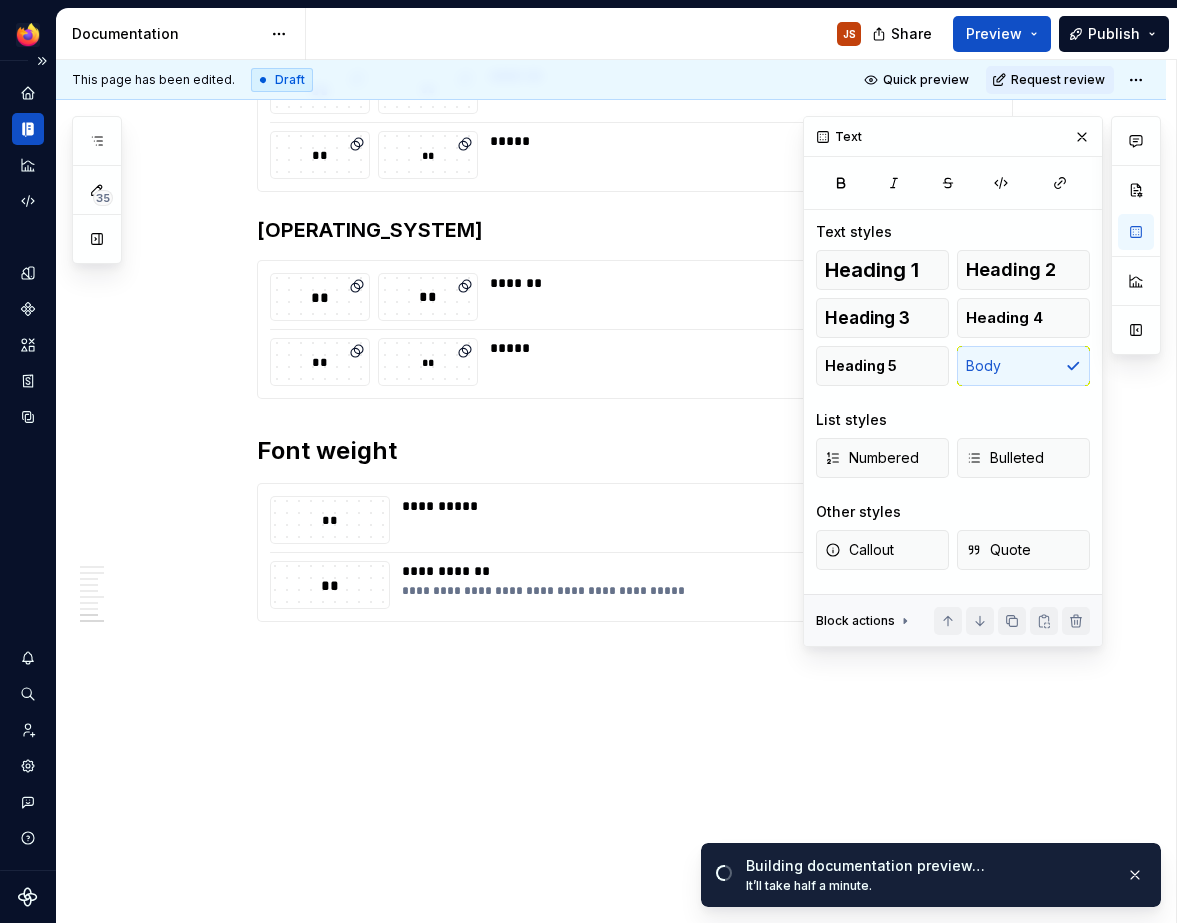 scroll, scrollTop: 1963, scrollLeft: 0, axis: vertical 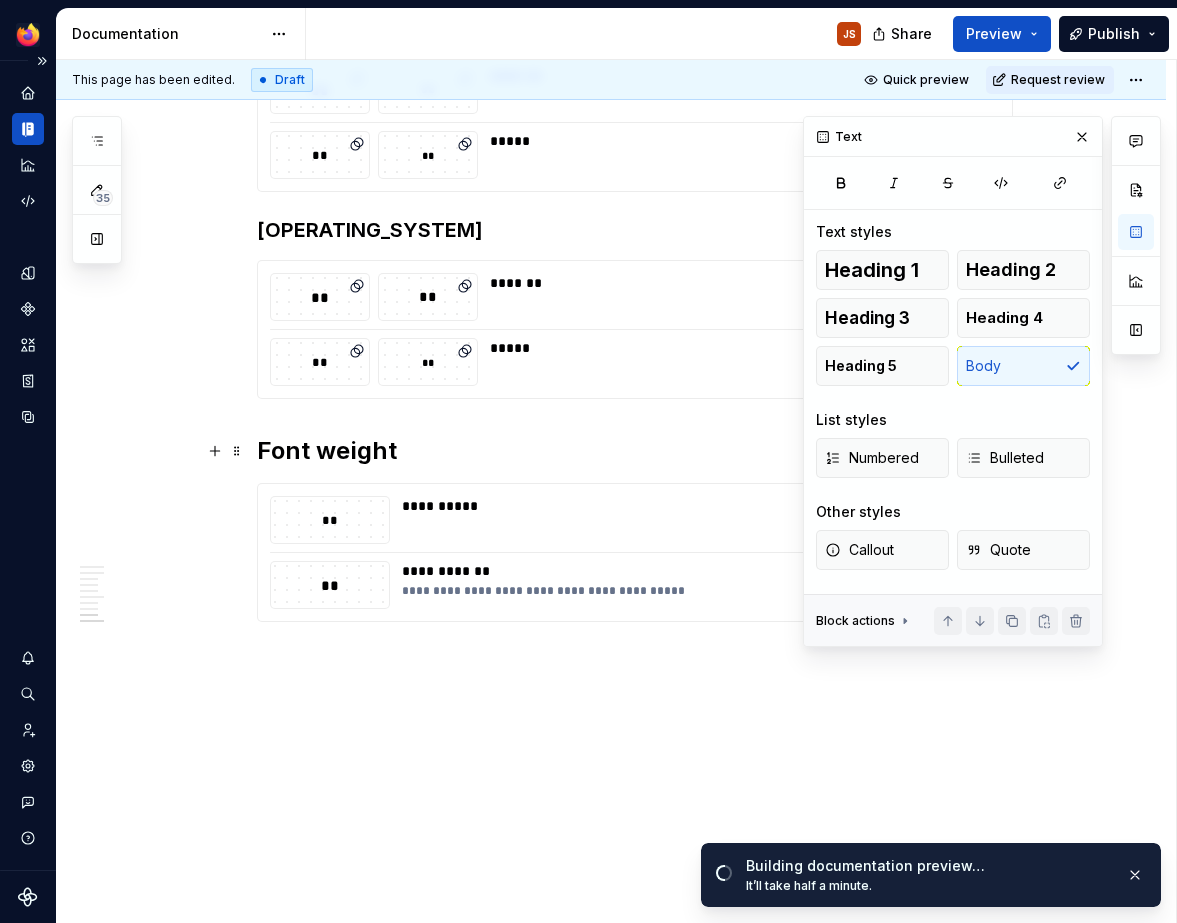 click on "Font weight" at bounding box center [635, 451] 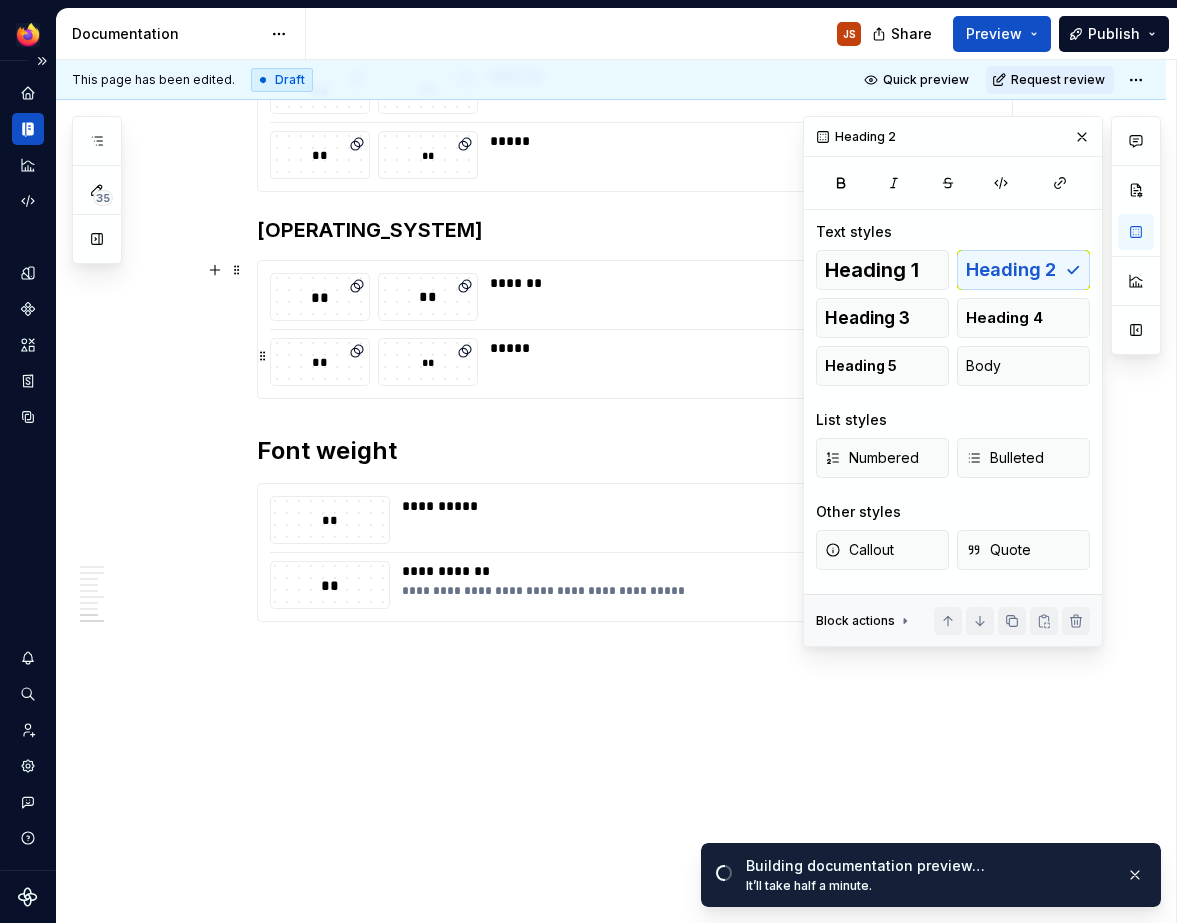 click on "** ** *****" at bounding box center (635, 362) 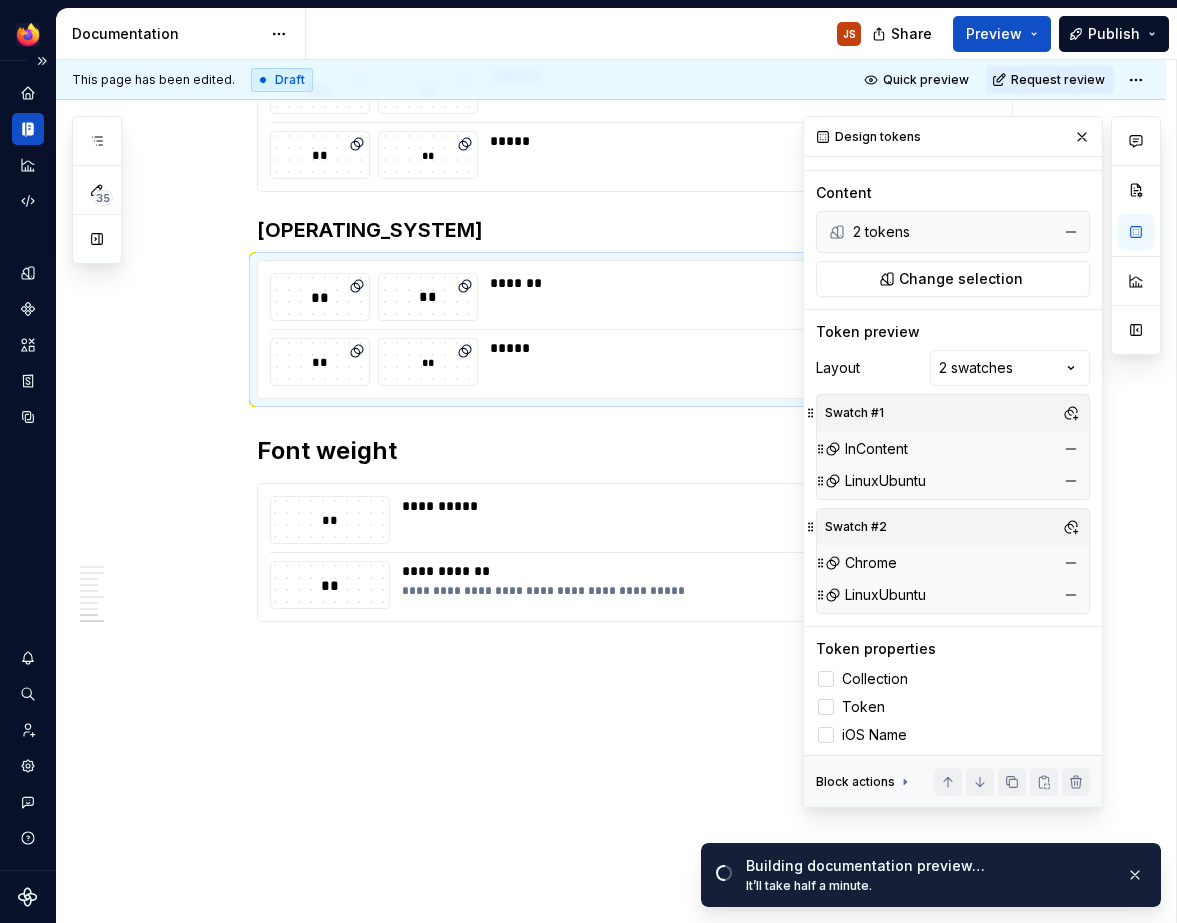 scroll, scrollTop: 175, scrollLeft: 0, axis: vertical 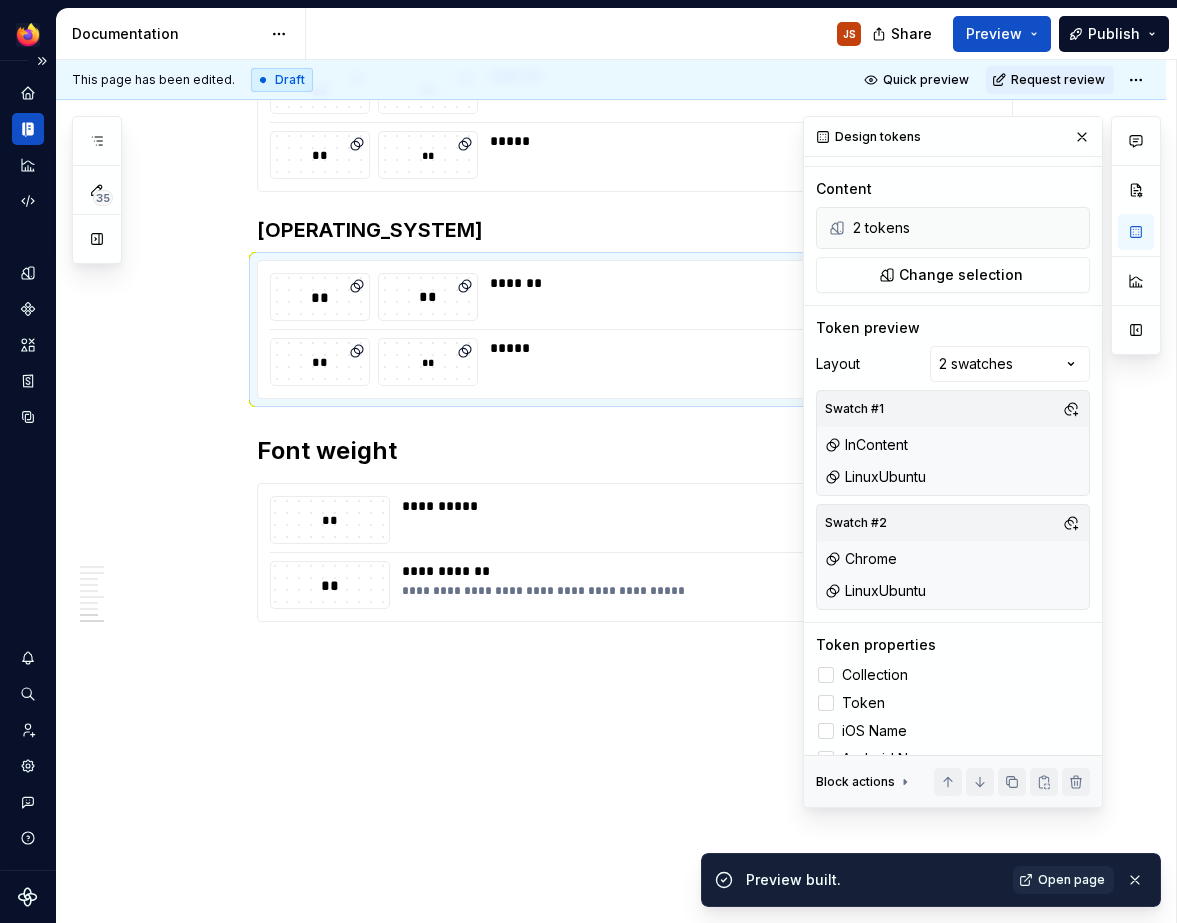 click on "**********" at bounding box center (611, -335) 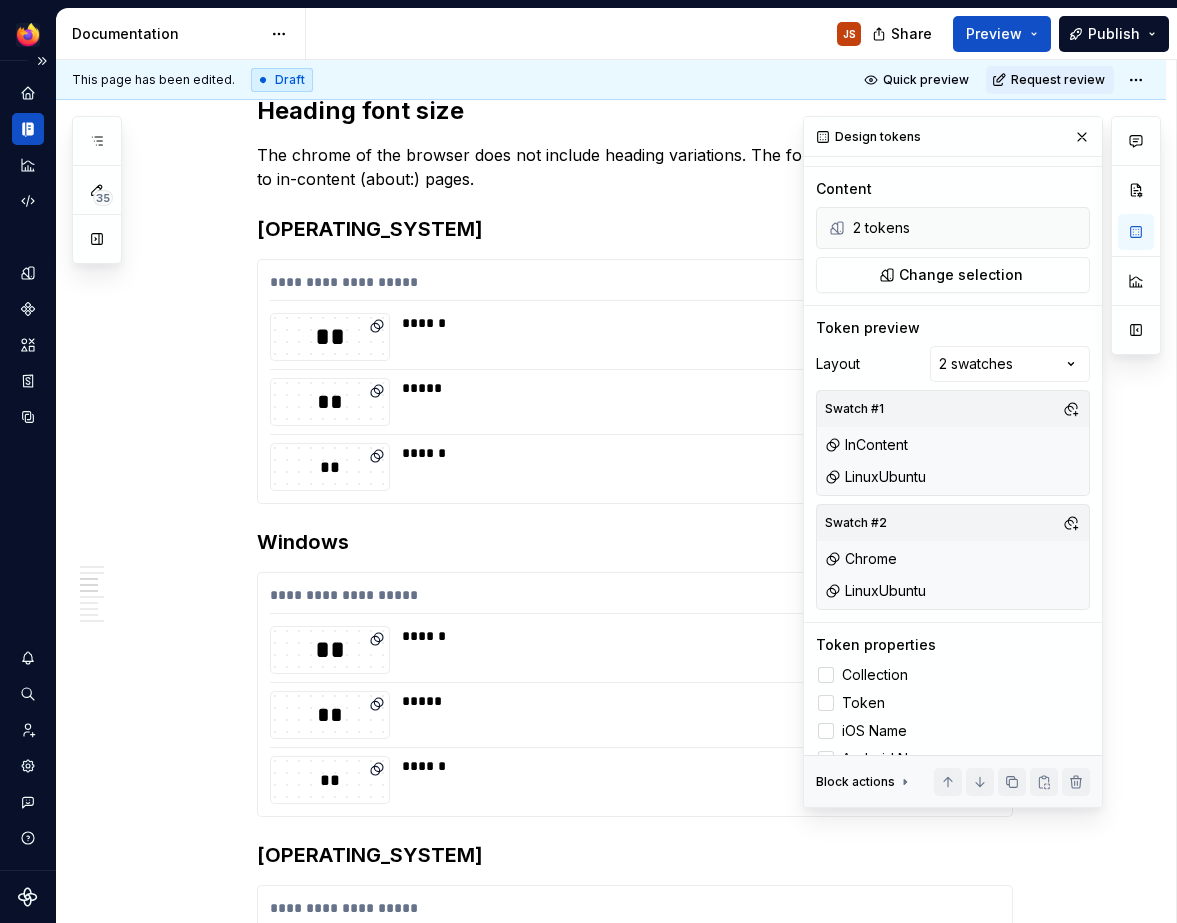scroll, scrollTop: 0, scrollLeft: 0, axis: both 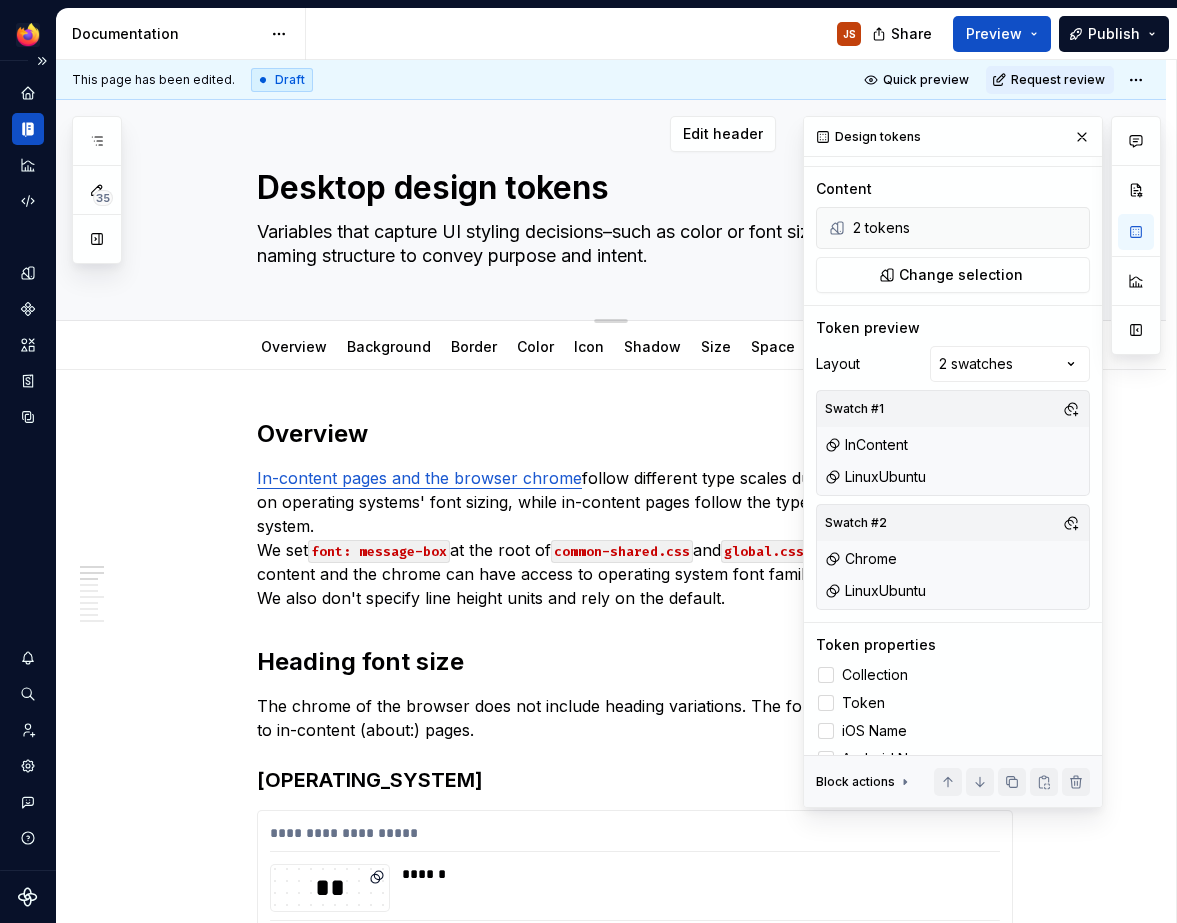 click on "Desktop design tokens Variables that capture UI styling decisions–such as color or font size–using a consistent naming structure to convey purpose and intent." at bounding box center (635, 210) 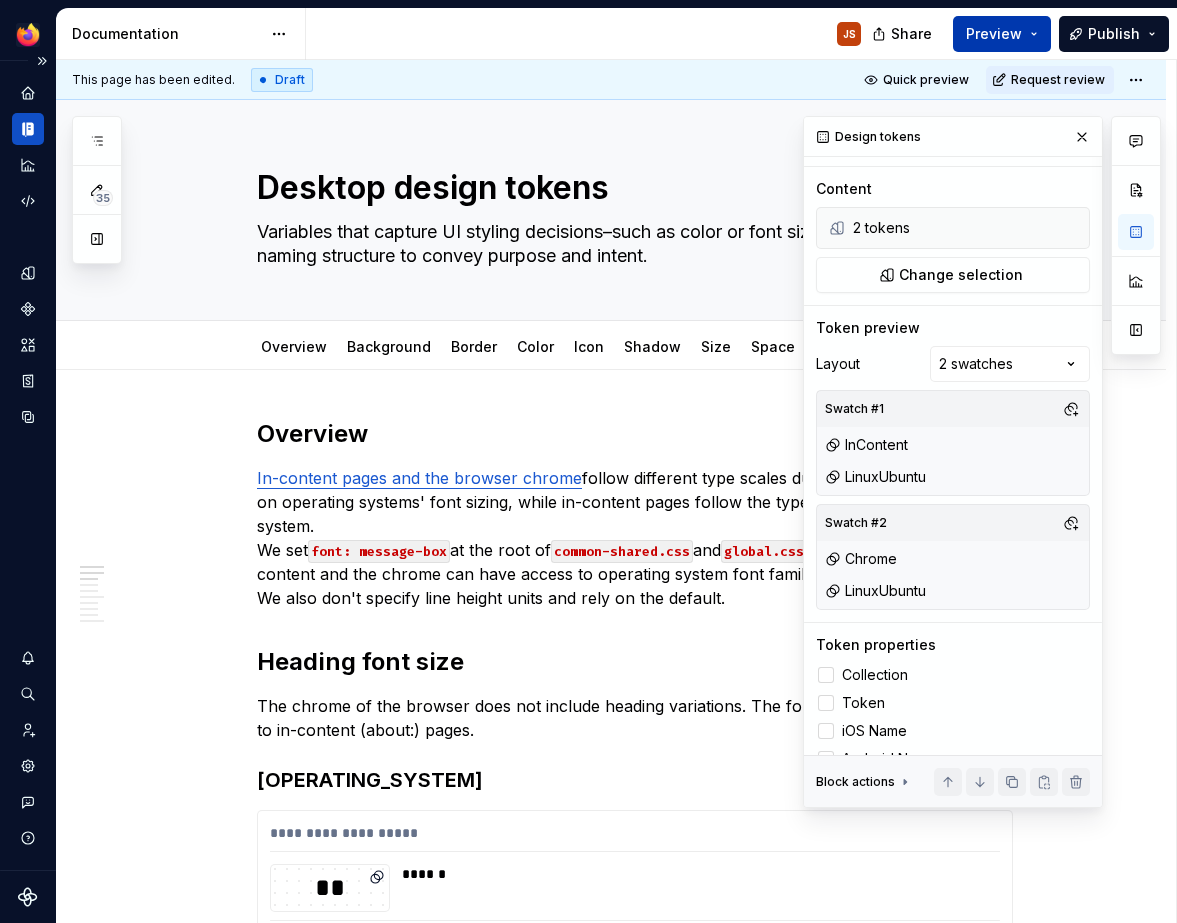 click on "Preview" at bounding box center (994, 34) 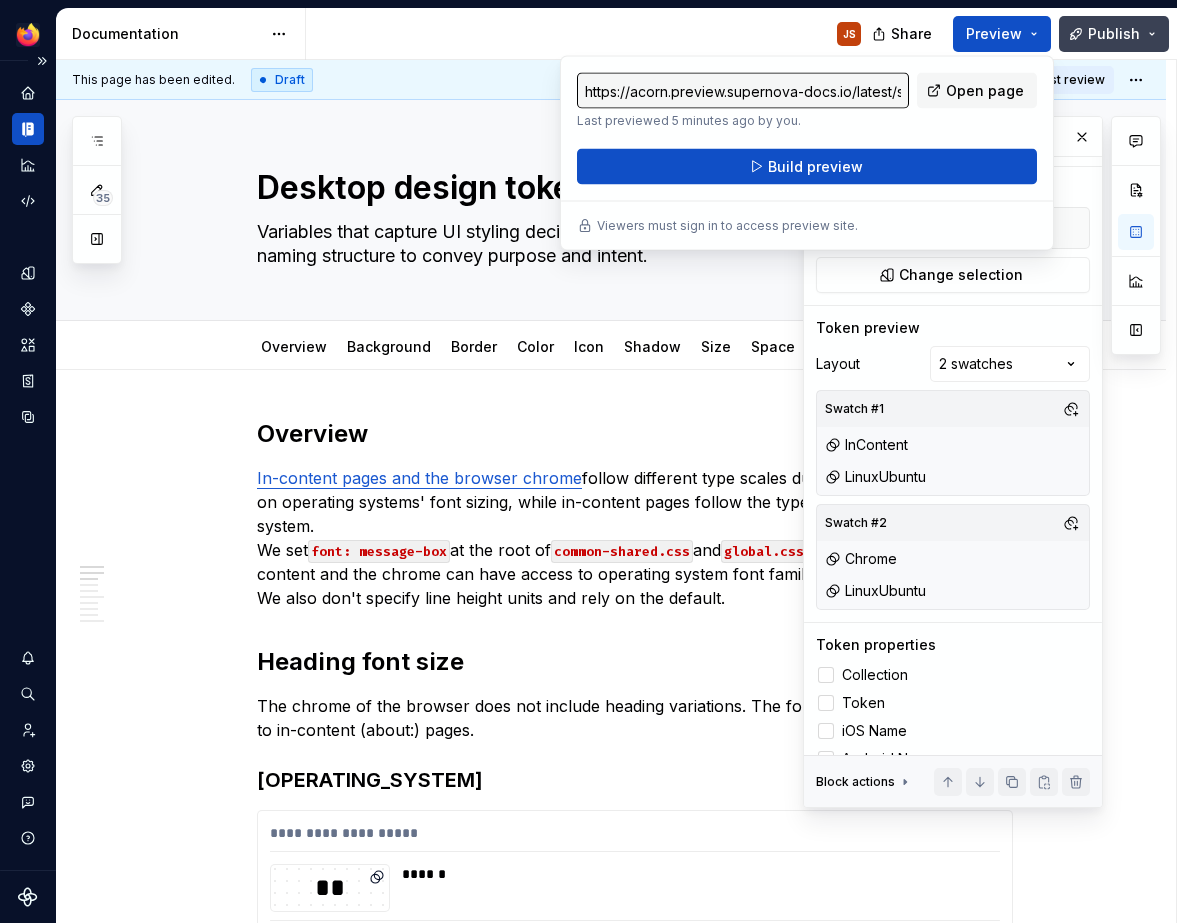 click on "Publish" at bounding box center [1114, 34] 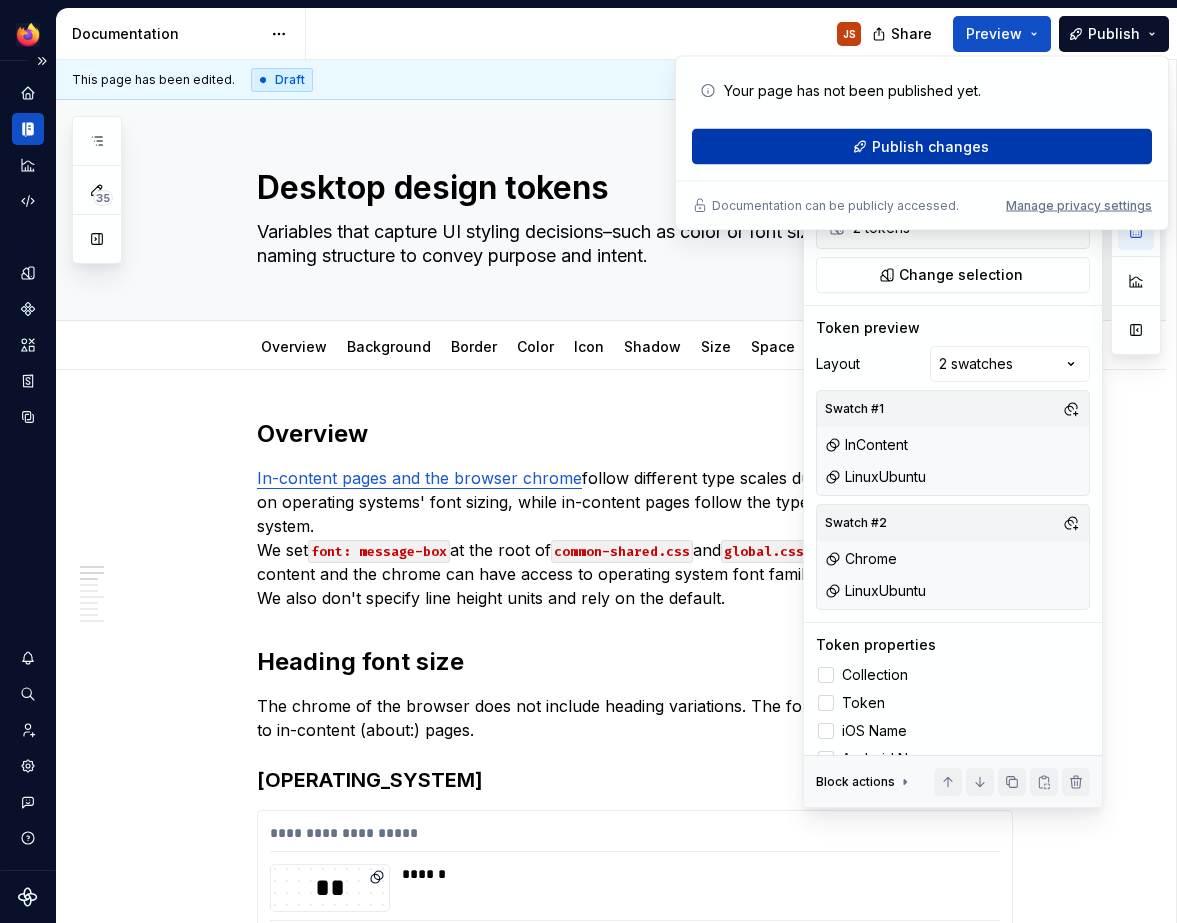 click on "Publish changes" at bounding box center [930, 147] 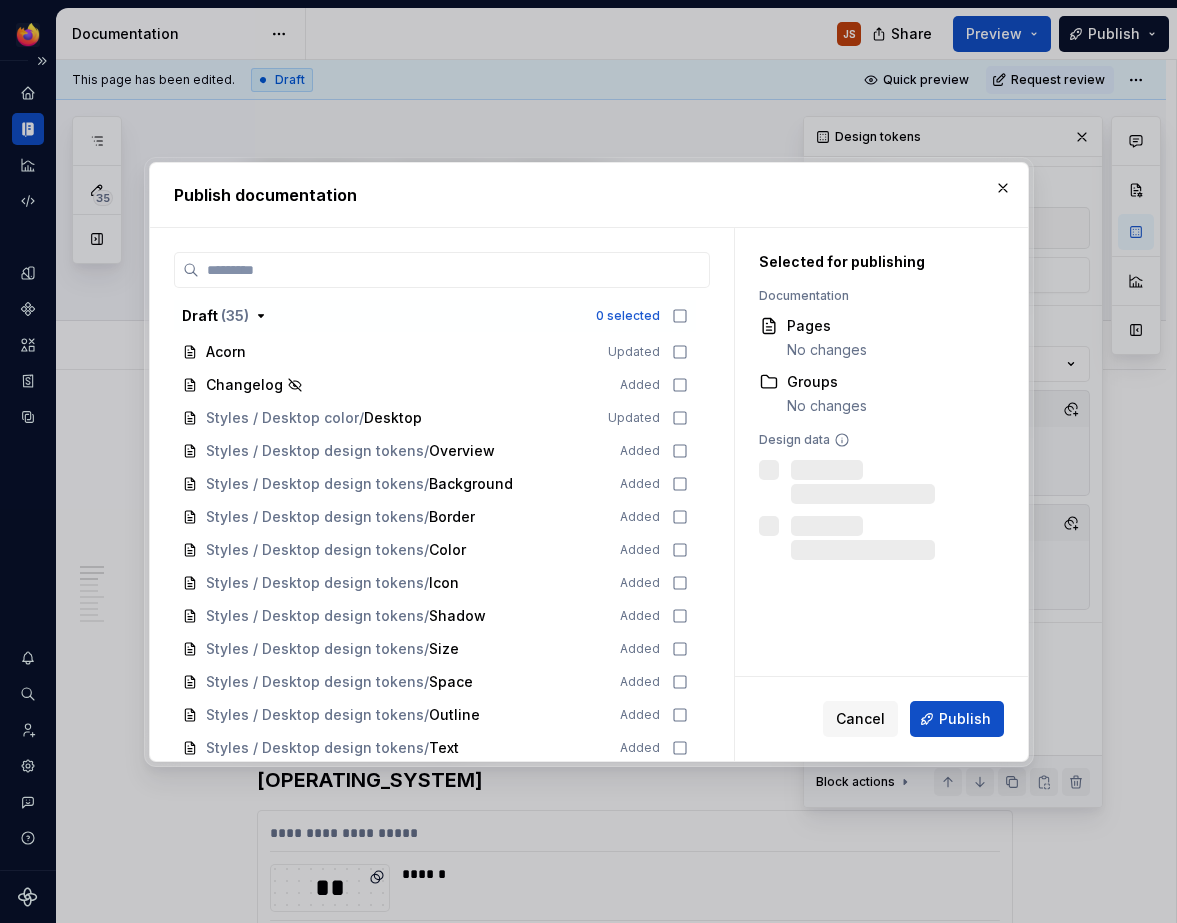 scroll, scrollTop: 175, scrollLeft: 0, axis: vertical 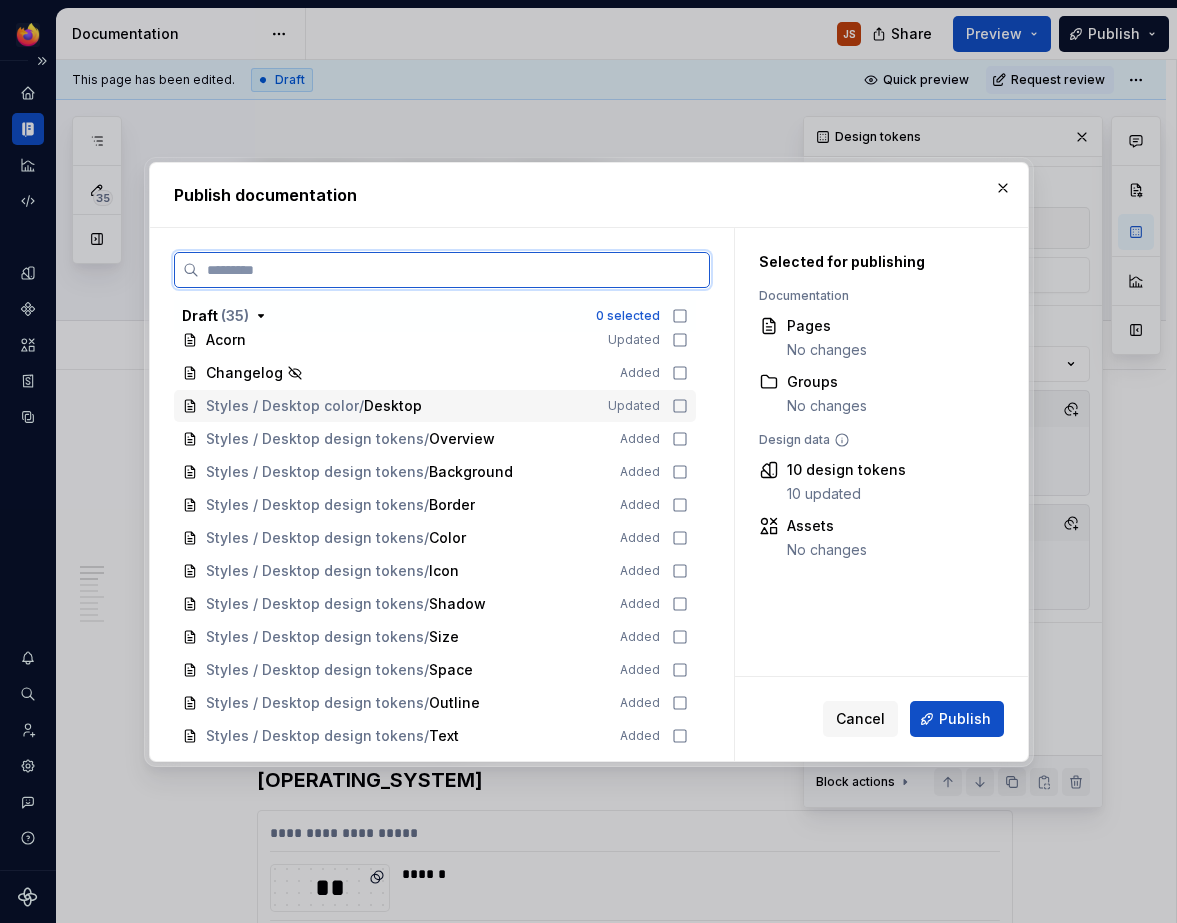 click 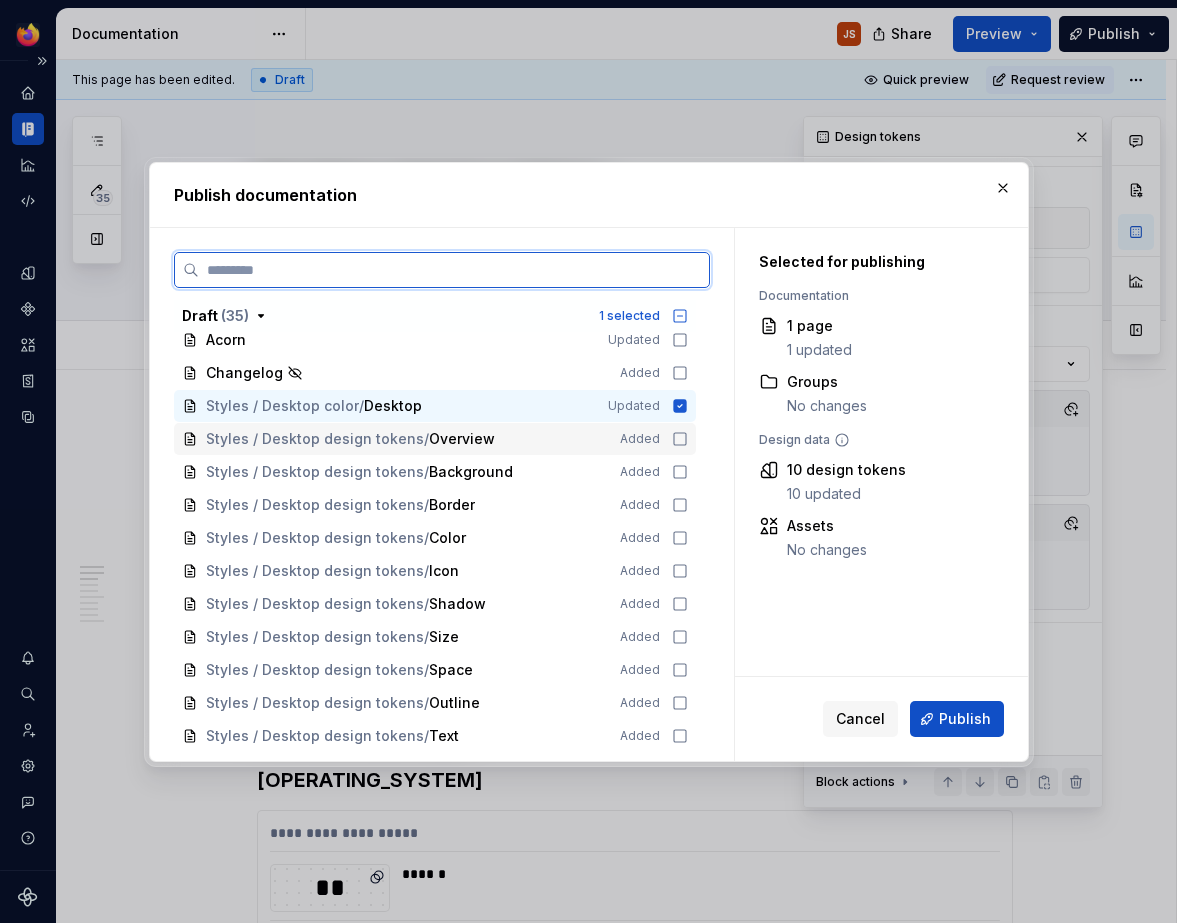 click on "Styles / Desktop design tokens  /  Overview Added" at bounding box center (435, 439) 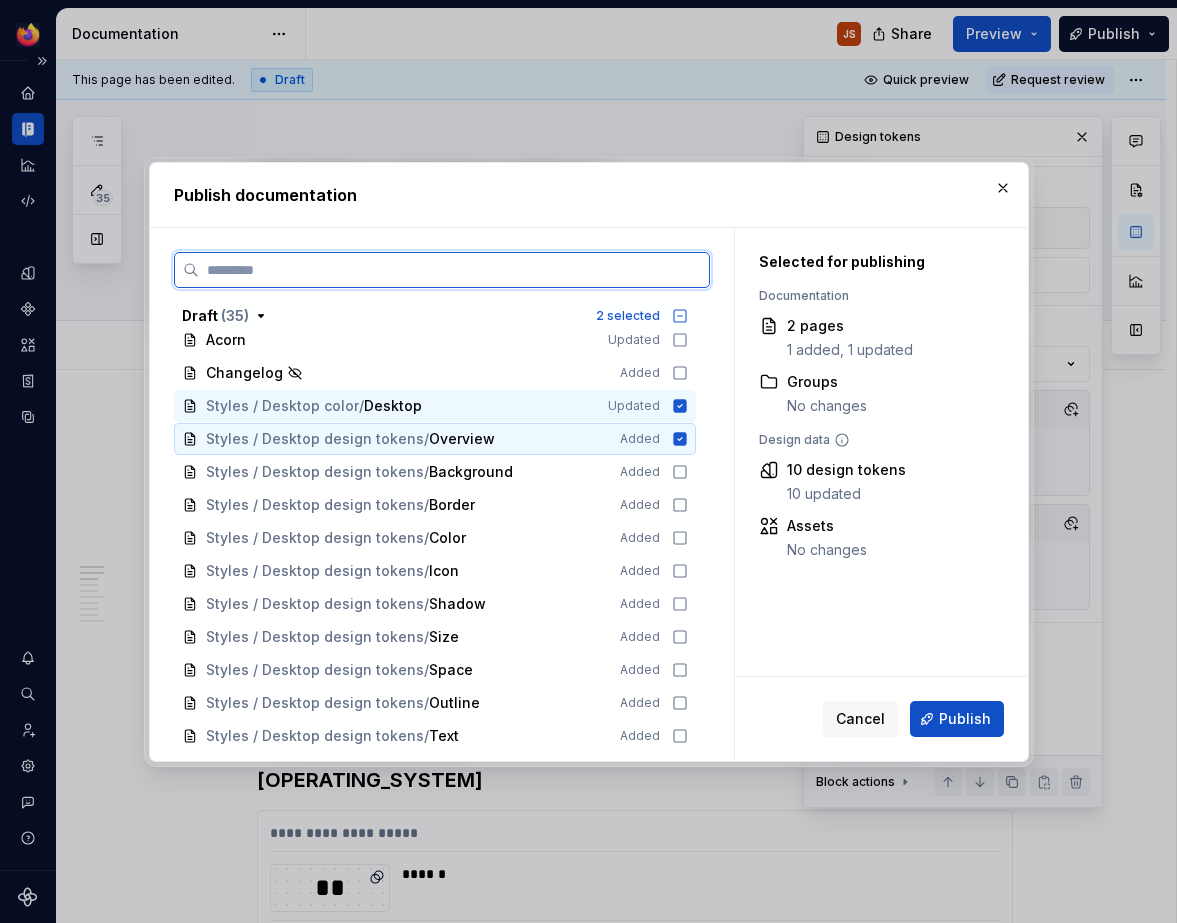 click on "Styles / Desktop design tokens  /  Overview Added" at bounding box center [435, 439] 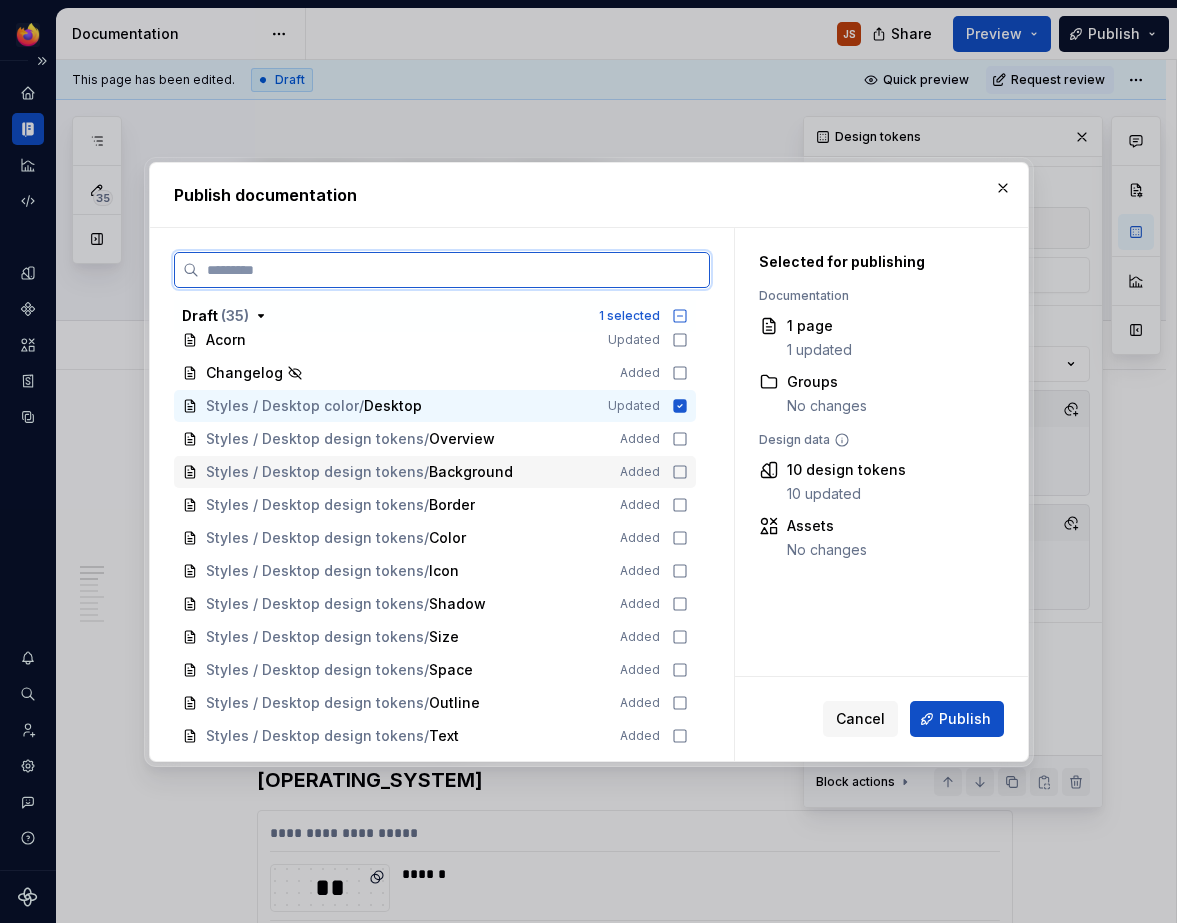click 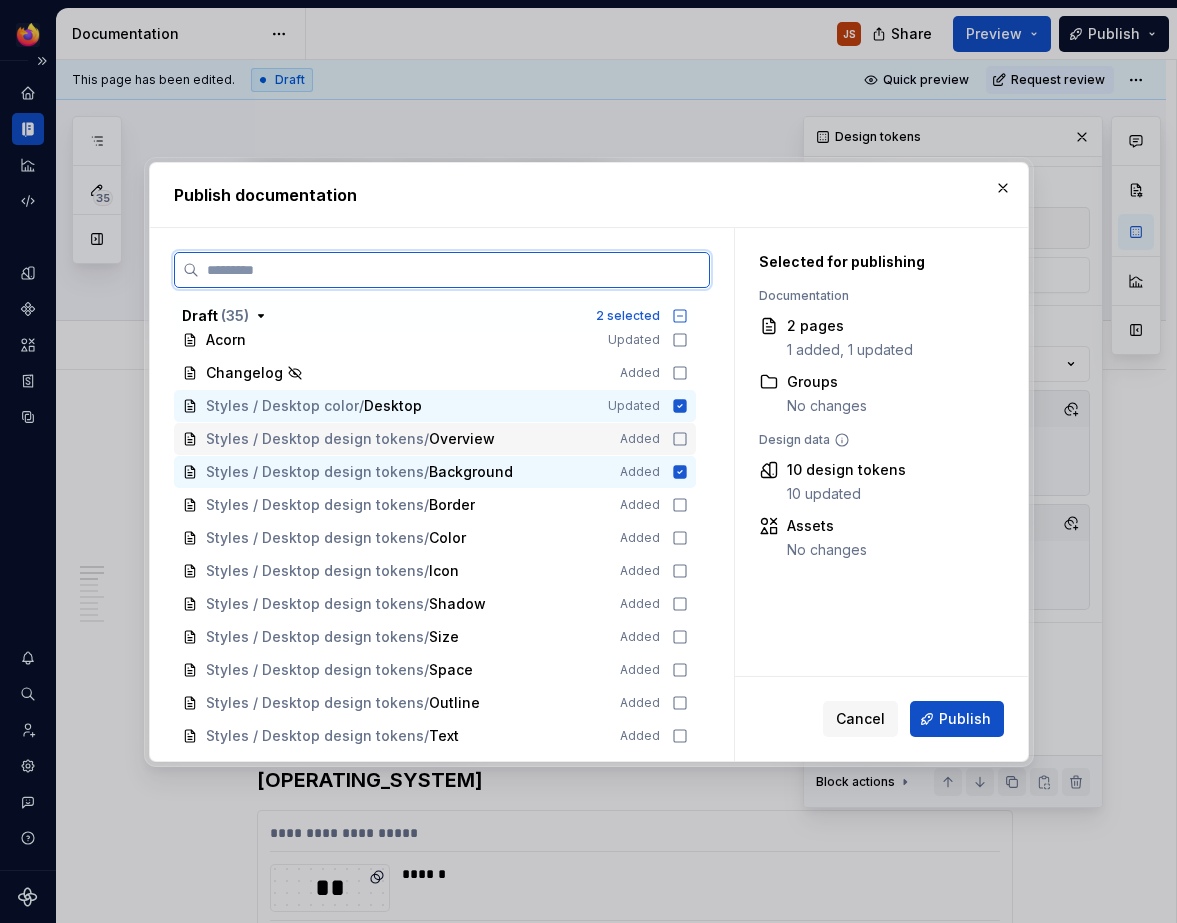 click 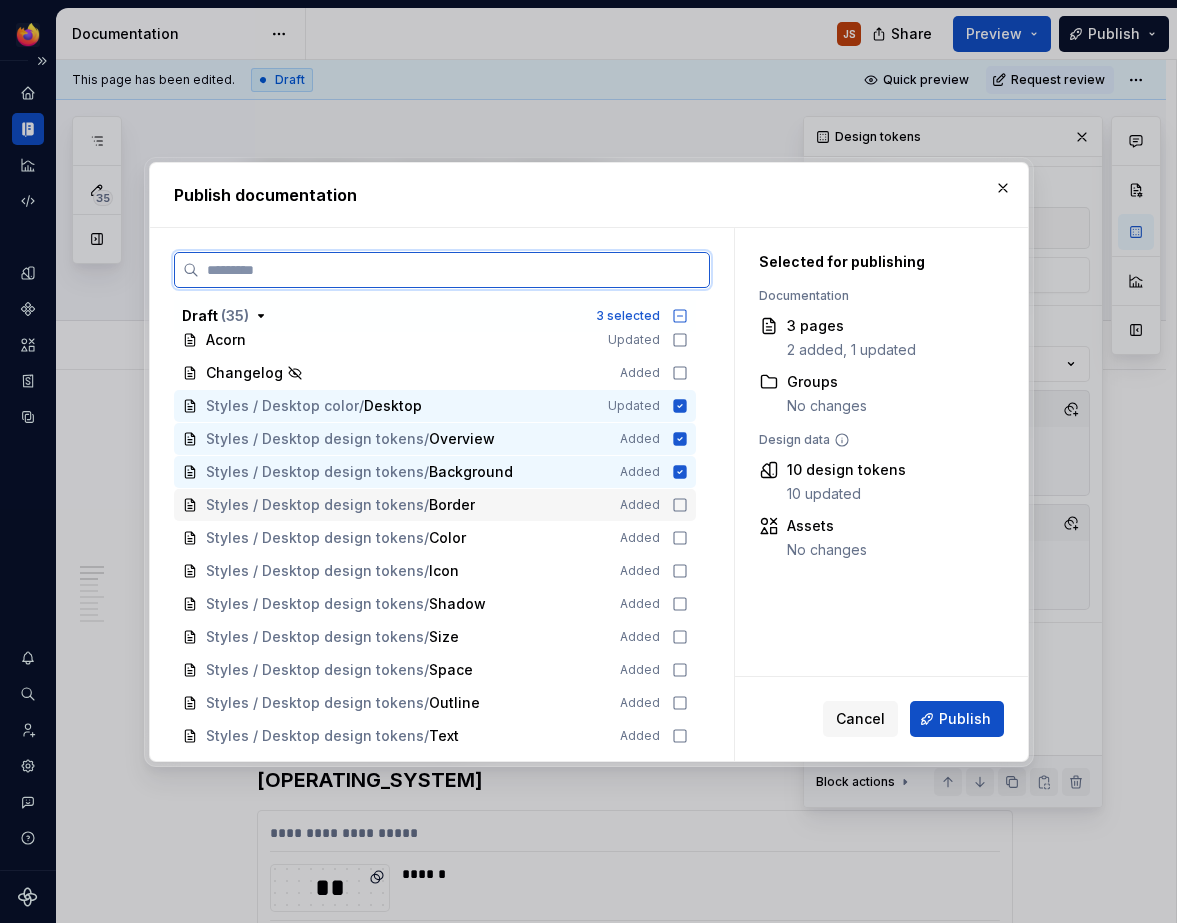 click on "Styles / Desktop design tokens  /  Border Added" at bounding box center (435, 505) 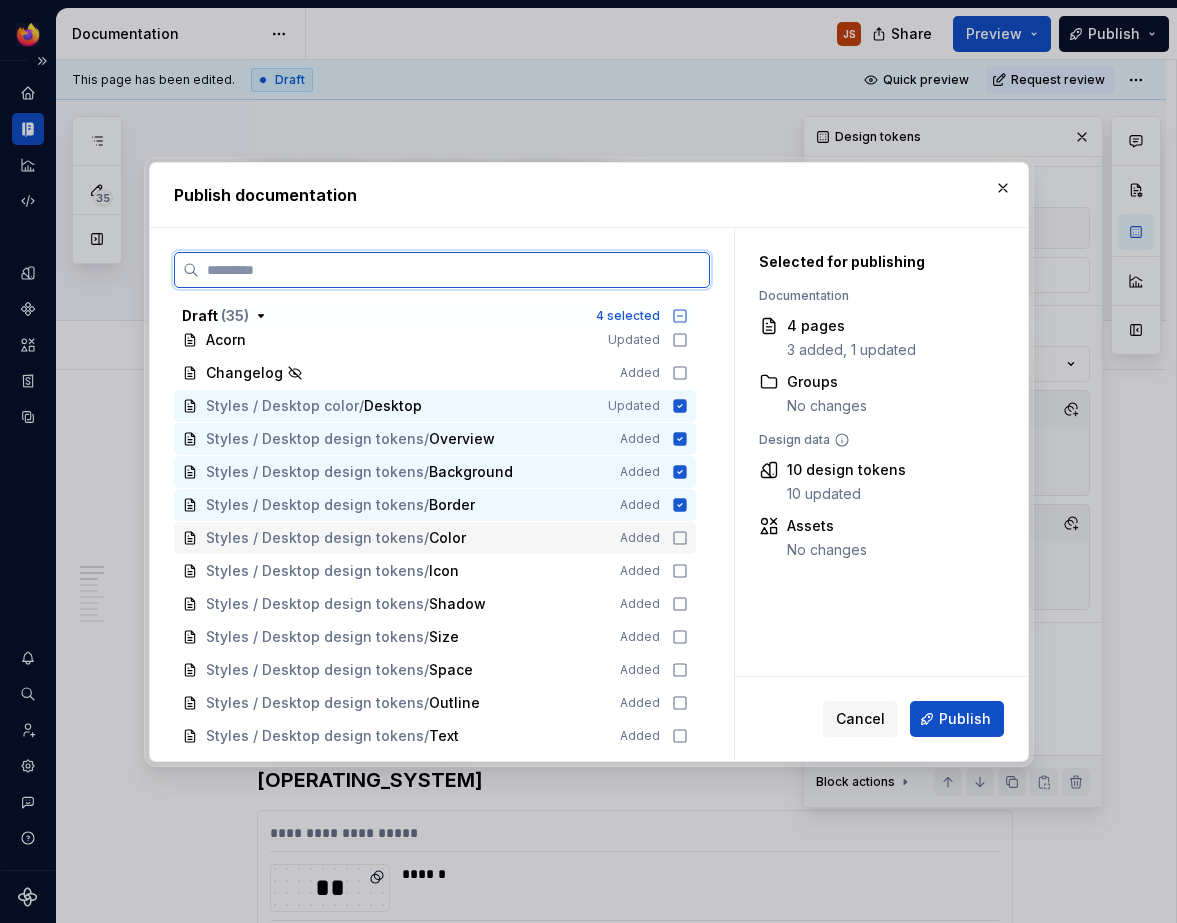 click on "Styles / Desktop design tokens  /  Color Added" at bounding box center (435, 538) 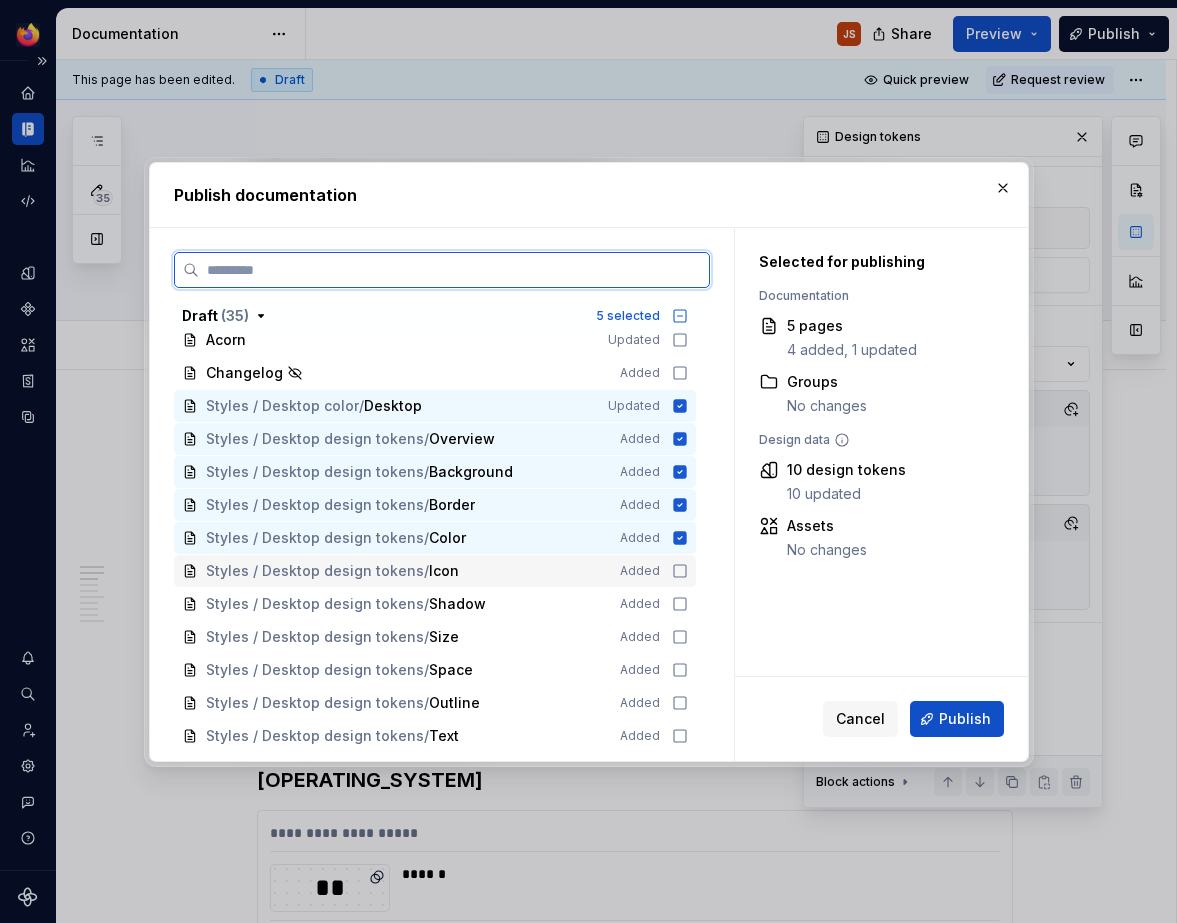 click on "Styles / Desktop design tokens  /  Icon Added" at bounding box center (435, 571) 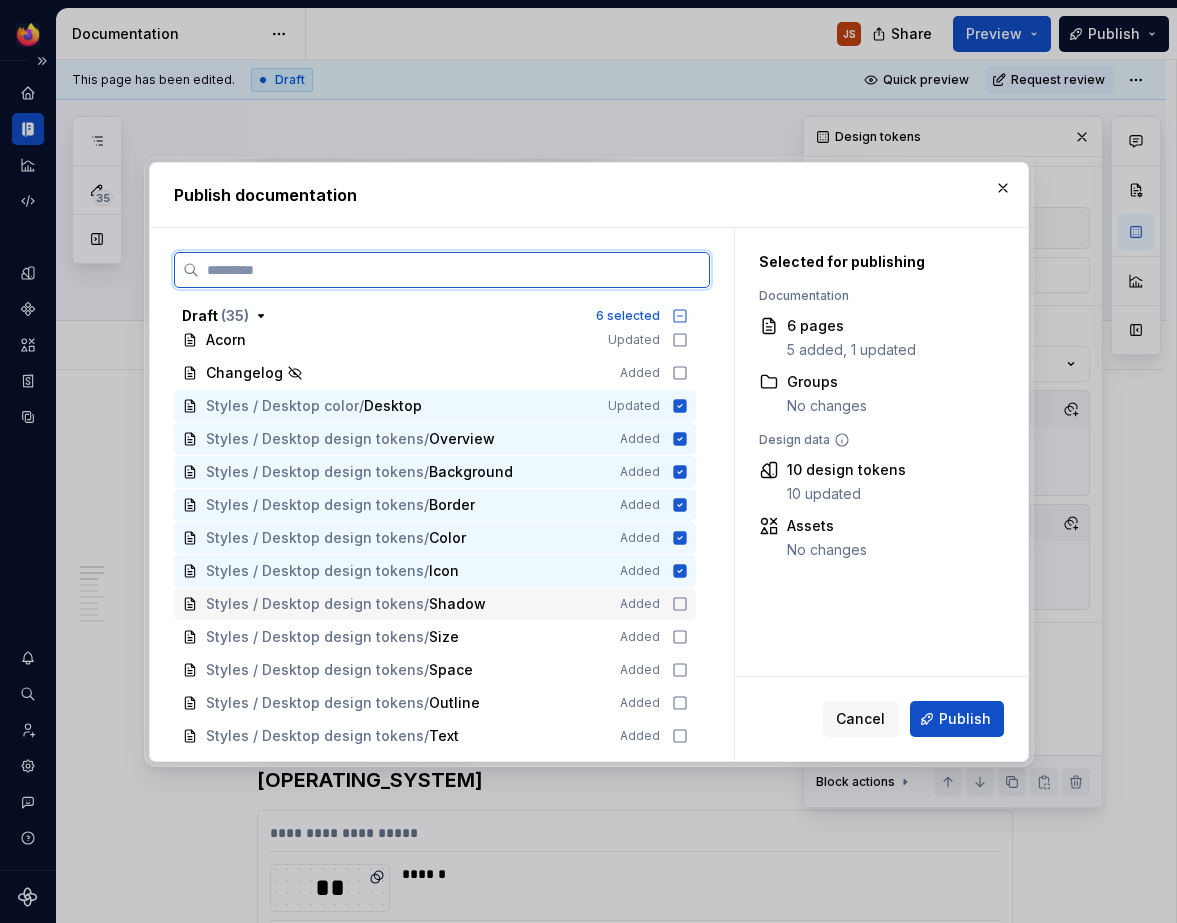 click on "Styles / Desktop design tokens  /  Shadow Added" at bounding box center (435, 604) 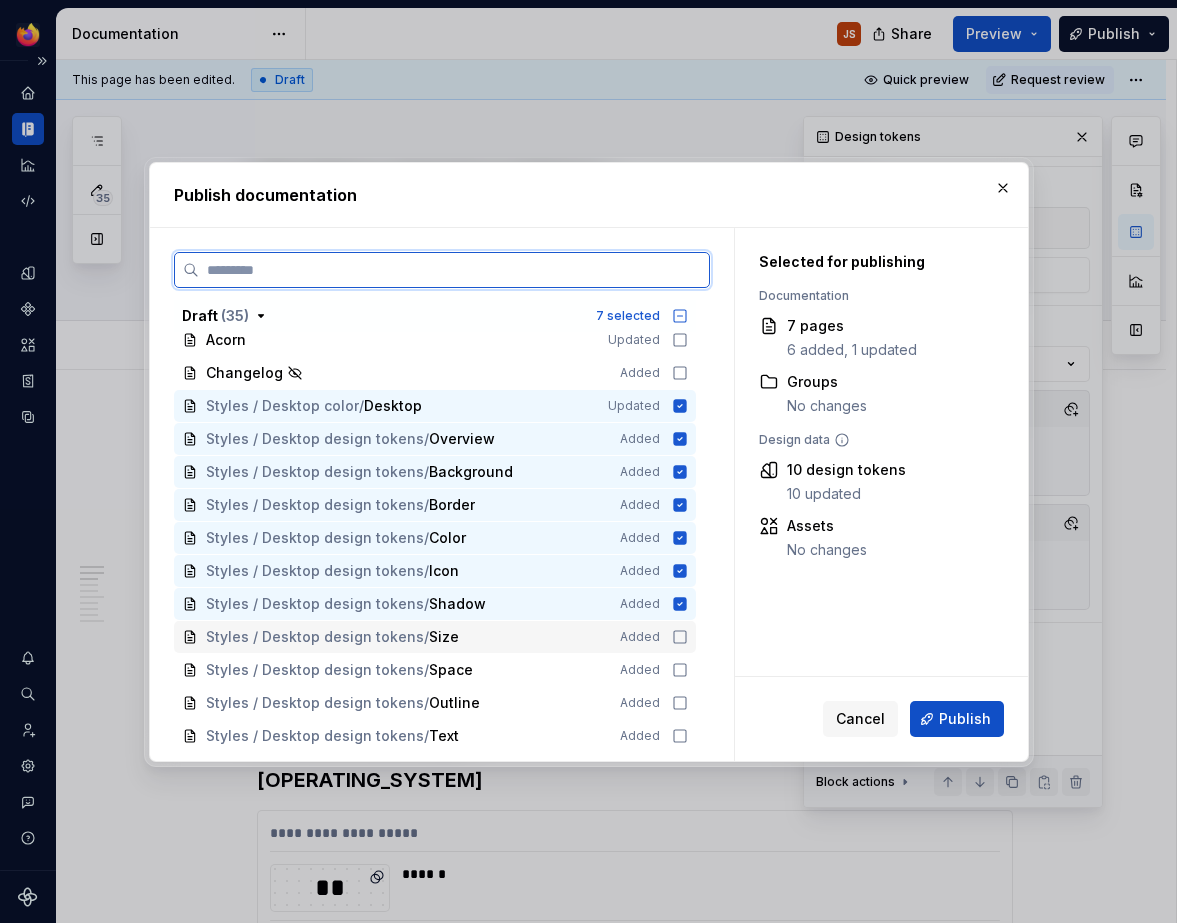click 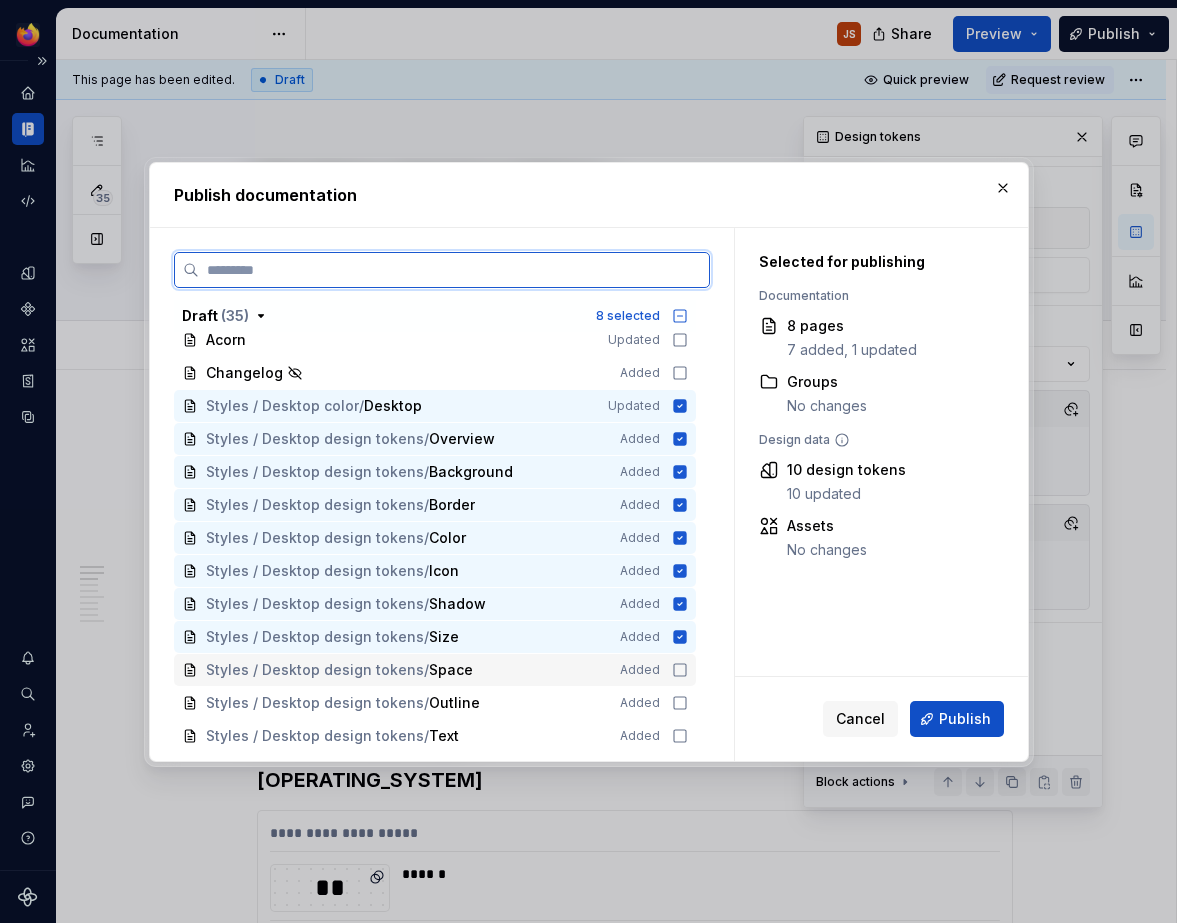 click 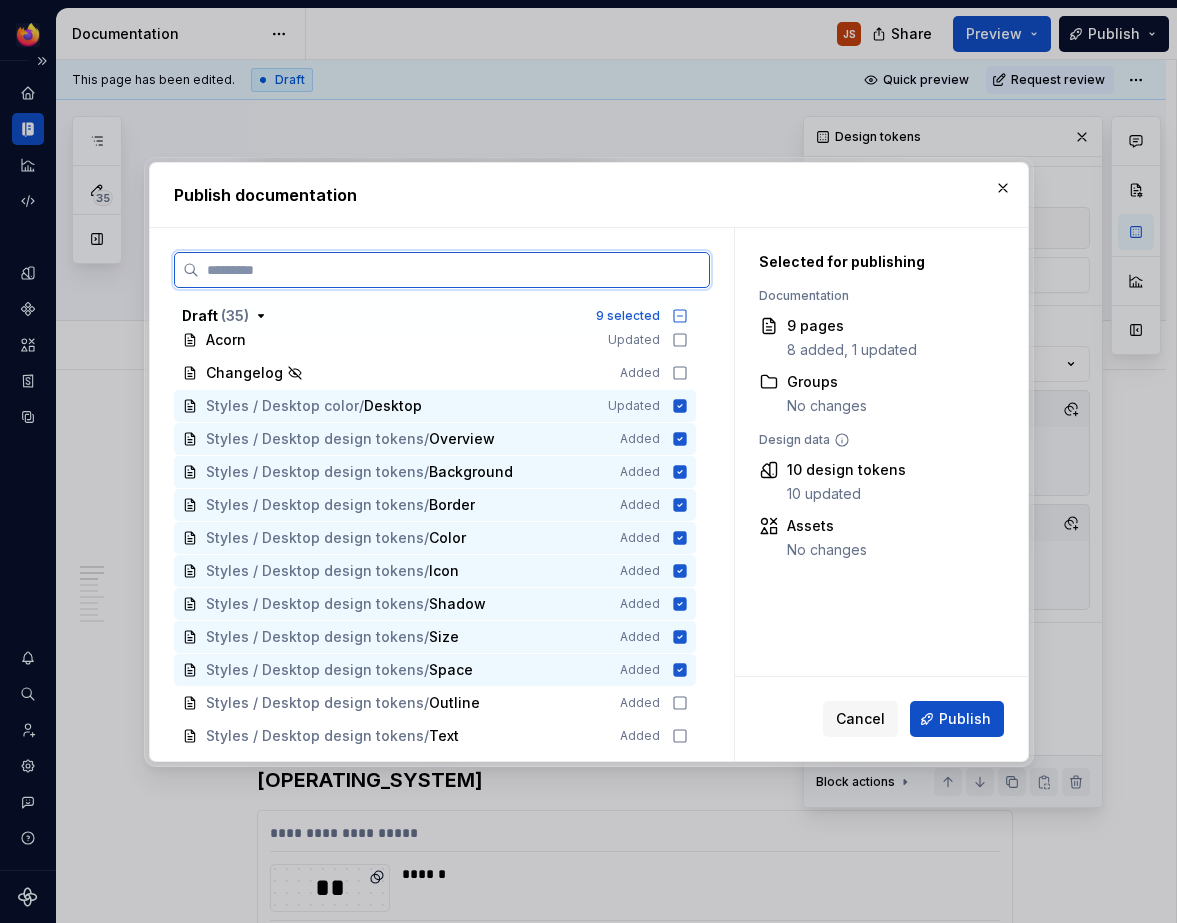 click on "Styles / Desktop design tokens  /  Outline Added" at bounding box center [435, 703] 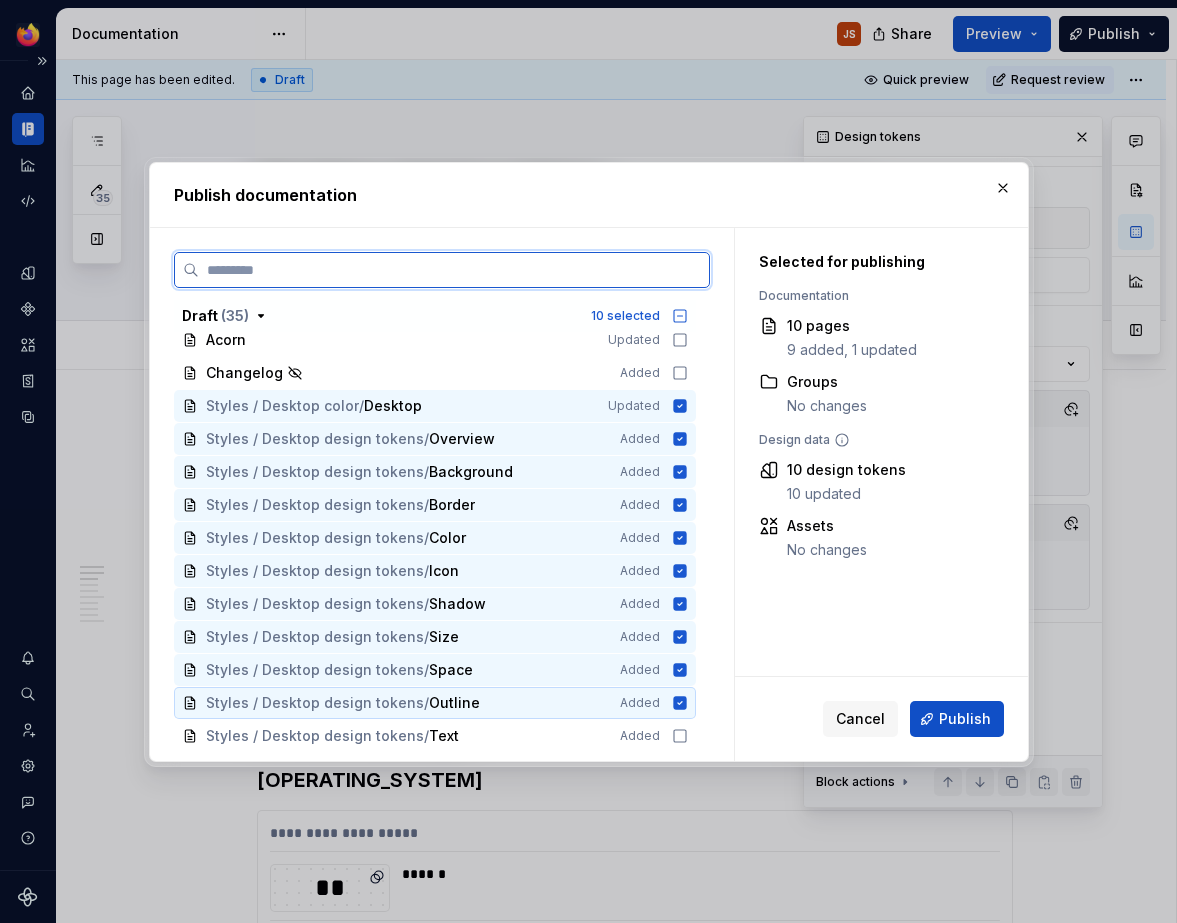 click on "Styles / Desktop design tokens  /  Text Added" at bounding box center [435, 736] 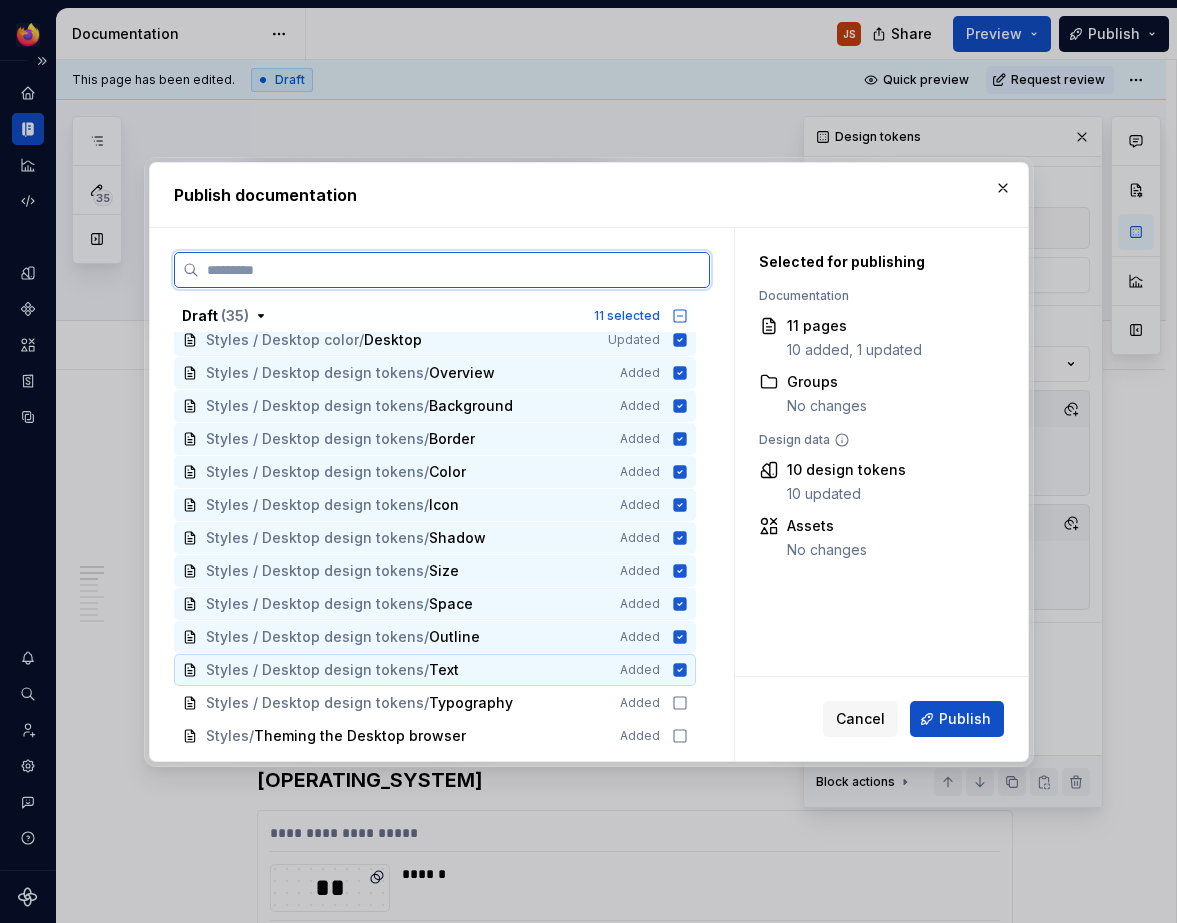 scroll, scrollTop: 83, scrollLeft: 0, axis: vertical 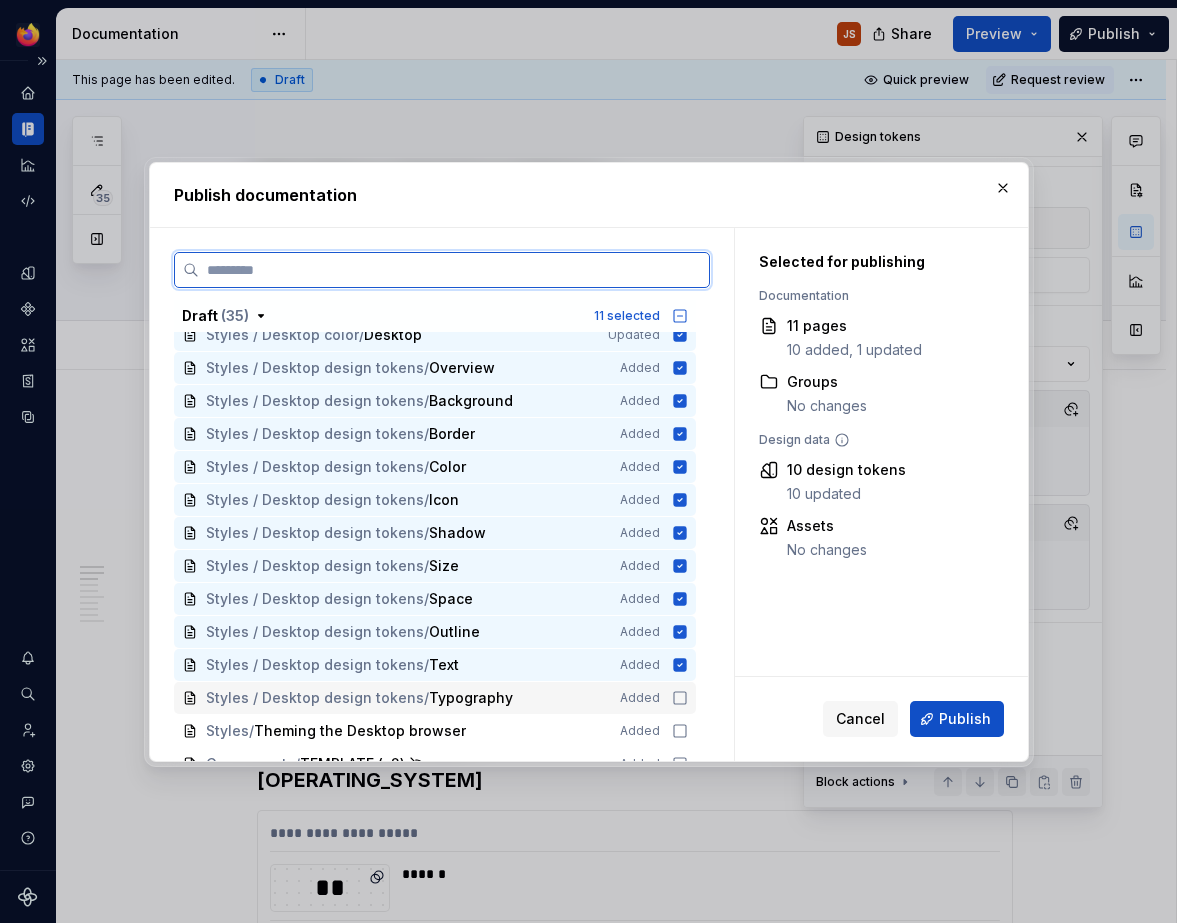 click 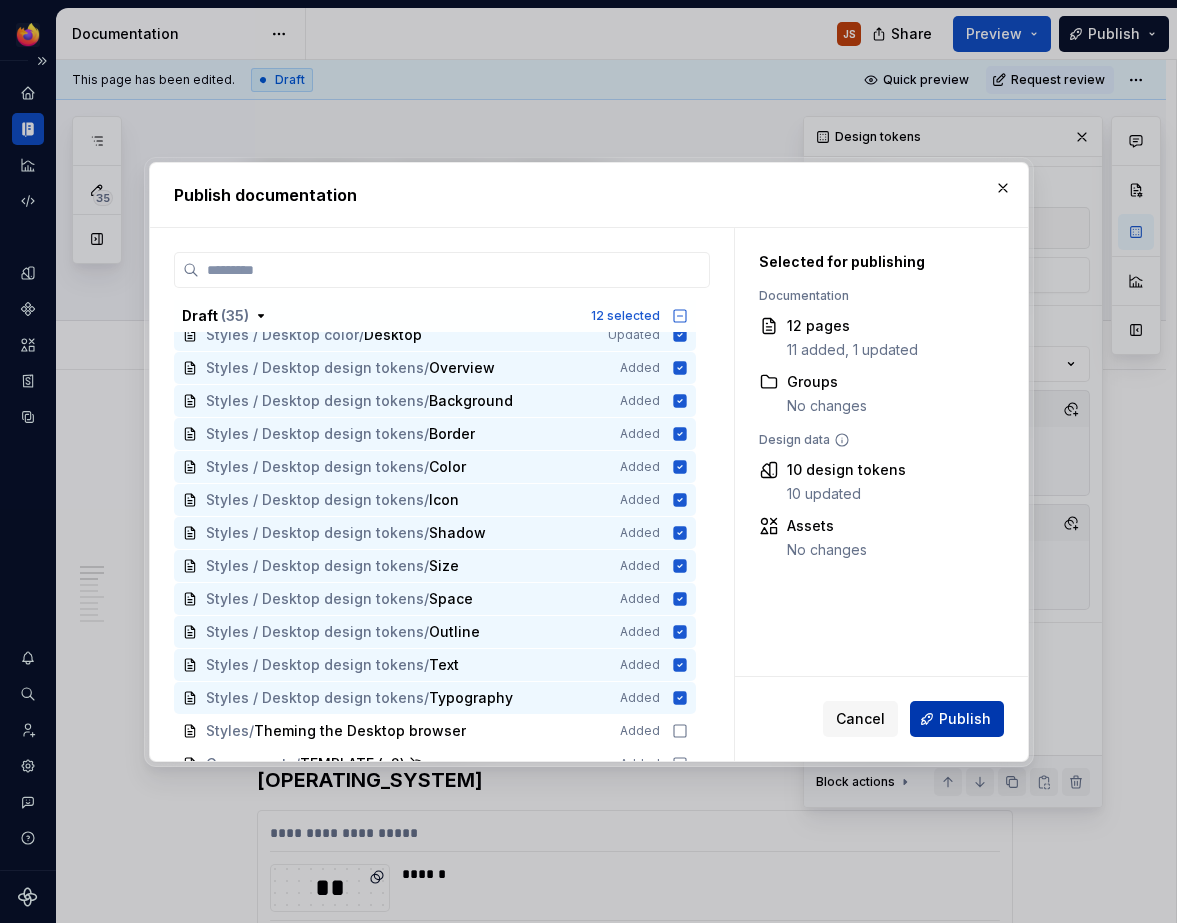 click on "Publish" at bounding box center (957, 719) 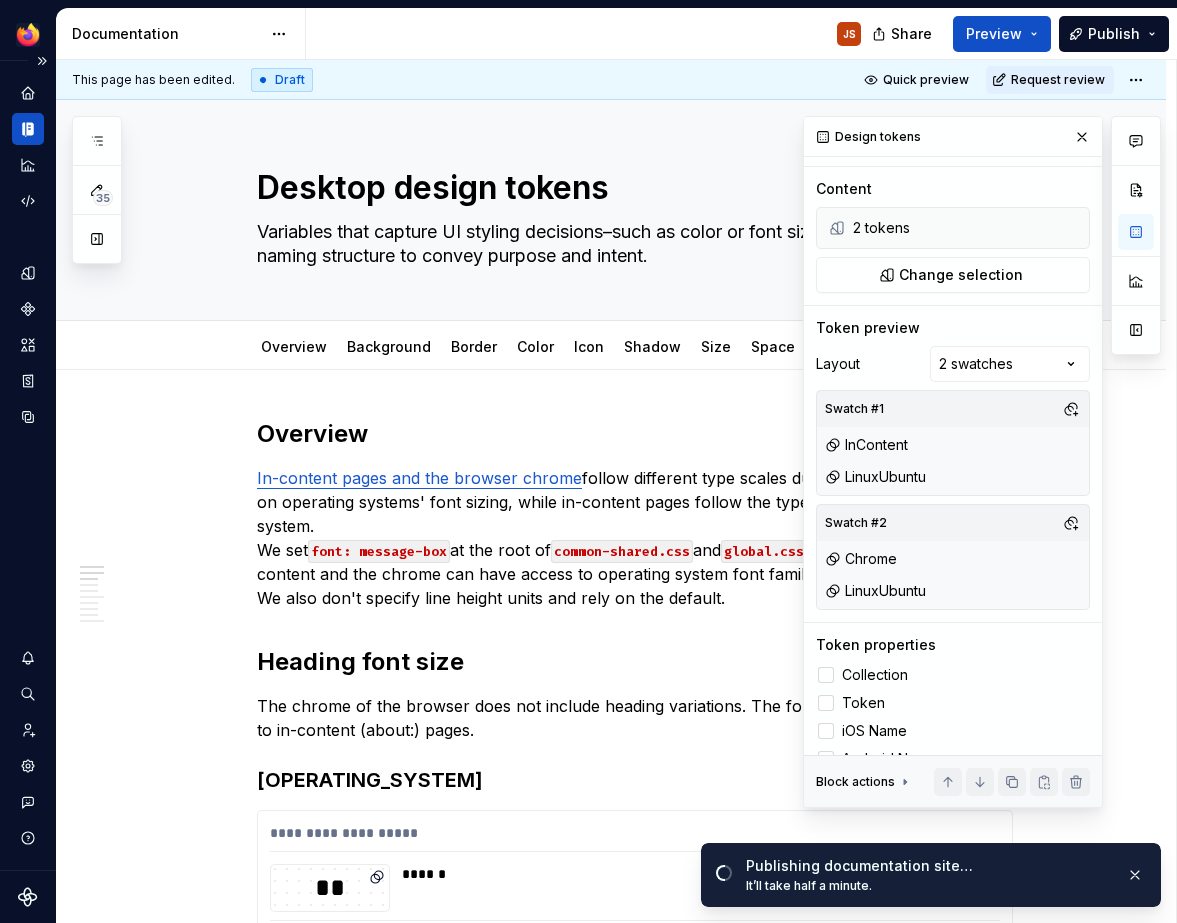 scroll, scrollTop: 175, scrollLeft: 0, axis: vertical 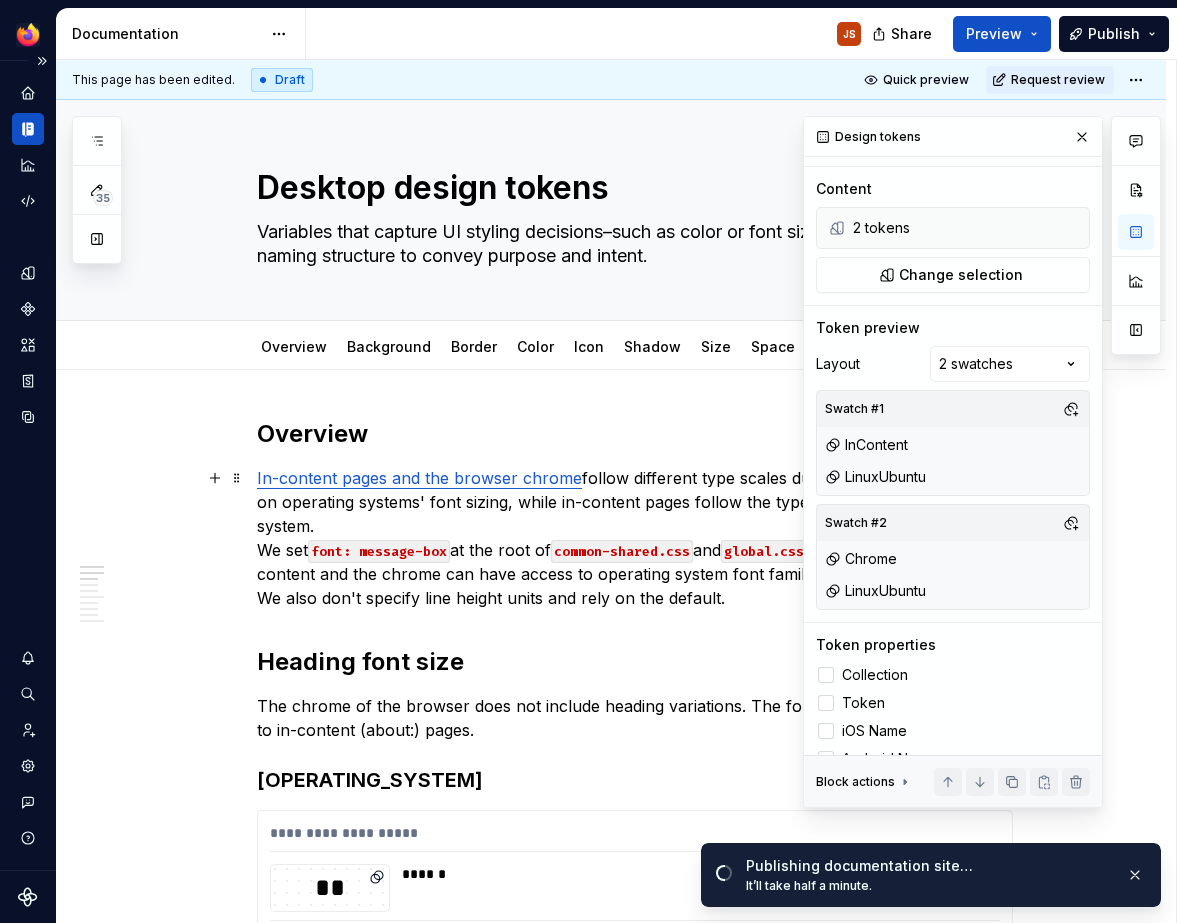 click on "In-content pages and the browser chrome  follow different type scales due to the chrome relying on operating systems' font sizing, while in-content pages follow the type scale set by the design system. We set  font: message-box  at the root of  common-shared.css  and  global.css  stylesheets so that both in-content and the chrome can have access to operating system font families. We also don't specify line height units and rely on the default." at bounding box center [635, 538] 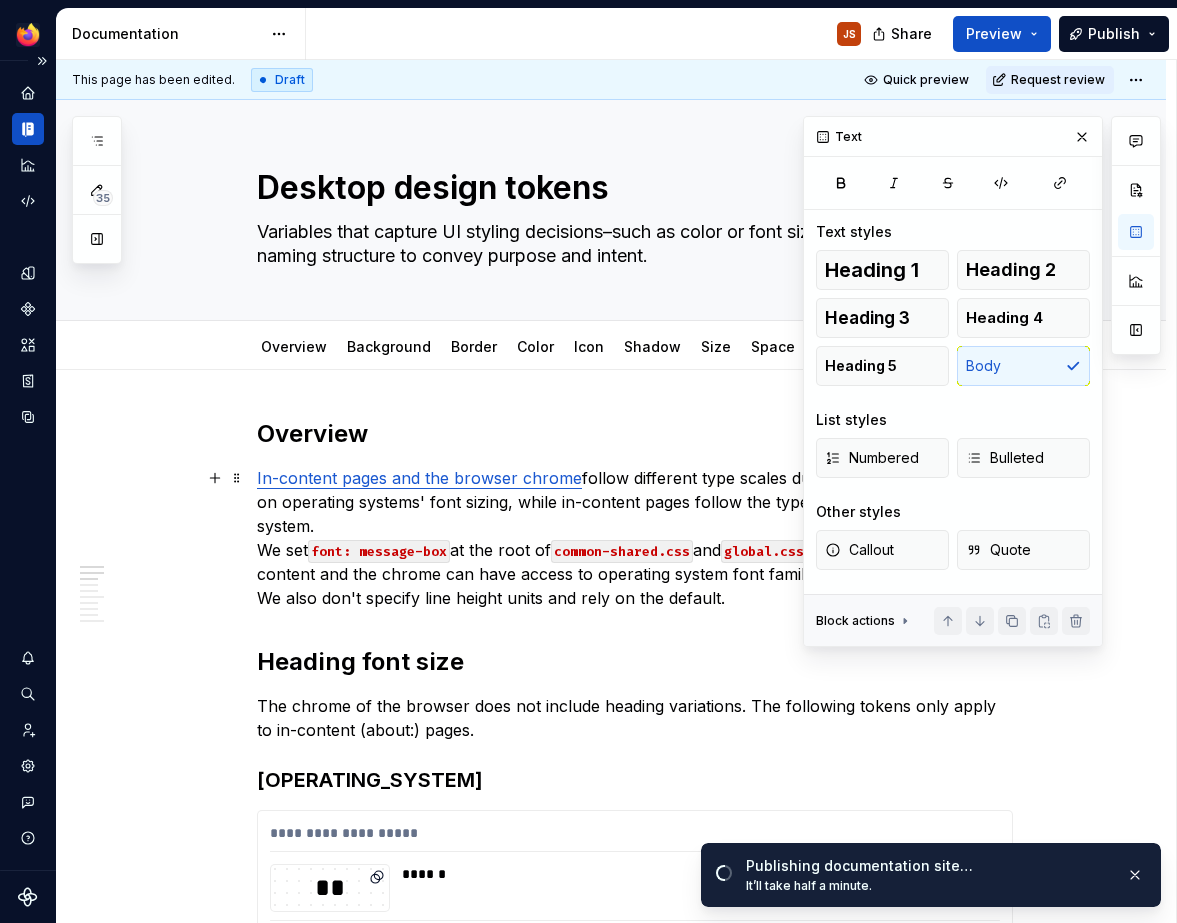 scroll, scrollTop: 0, scrollLeft: 0, axis: both 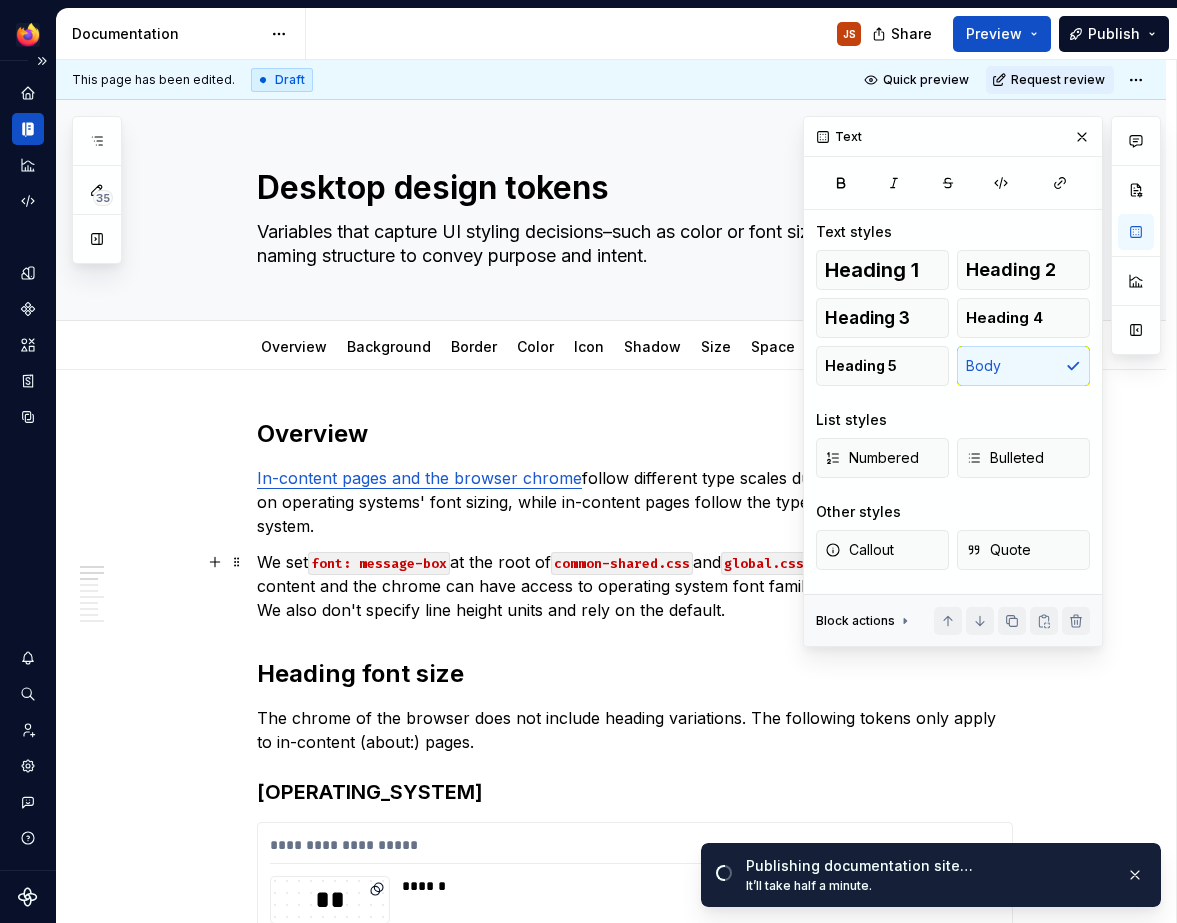 click on "**********" at bounding box center [611, 1634] 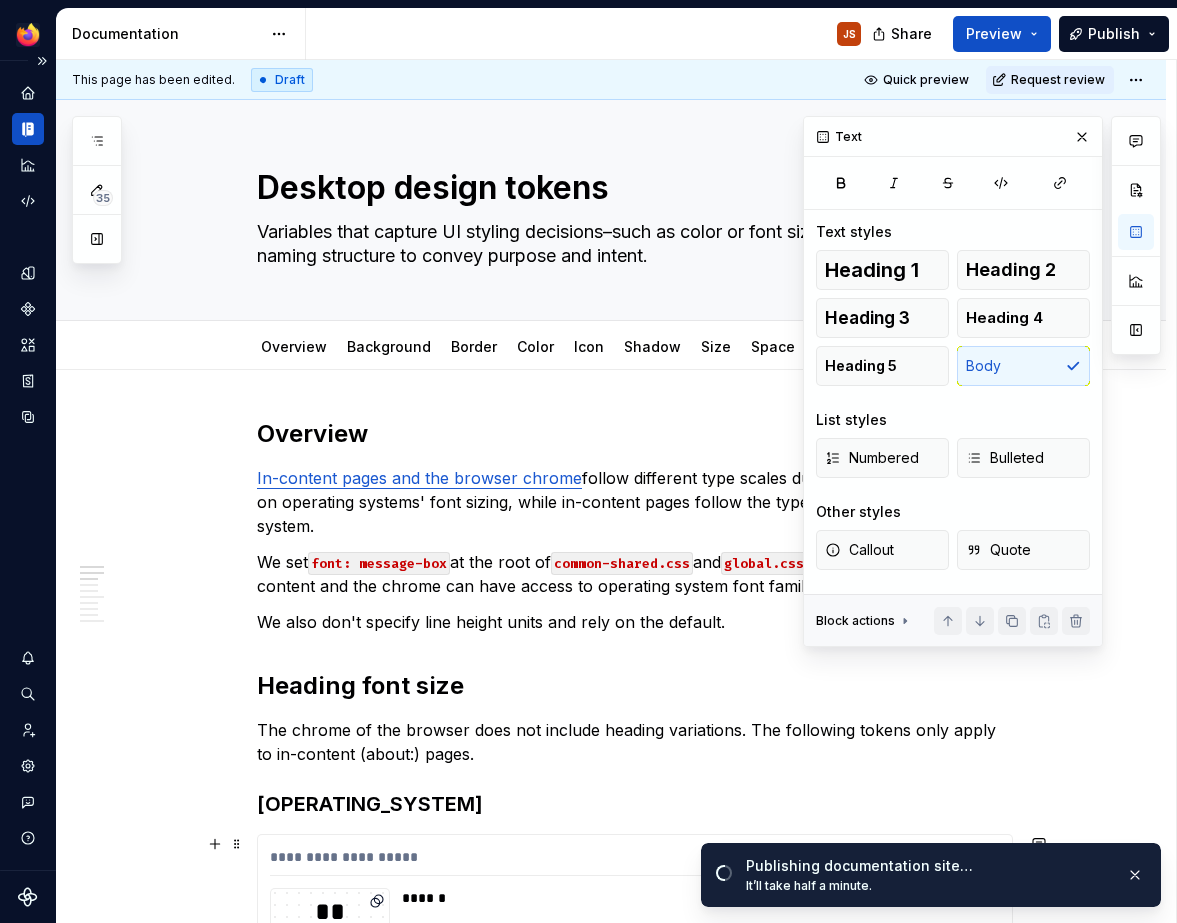 click on "Publishing documentation site… It’ll take half a minute." at bounding box center [947, 875] 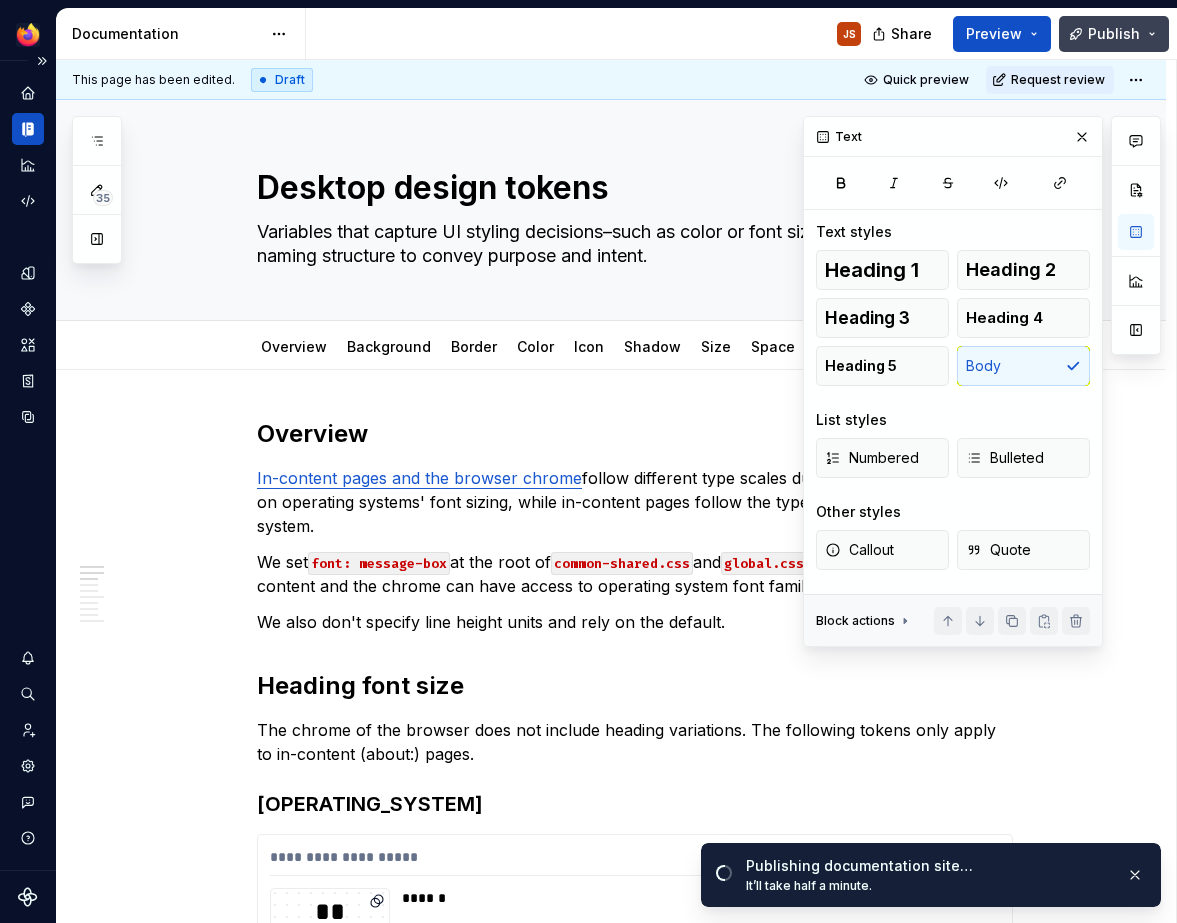 click on "Publish" at bounding box center (1114, 34) 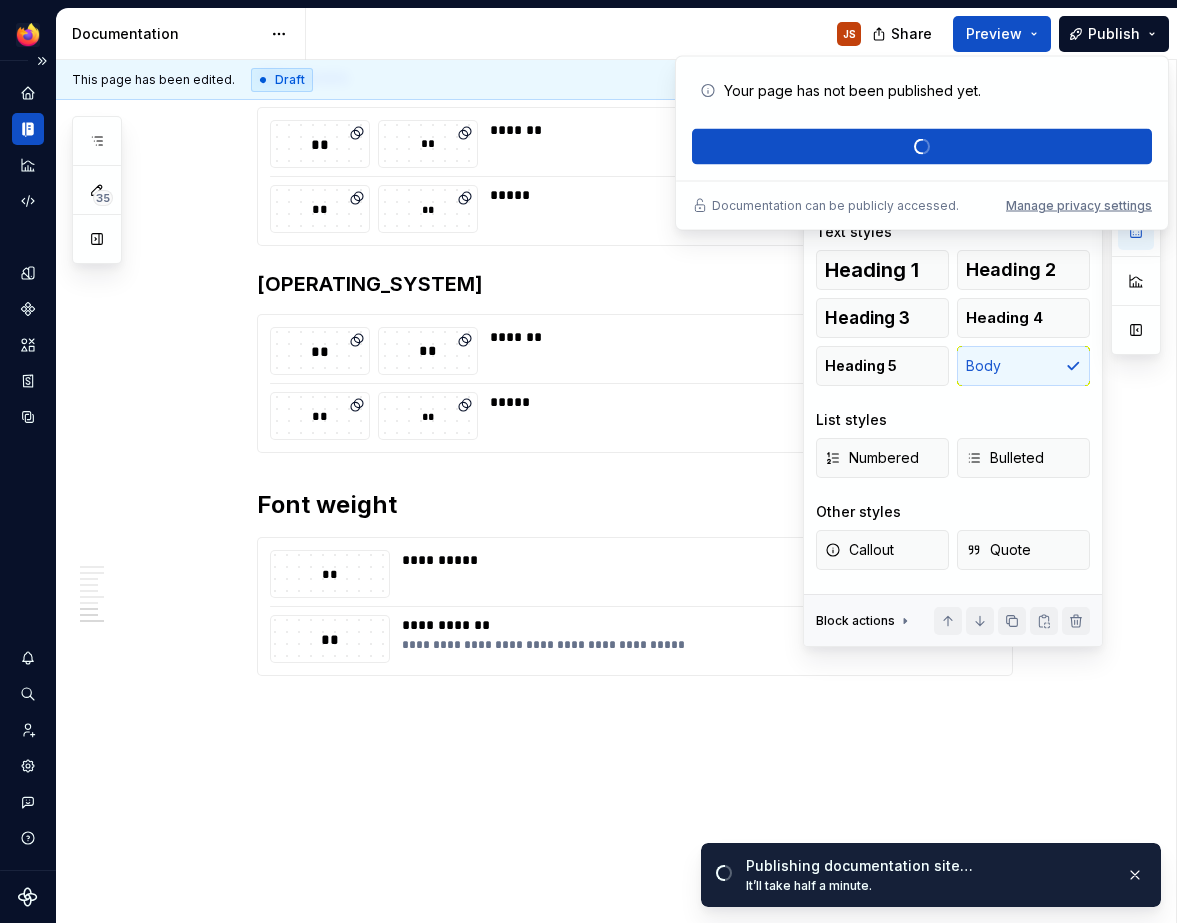 scroll, scrollTop: 1987, scrollLeft: 0, axis: vertical 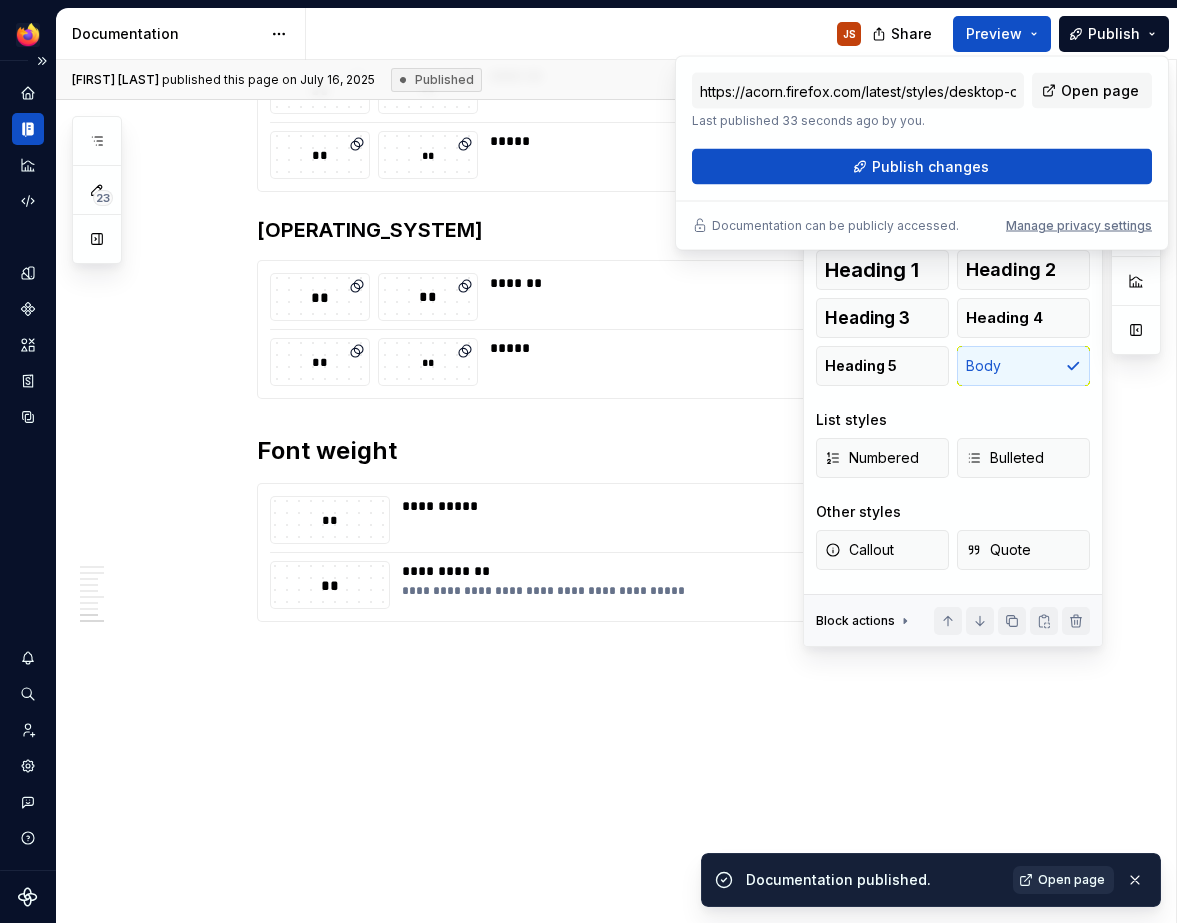 click on "Open page" at bounding box center [1071, 880] 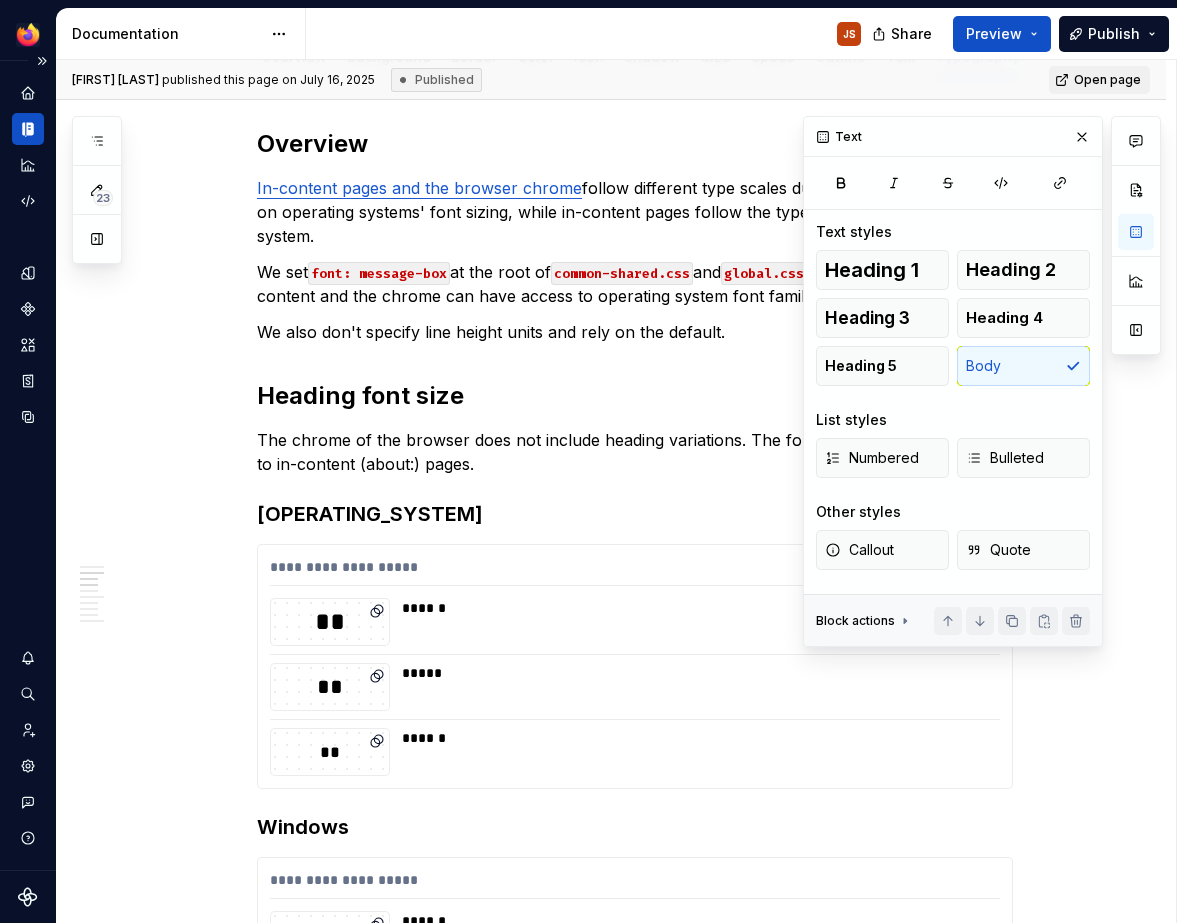 scroll, scrollTop: 0, scrollLeft: 0, axis: both 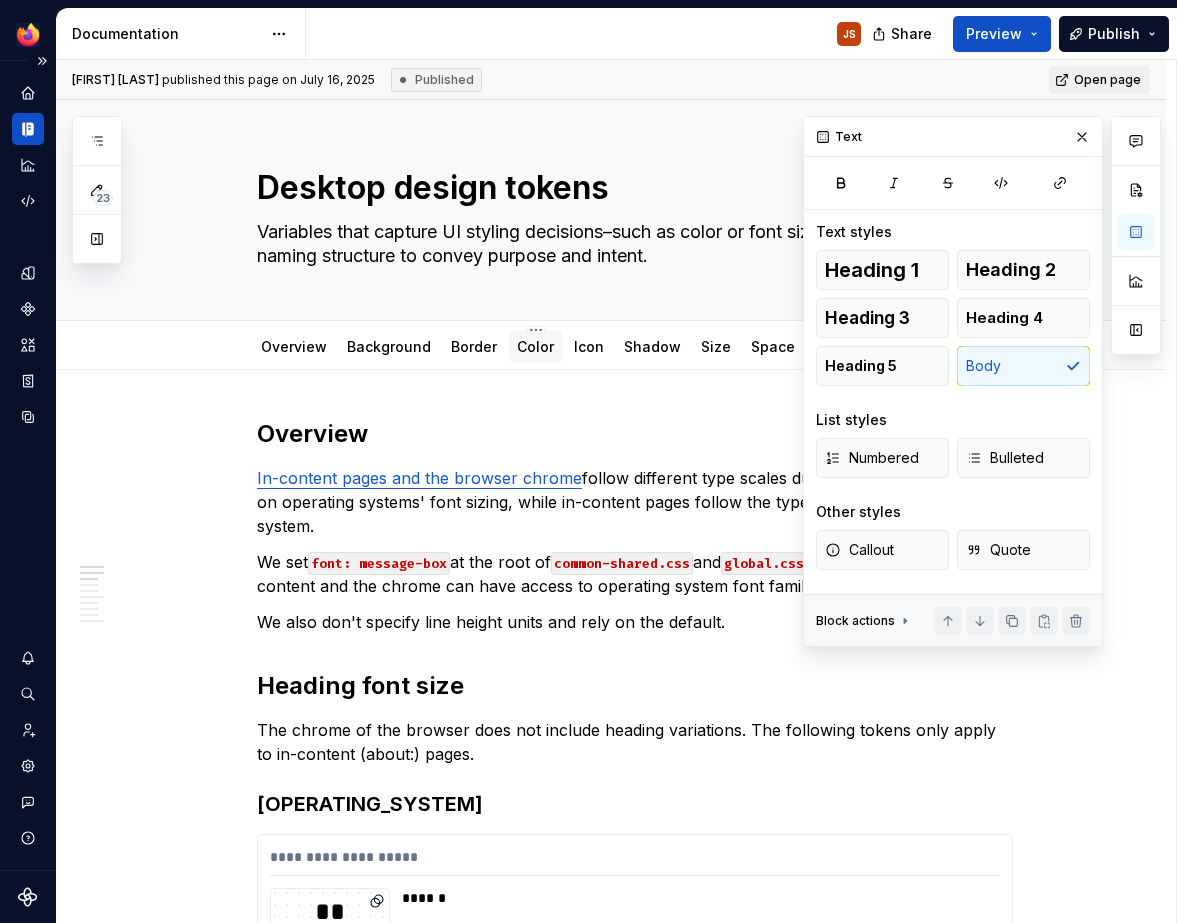 click on "Overview Background Border Color Icon Shadow Size Space Outline Text Typography Add tab" at bounding box center (611, 345) 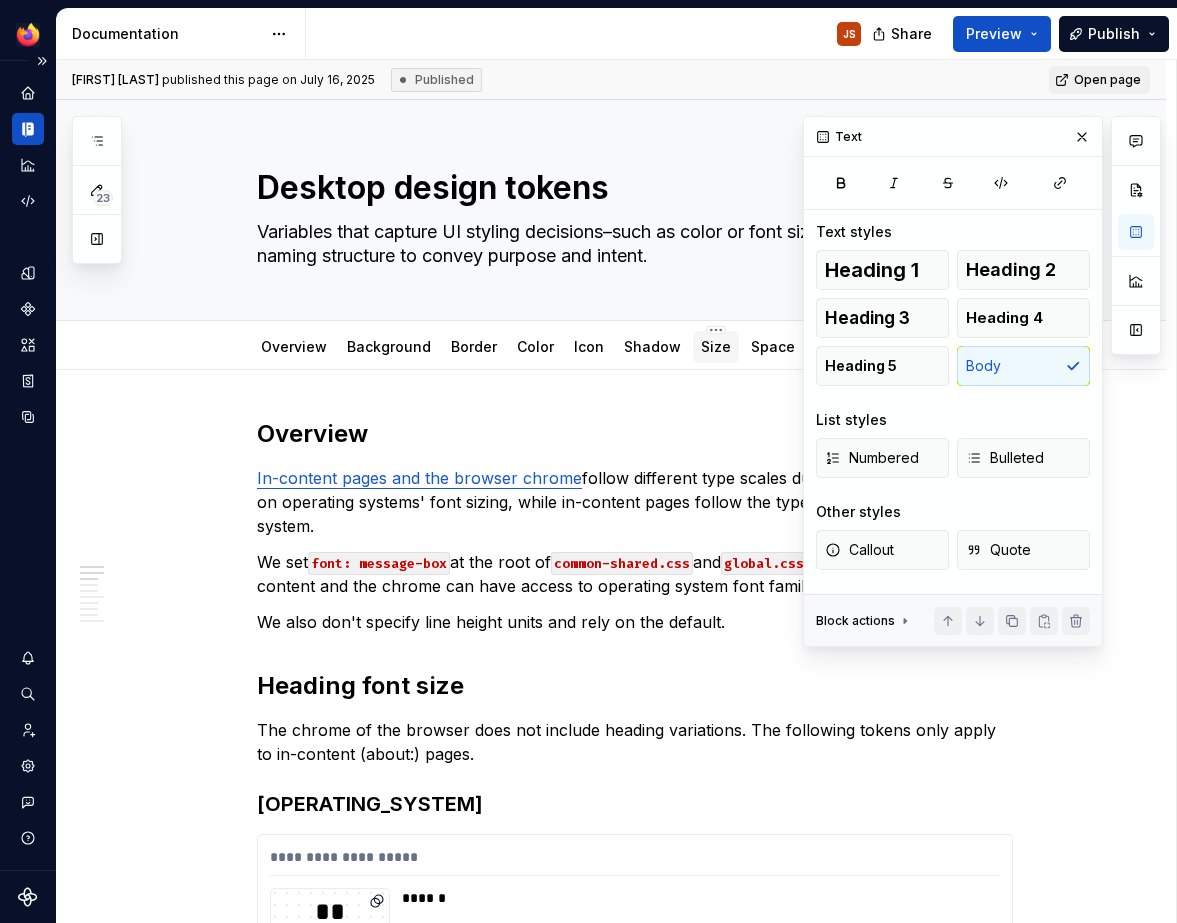 click on "Size" at bounding box center [716, 347] 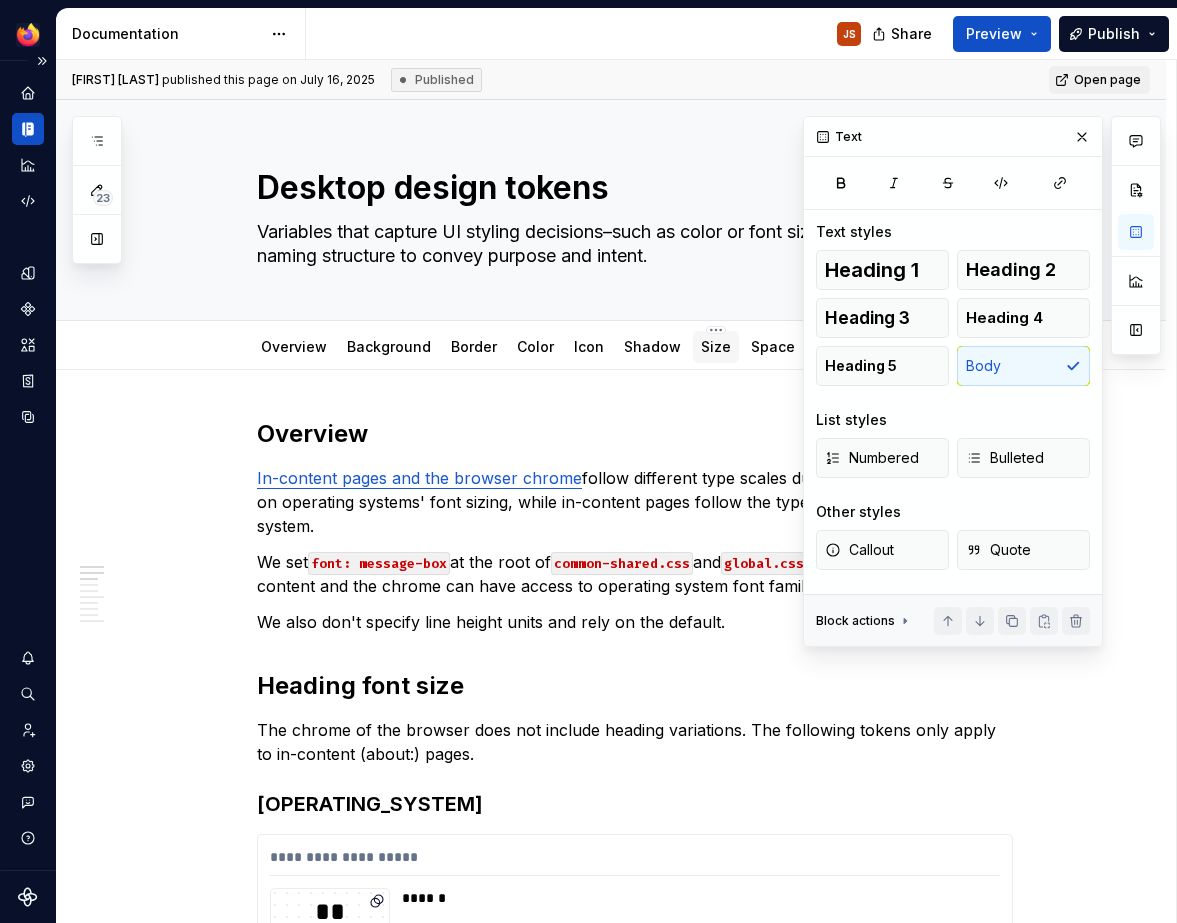 click on "Size" at bounding box center (716, 347) 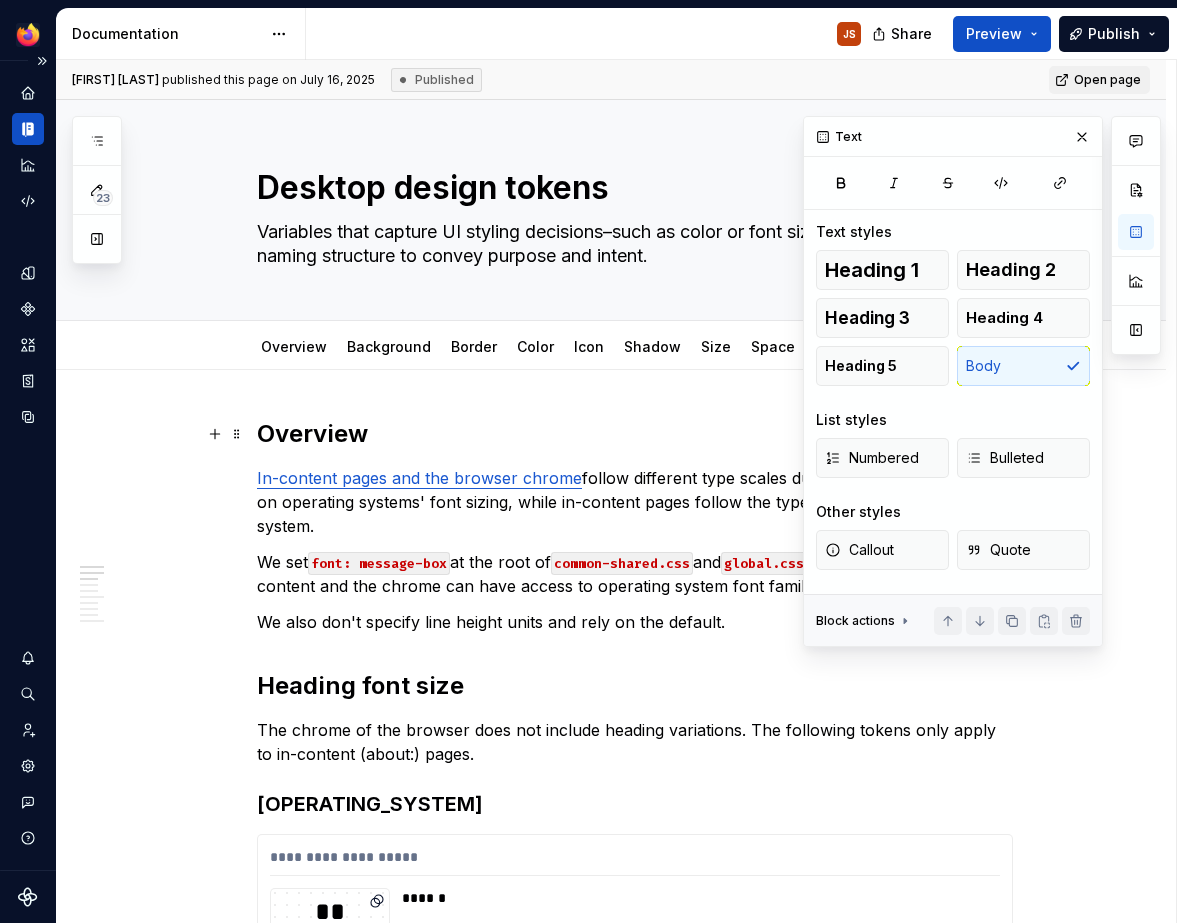 click on "Overview" at bounding box center [635, 434] 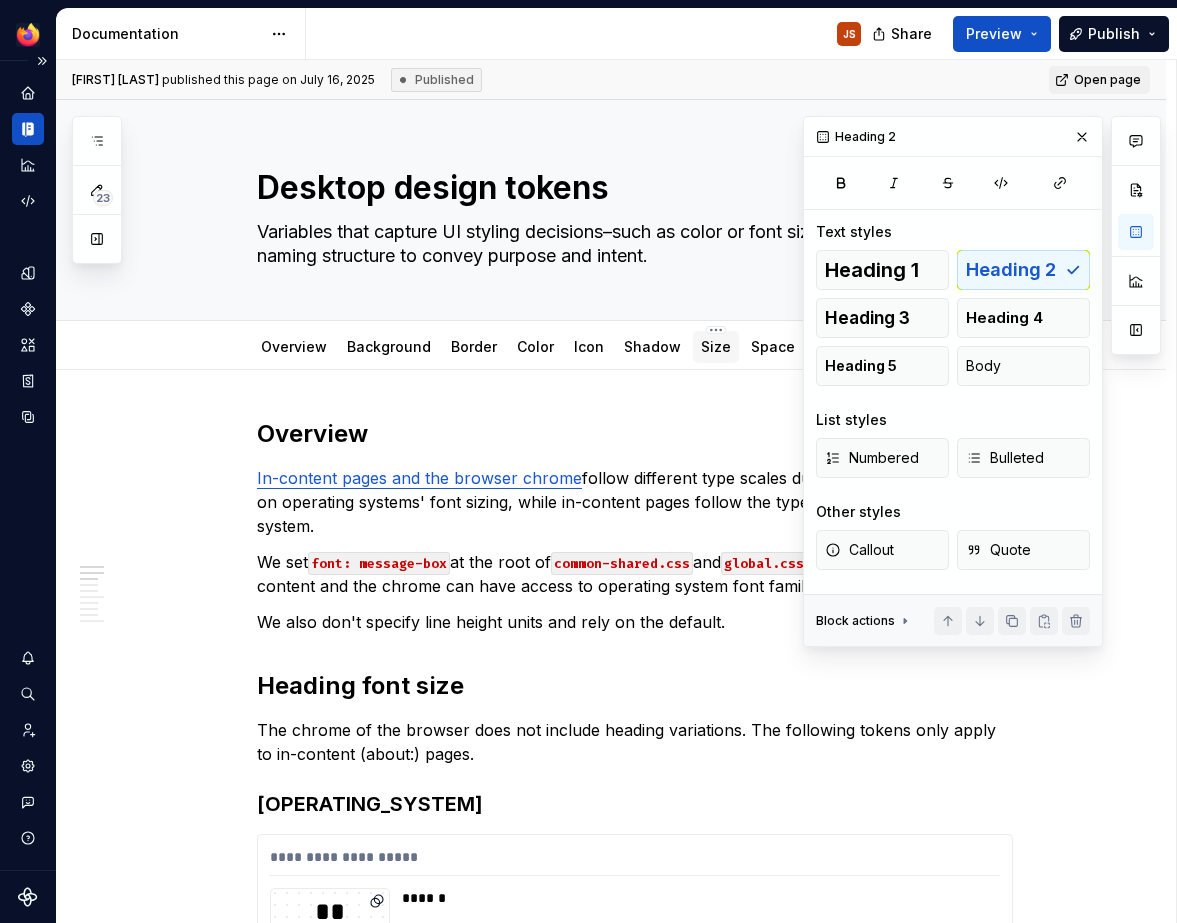 click on "Size" at bounding box center (716, 347) 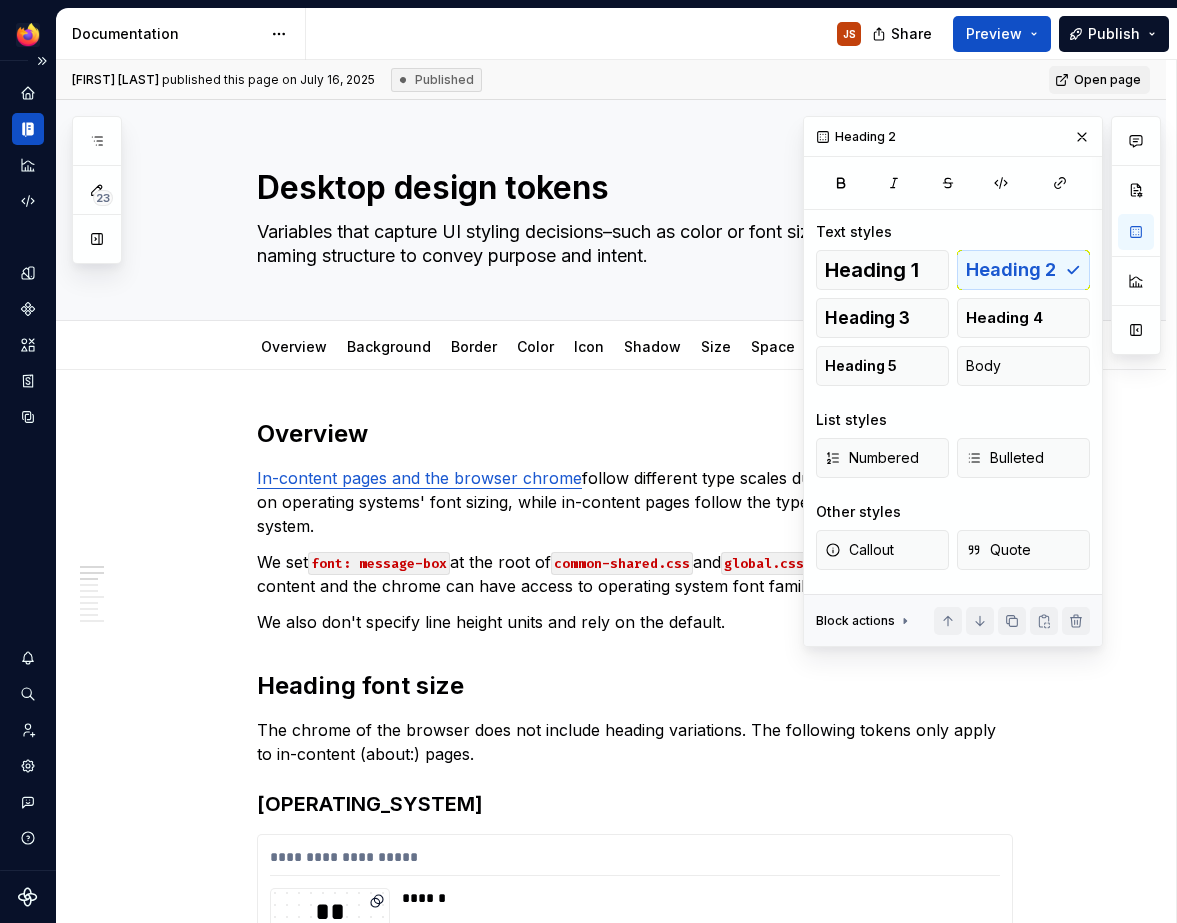 click at bounding box center (1136, 232) 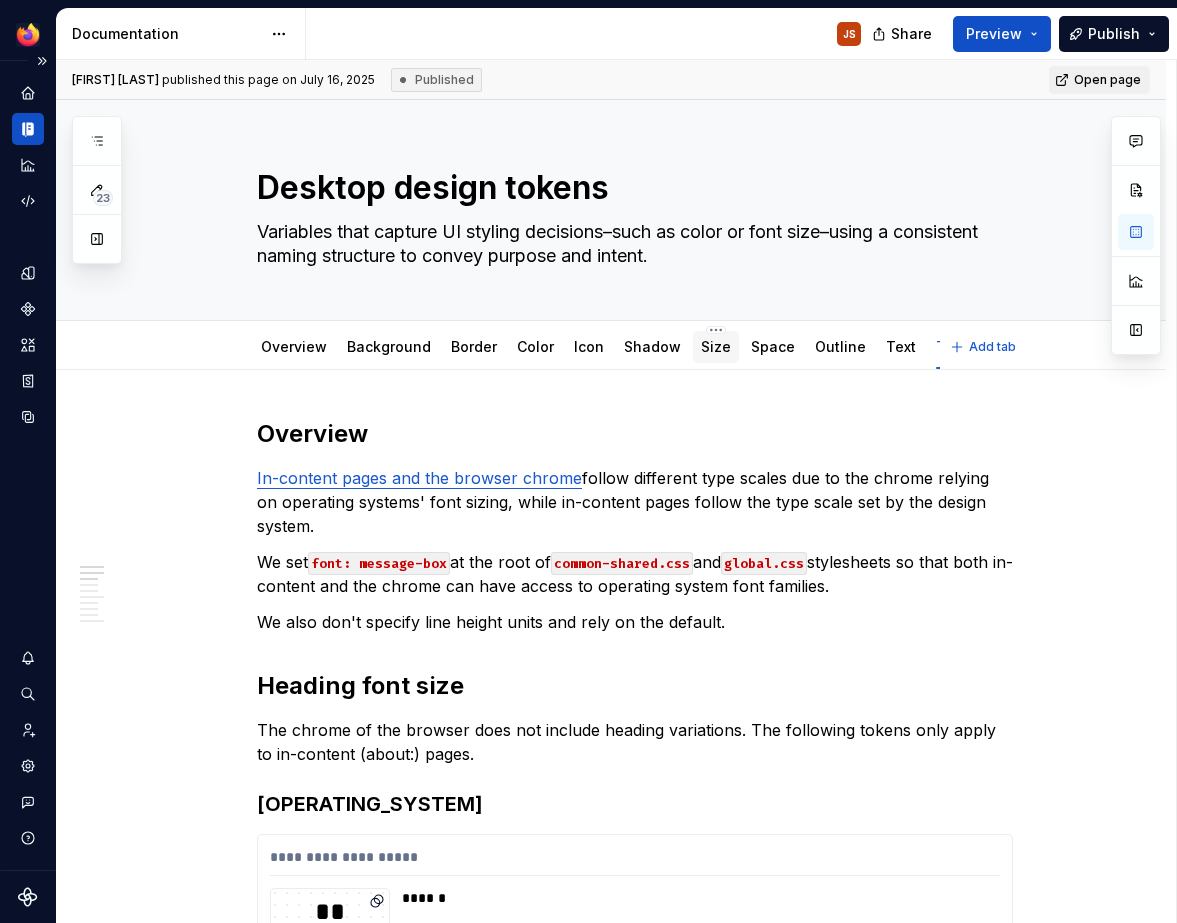 click on "Size" at bounding box center [716, 347] 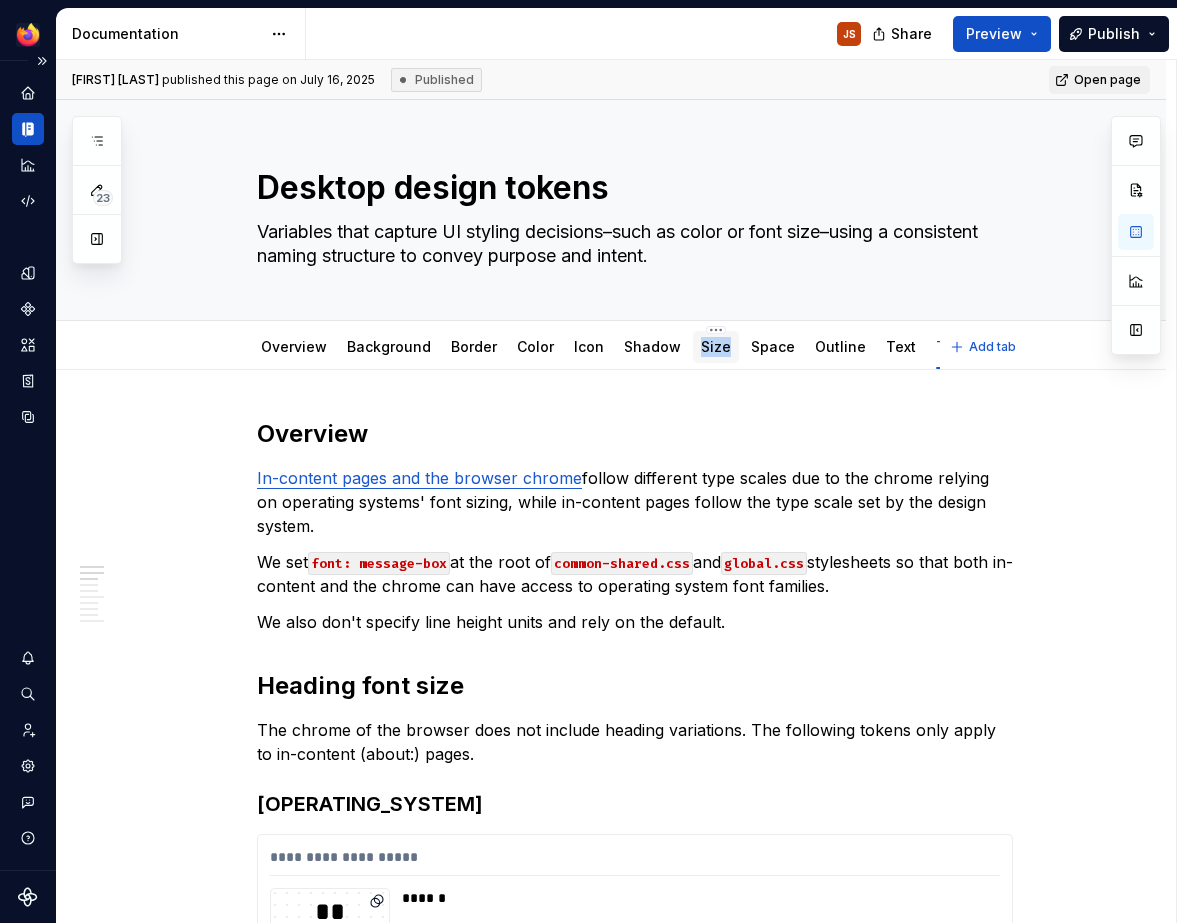 click on "Size" at bounding box center [716, 347] 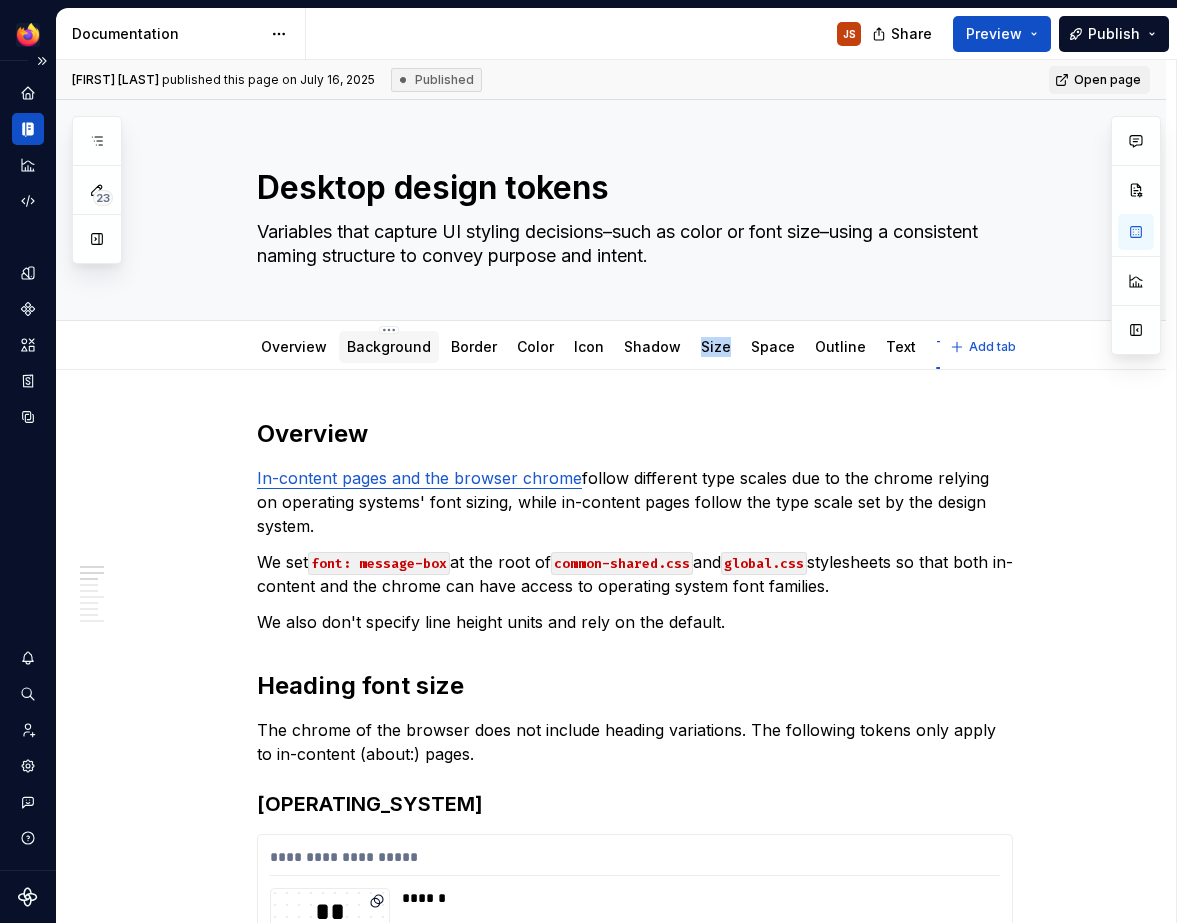 click on "Background" at bounding box center (389, 346) 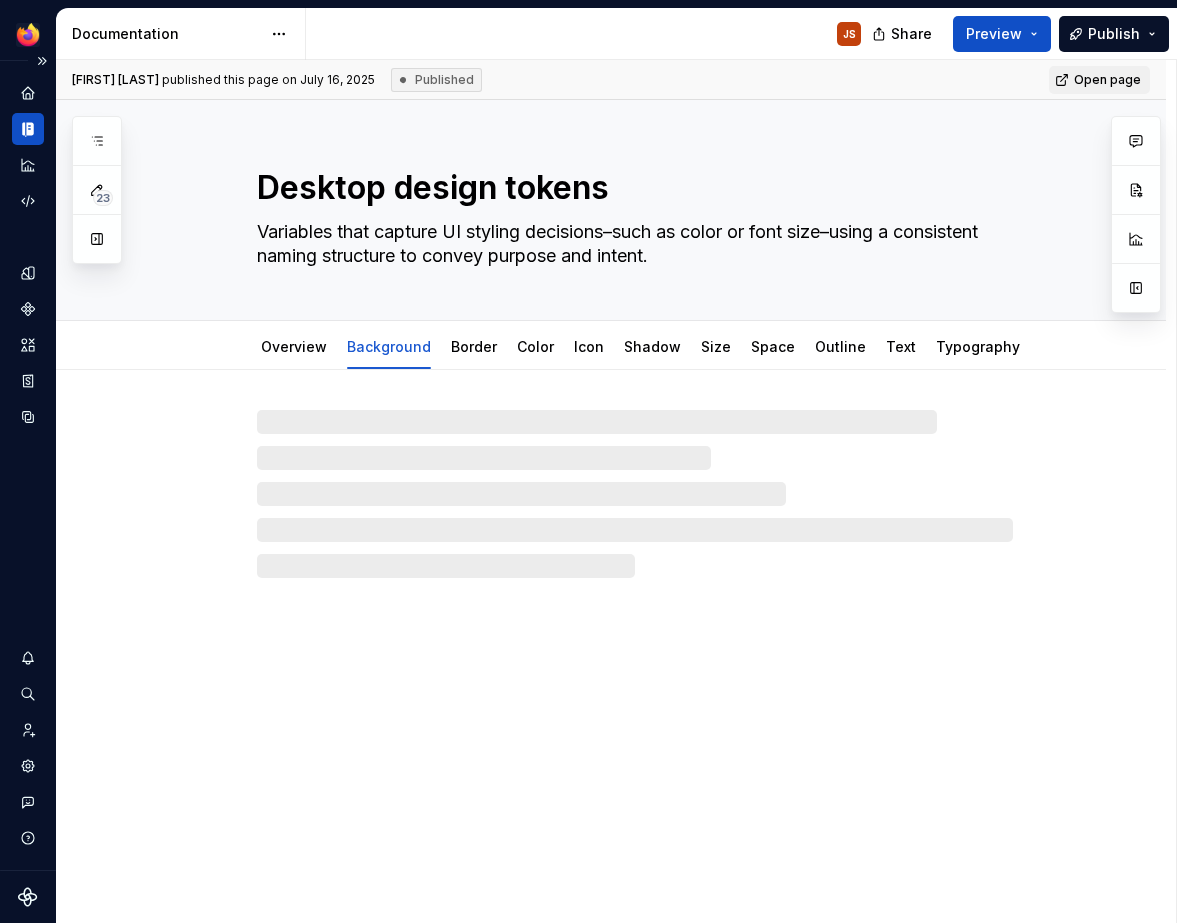 type on "*" 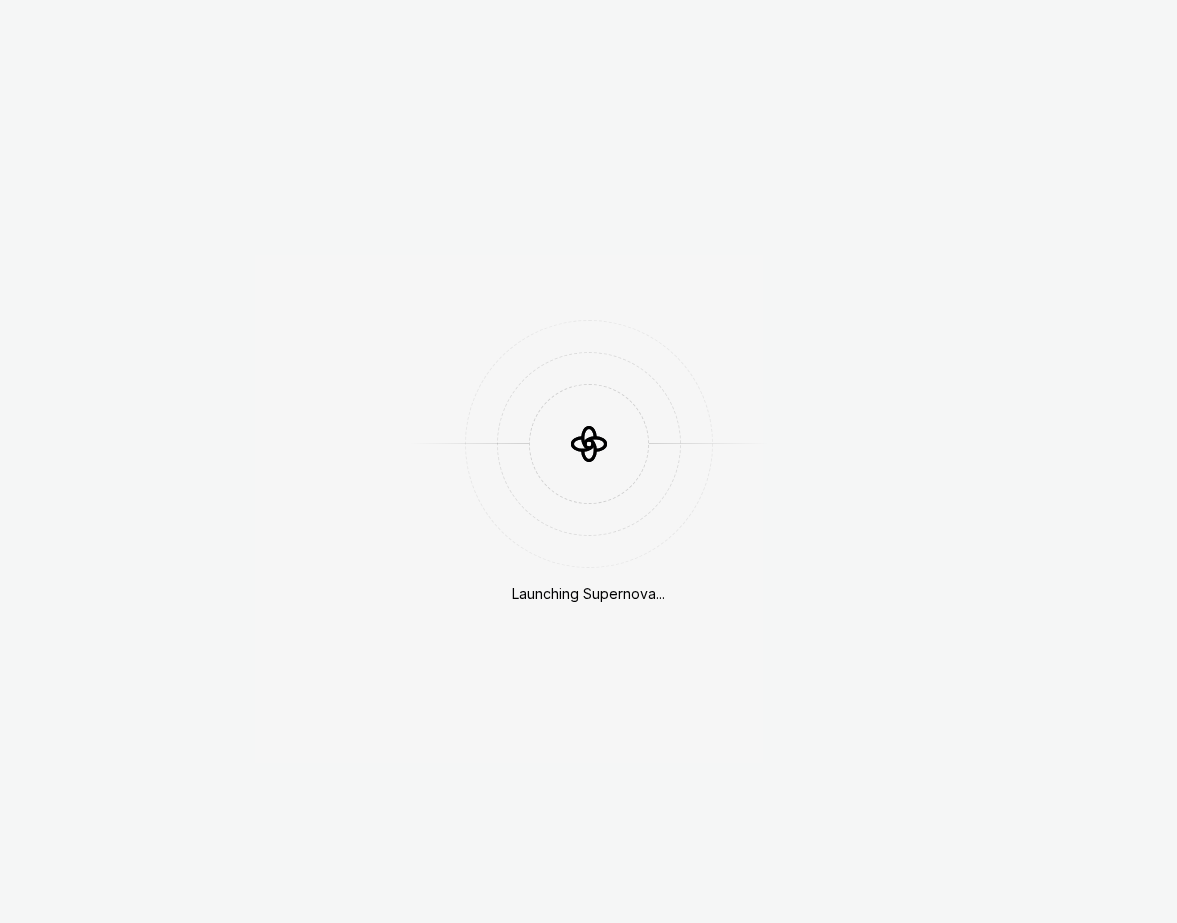 scroll, scrollTop: 0, scrollLeft: 0, axis: both 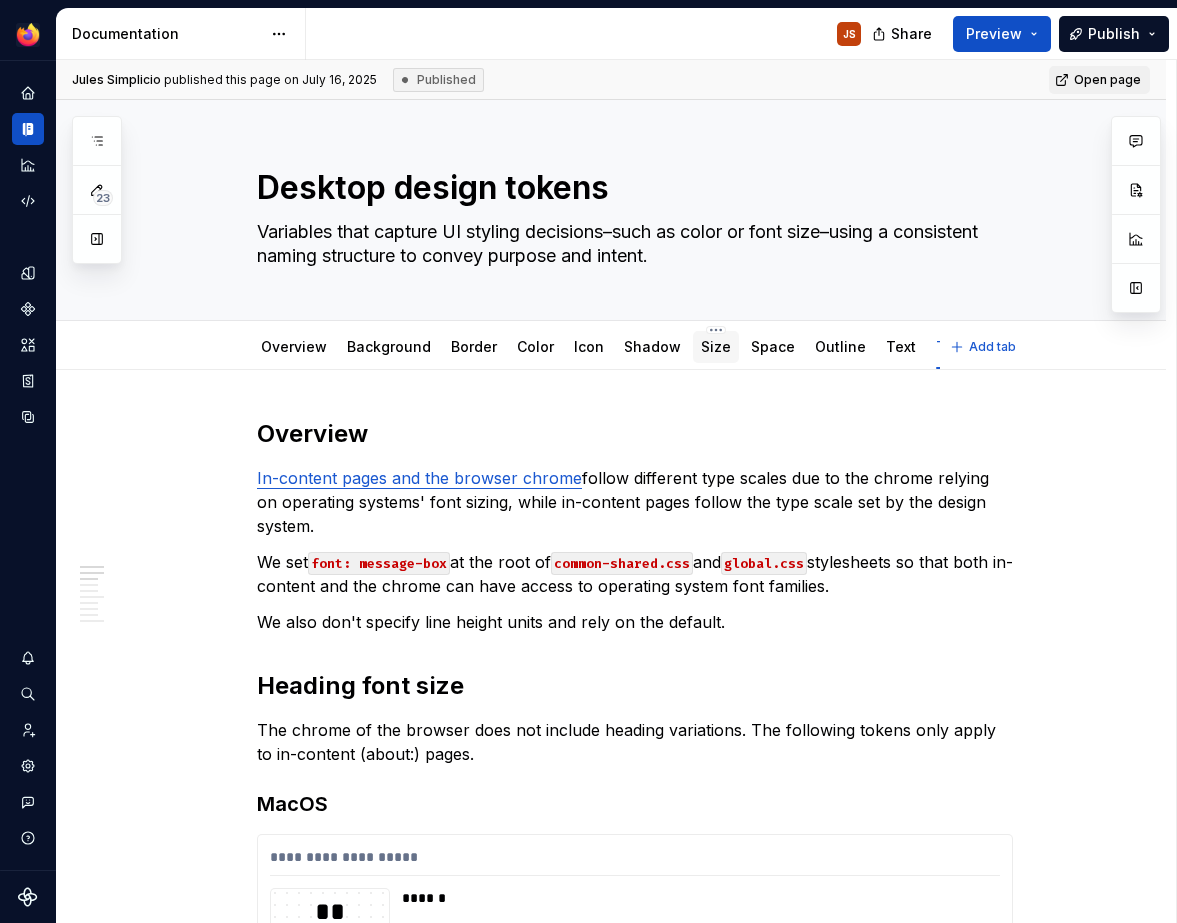 click on "Size" at bounding box center (716, 347) 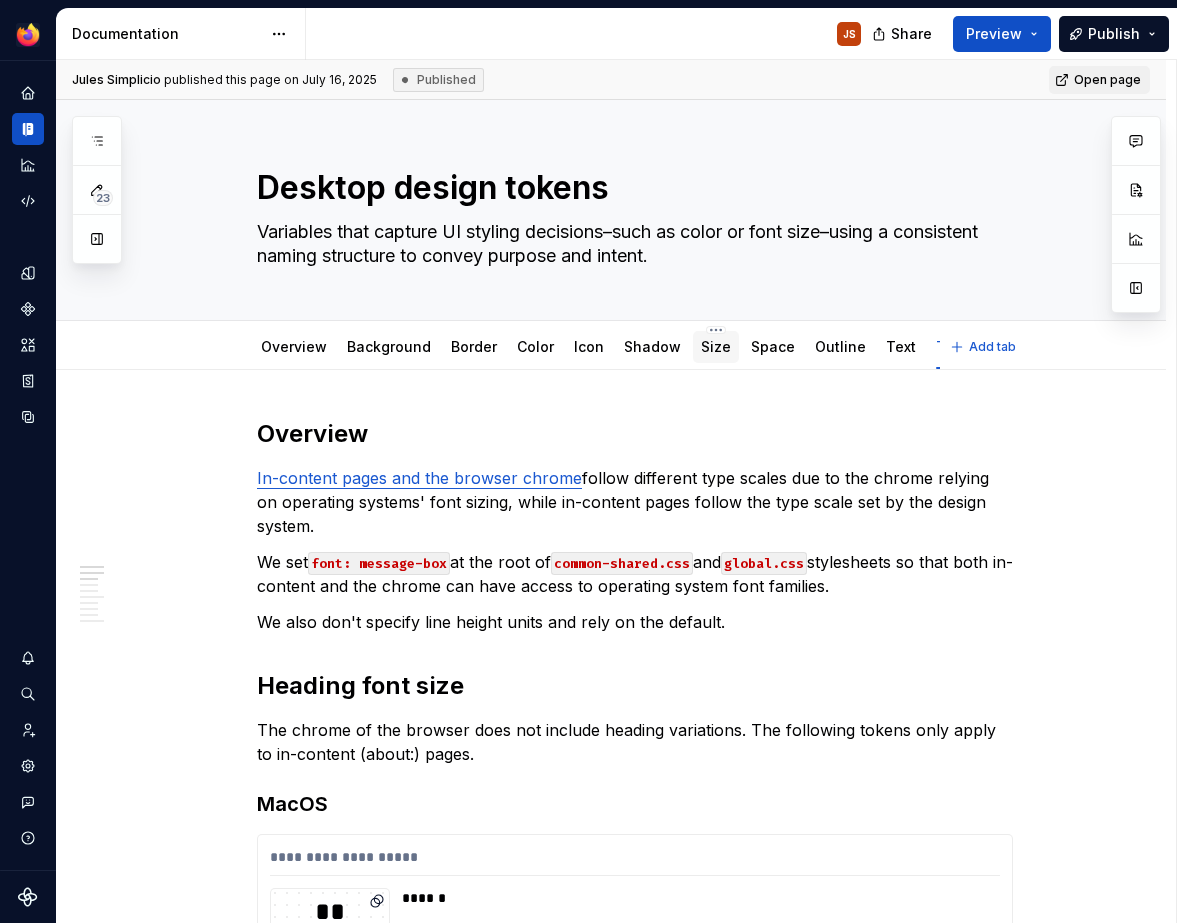 click on "Size" at bounding box center (716, 347) 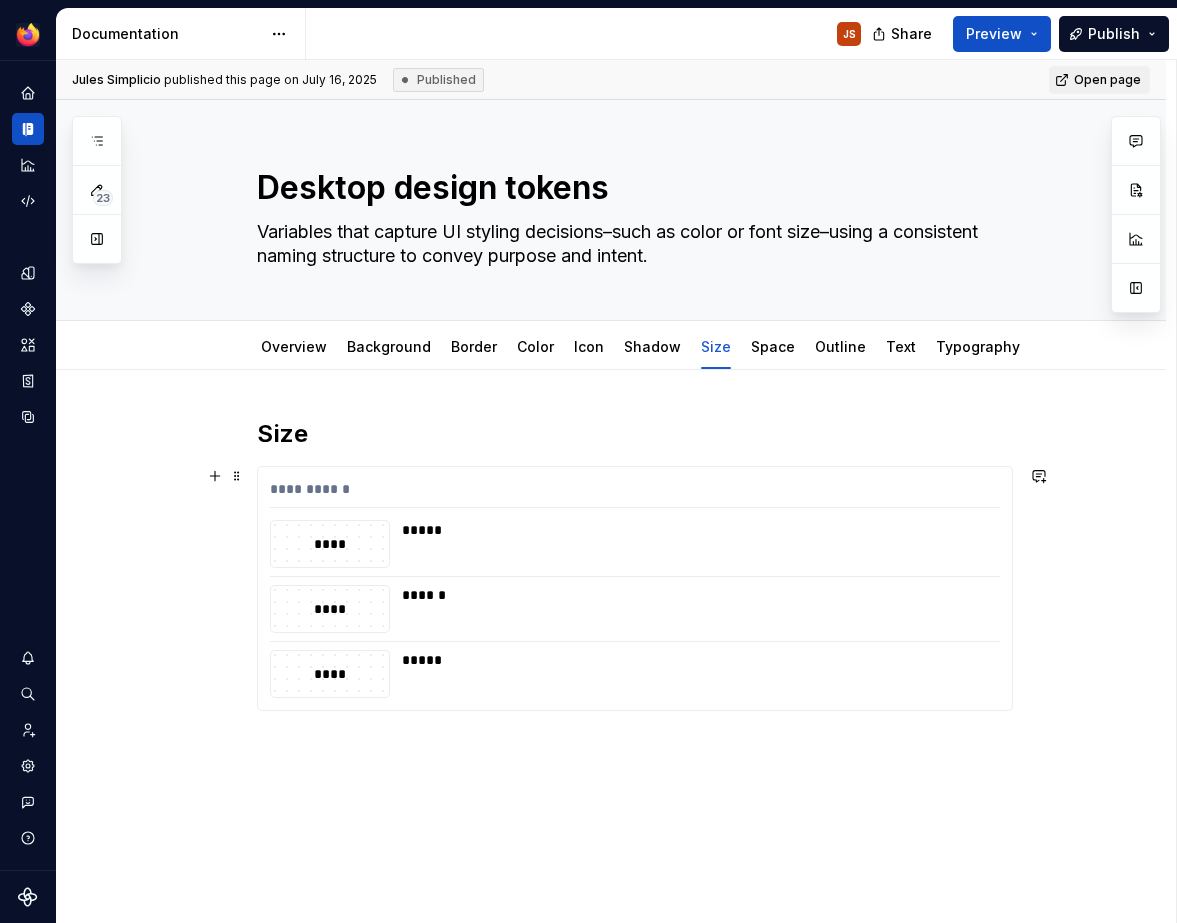 scroll, scrollTop: 89, scrollLeft: 0, axis: vertical 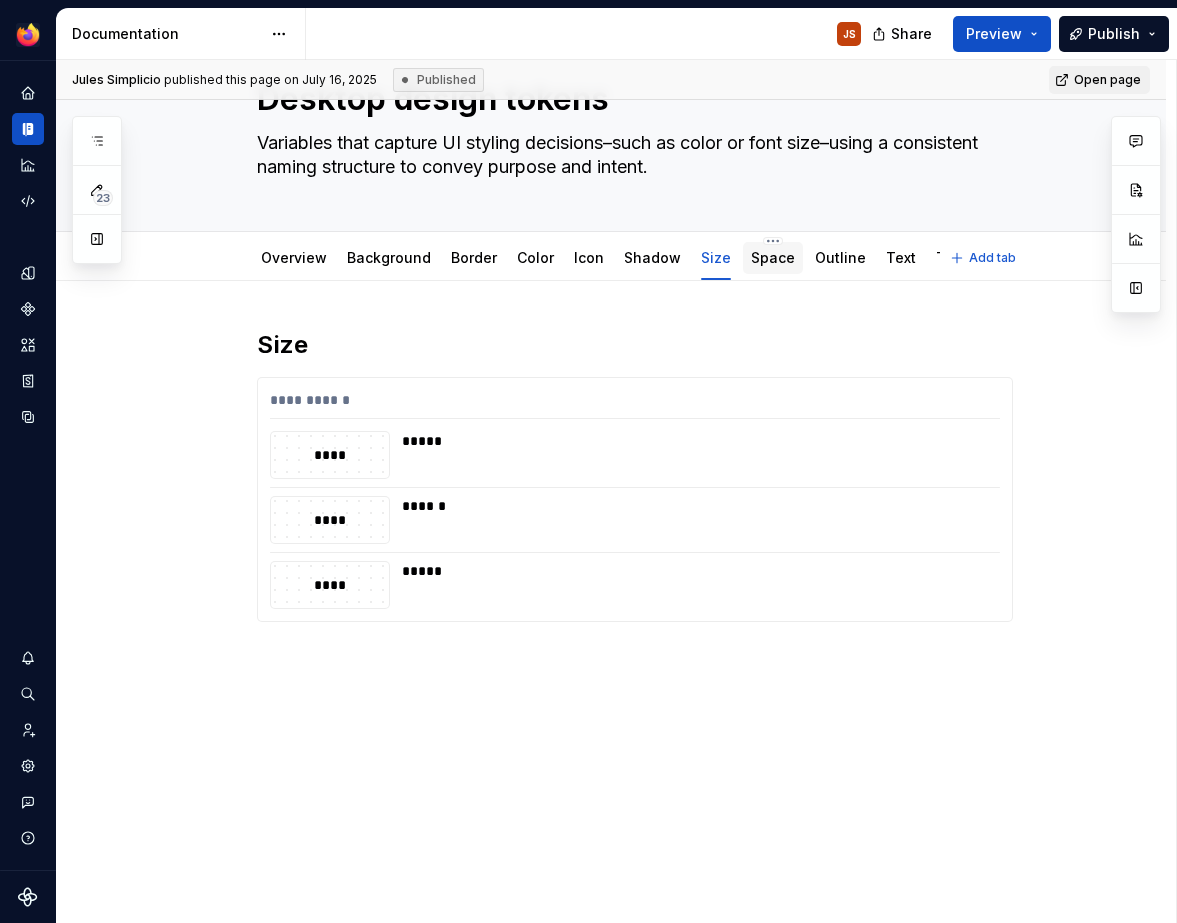 click on "Space" at bounding box center [773, 258] 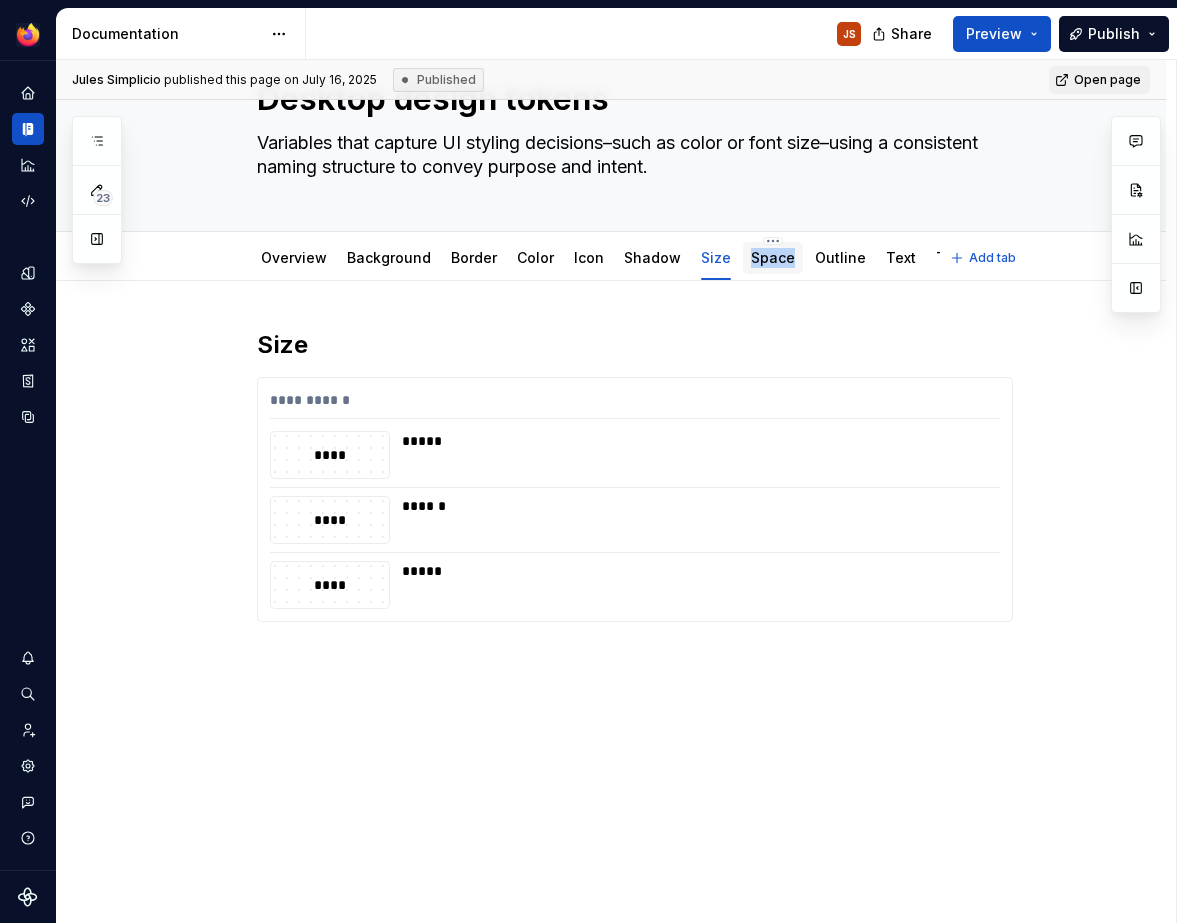 click on "Space" at bounding box center [773, 258] 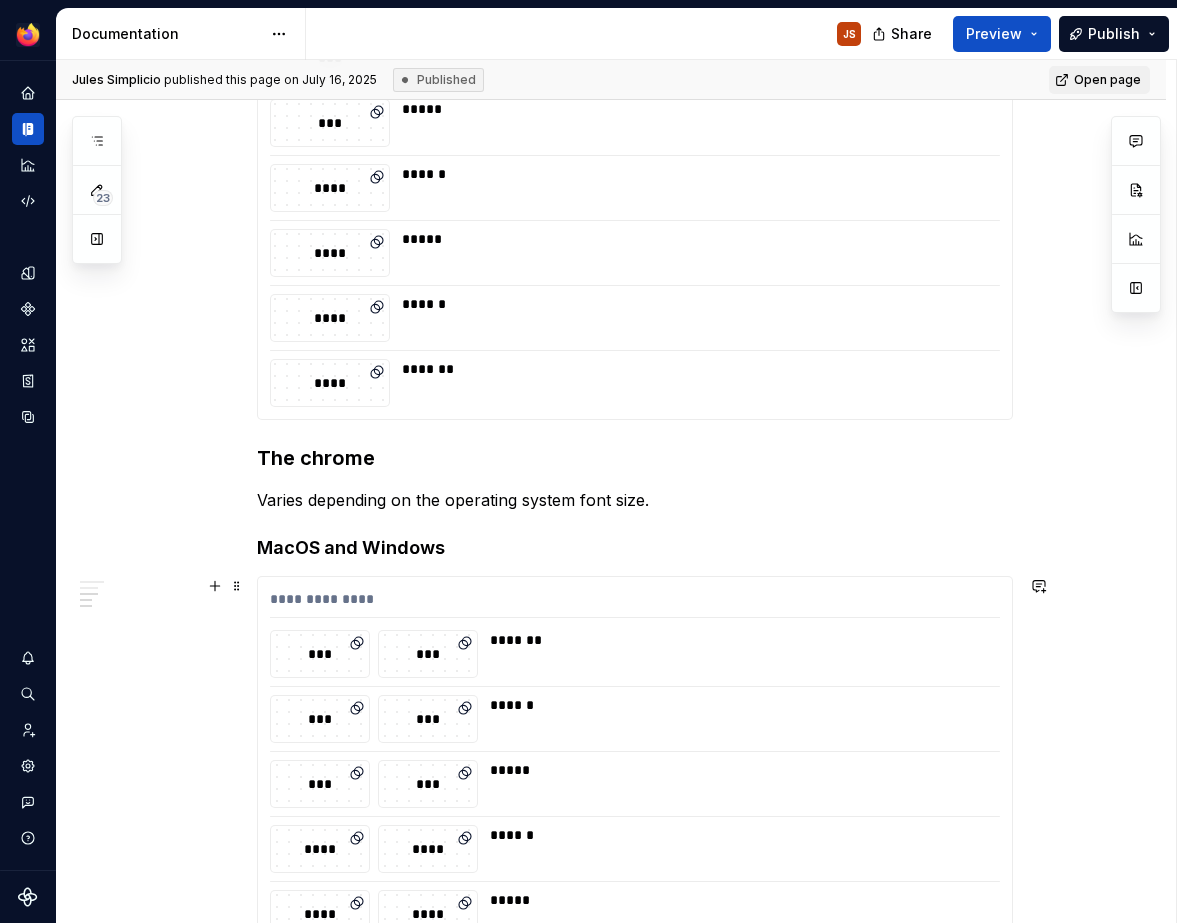 scroll, scrollTop: 0, scrollLeft: 0, axis: both 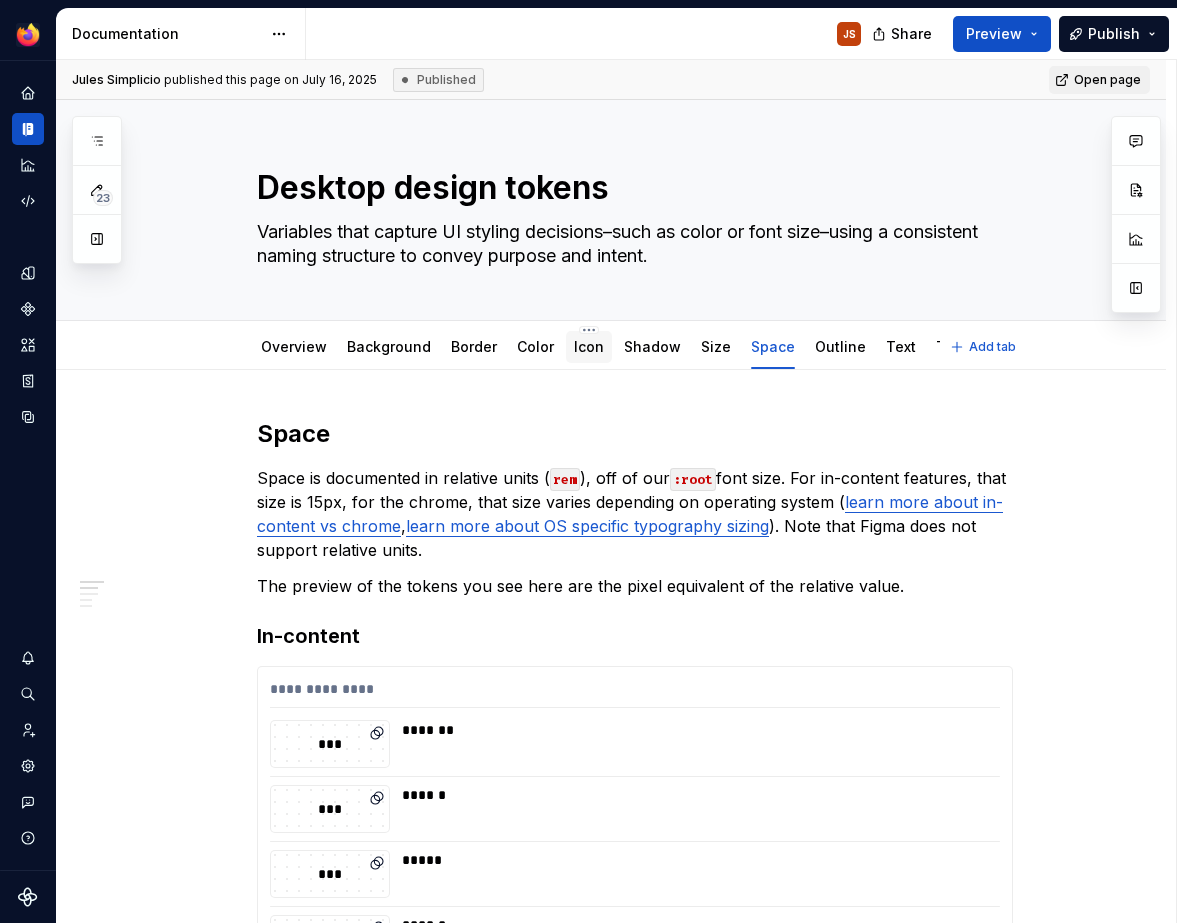click on "Icon" at bounding box center [589, 346] 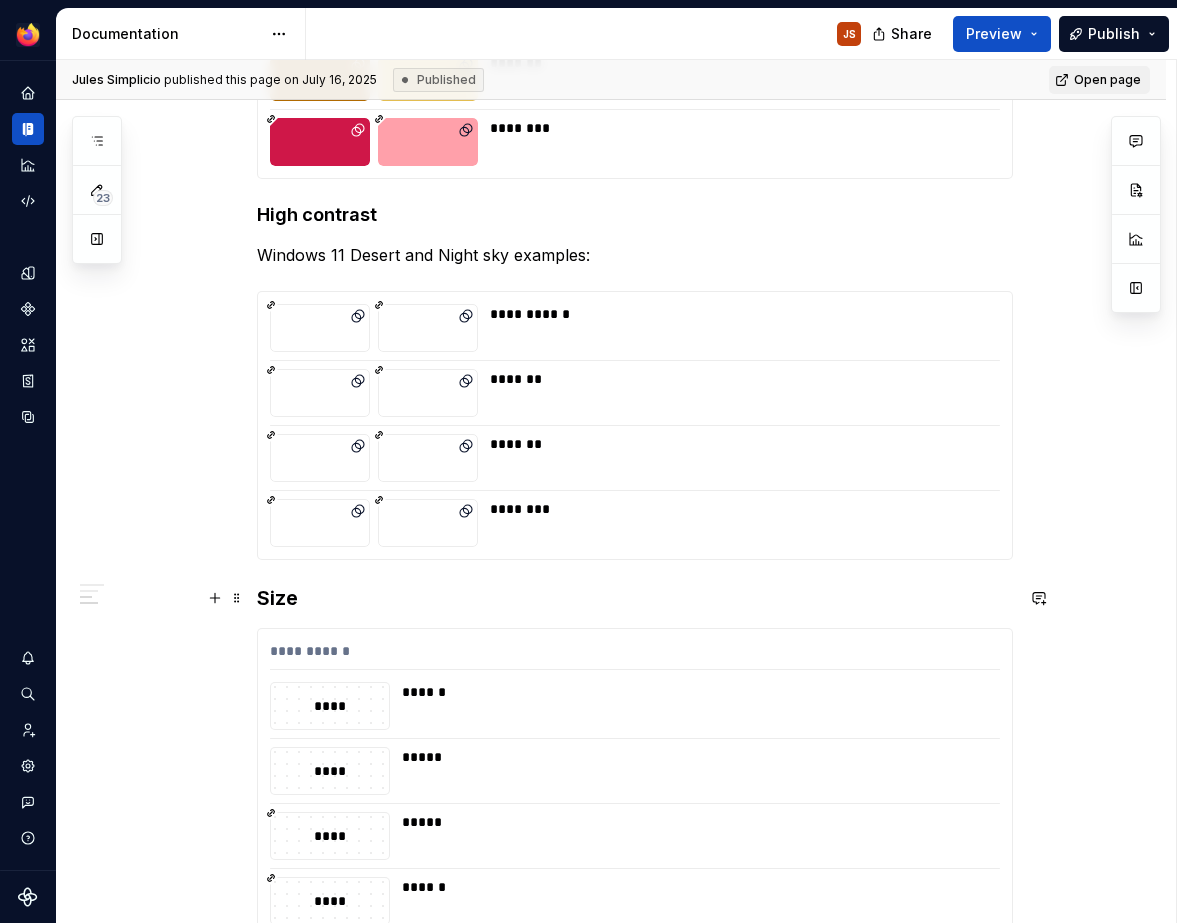 scroll, scrollTop: 1052, scrollLeft: 0, axis: vertical 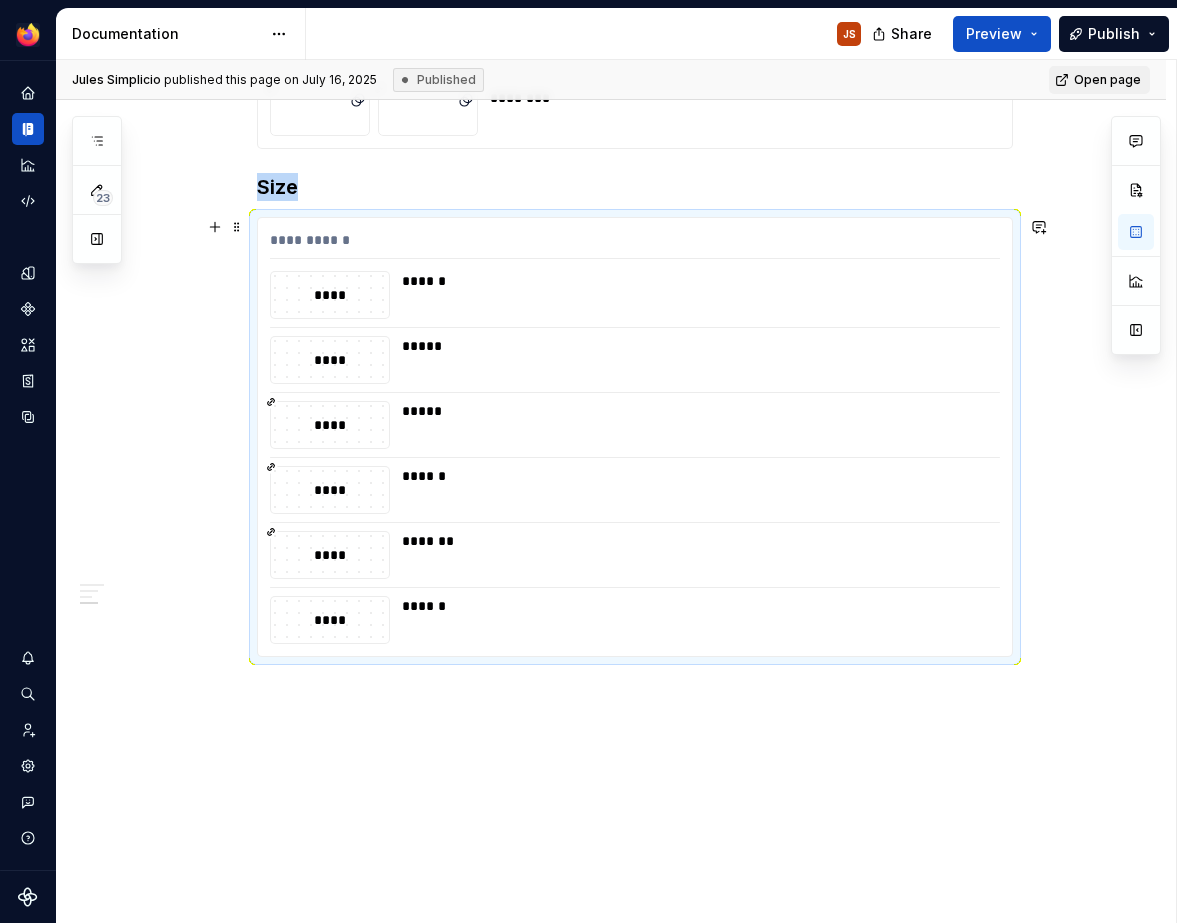 click on "*****" at bounding box center (695, 425) 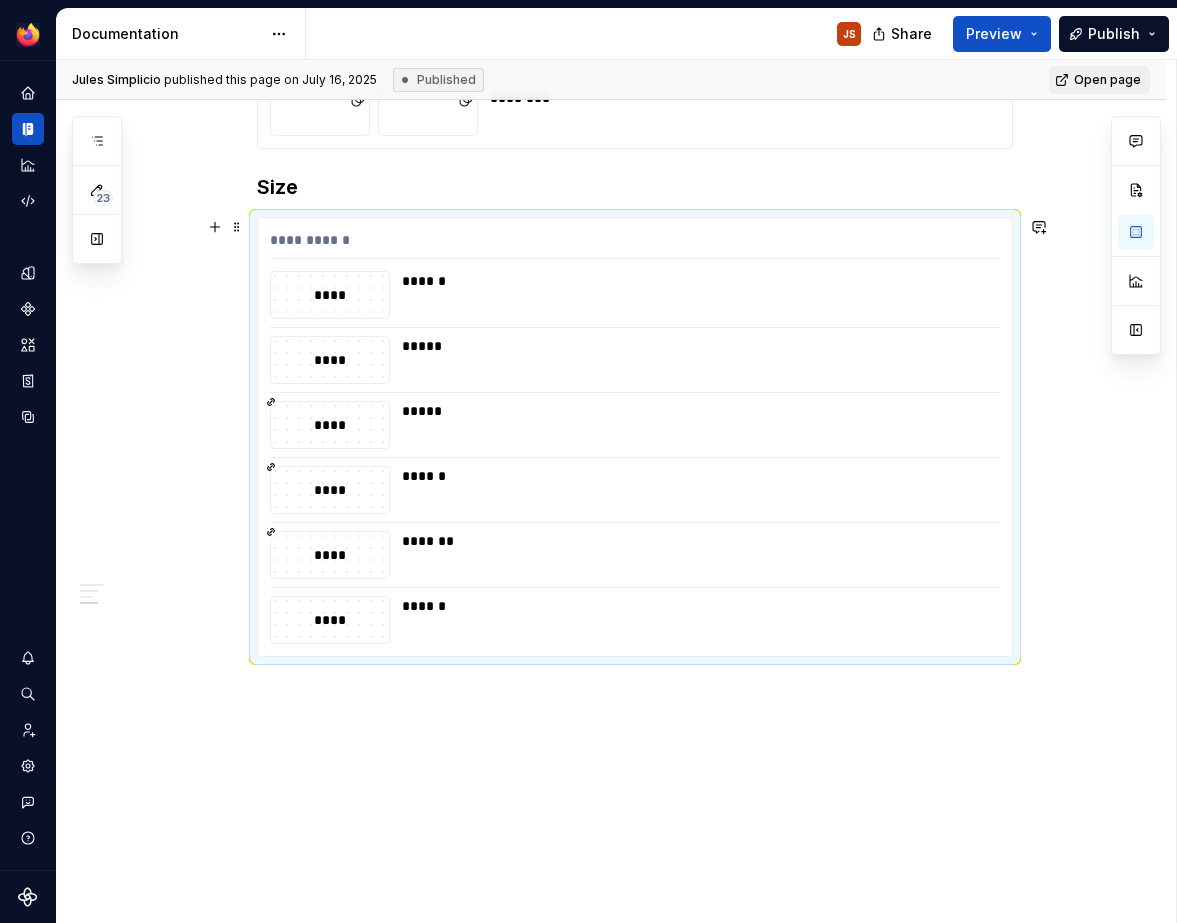 click on "**********" at bounding box center [635, 244] 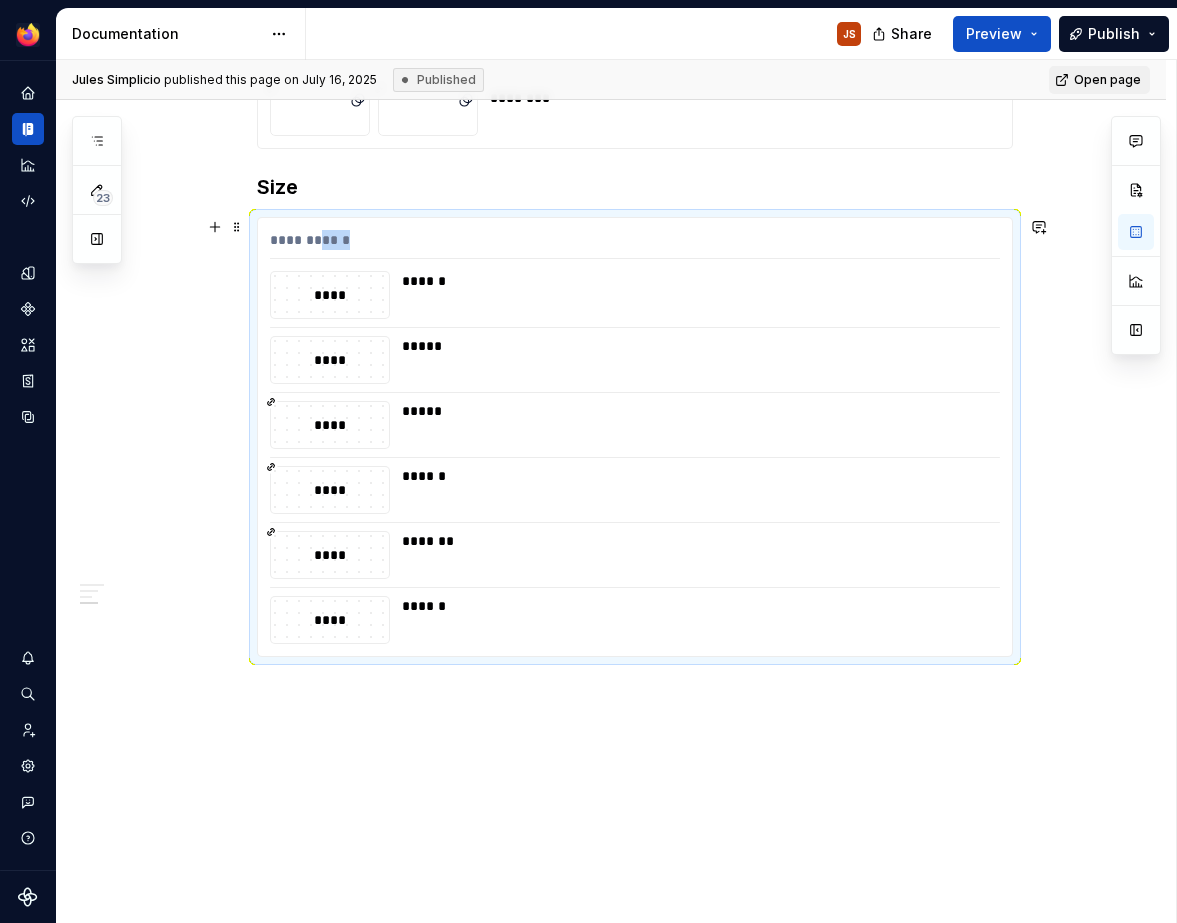 click on "**********" at bounding box center [635, 244] 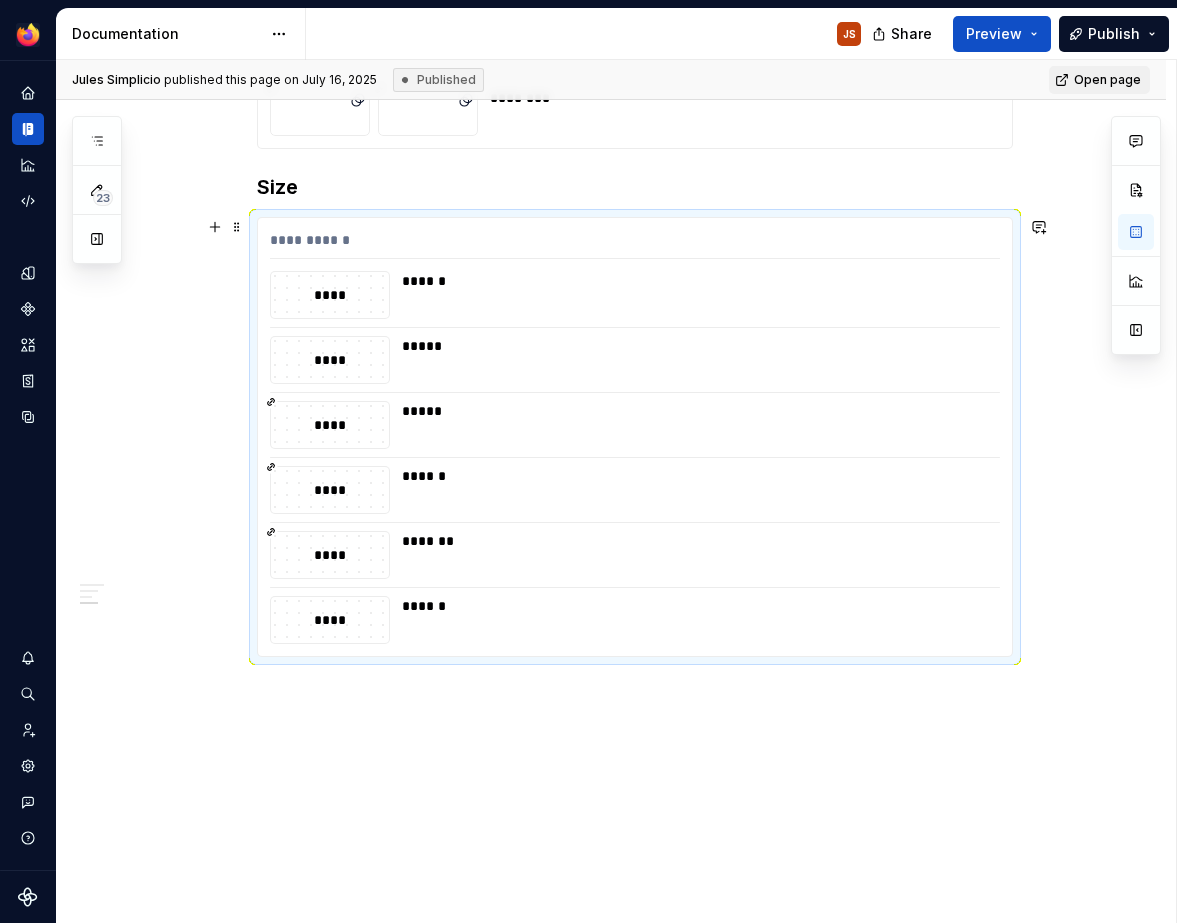 drag, startPoint x: 263, startPoint y: 286, endPoint x: 295, endPoint y: 357, distance: 77.87811 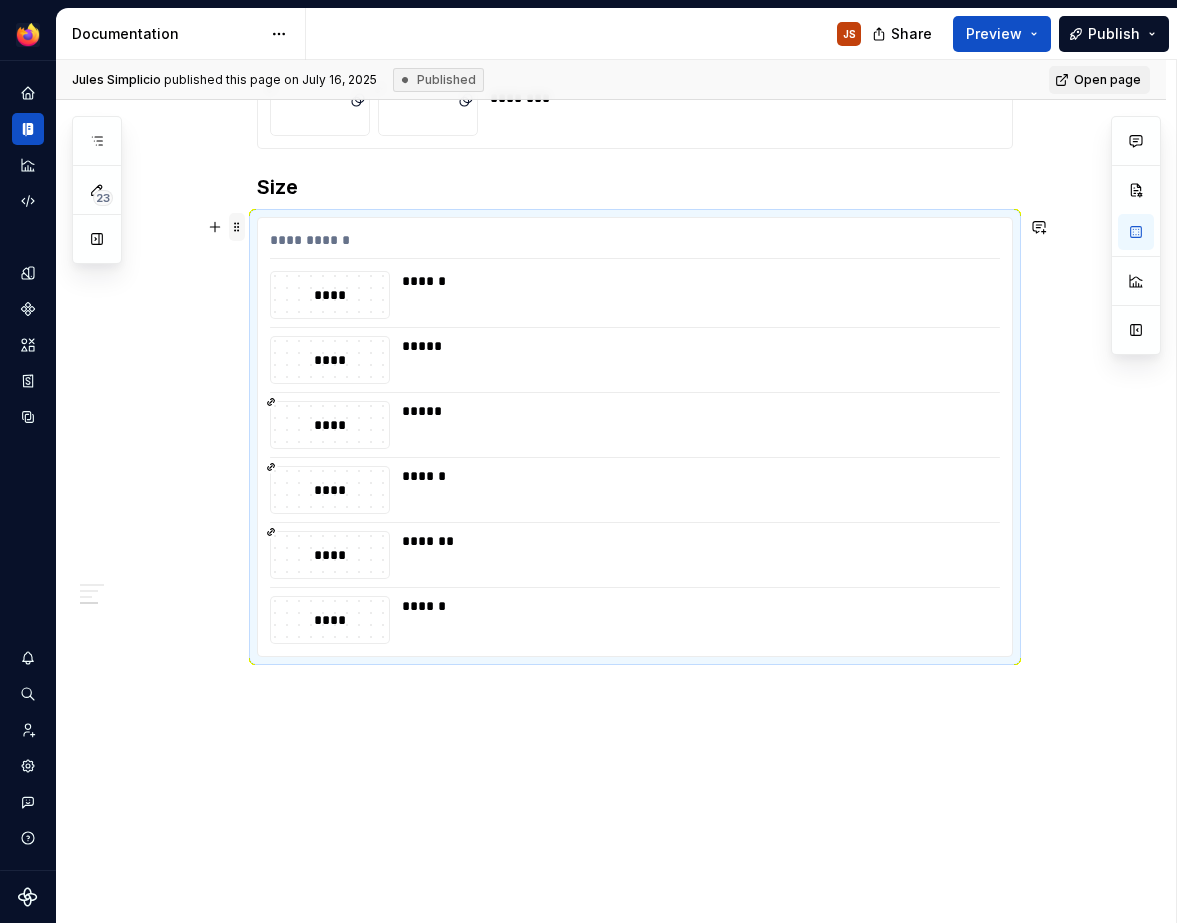 click at bounding box center (237, 227) 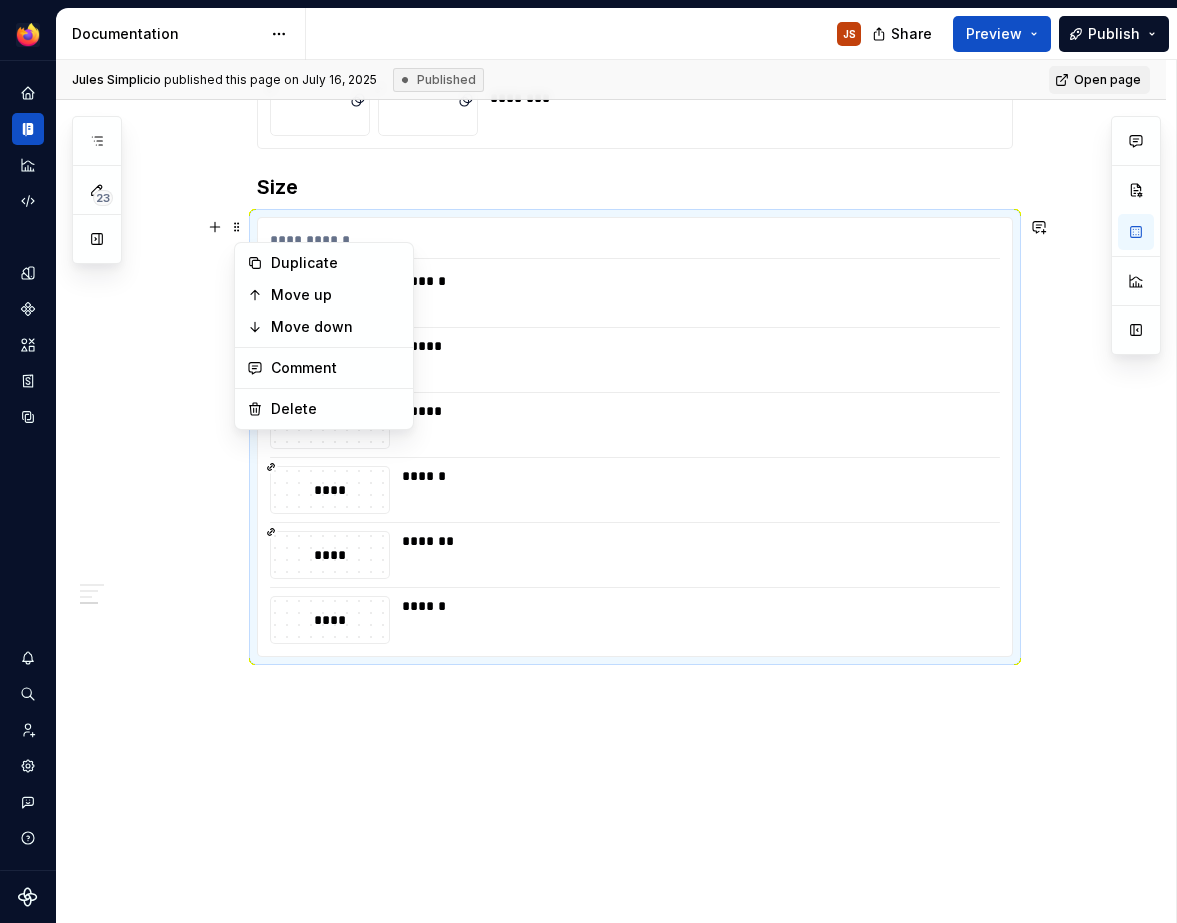 click on "**********" at bounding box center (635, 437) 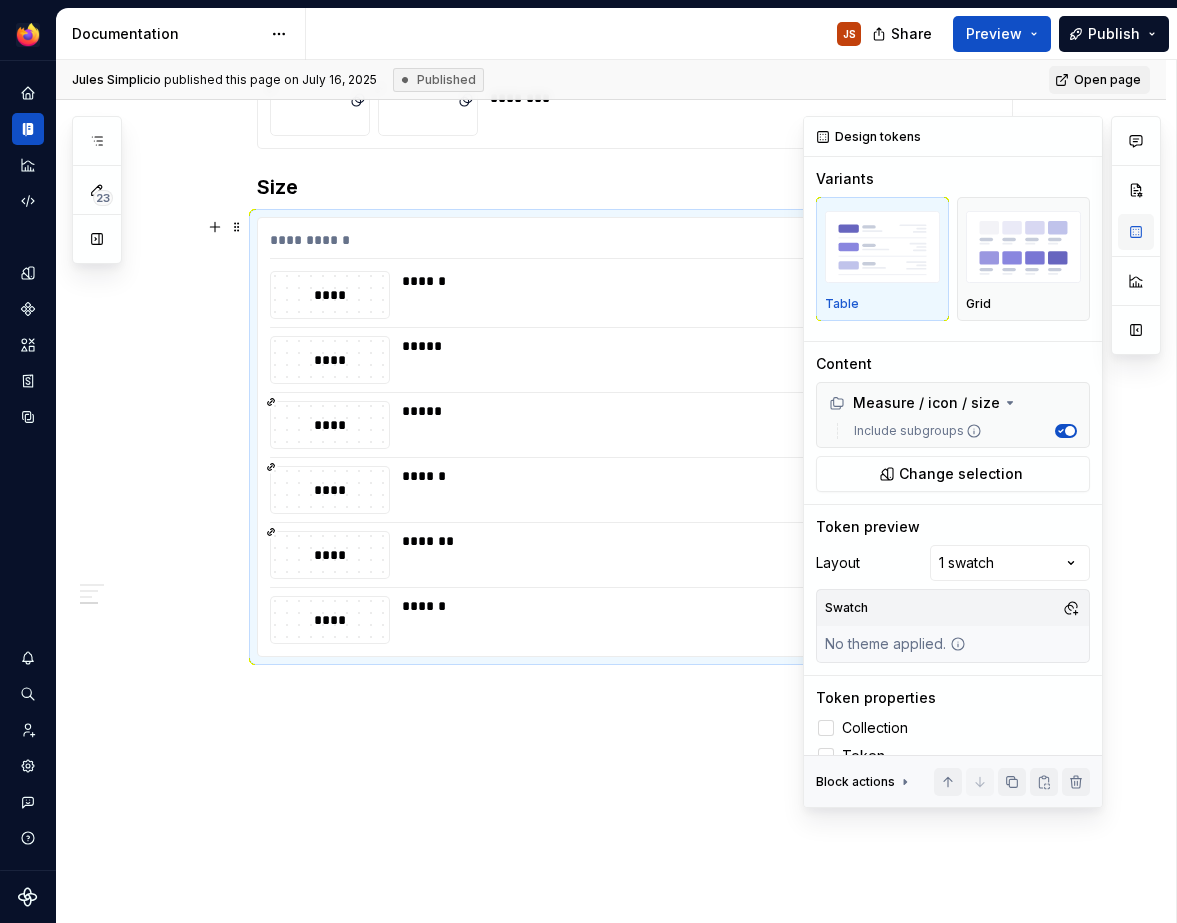 click at bounding box center [1136, 232] 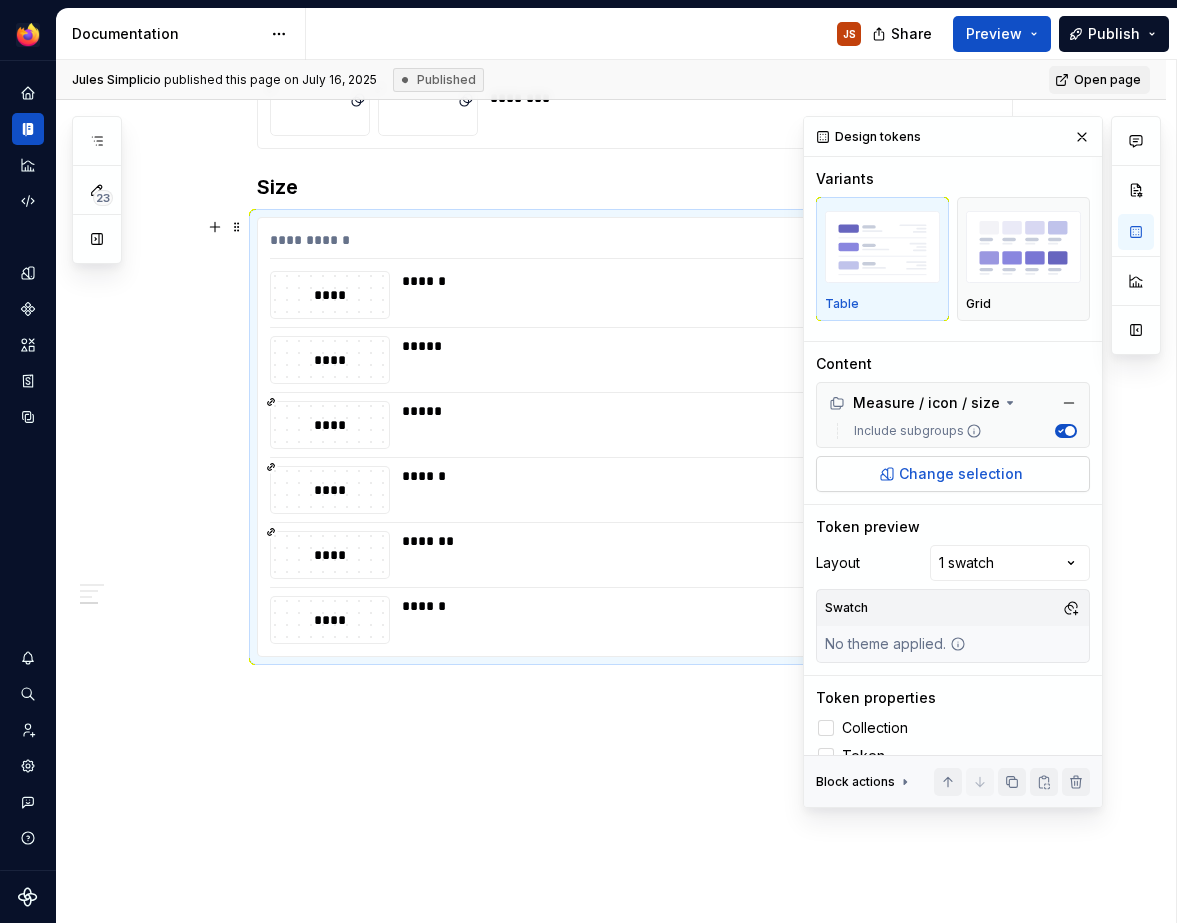 click on "Change selection" at bounding box center (961, 474) 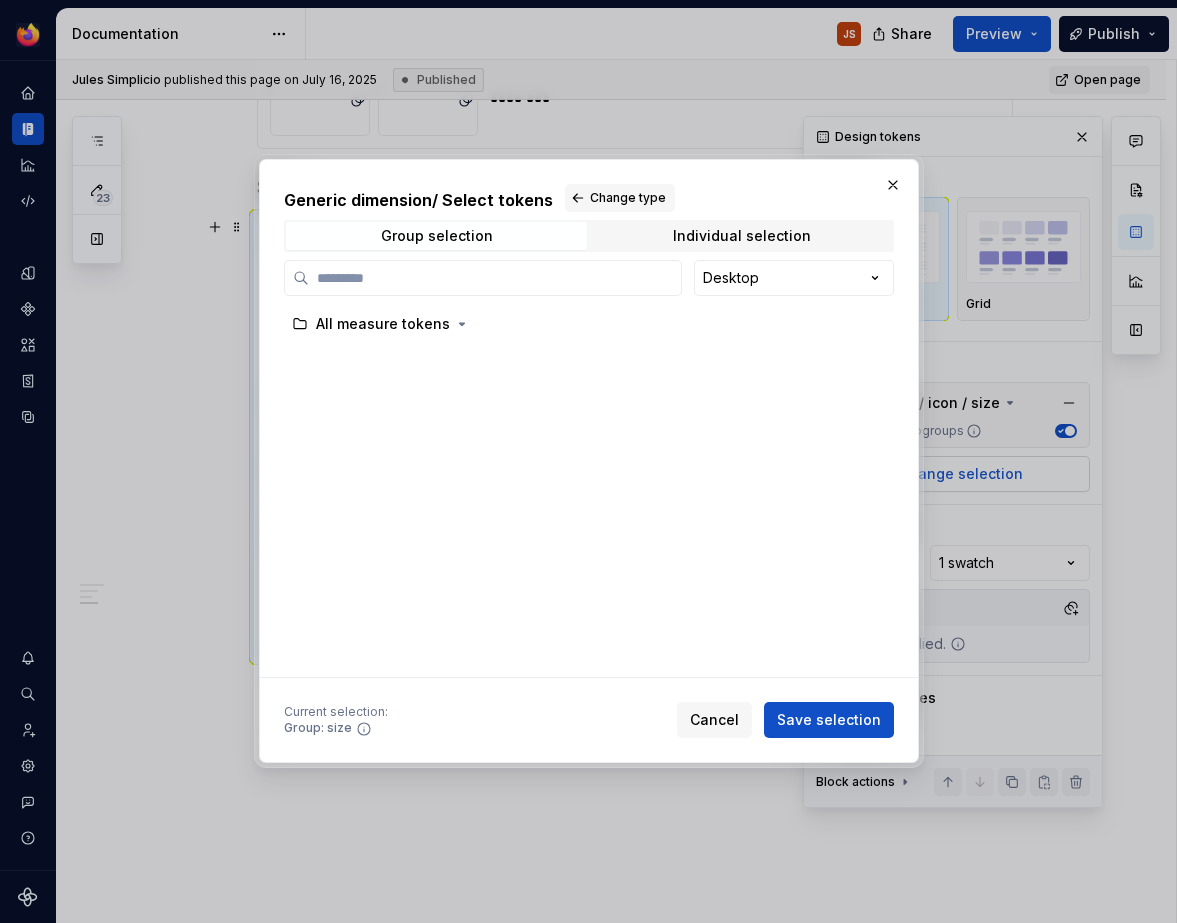 scroll, scrollTop: 1052, scrollLeft: 0, axis: vertical 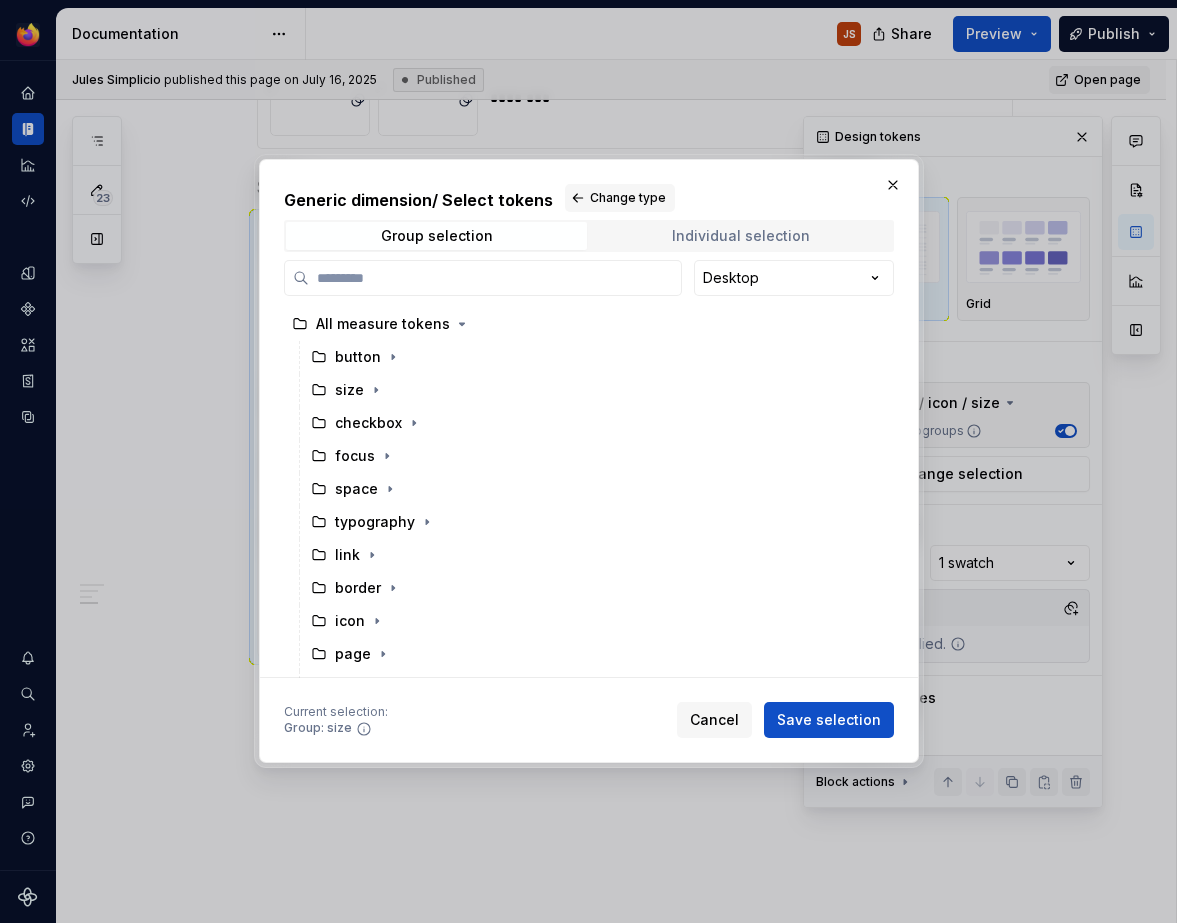 click on "Individual selection" at bounding box center (741, 236) 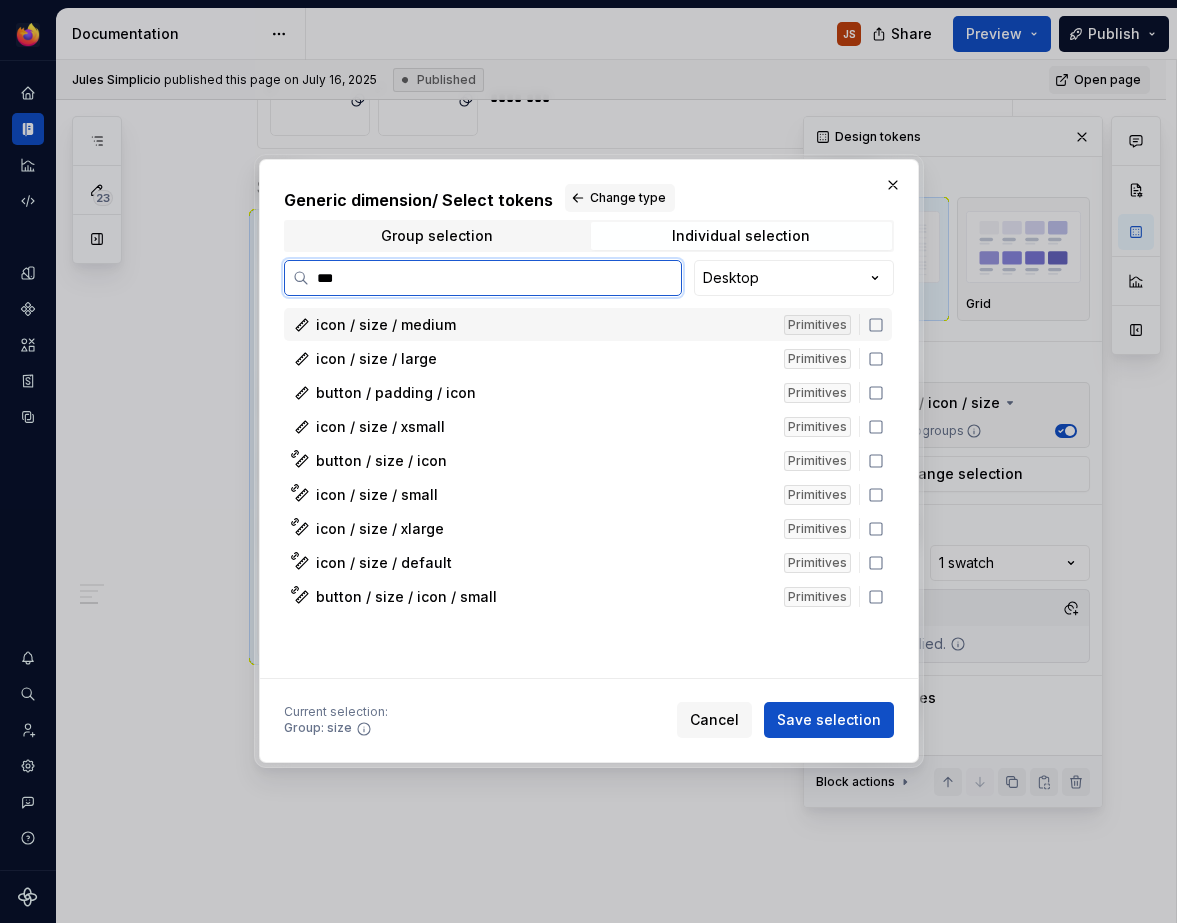 type on "****" 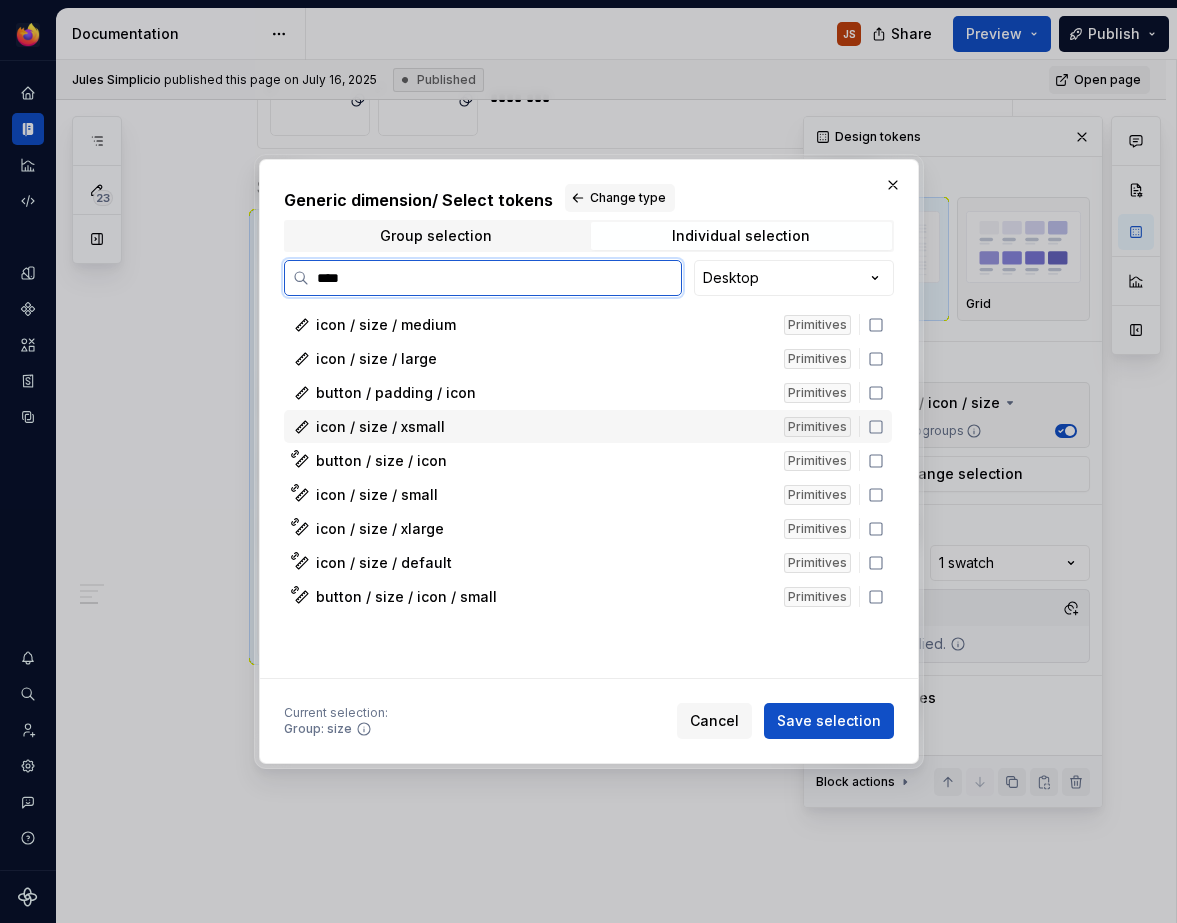 click on "icon / size / xsmall Primitives" at bounding box center (588, 426) 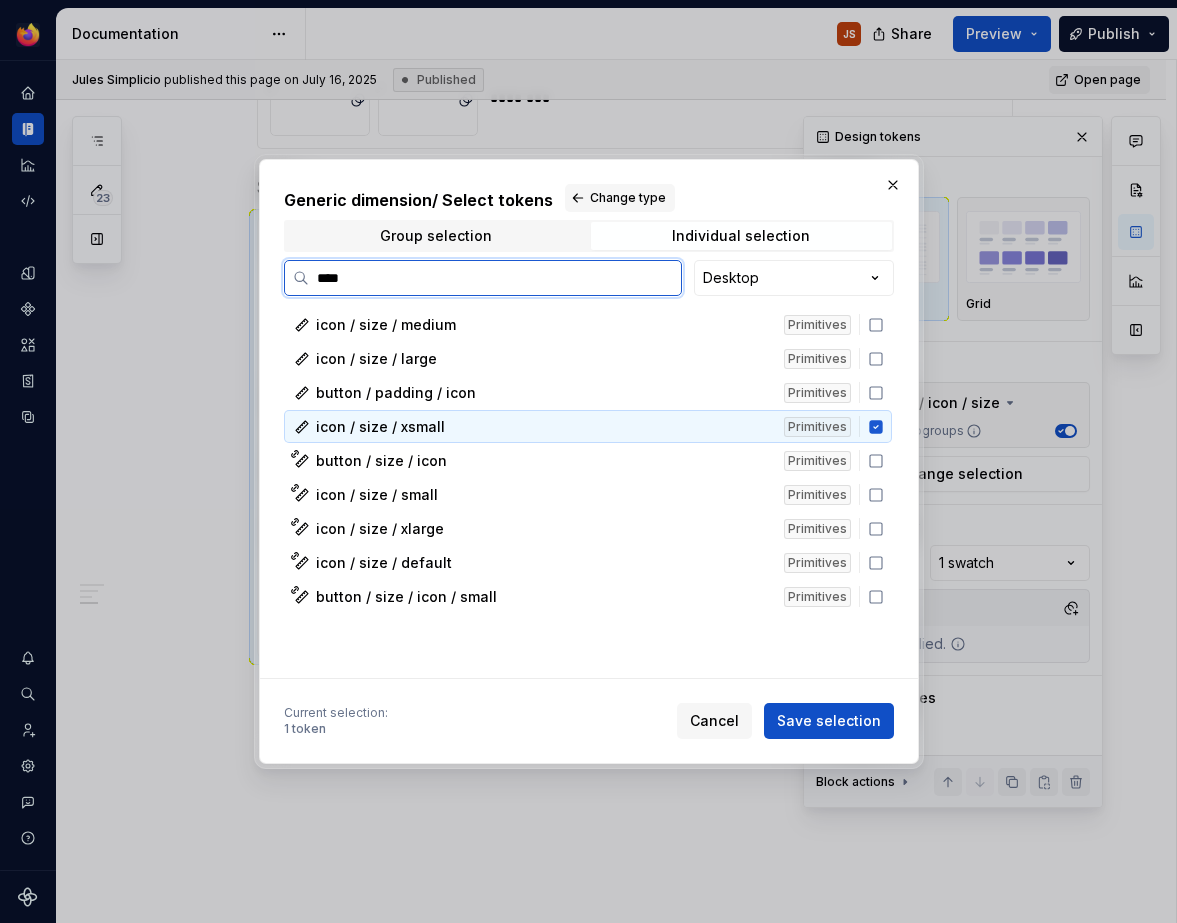 click on "icon / size / xsmall Primitives" at bounding box center [588, 426] 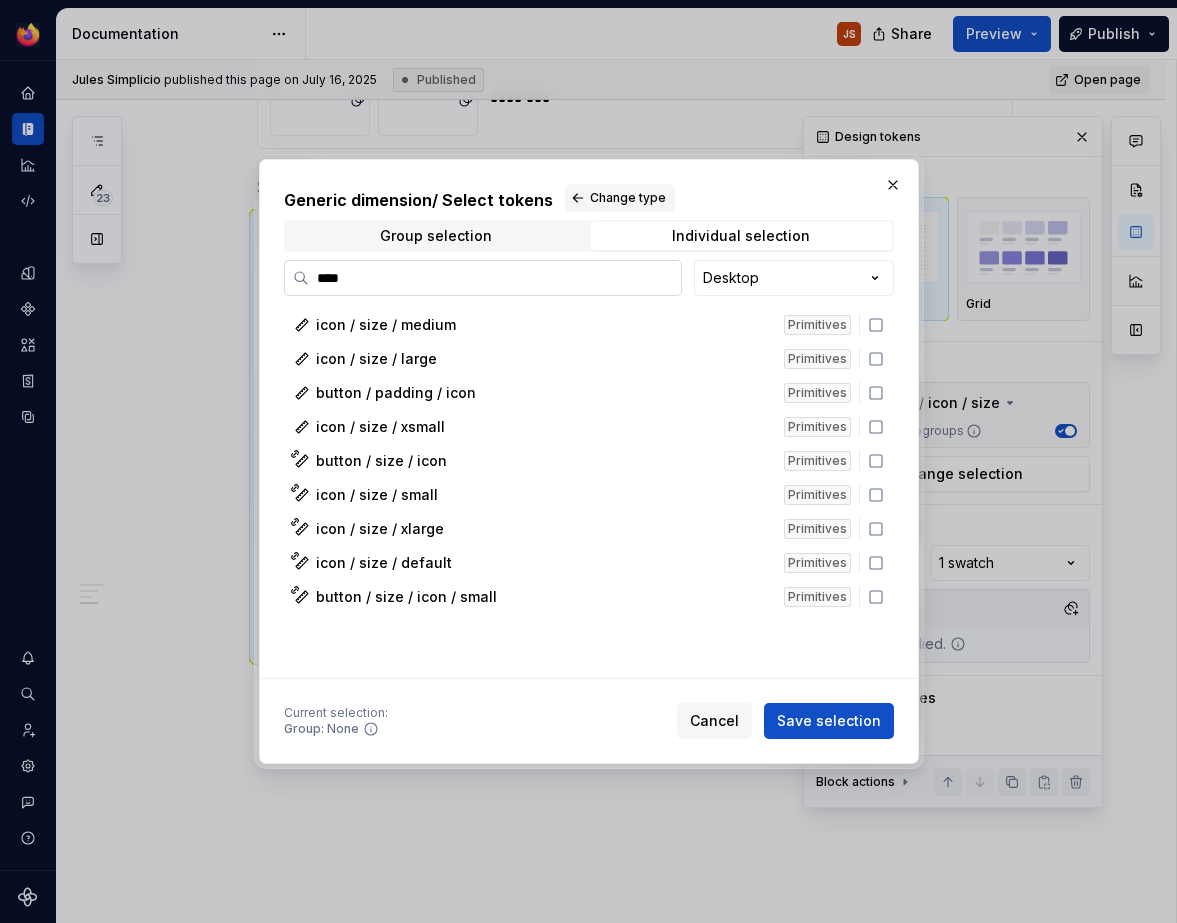click on "****" at bounding box center [495, 278] 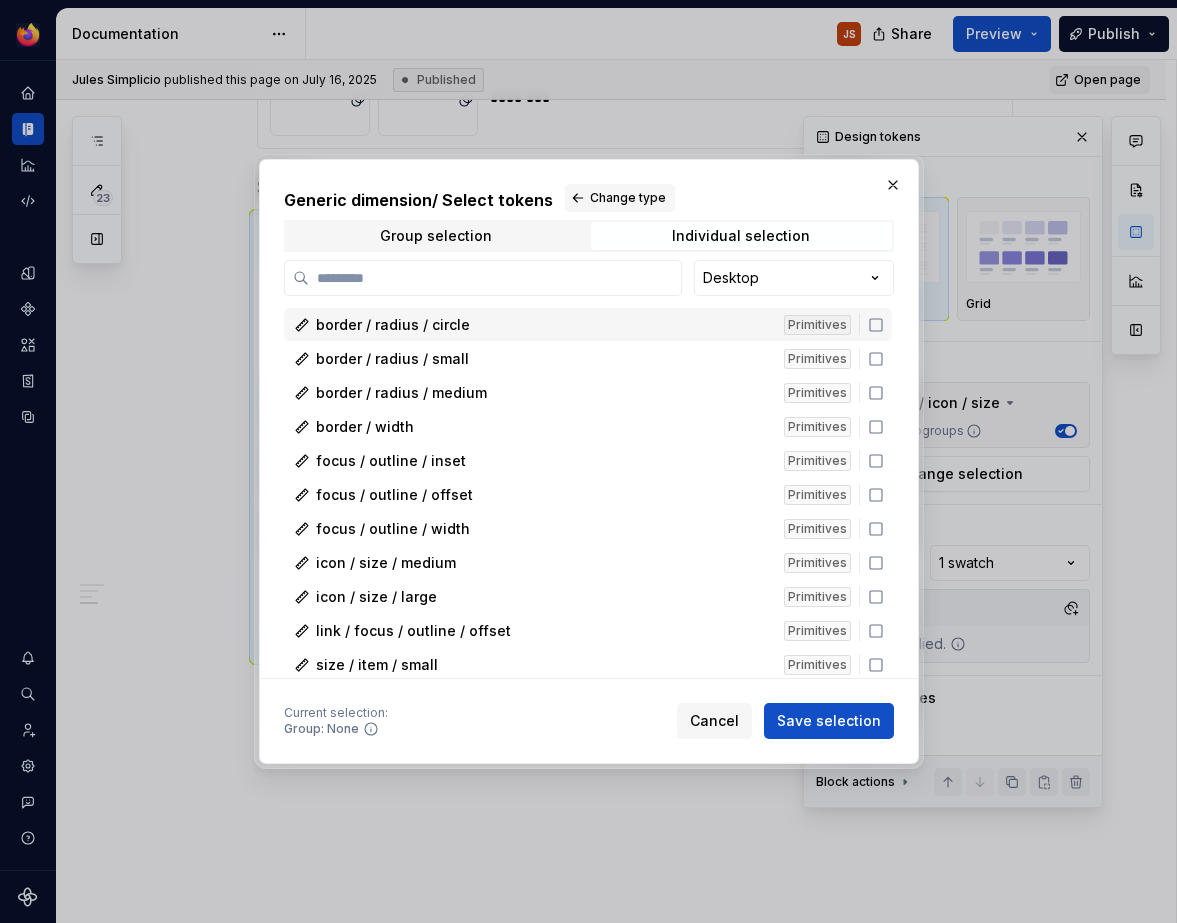 click on "Group selection Individual selection" at bounding box center [589, 236] 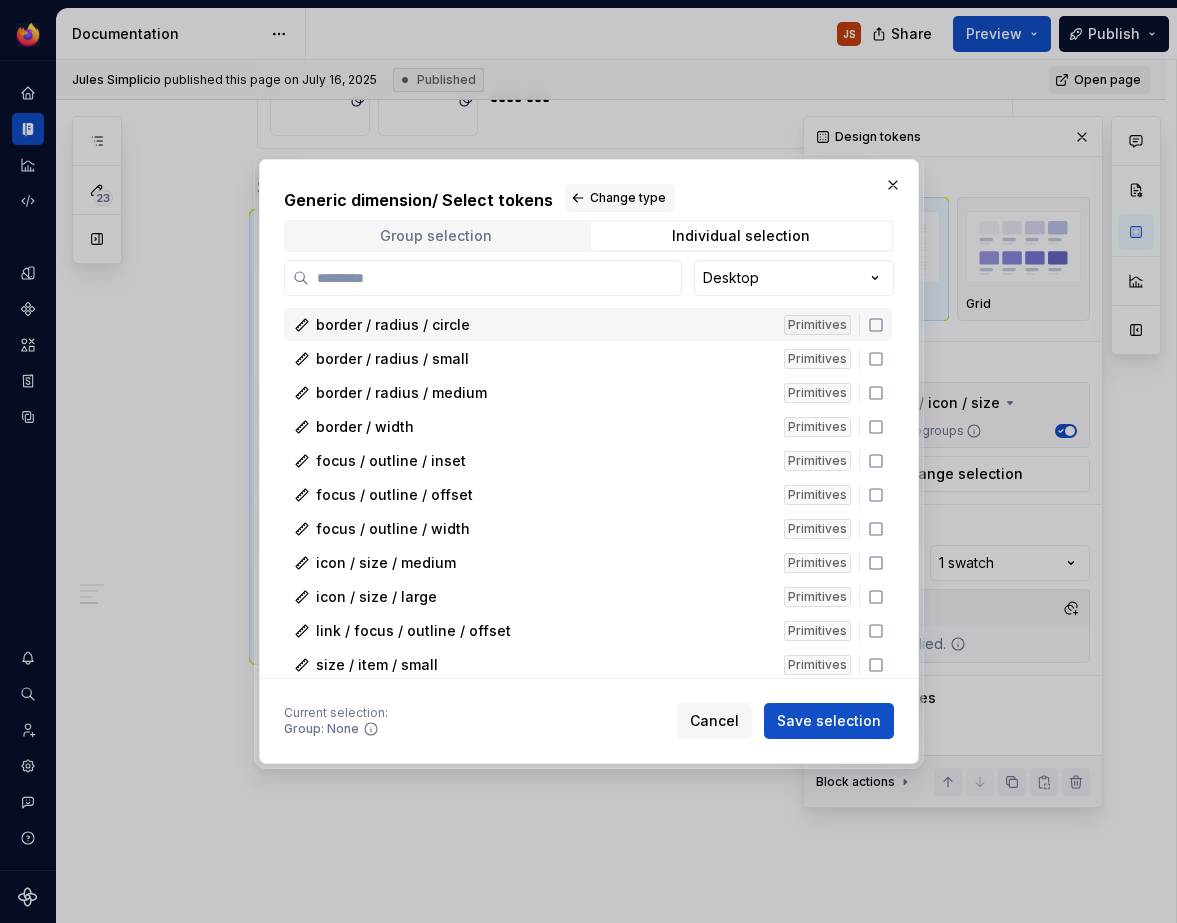 click on "Group selection" at bounding box center [436, 236] 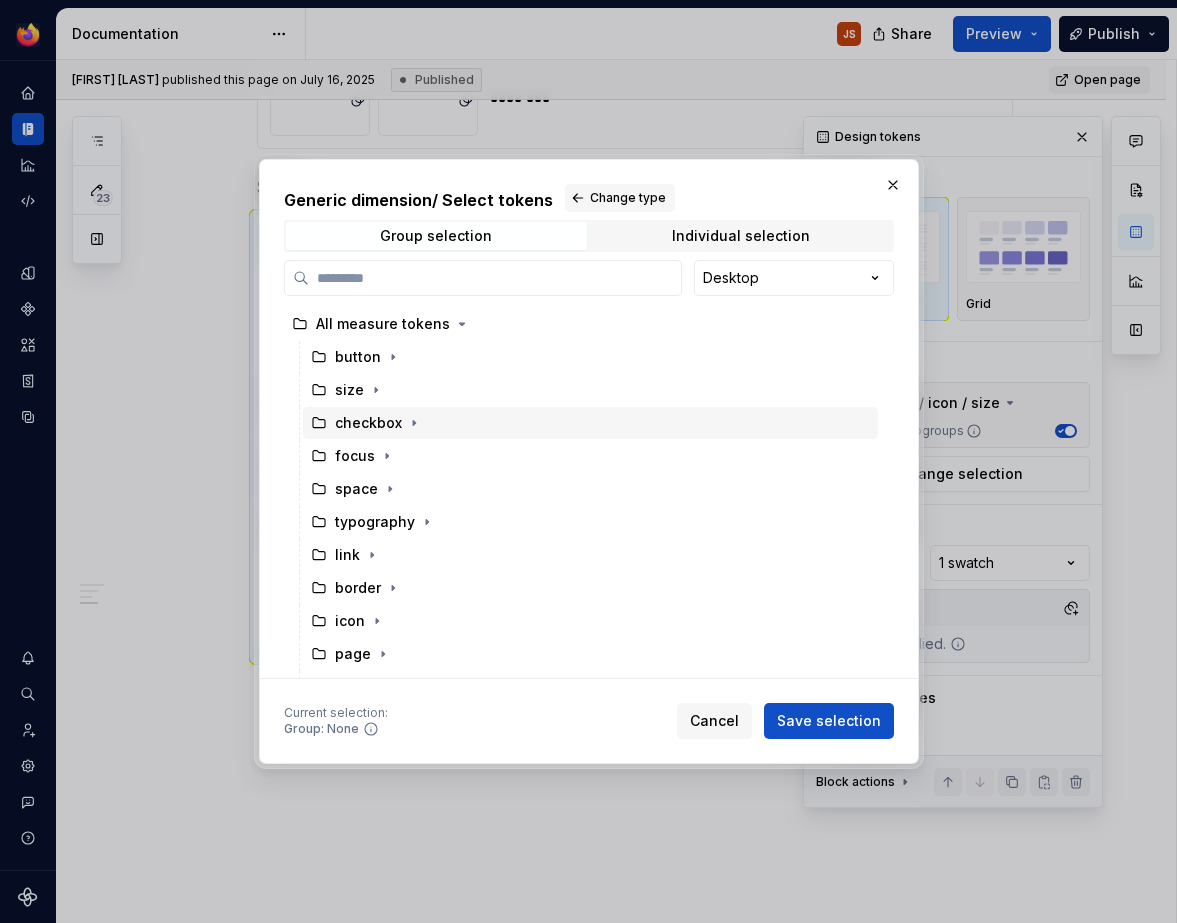 scroll, scrollTop: 60, scrollLeft: 0, axis: vertical 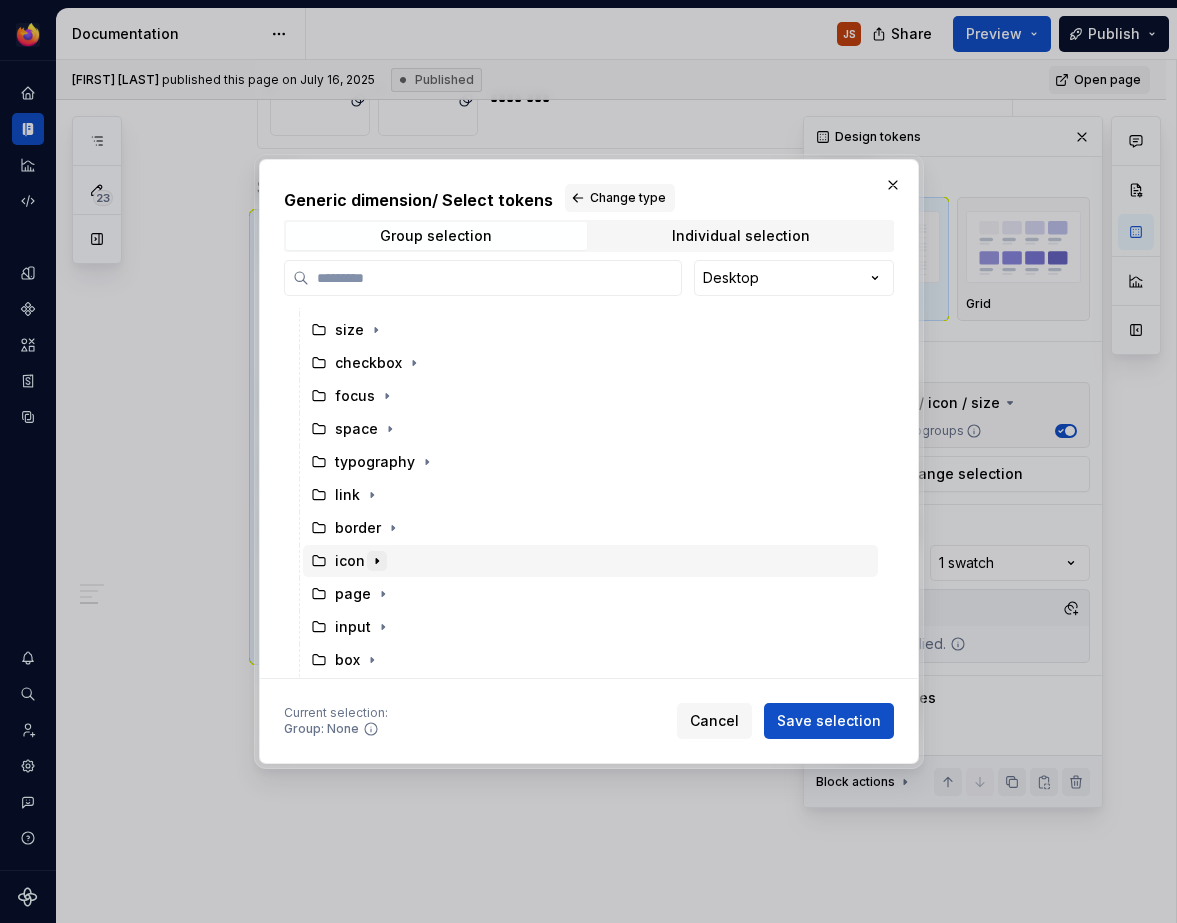 click at bounding box center [377, 561] 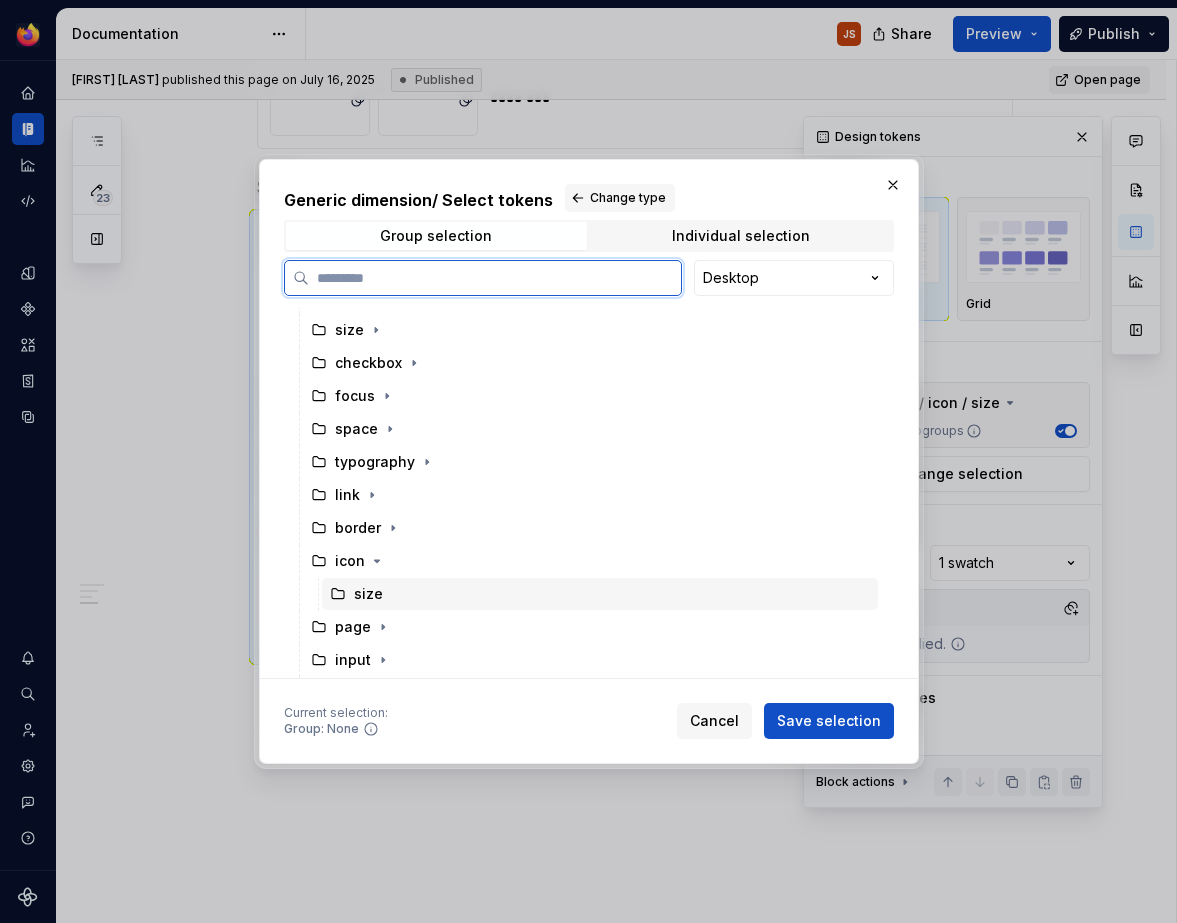 click on "size" at bounding box center (368, 594) 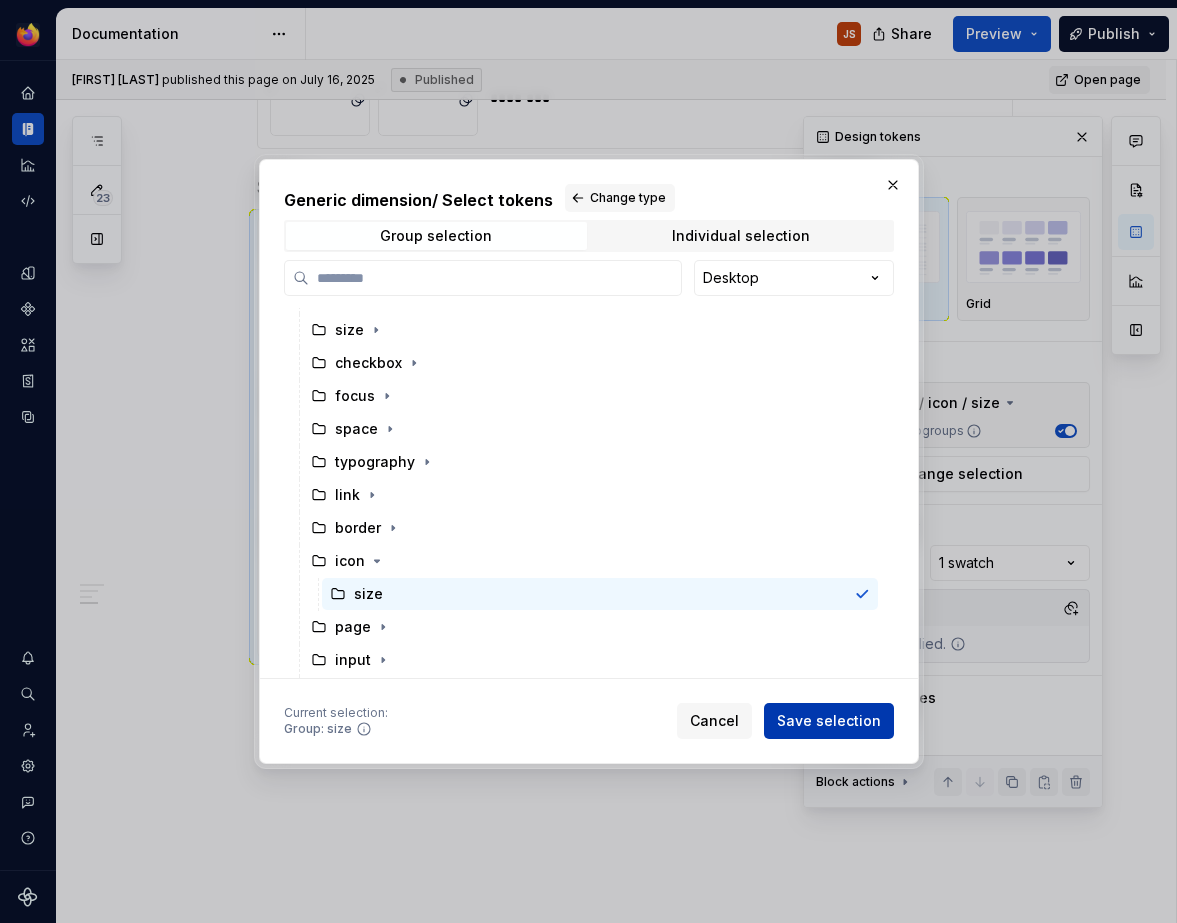click on "Save selection" at bounding box center [829, 721] 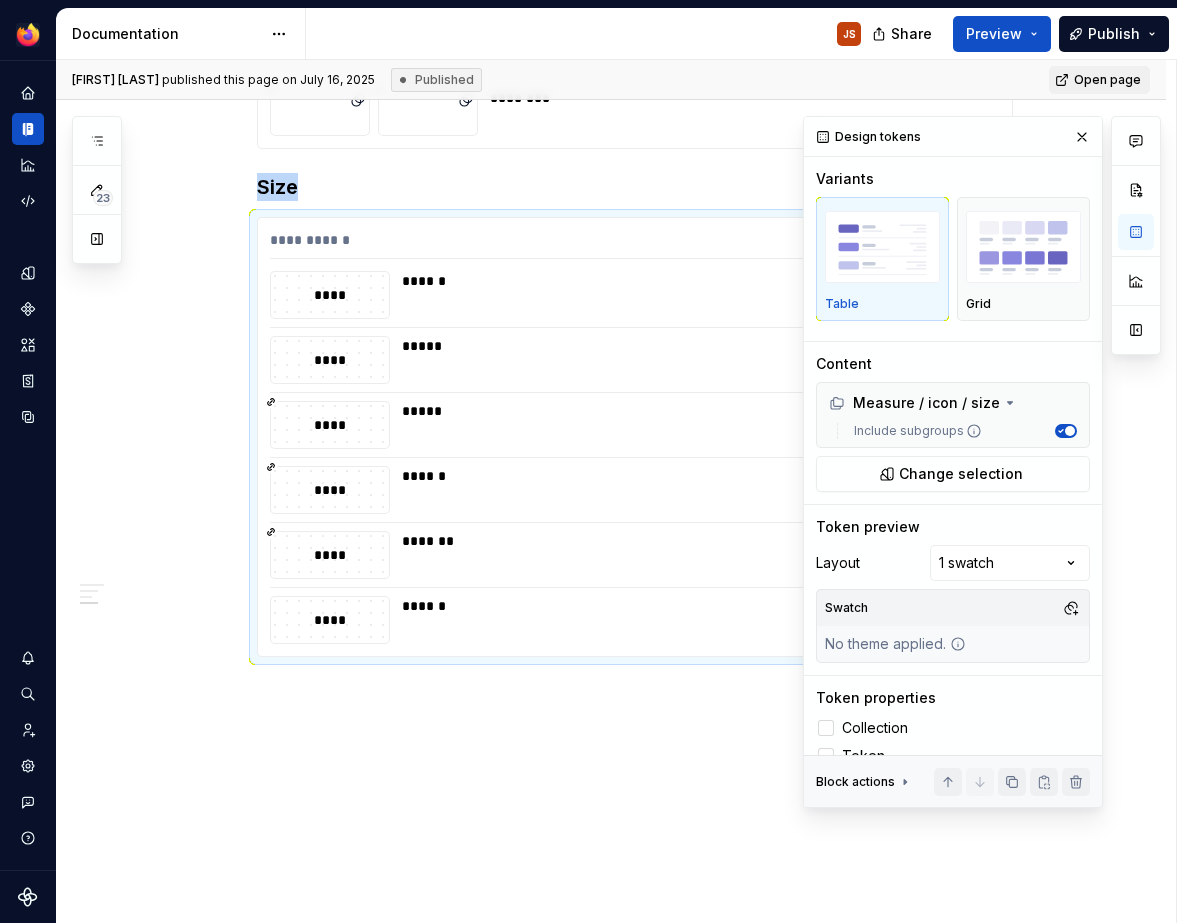 scroll, scrollTop: 1052, scrollLeft: 0, axis: vertical 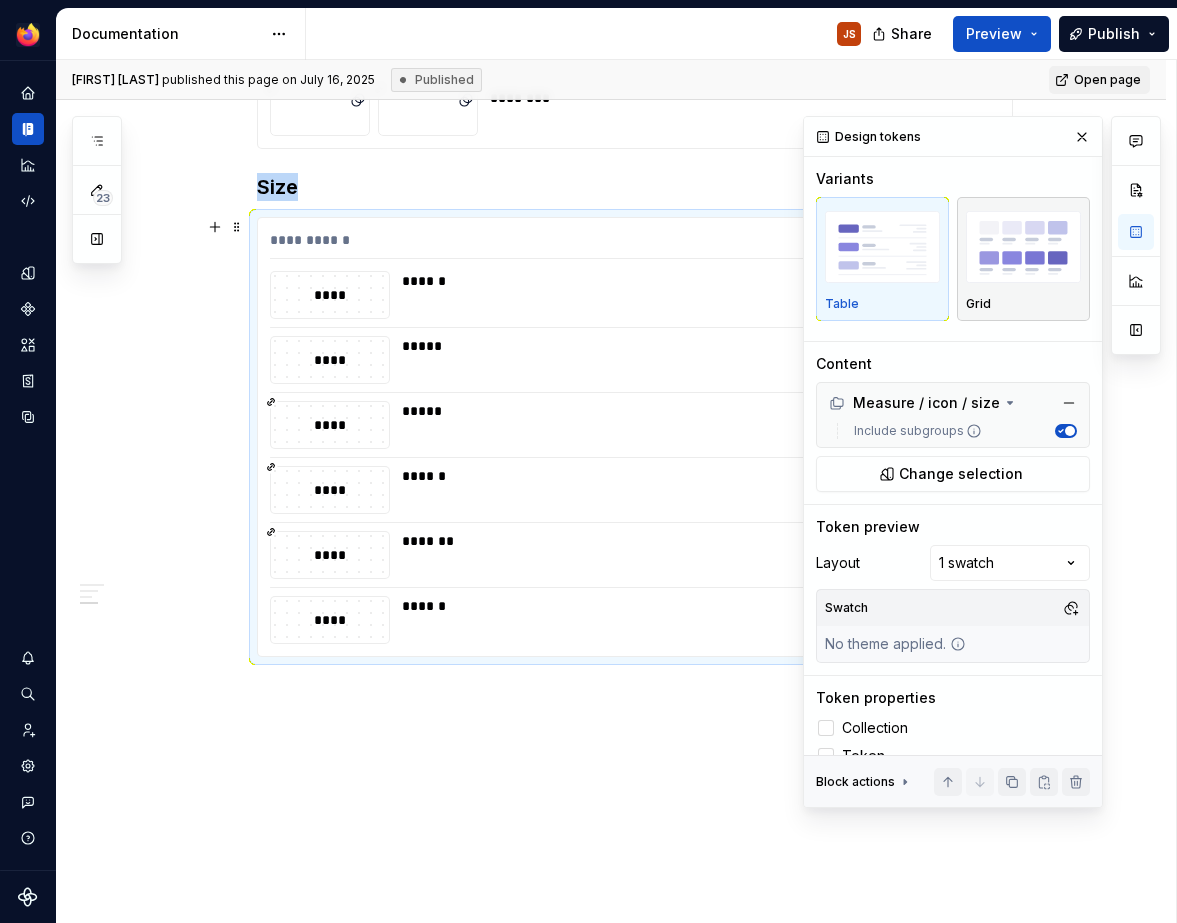 type on "*" 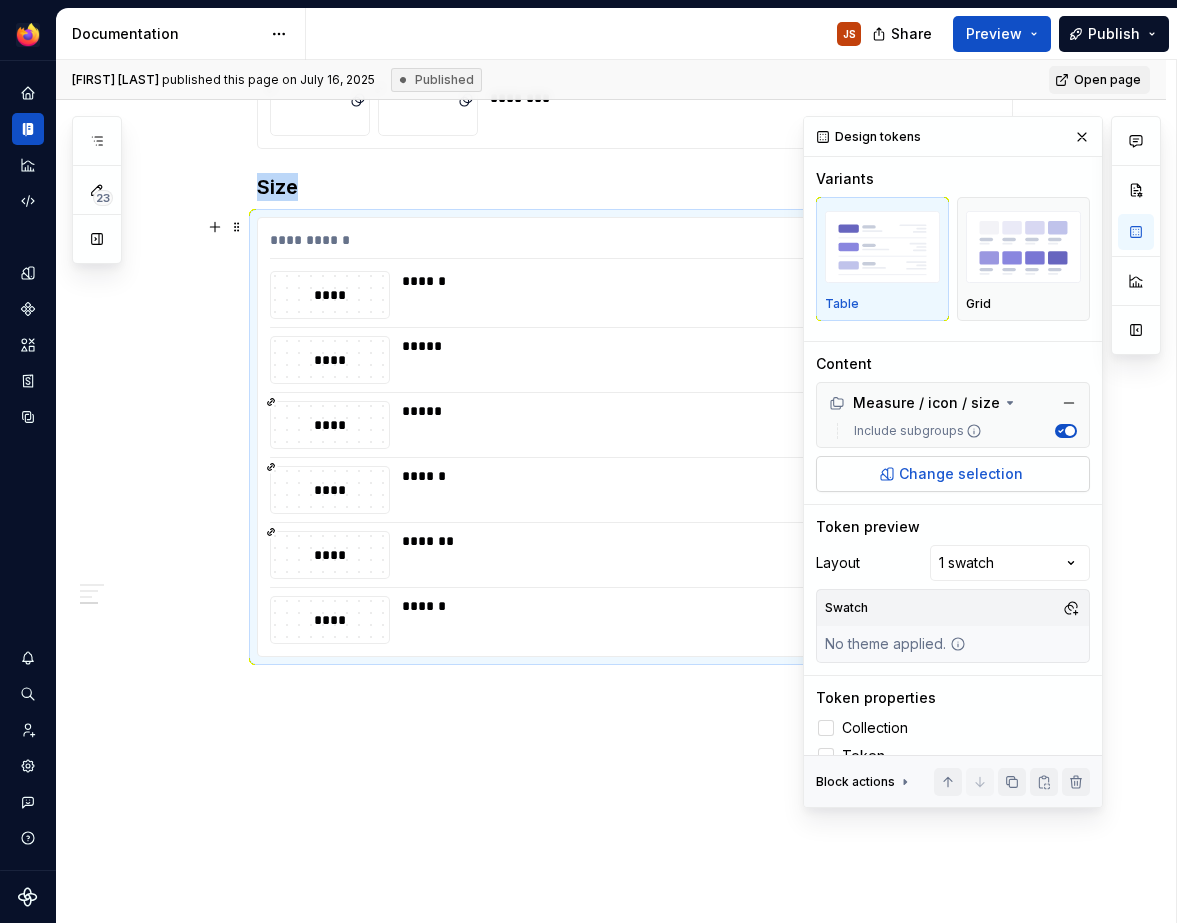 click on "Change selection" at bounding box center (961, 474) 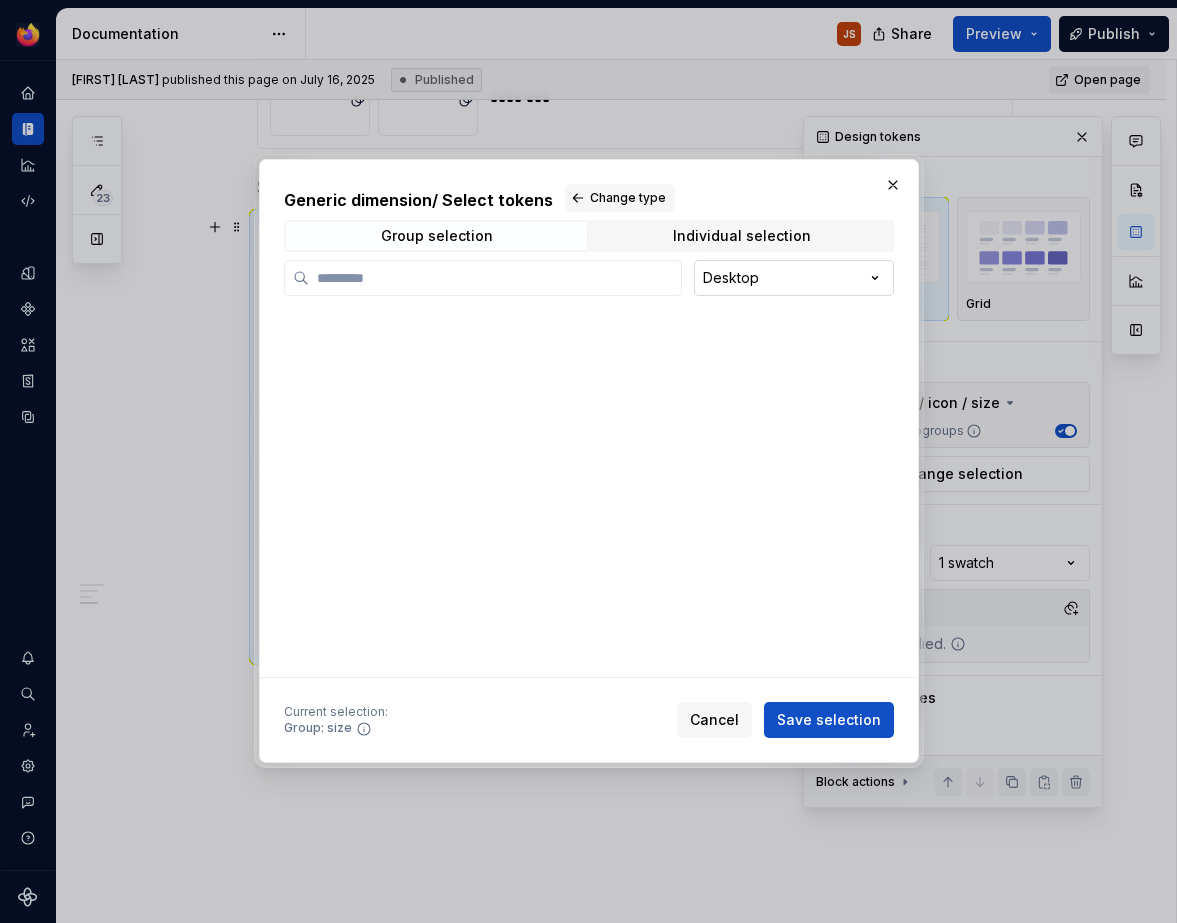 scroll, scrollTop: 1052, scrollLeft: 0, axis: vertical 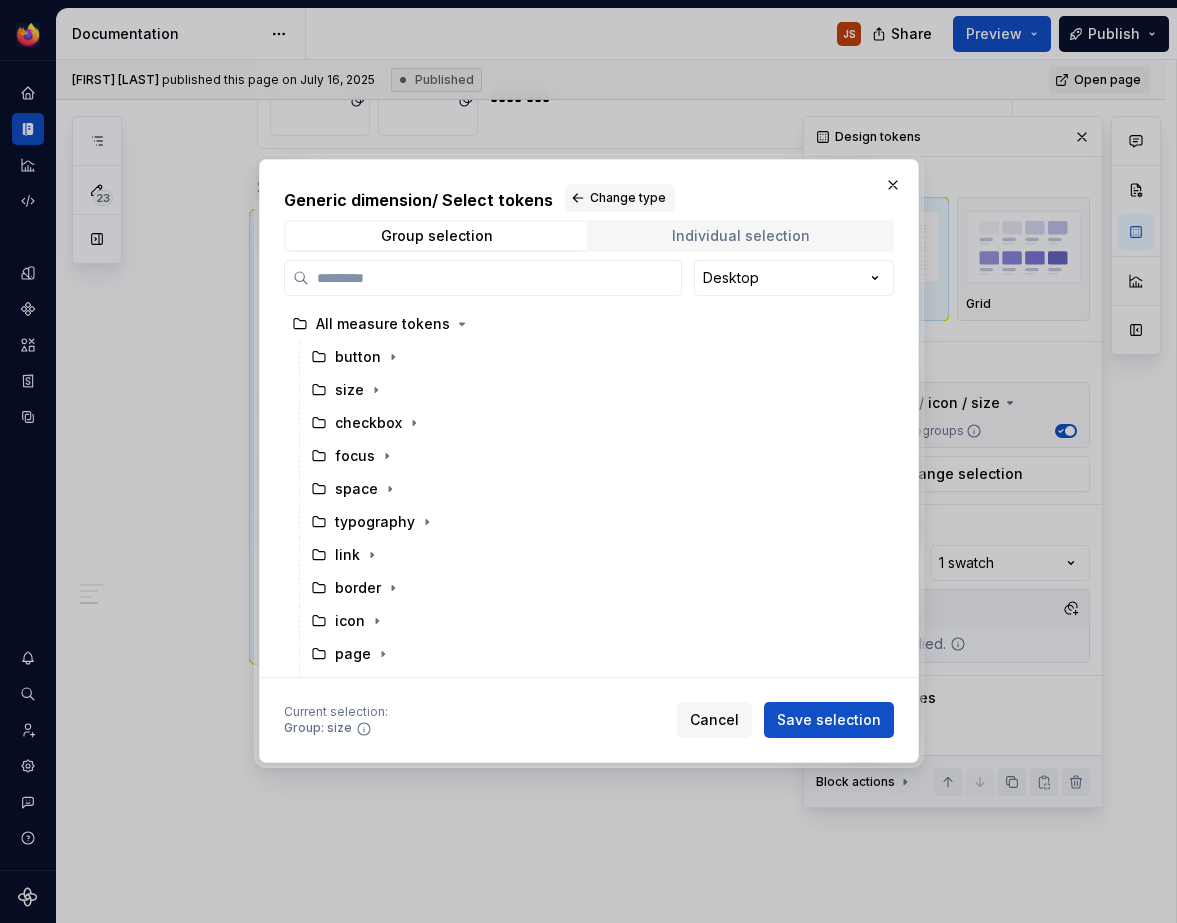click on "Individual selection" at bounding box center (741, 236) 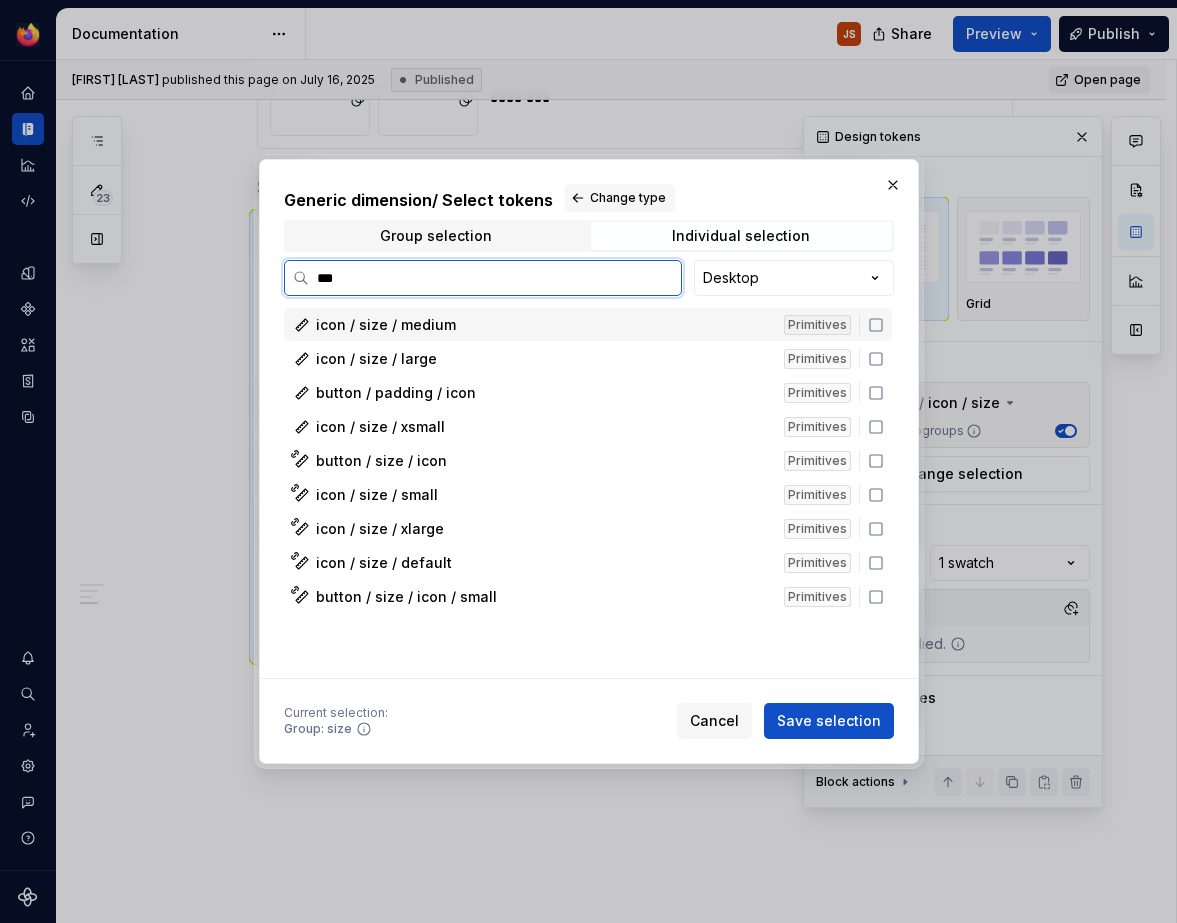 type on "****" 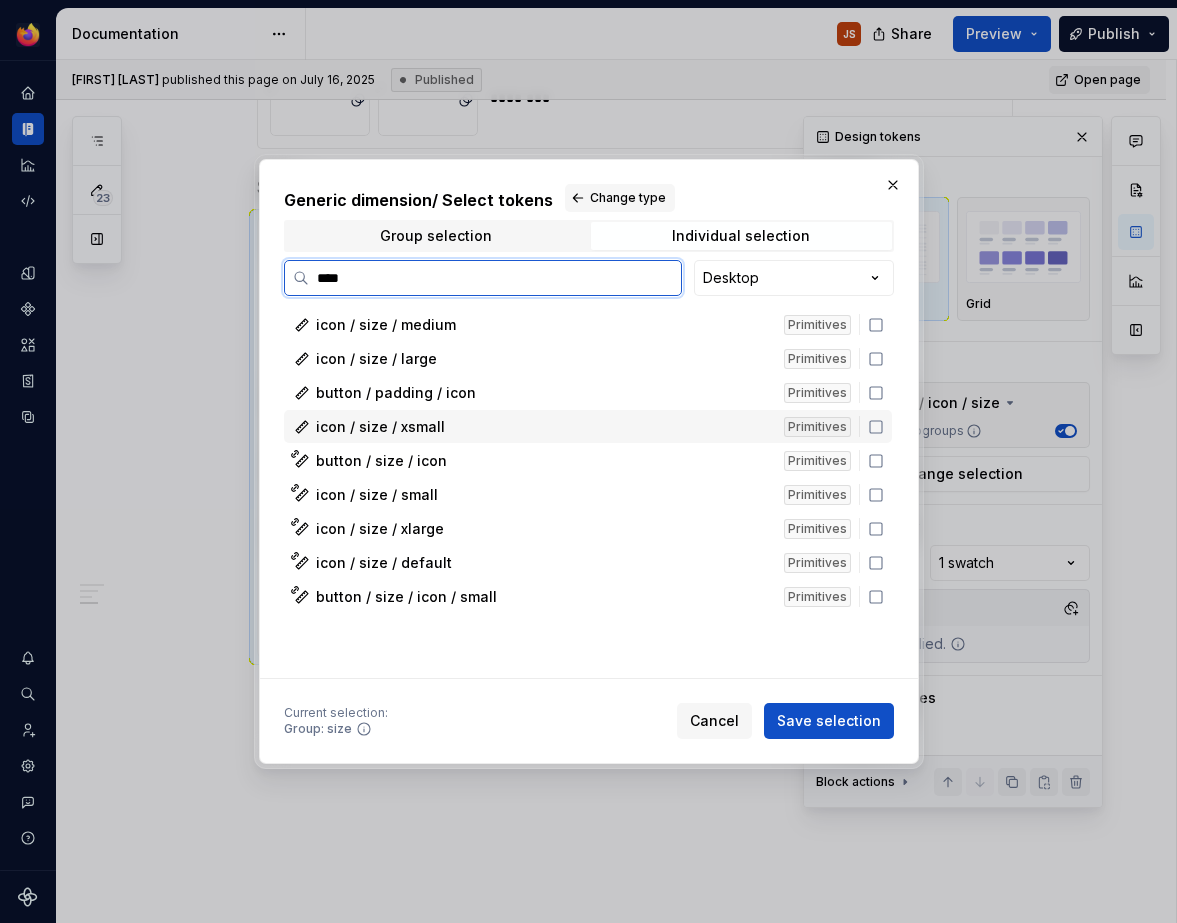 click on "icon / size / xsmall" at bounding box center (380, 427) 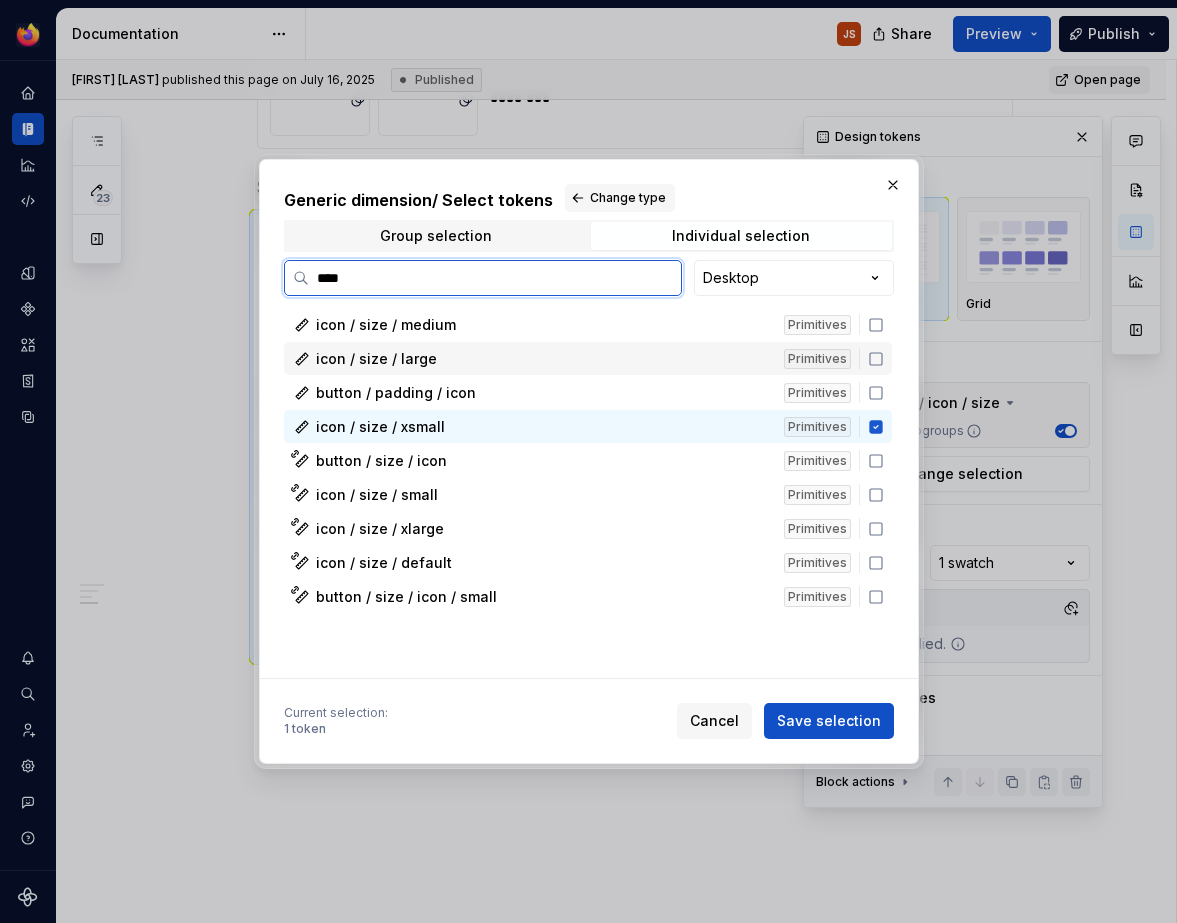 click on "icon / size / large" at bounding box center [376, 359] 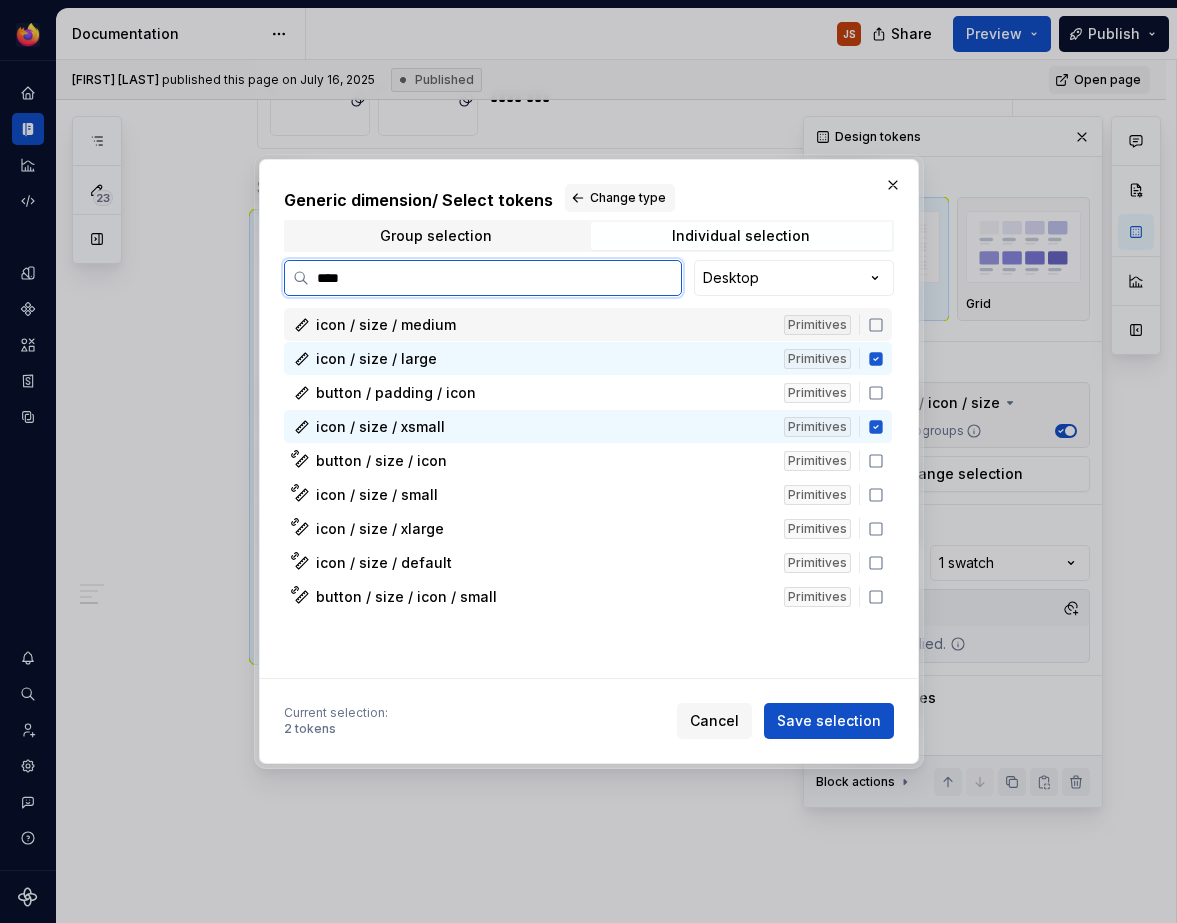 click on "icon / size / medium Primitives" at bounding box center (588, 324) 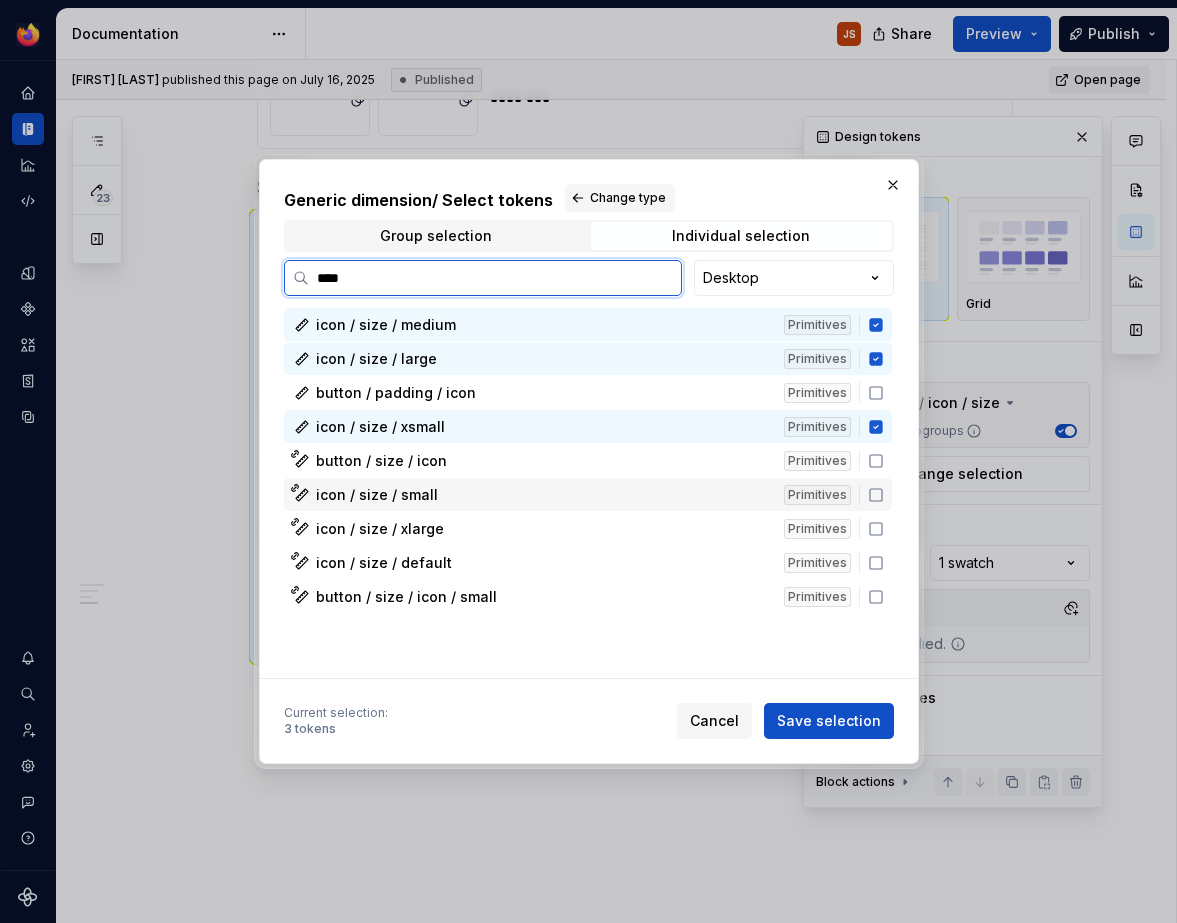 click on "icon / size / small" at bounding box center [377, 495] 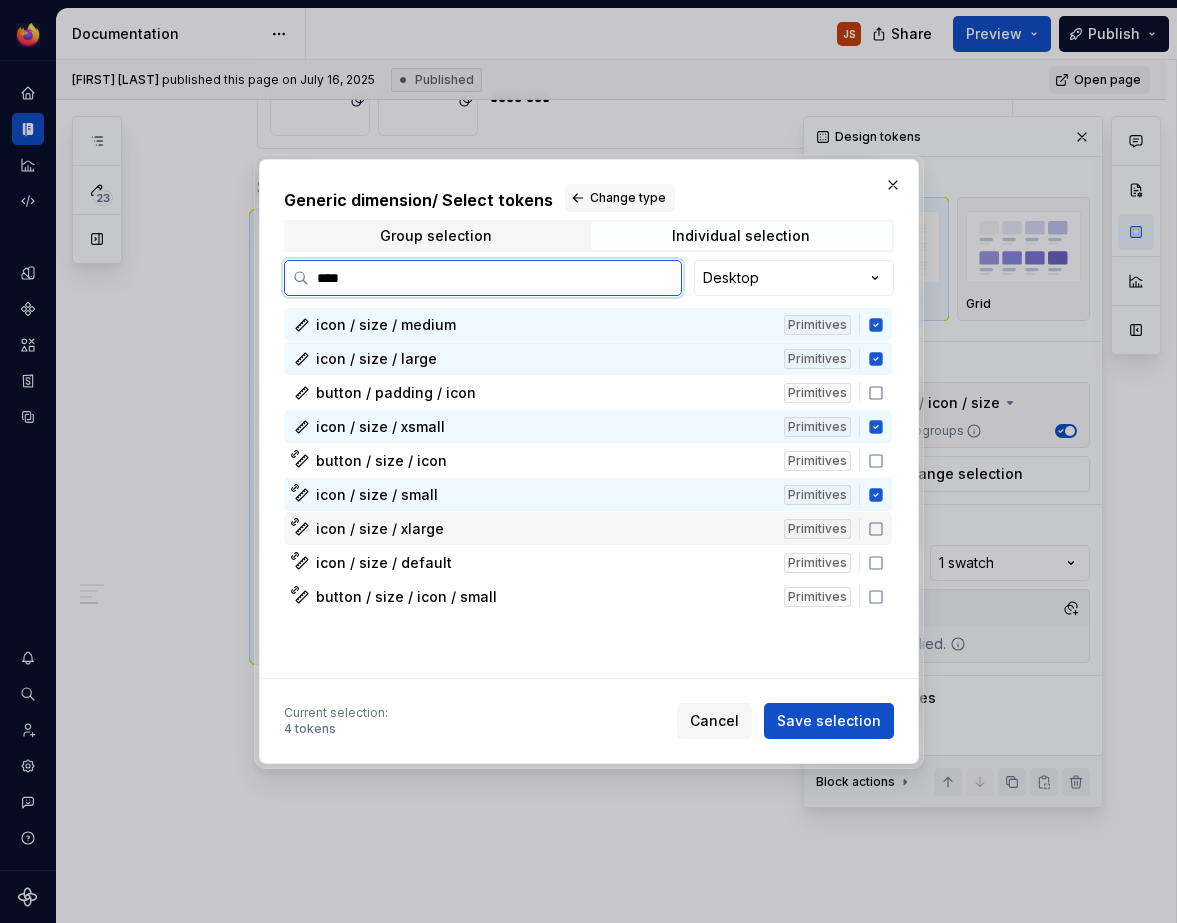 click on "icon / size / xlarge" at bounding box center (380, 529) 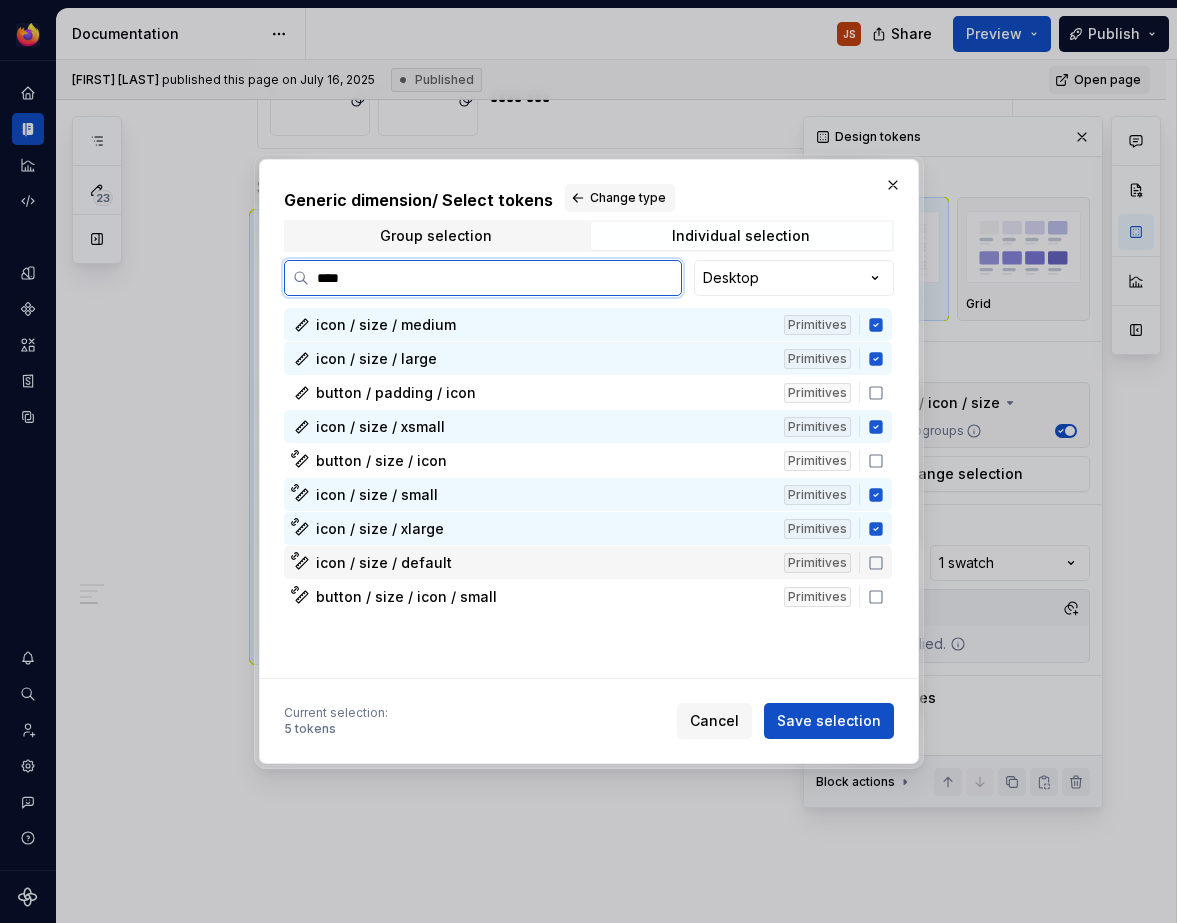 click on "icon / size / default Primitives" at bounding box center [588, 562] 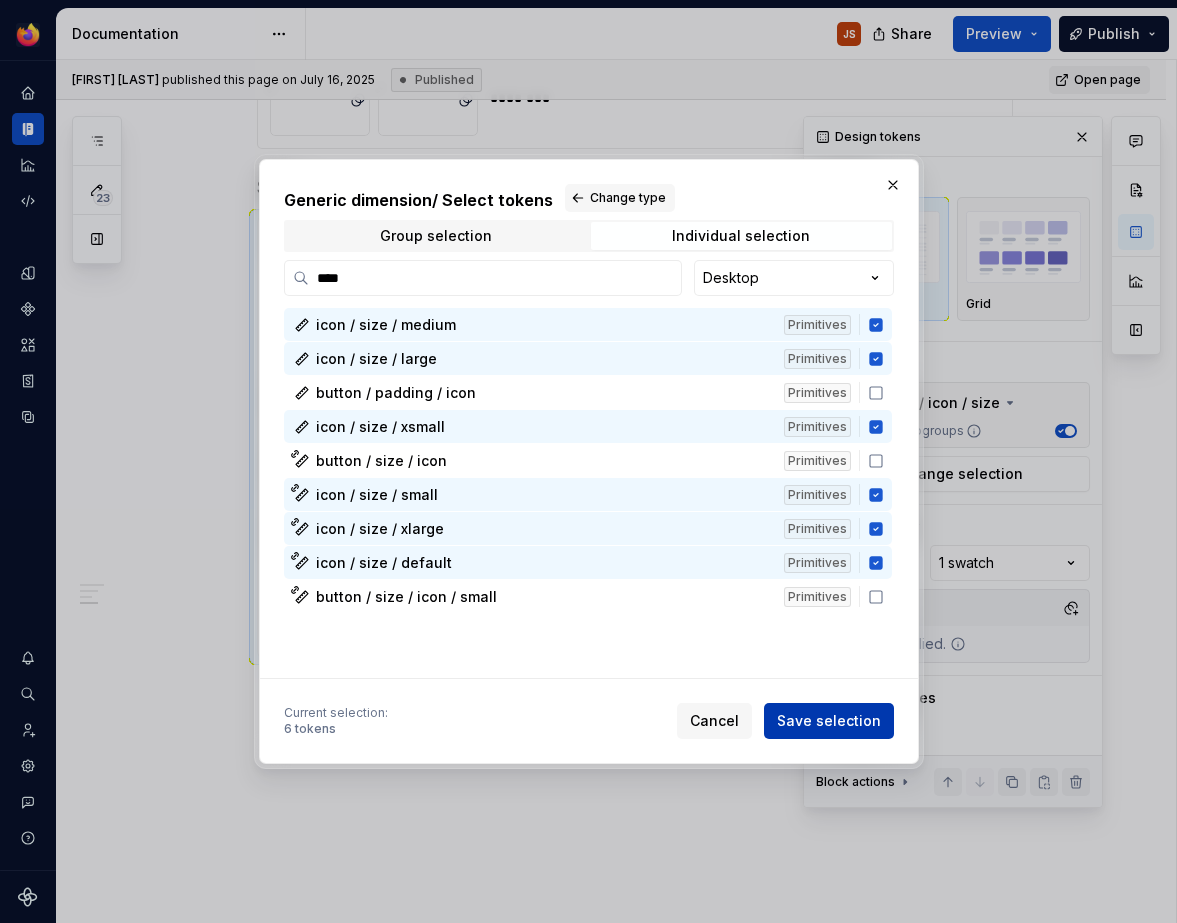 click on "Save selection" at bounding box center (829, 721) 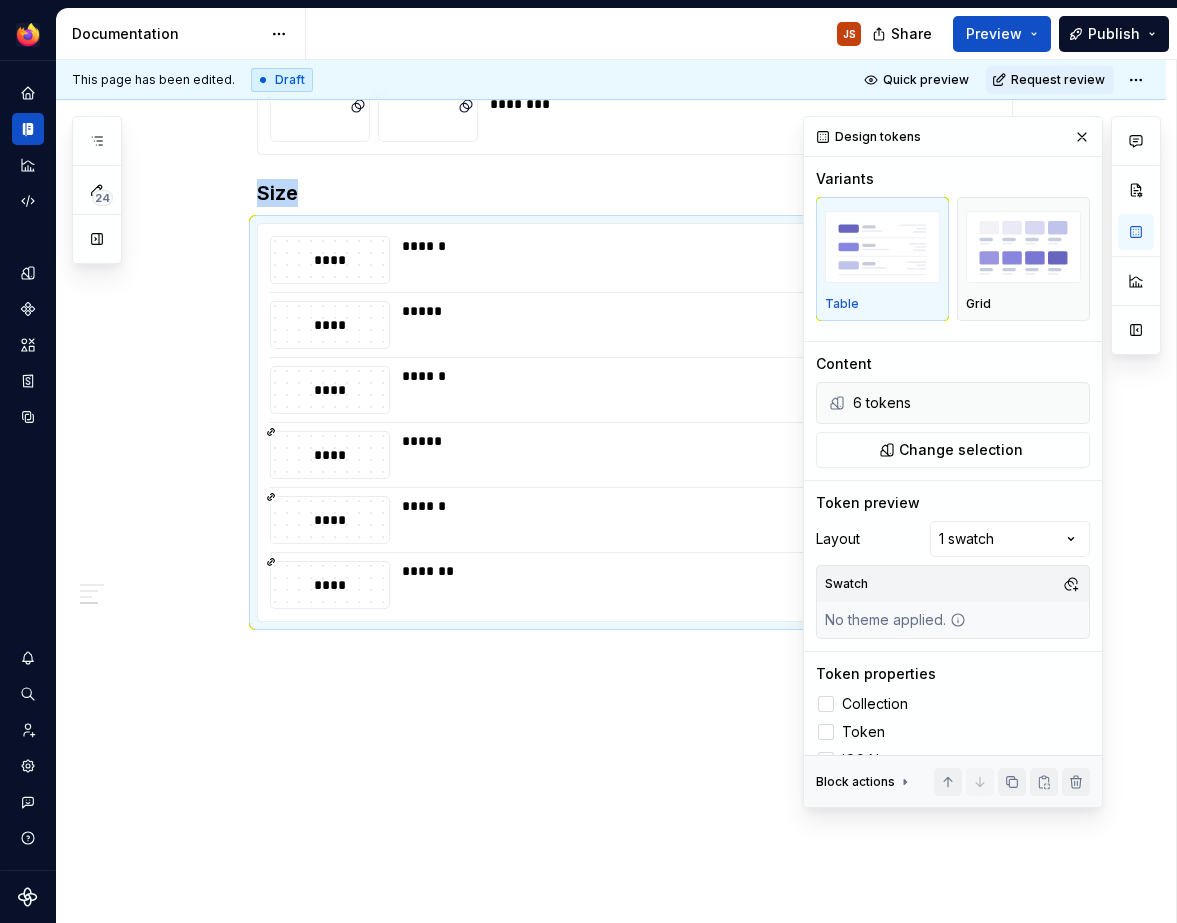 scroll, scrollTop: 1046, scrollLeft: 0, axis: vertical 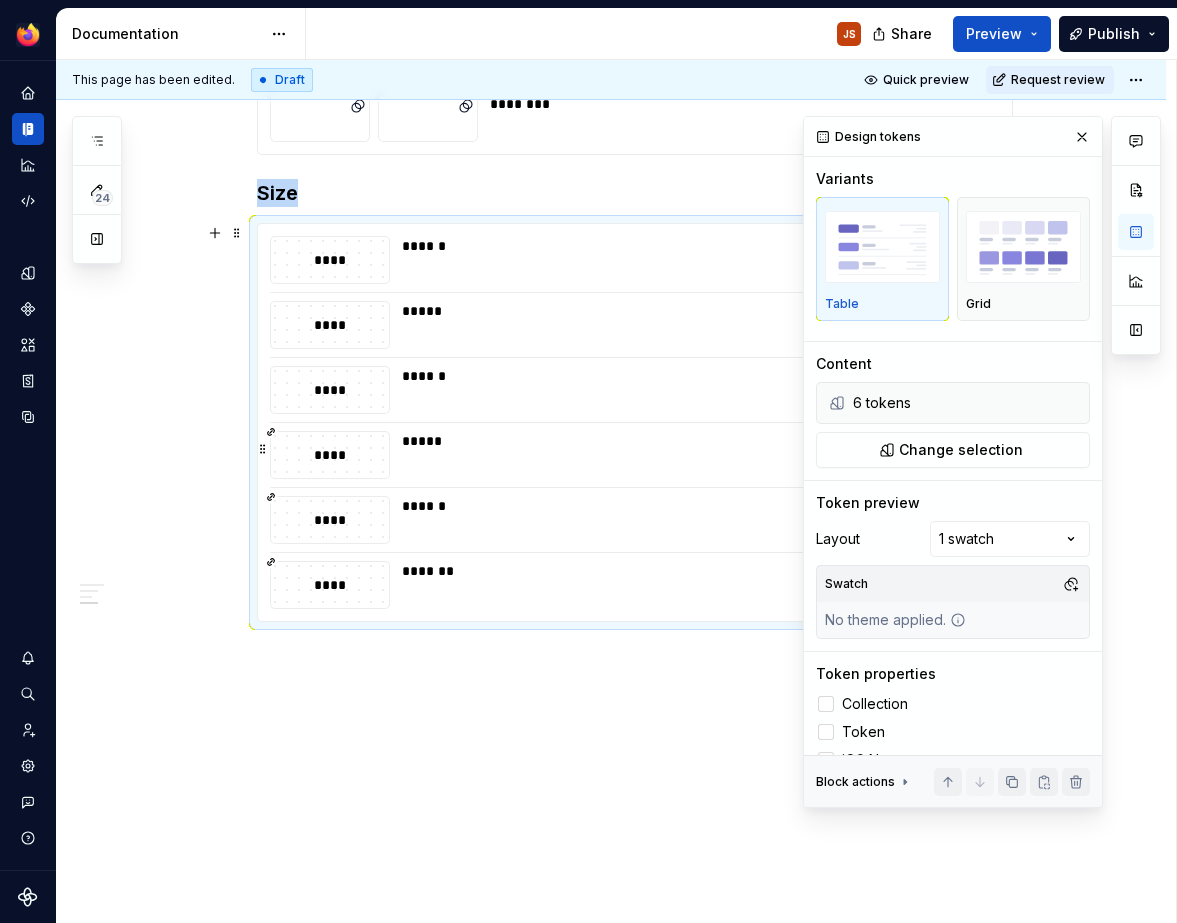 type on "*" 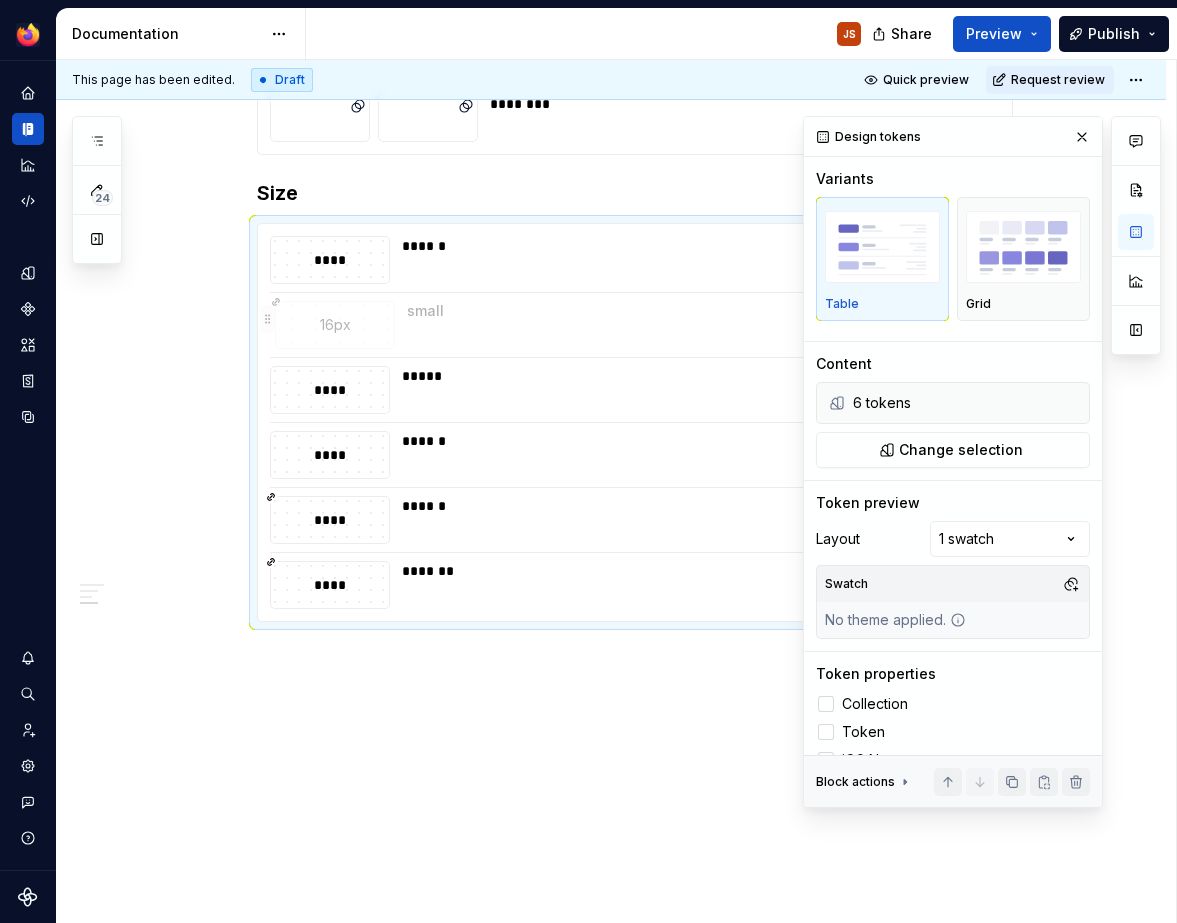 drag, startPoint x: 274, startPoint y: 400, endPoint x: 296, endPoint y: 333, distance: 70.5195 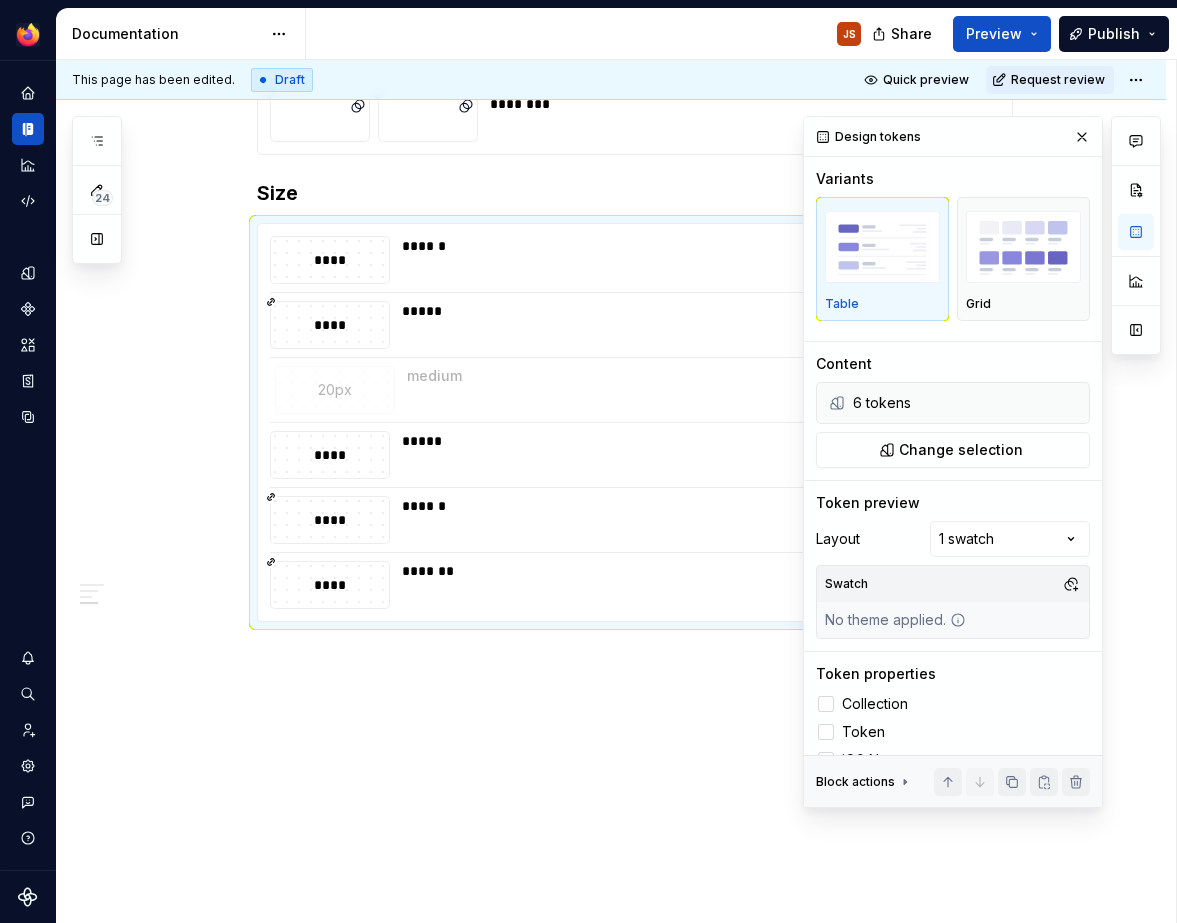 drag, startPoint x: 267, startPoint y: 451, endPoint x: 277, endPoint y: 364, distance: 87.57283 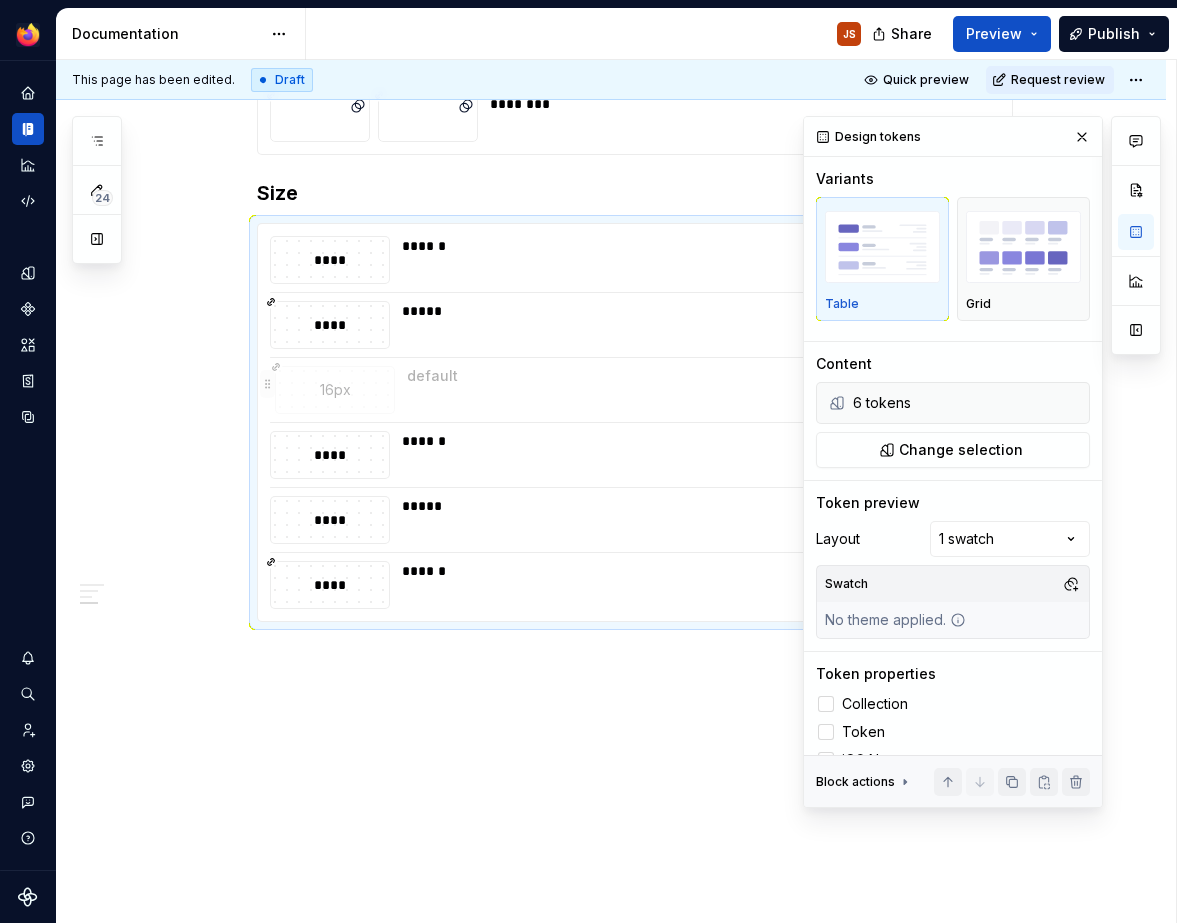 drag, startPoint x: 269, startPoint y: 586, endPoint x: 307, endPoint y: 399, distance: 190.8219 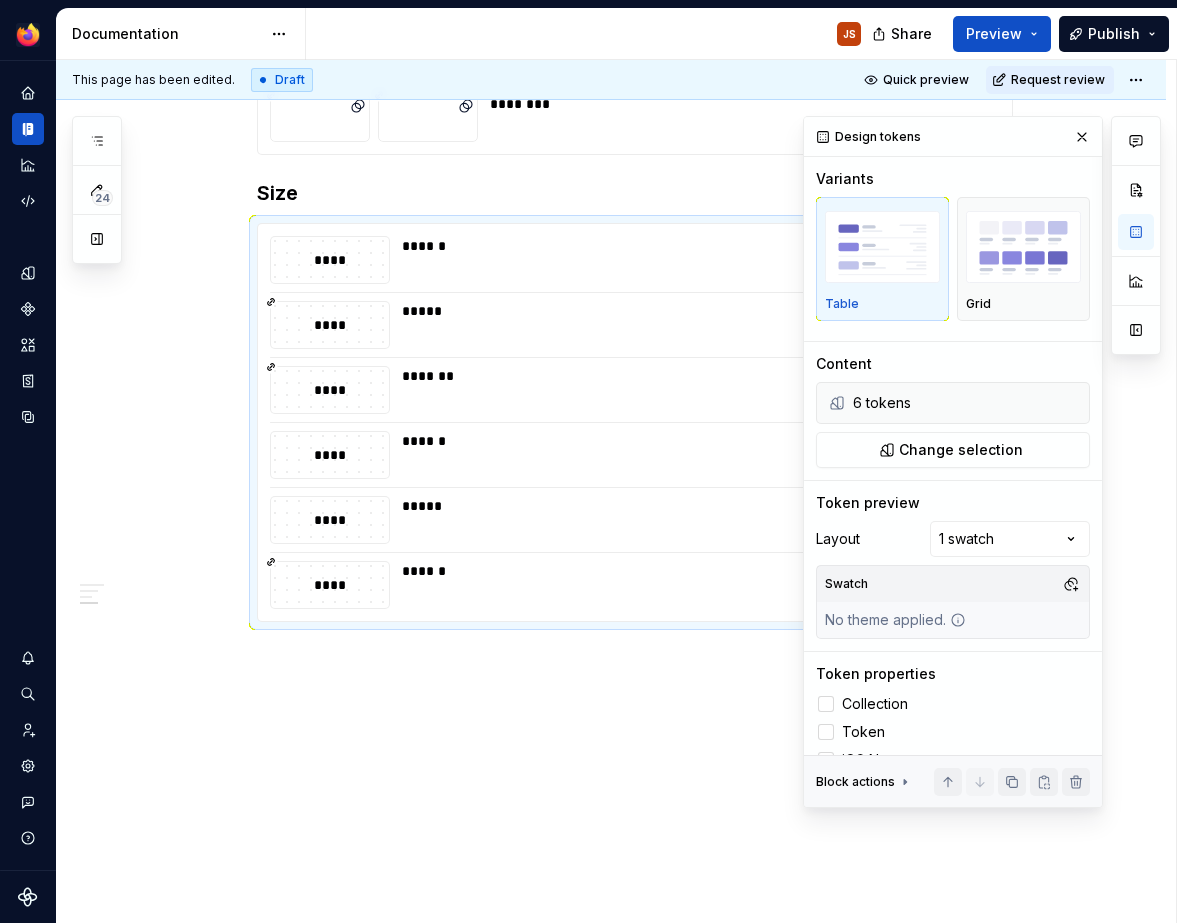 click on "**********" at bounding box center [611, 123] 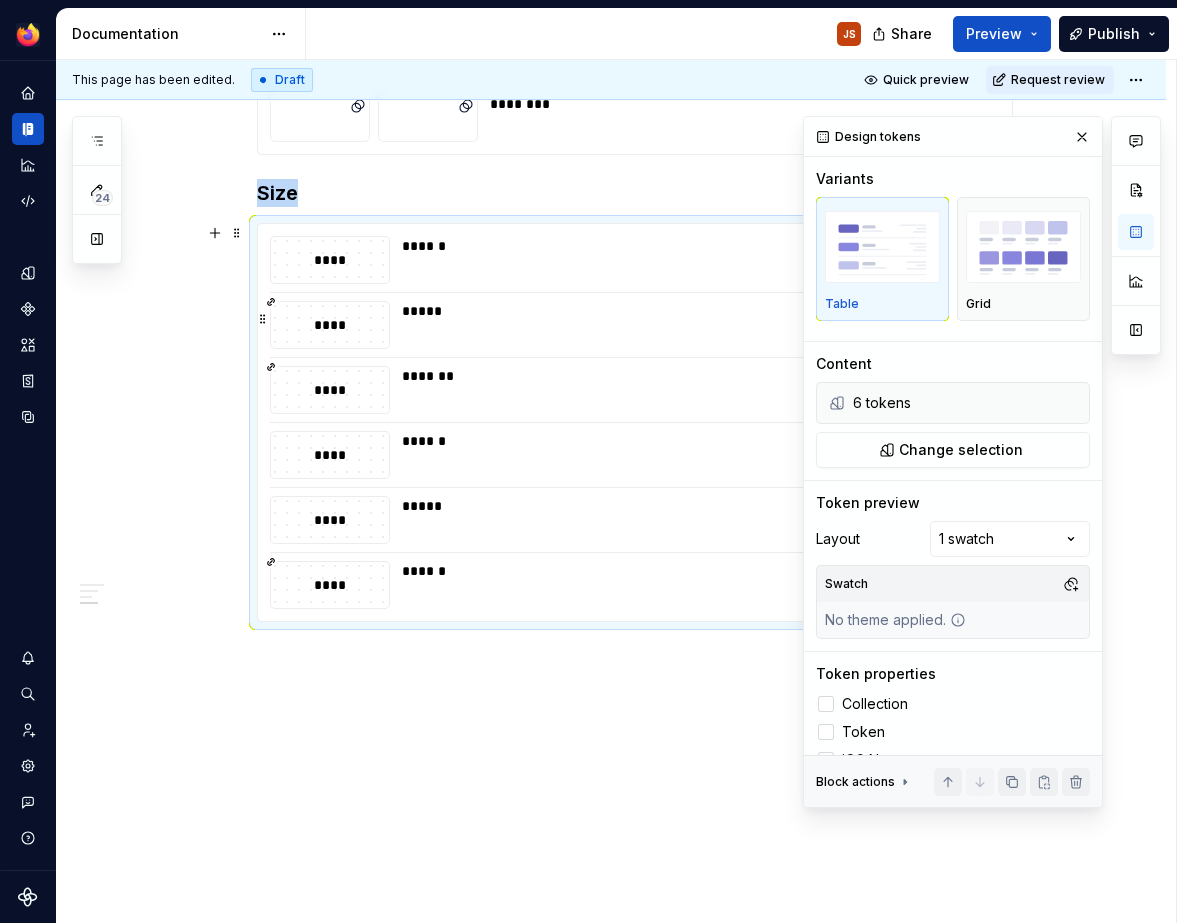 click on "*****" at bounding box center [695, 311] 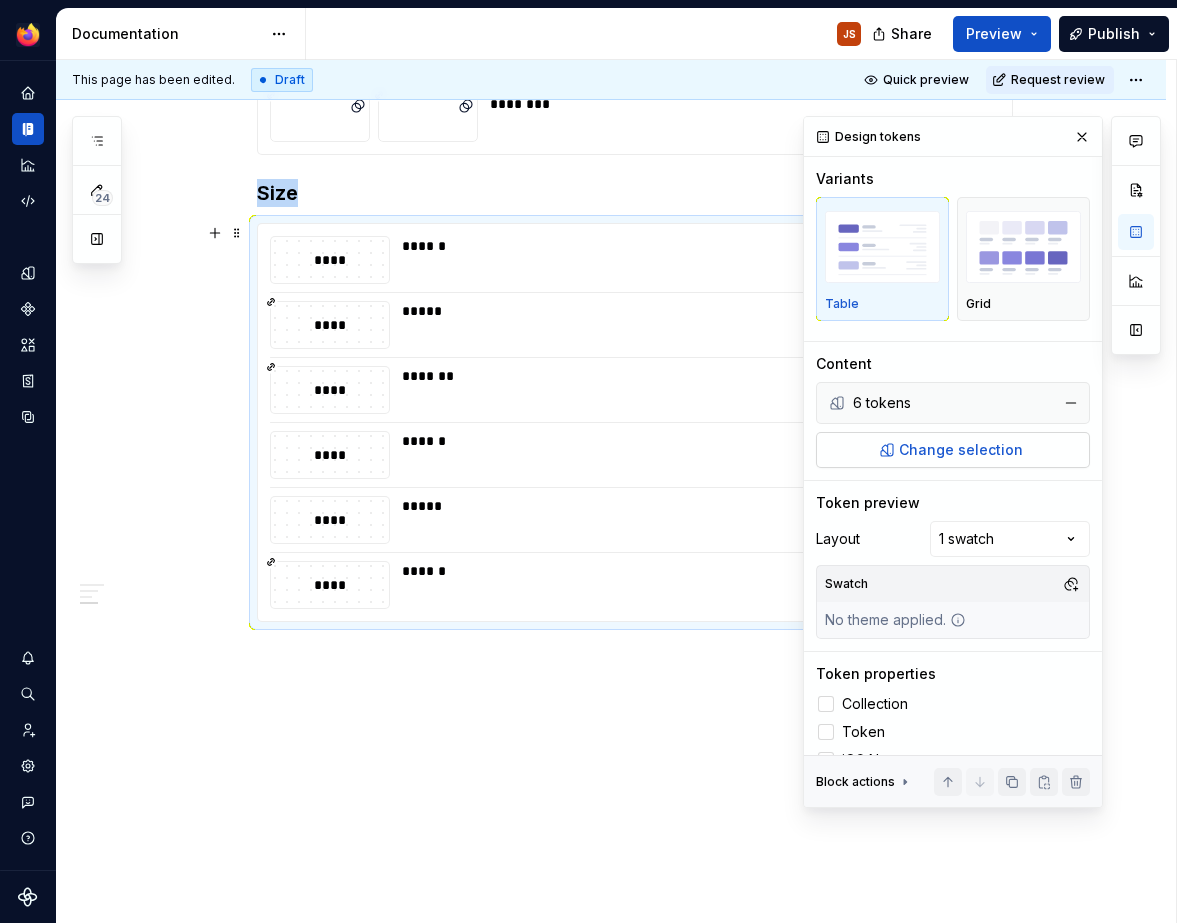 click on "Change selection" at bounding box center [961, 450] 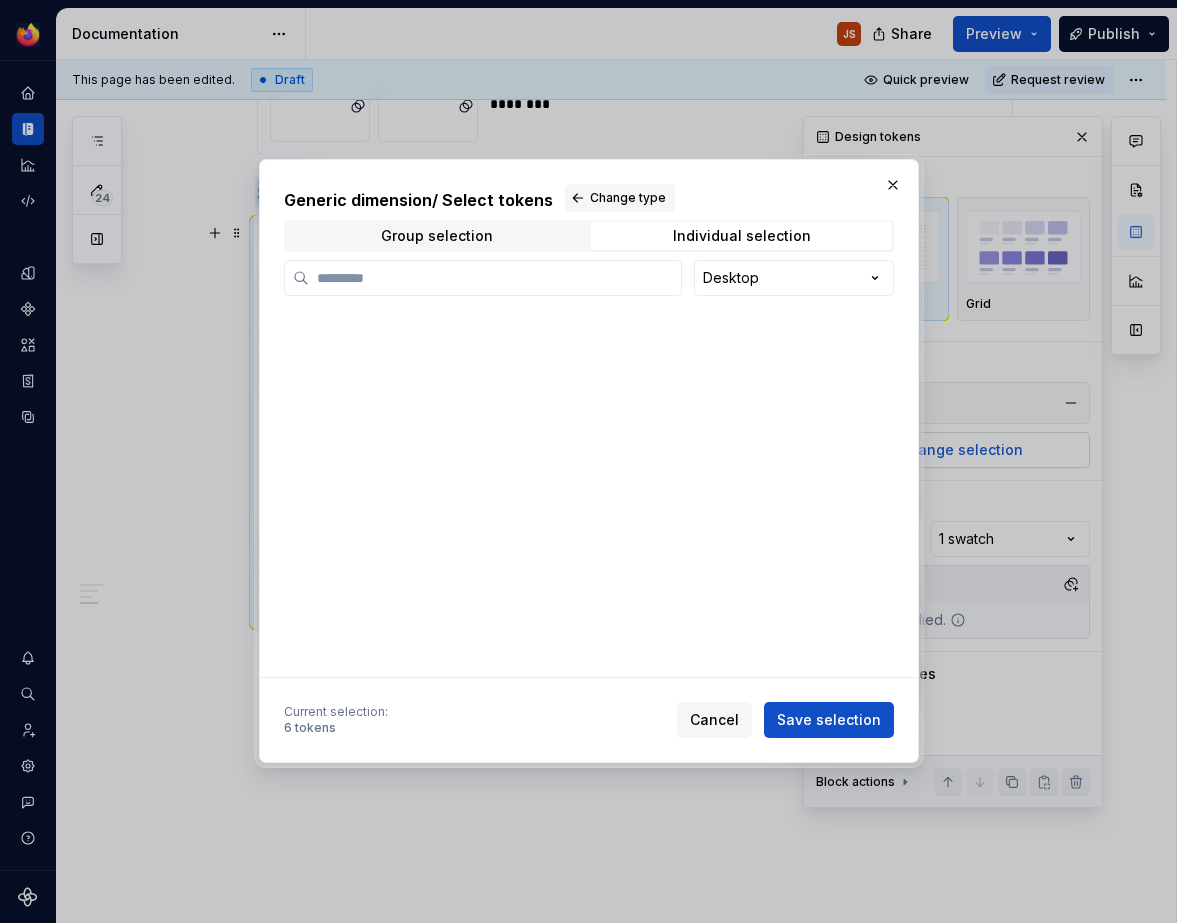 scroll, scrollTop: 1046, scrollLeft: 0, axis: vertical 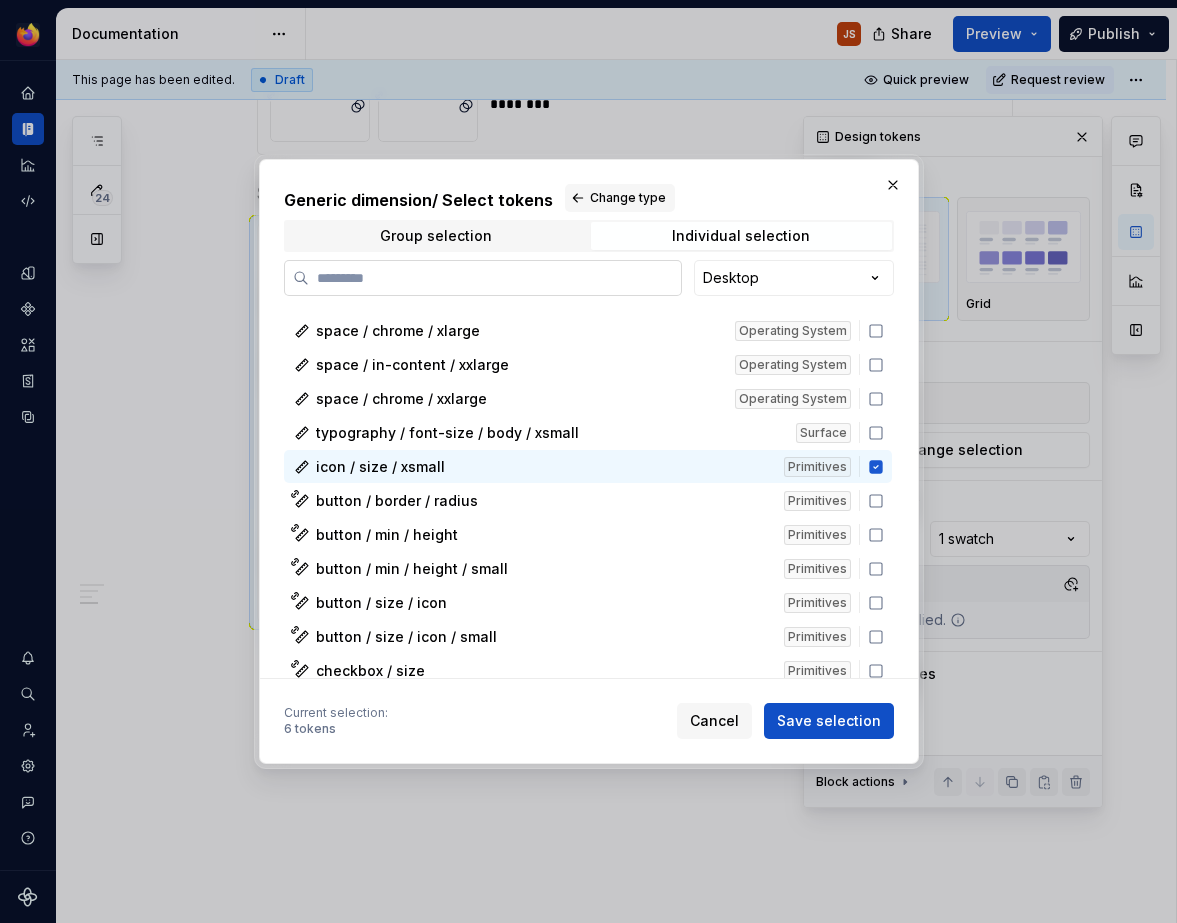 click at bounding box center (495, 278) 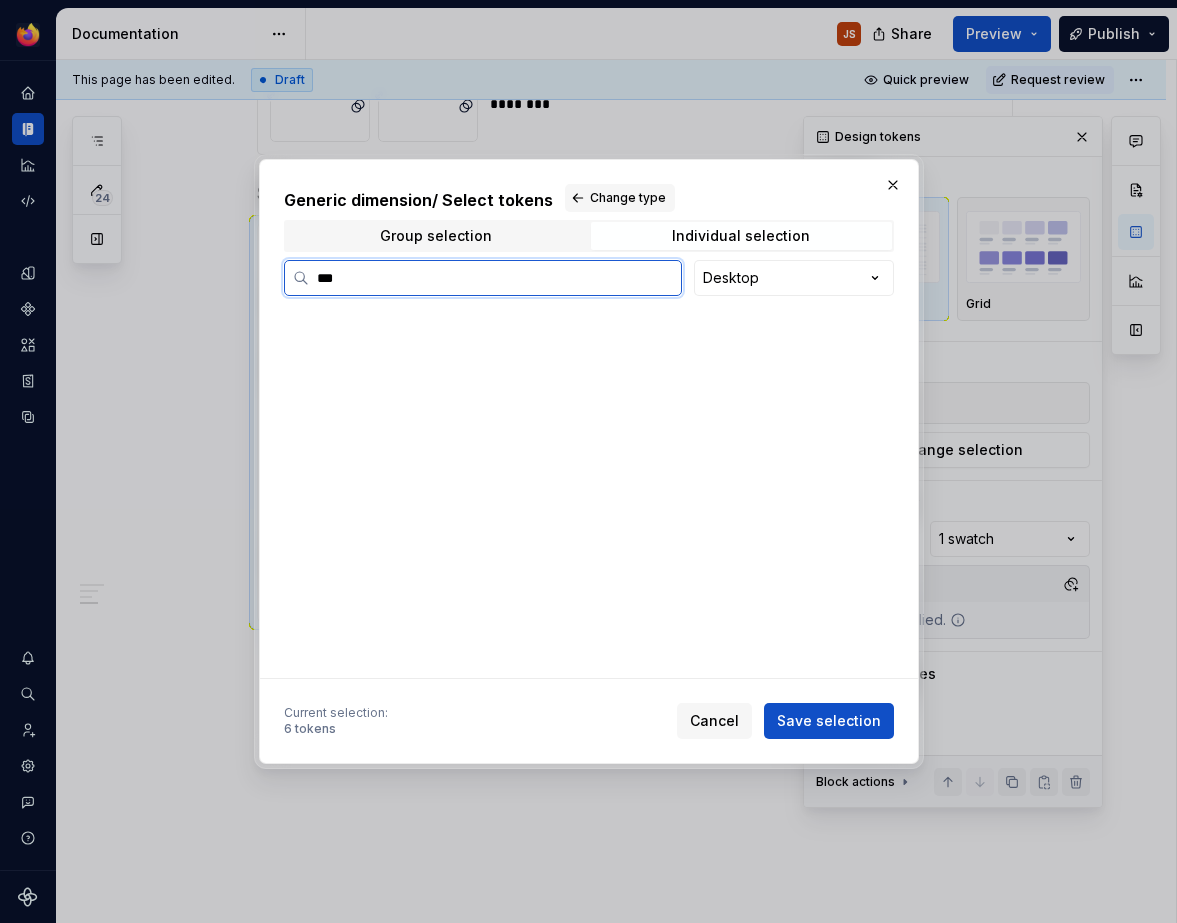 scroll, scrollTop: 0, scrollLeft: 0, axis: both 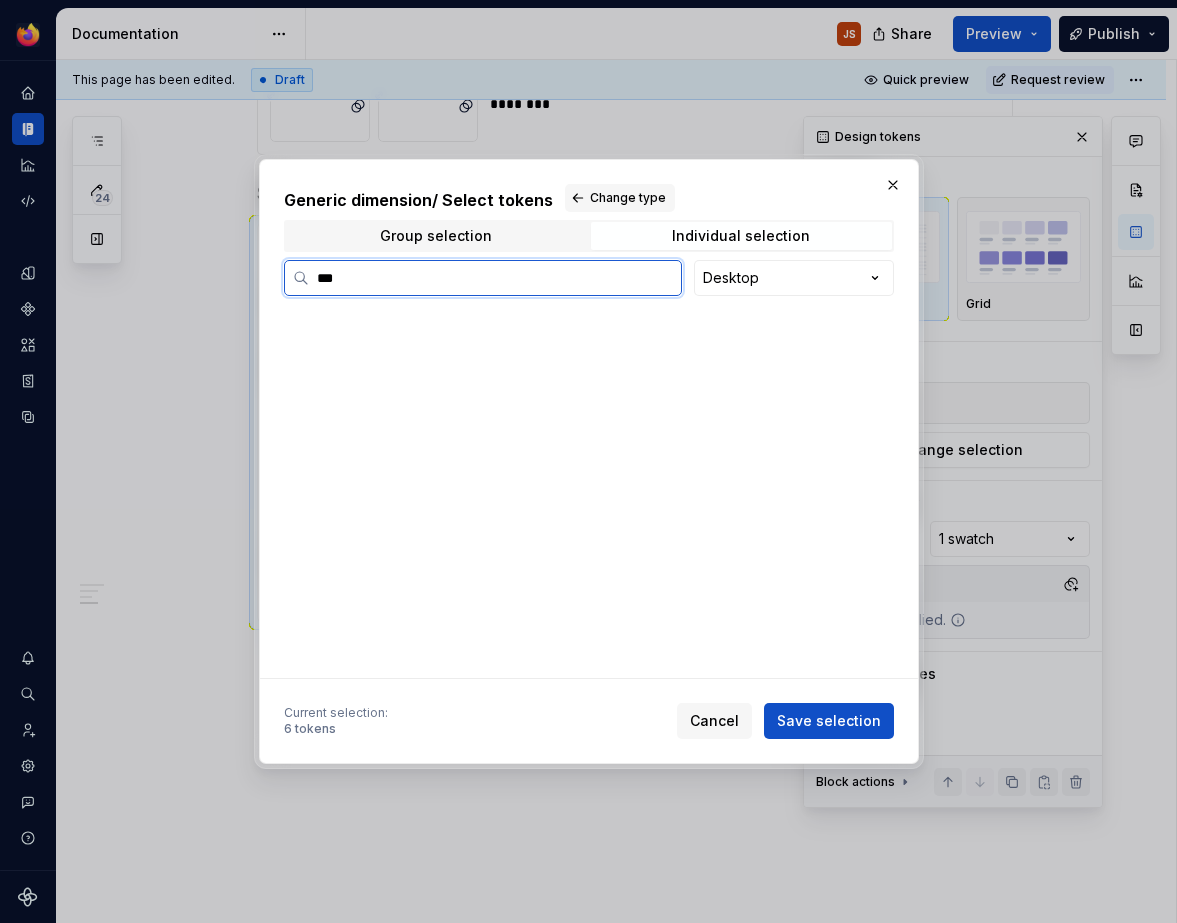 type on "****" 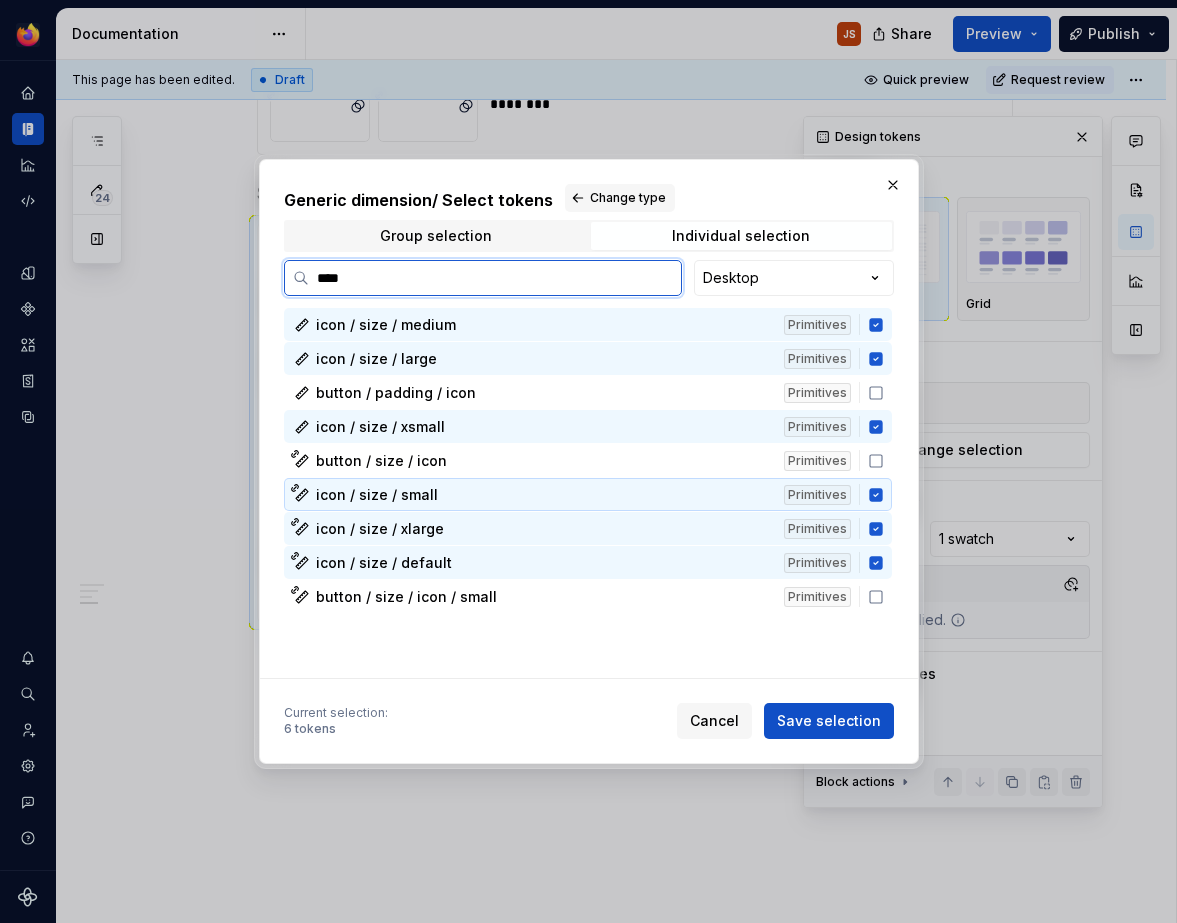 click 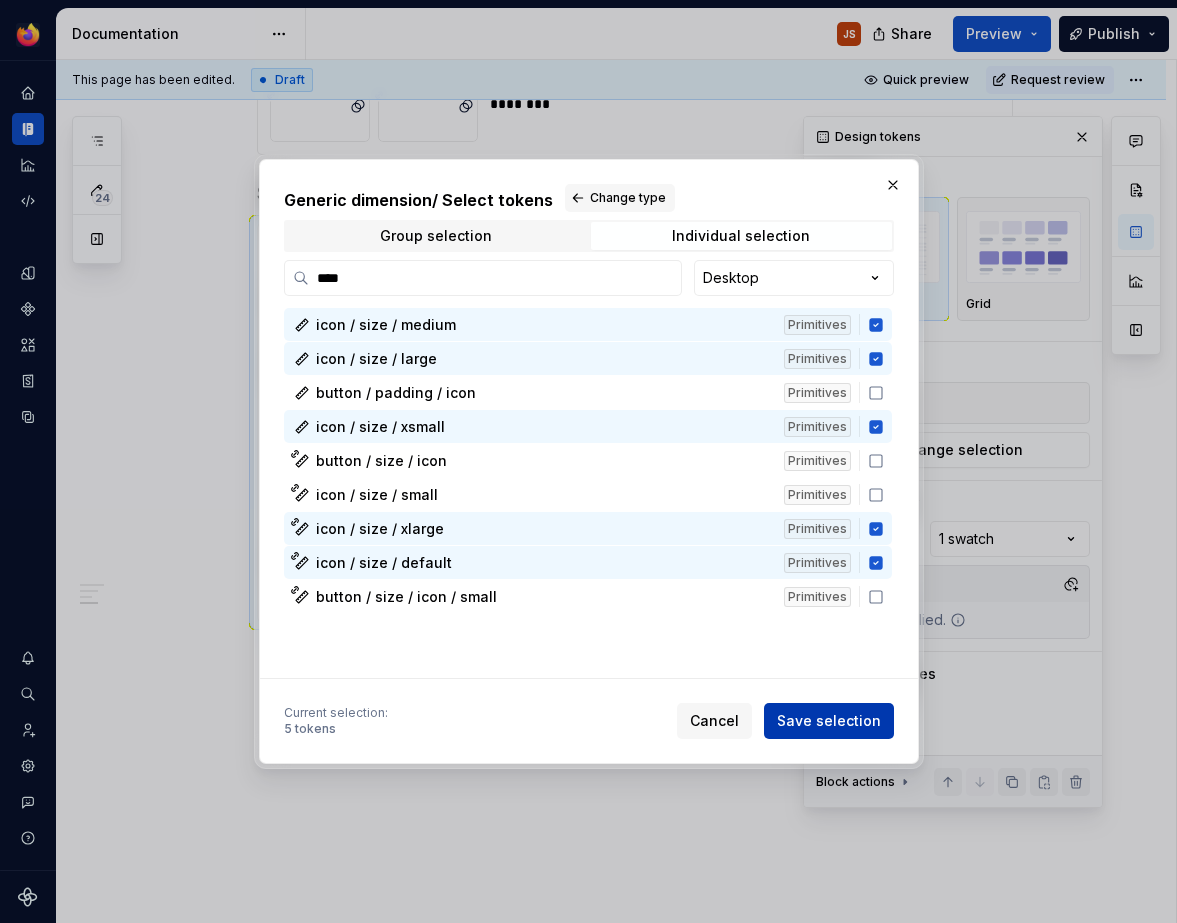 click on "Save selection" at bounding box center (829, 721) 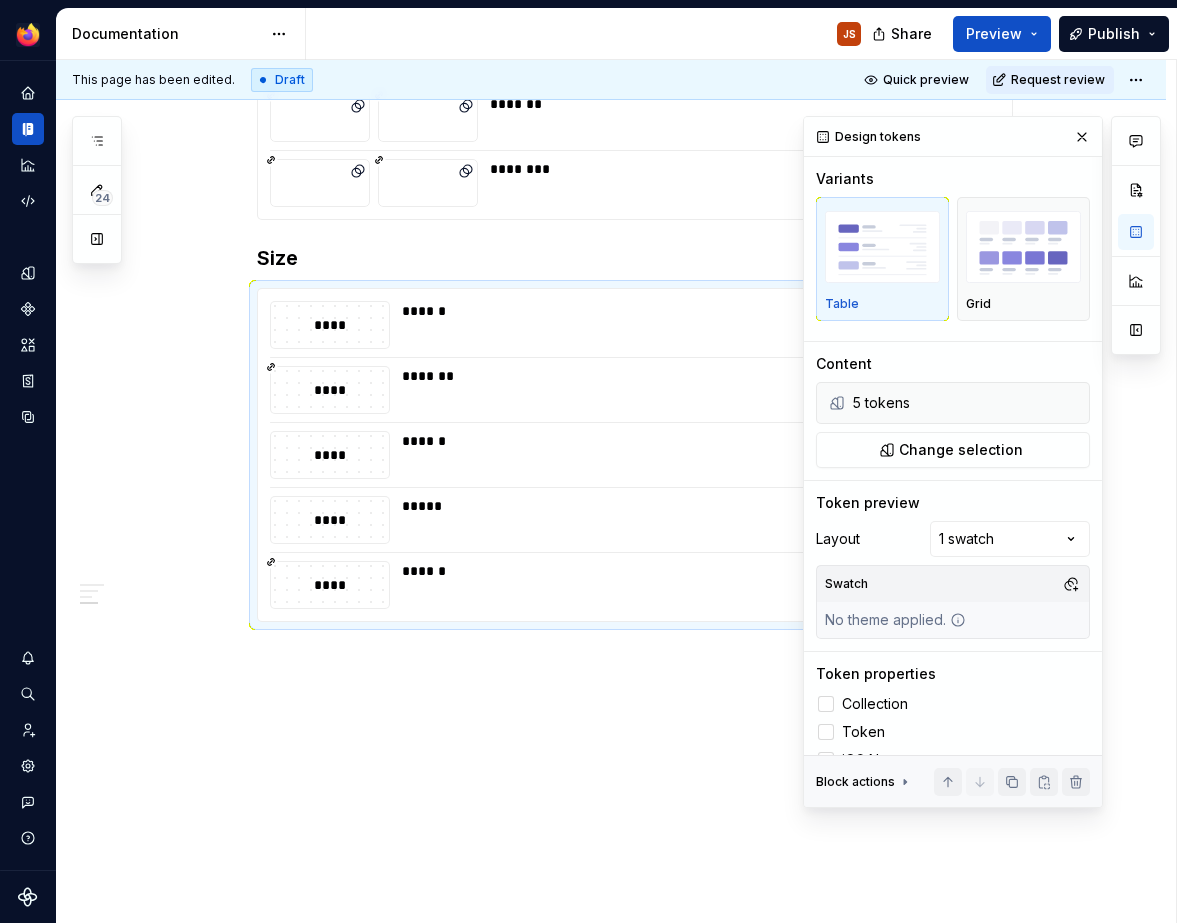 scroll, scrollTop: 981, scrollLeft: 0, axis: vertical 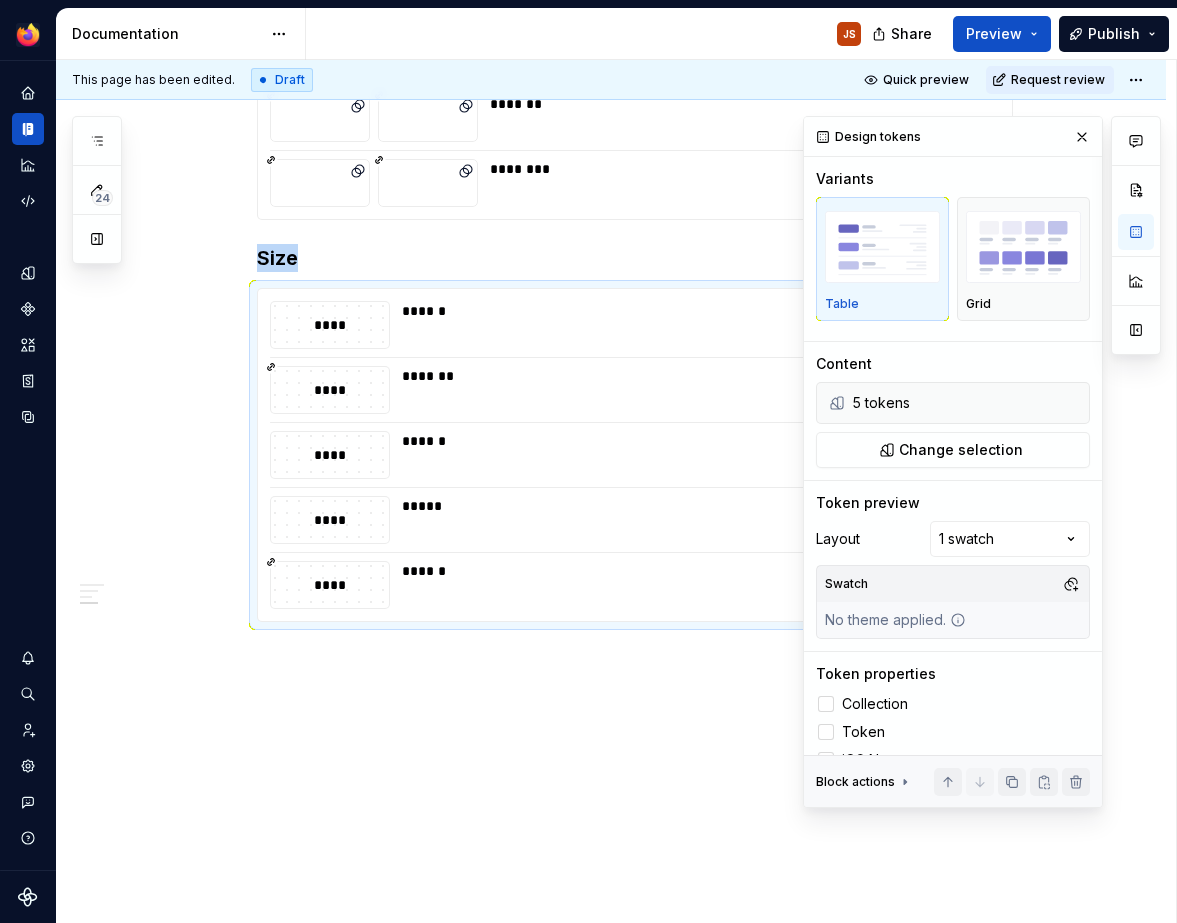 click on "**********" at bounding box center (611, 156) 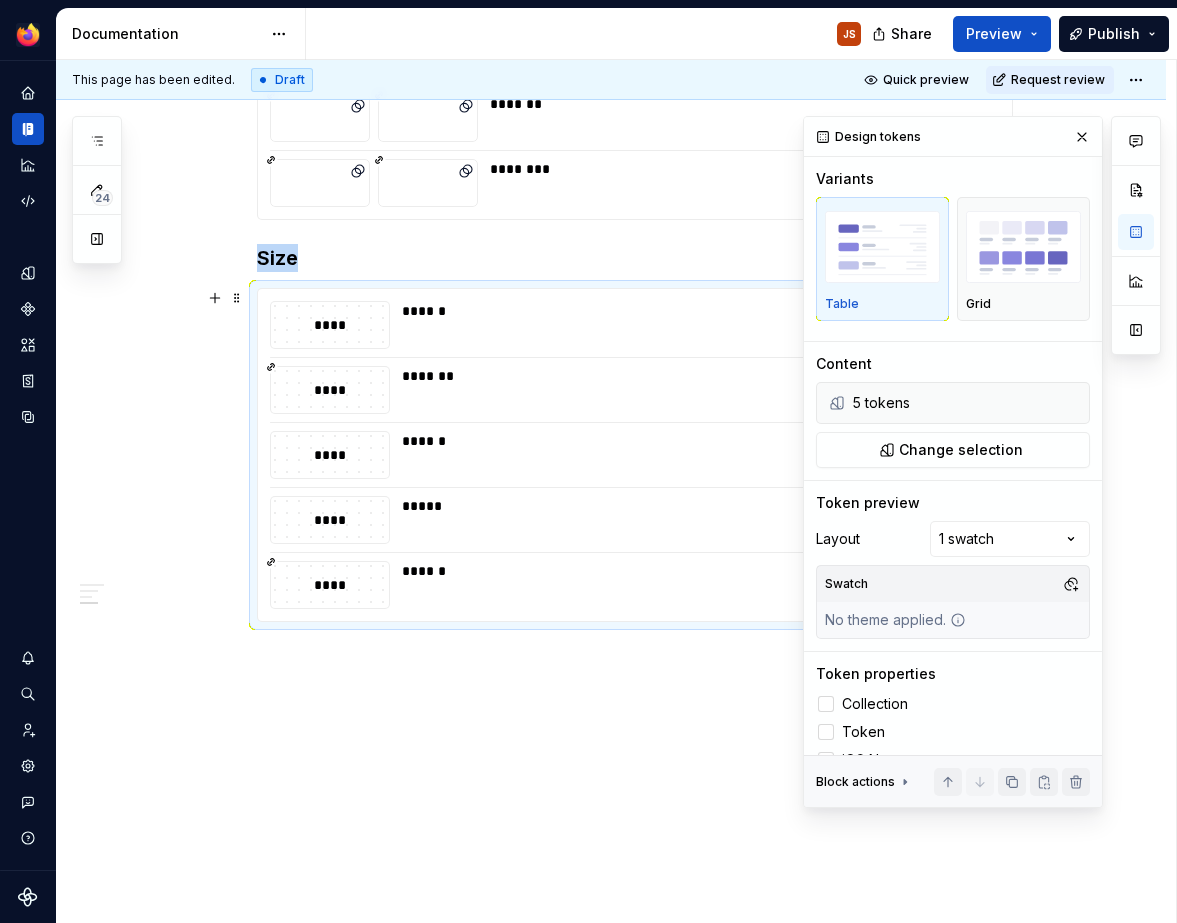 click on "******" at bounding box center [695, 441] 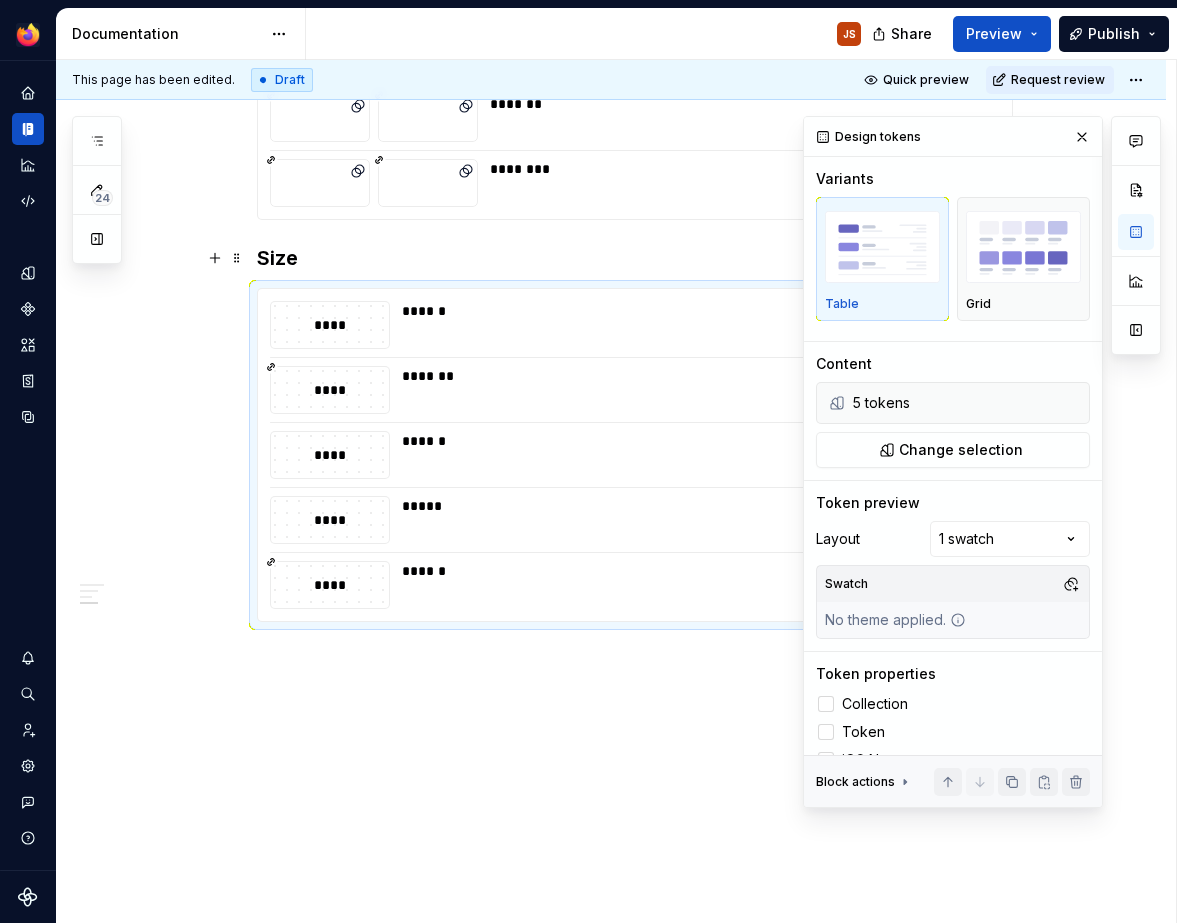 click on "Size" at bounding box center [635, 258] 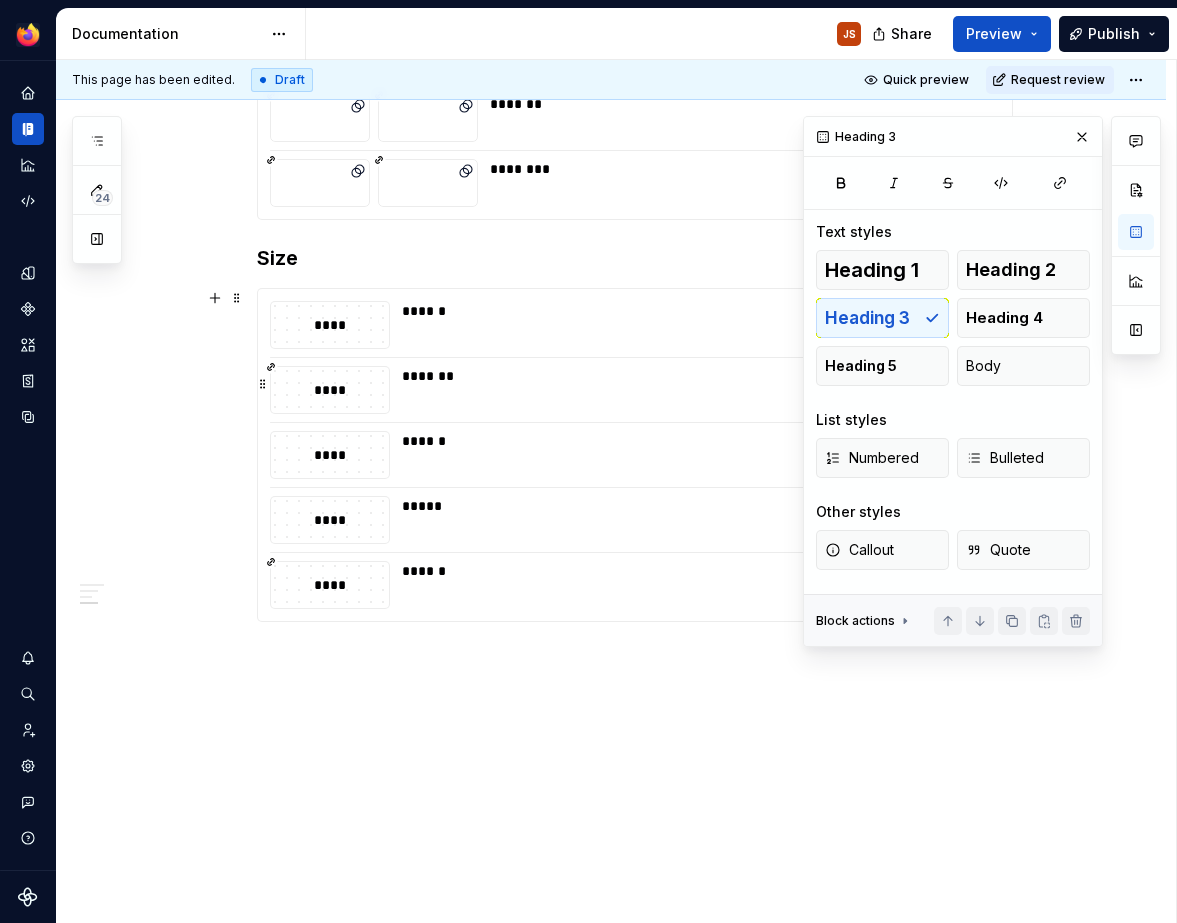 click on "*******" at bounding box center [695, 376] 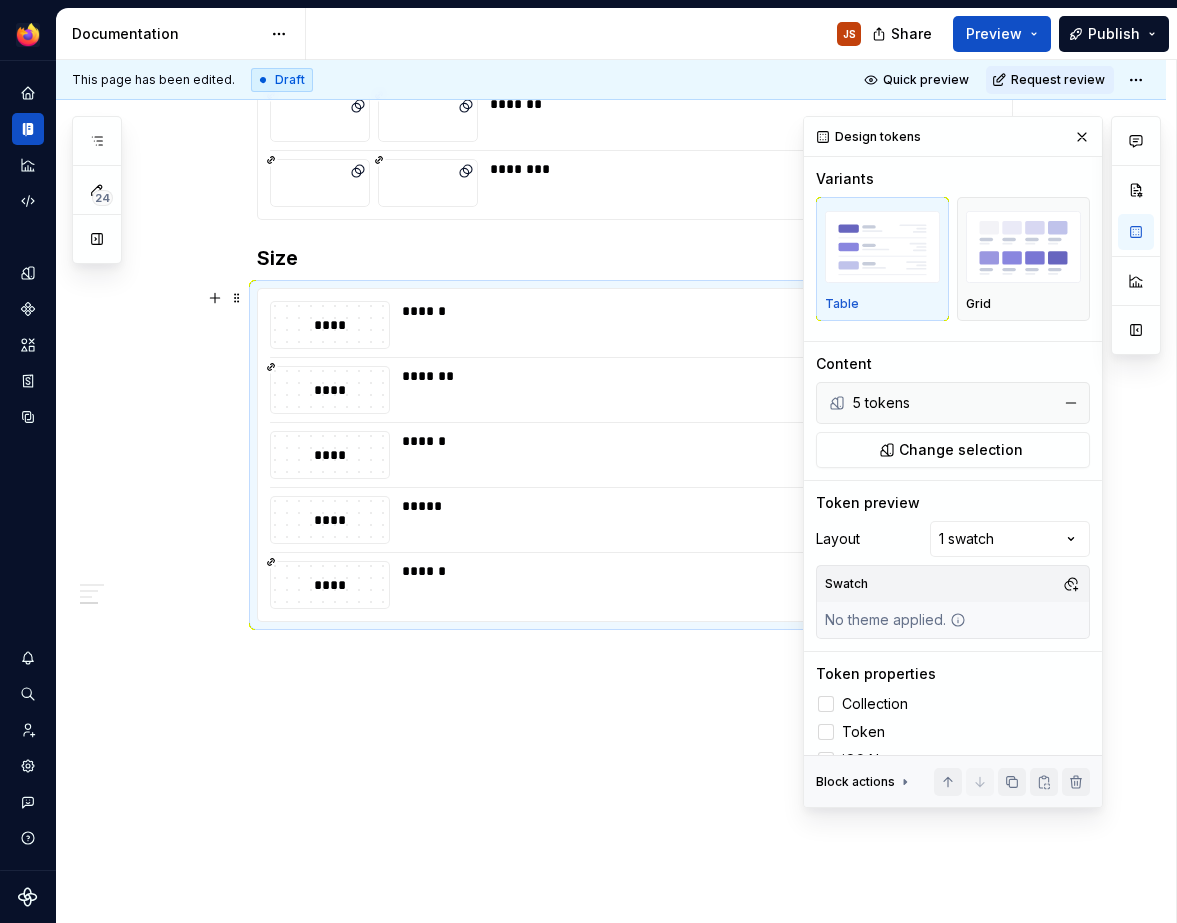 type on "*" 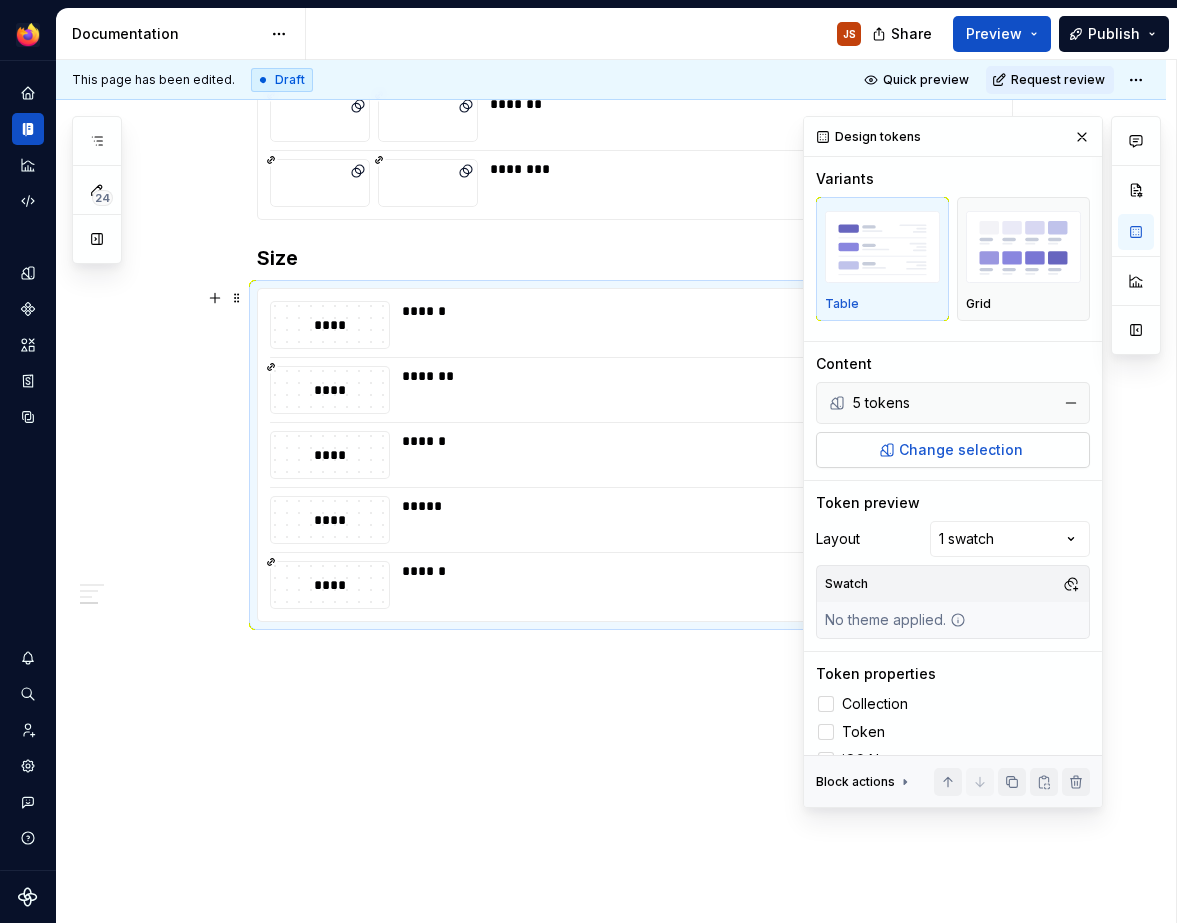 click on "Change selection" at bounding box center [961, 450] 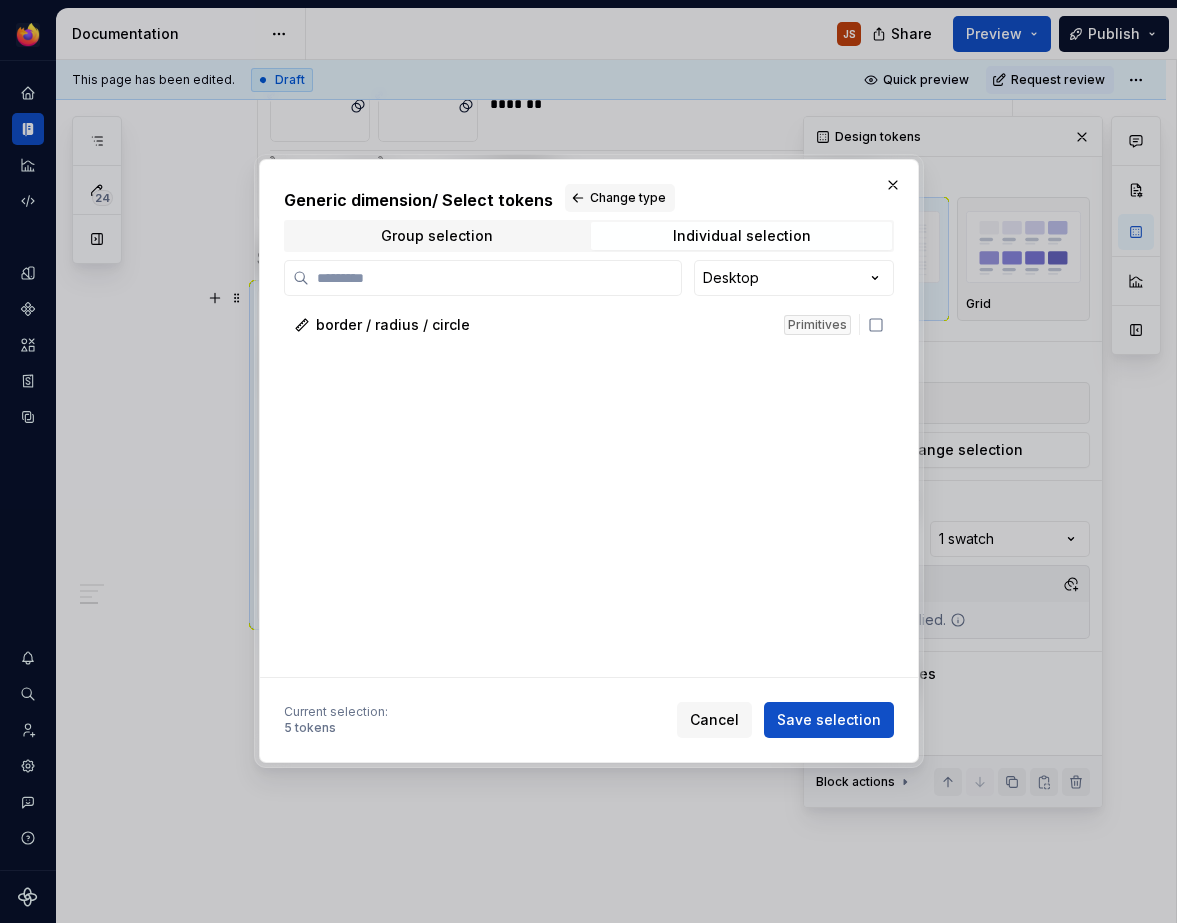 scroll, scrollTop: 981, scrollLeft: 0, axis: vertical 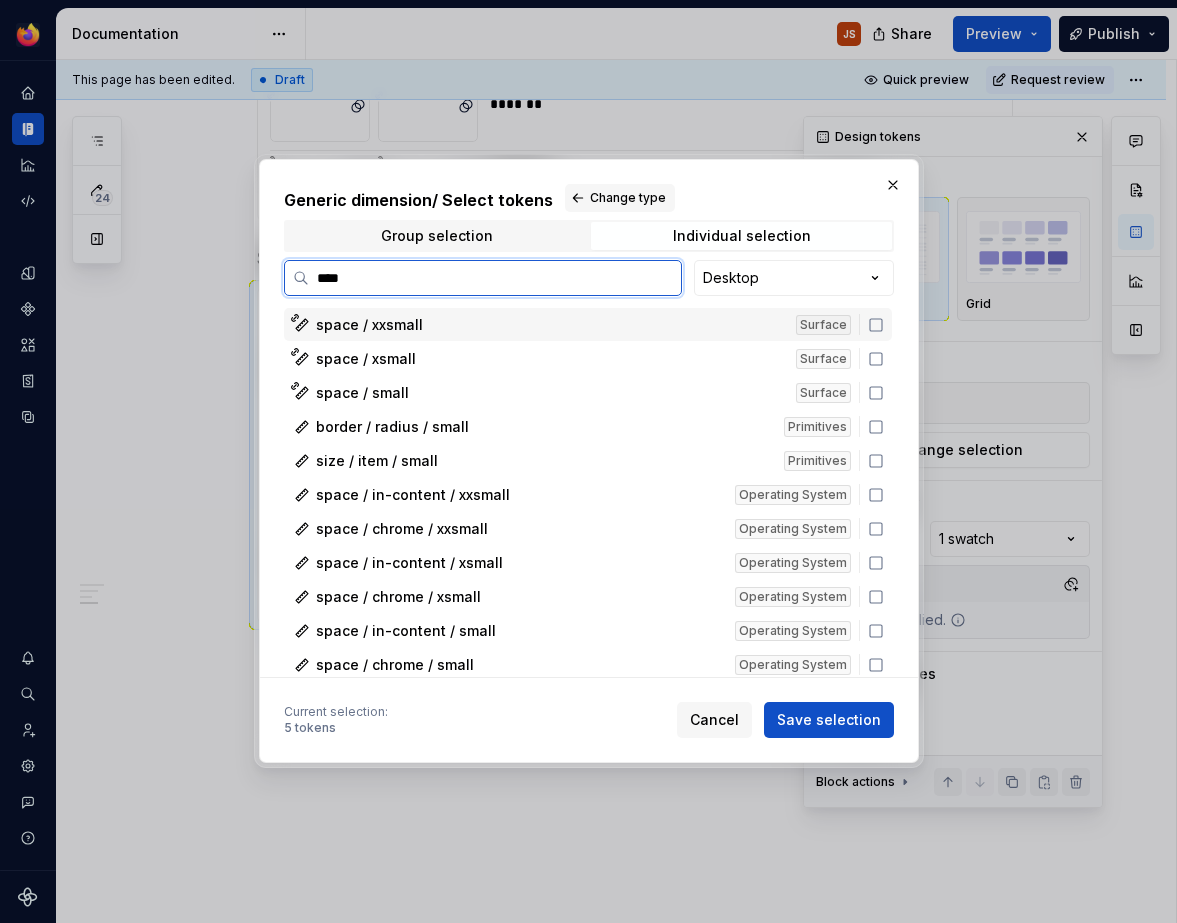 type on "*****" 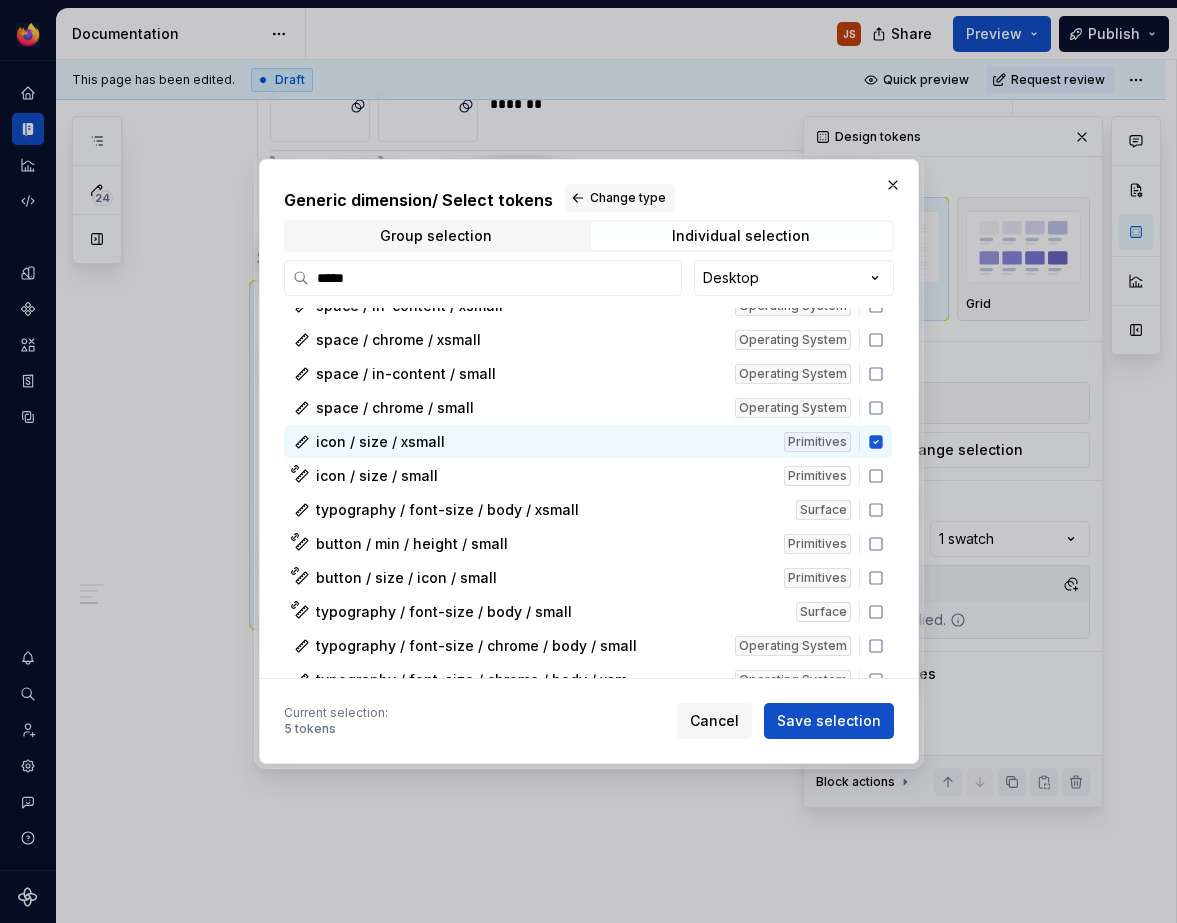 scroll, scrollTop: 255, scrollLeft: 0, axis: vertical 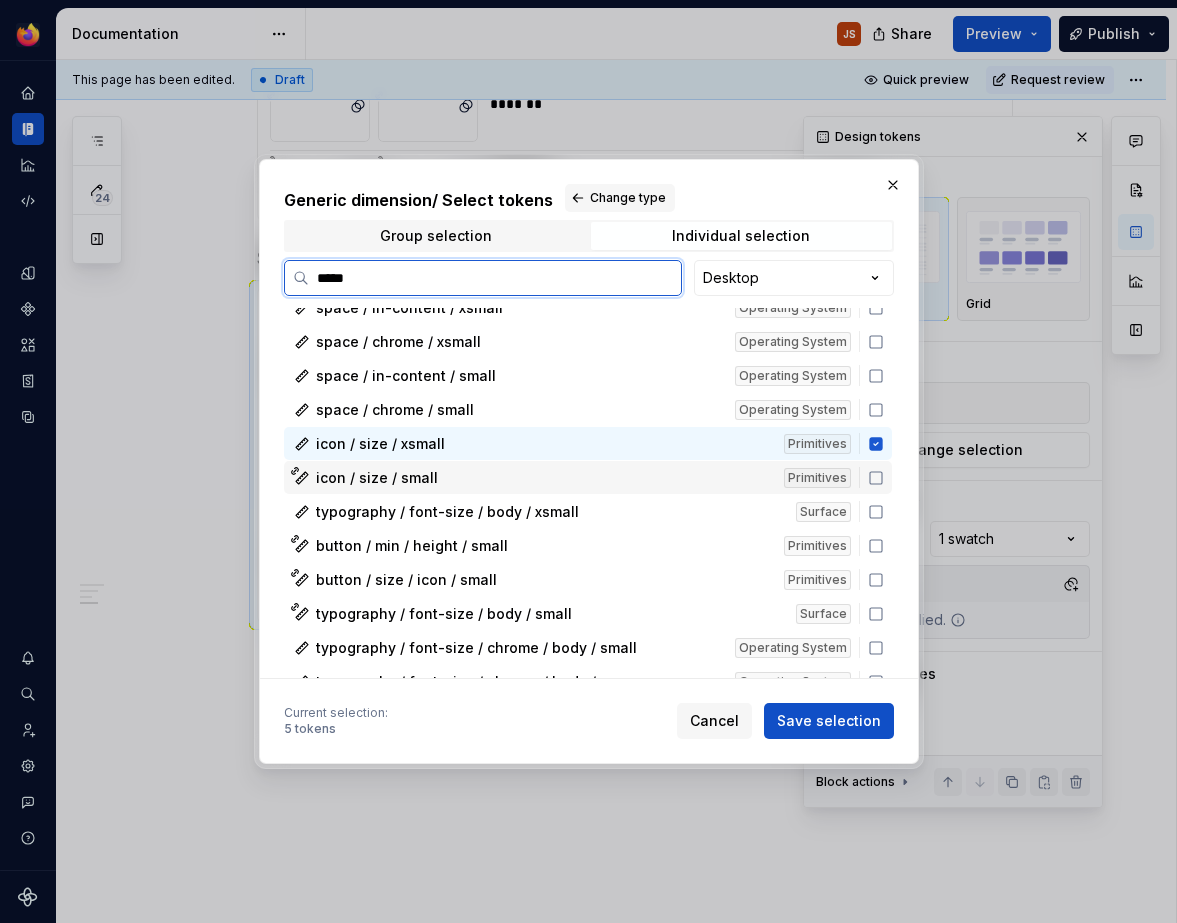 click 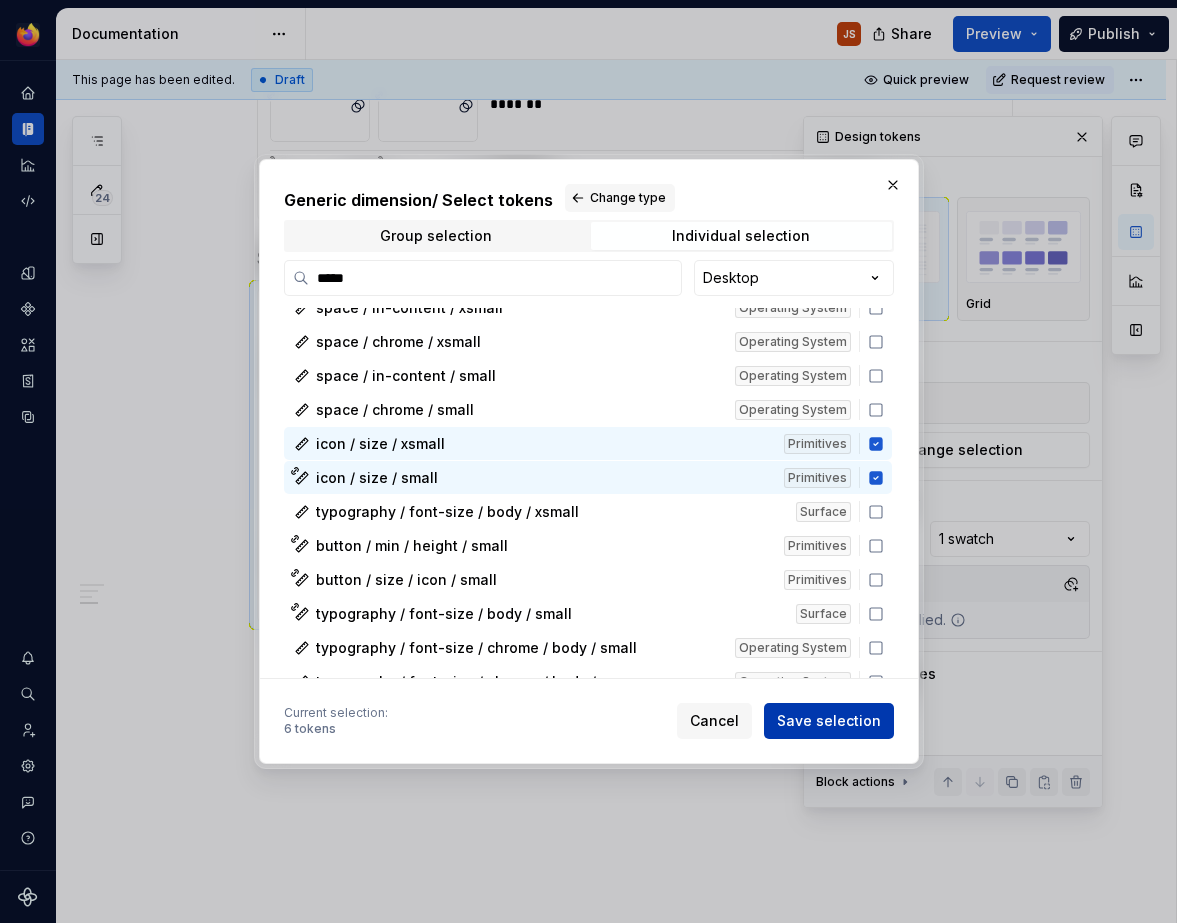 click on "Save selection" at bounding box center [829, 721] 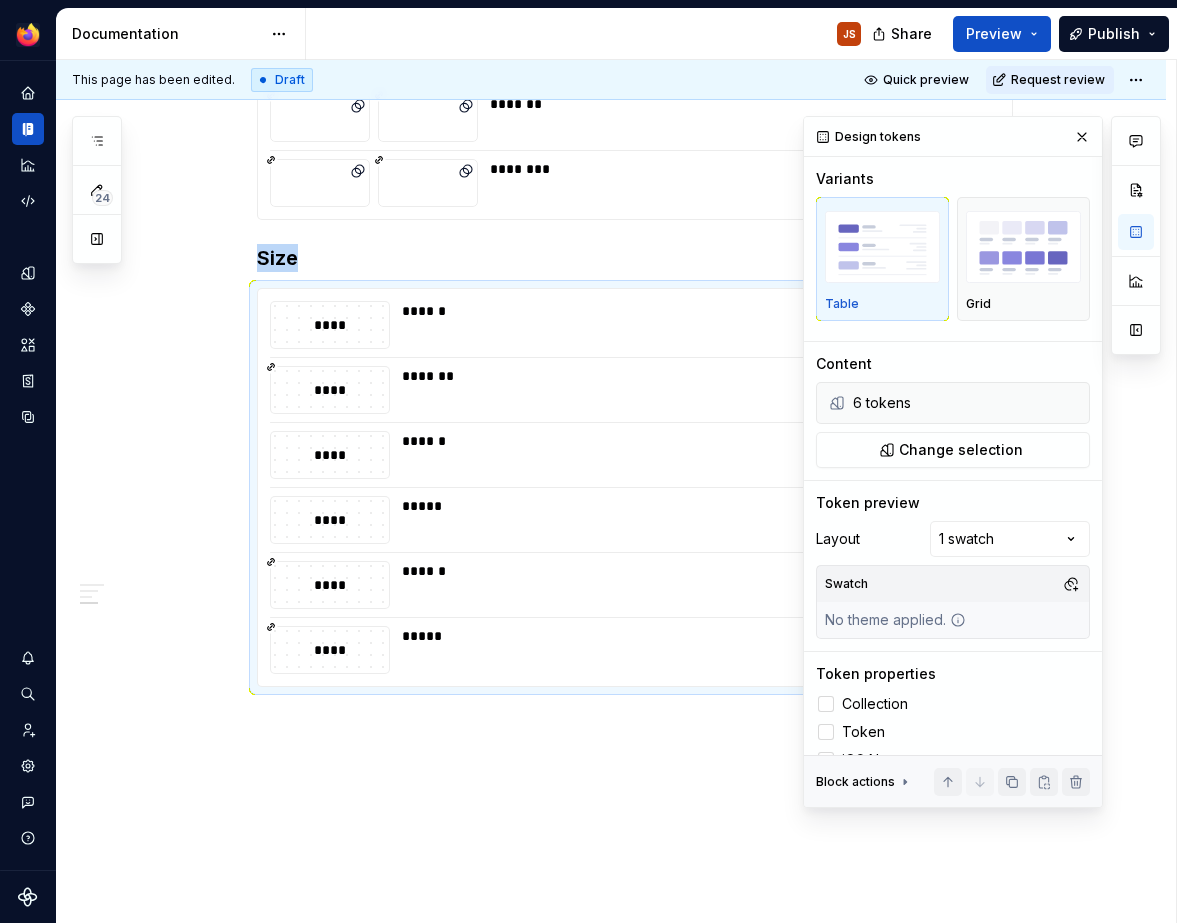 scroll, scrollTop: 981, scrollLeft: 0, axis: vertical 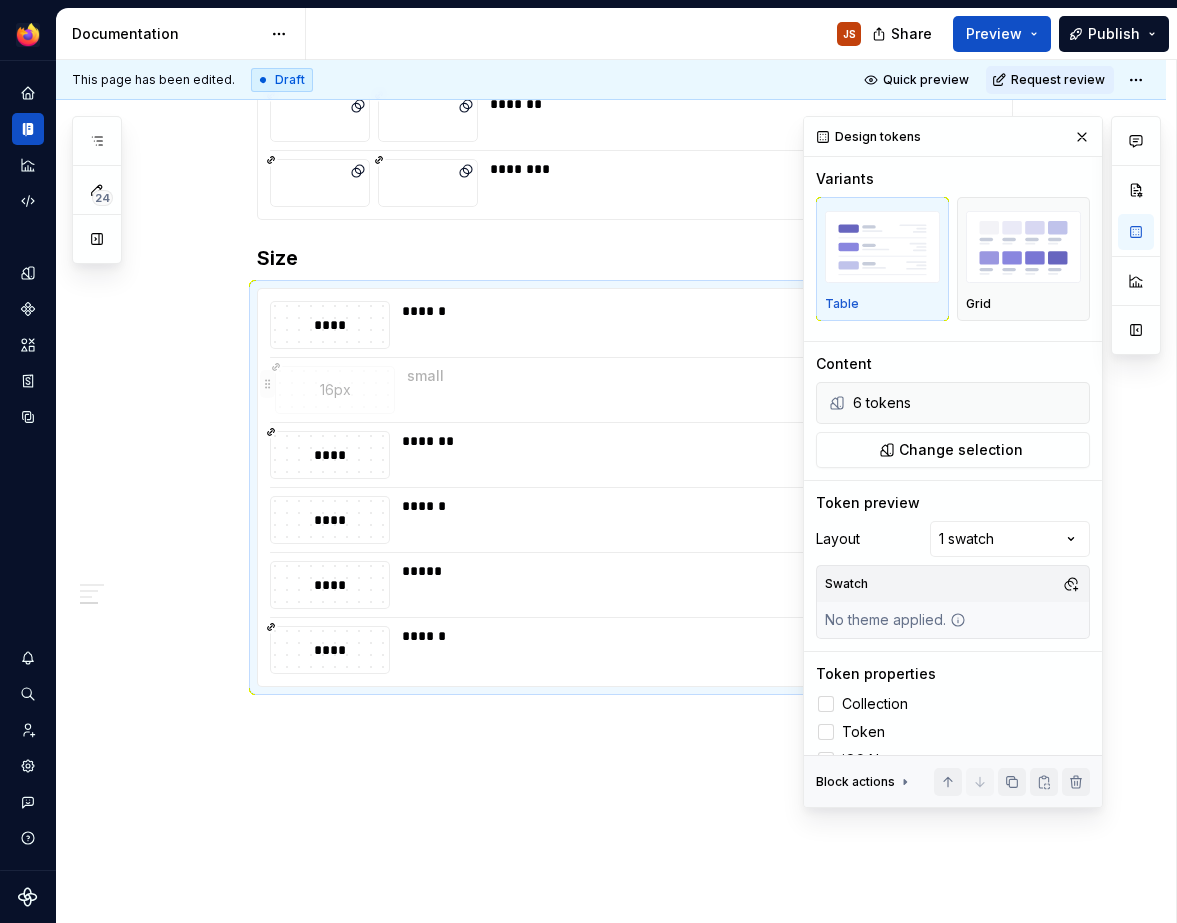 drag, startPoint x: 270, startPoint y: 647, endPoint x: 318, endPoint y: 410, distance: 241.8119 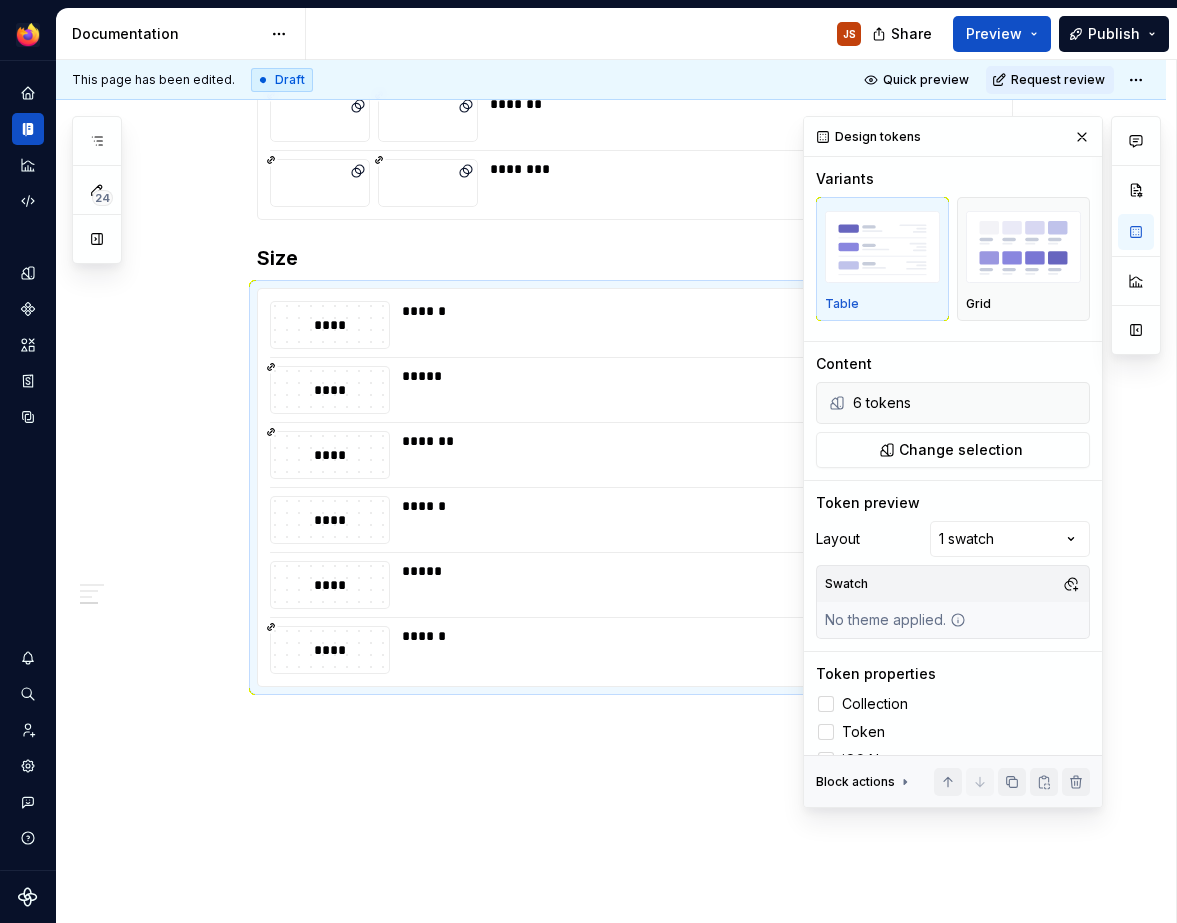 click on "**********" at bounding box center (611, 188) 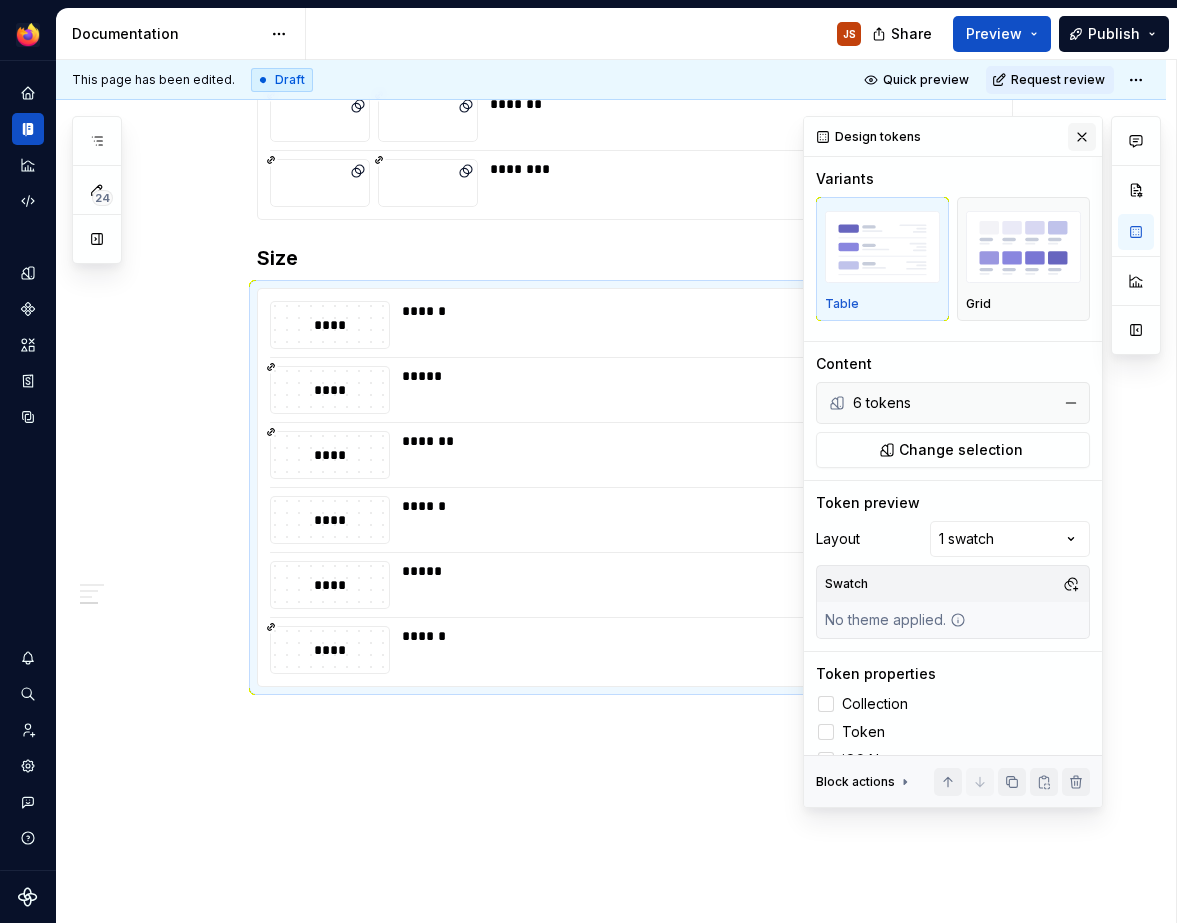 click at bounding box center (1082, 137) 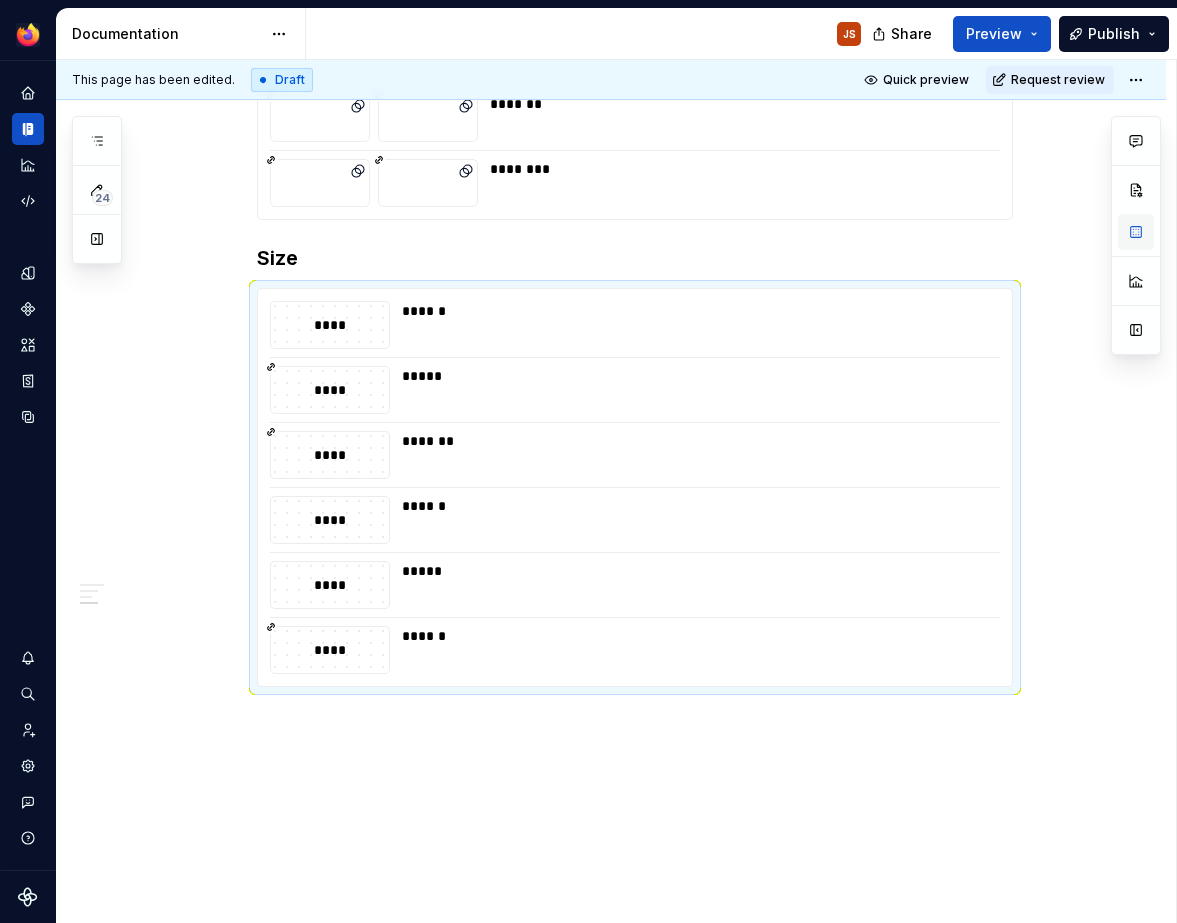 click at bounding box center [1136, 232] 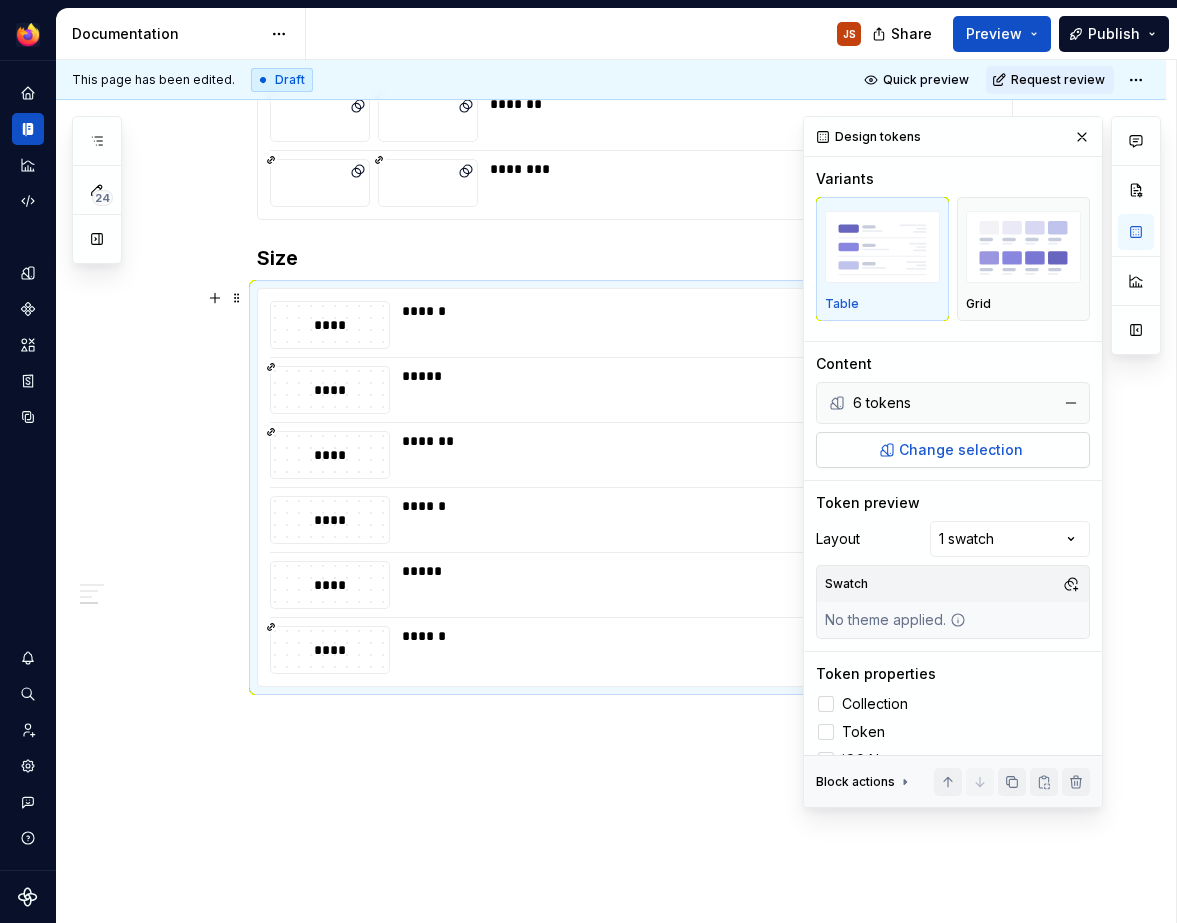 click on "Change selection" at bounding box center [953, 450] 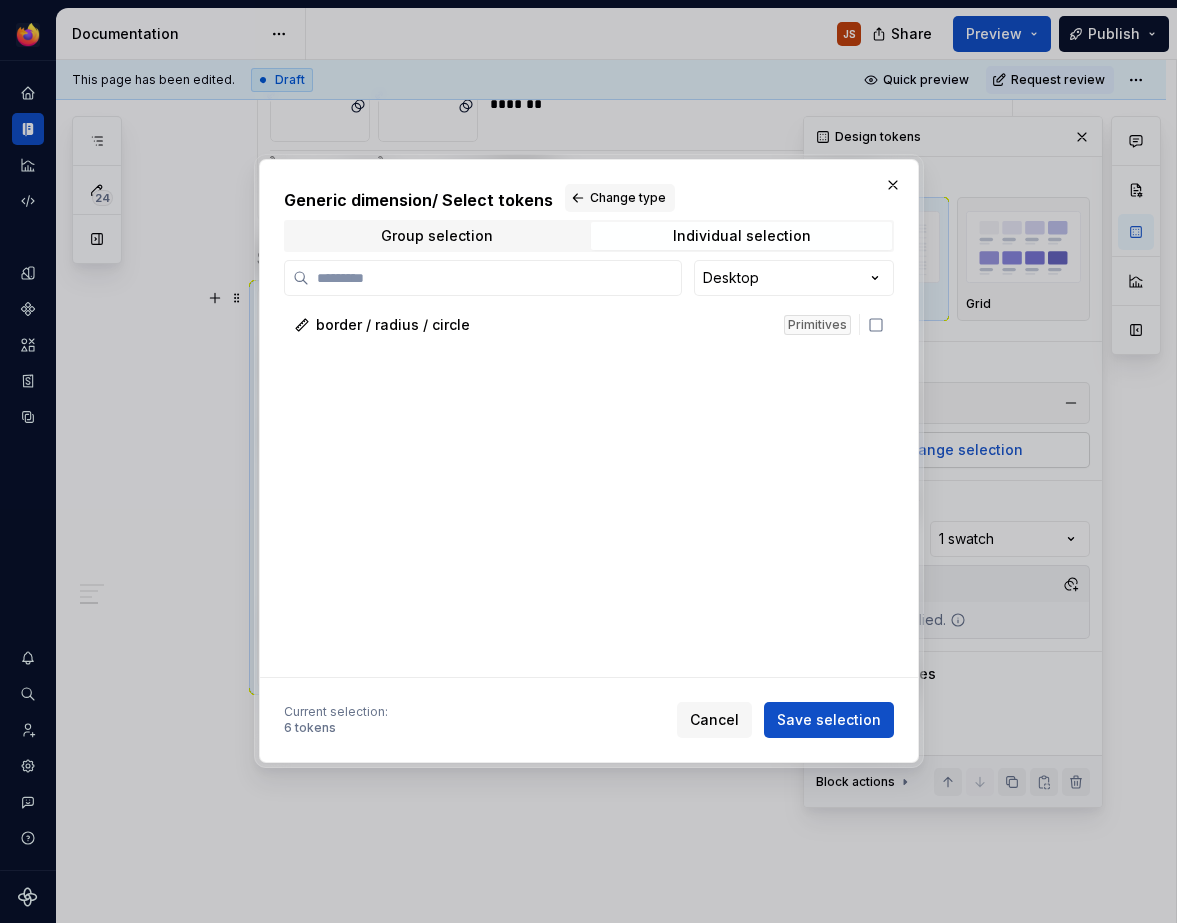 scroll, scrollTop: 981, scrollLeft: 0, axis: vertical 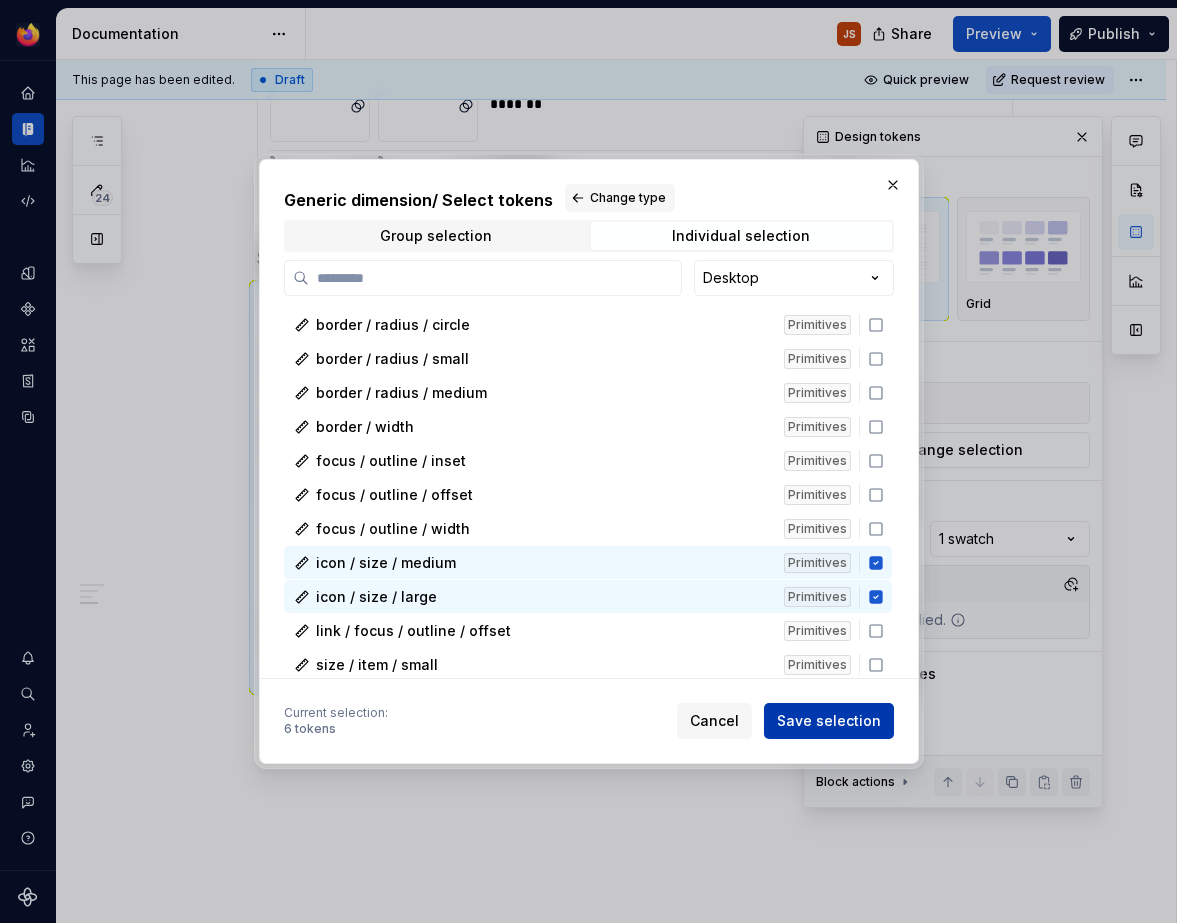 click on "Save selection" at bounding box center [829, 721] 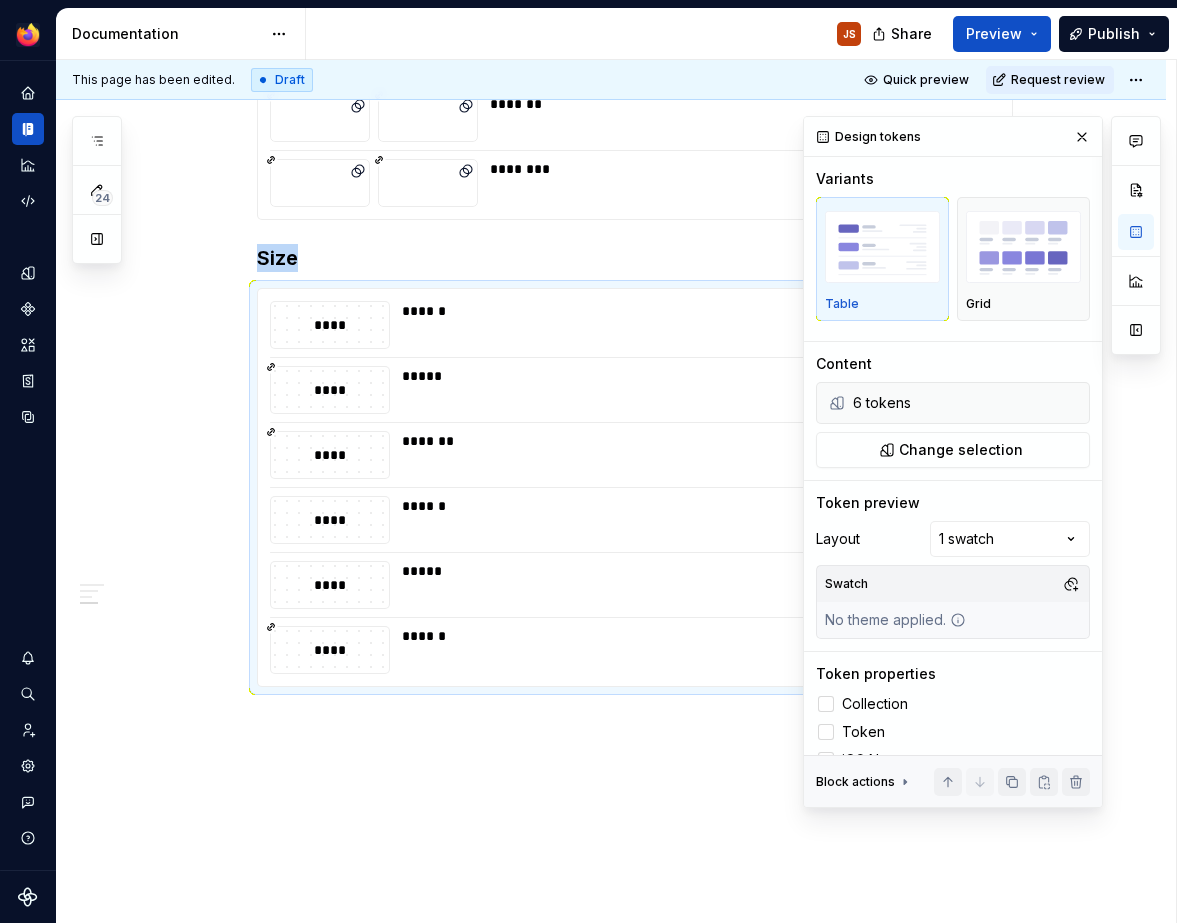 scroll, scrollTop: 981, scrollLeft: 0, axis: vertical 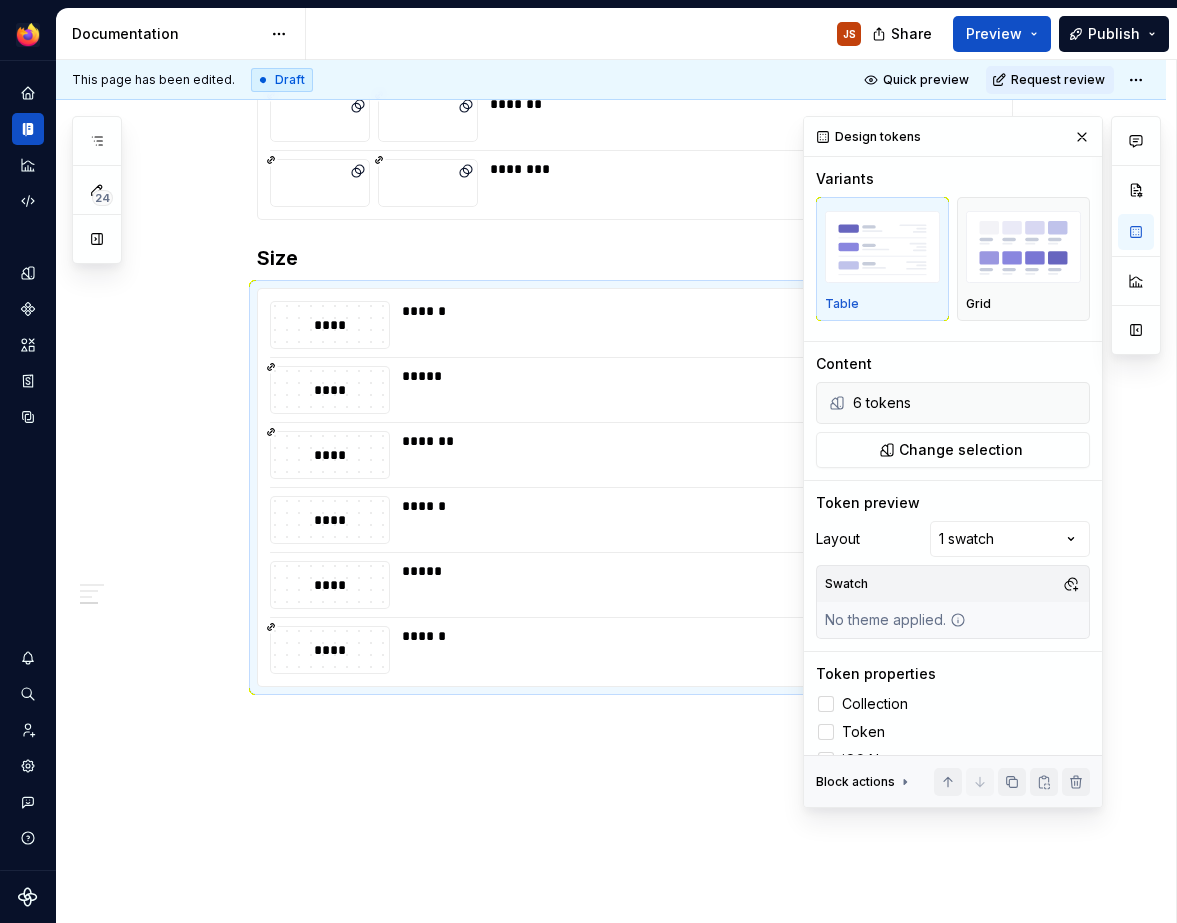 click on "Share Preview Publish" at bounding box center (1027, 33) 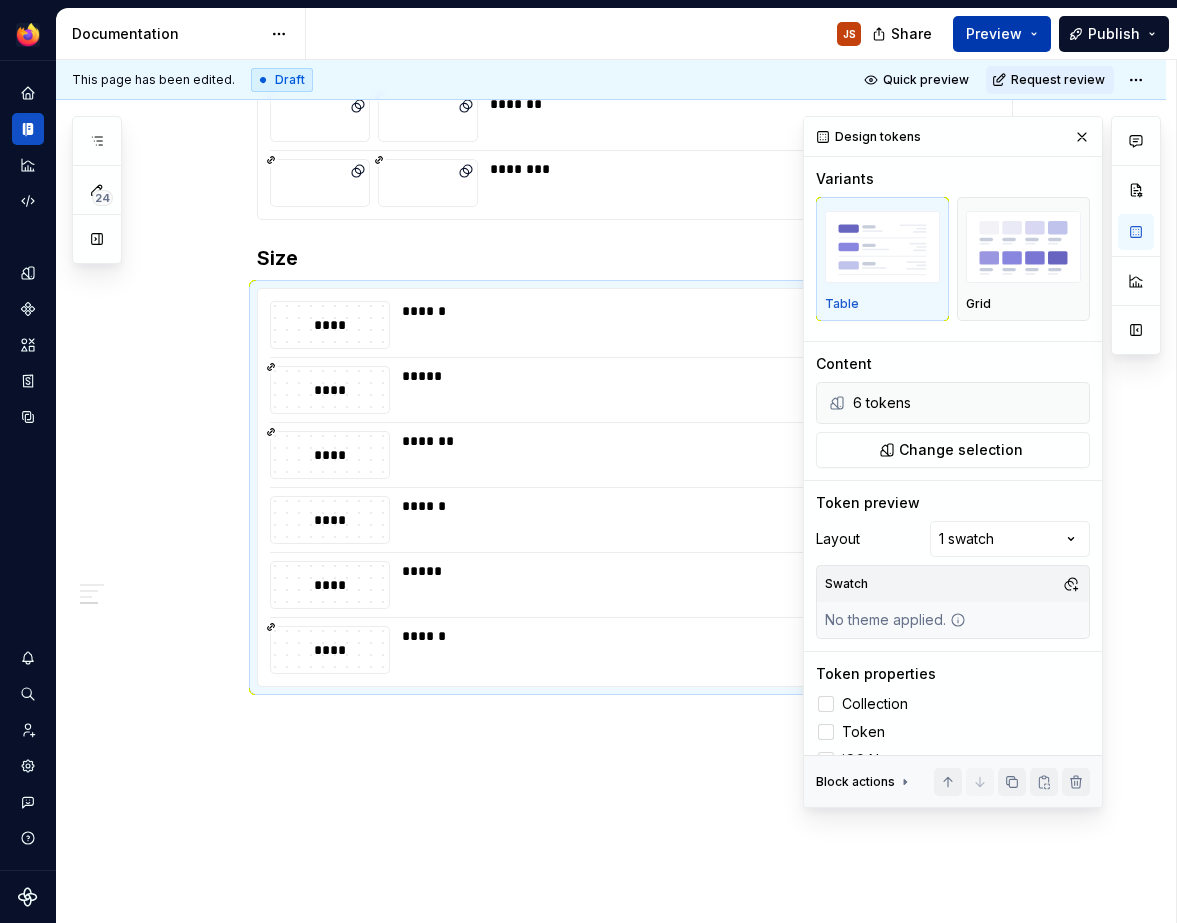 click on "Preview" at bounding box center [994, 34] 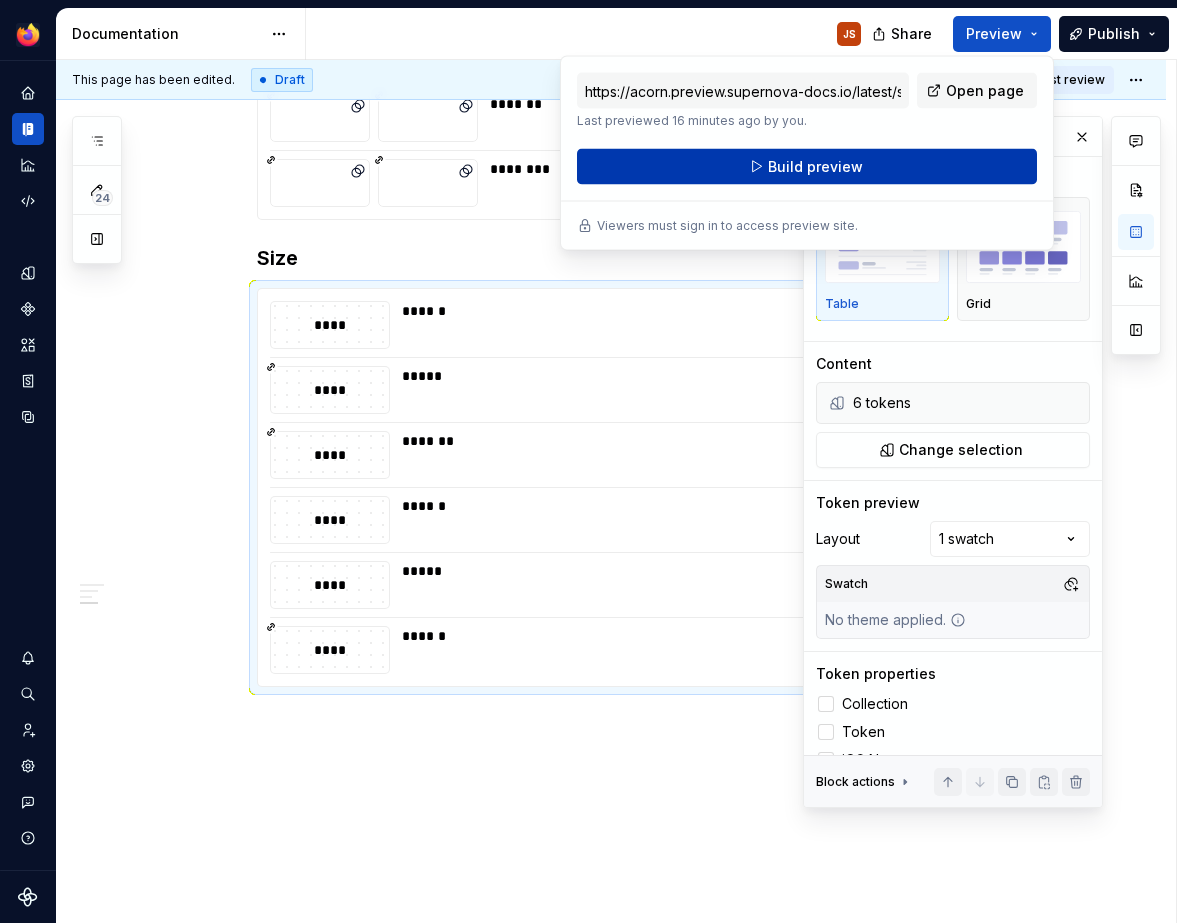 click on "Build preview" at bounding box center (807, 167) 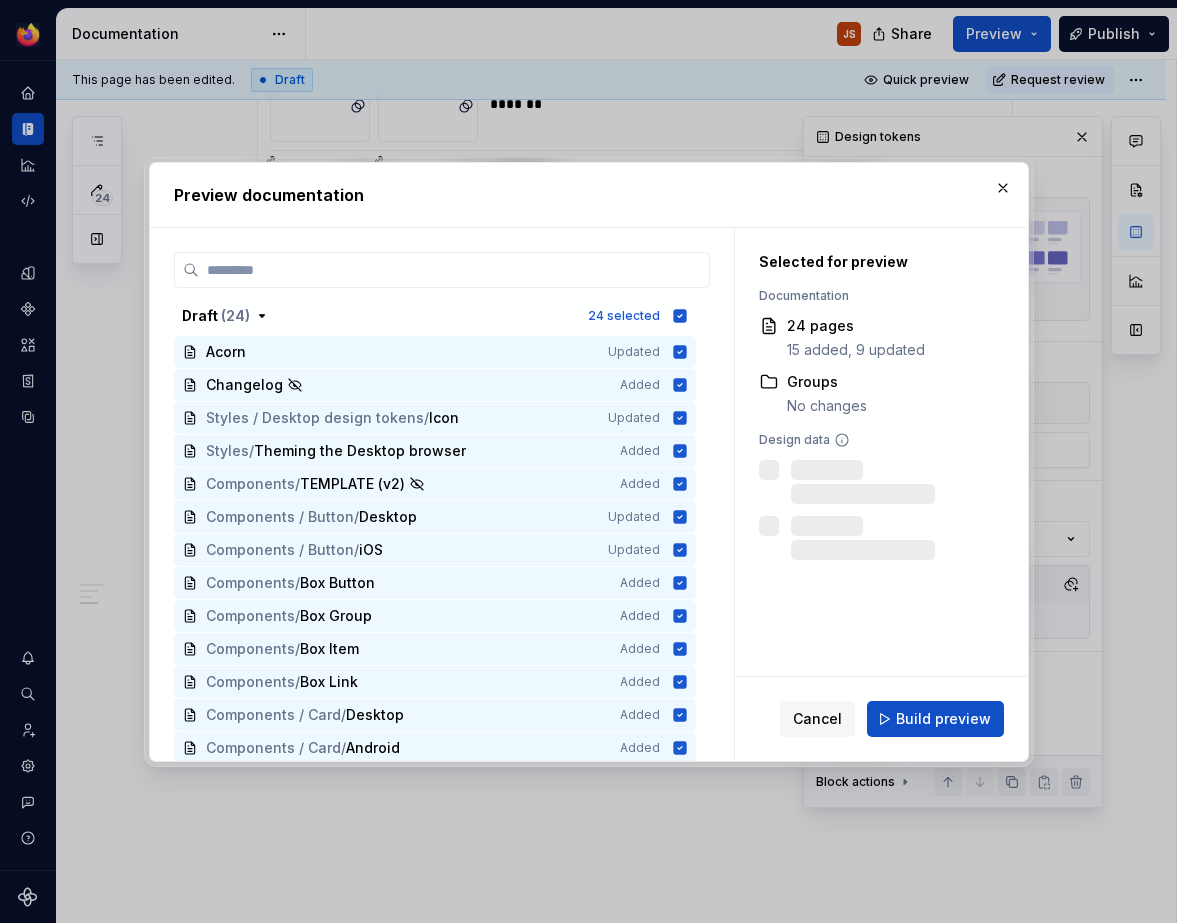 scroll, scrollTop: 981, scrollLeft: 0, axis: vertical 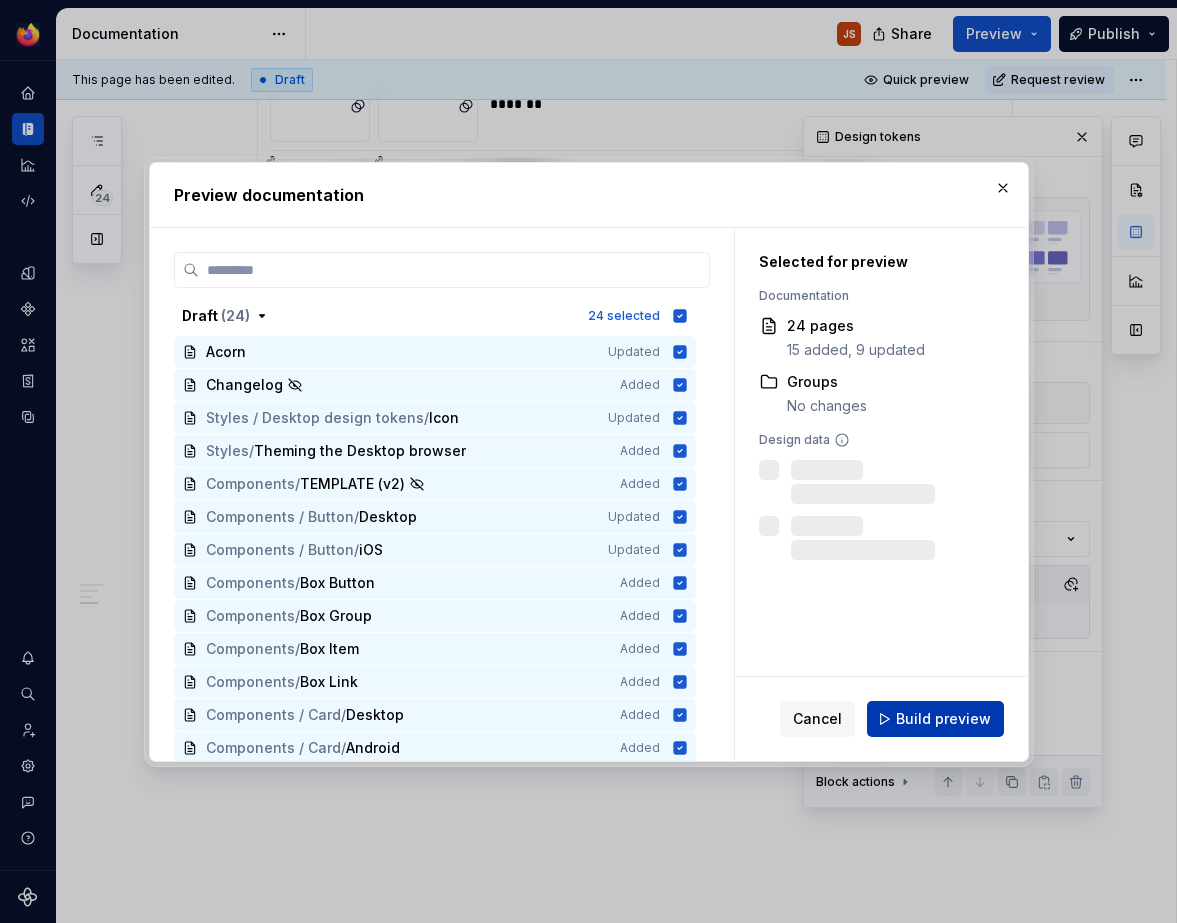 click on "Build preview" at bounding box center (935, 719) 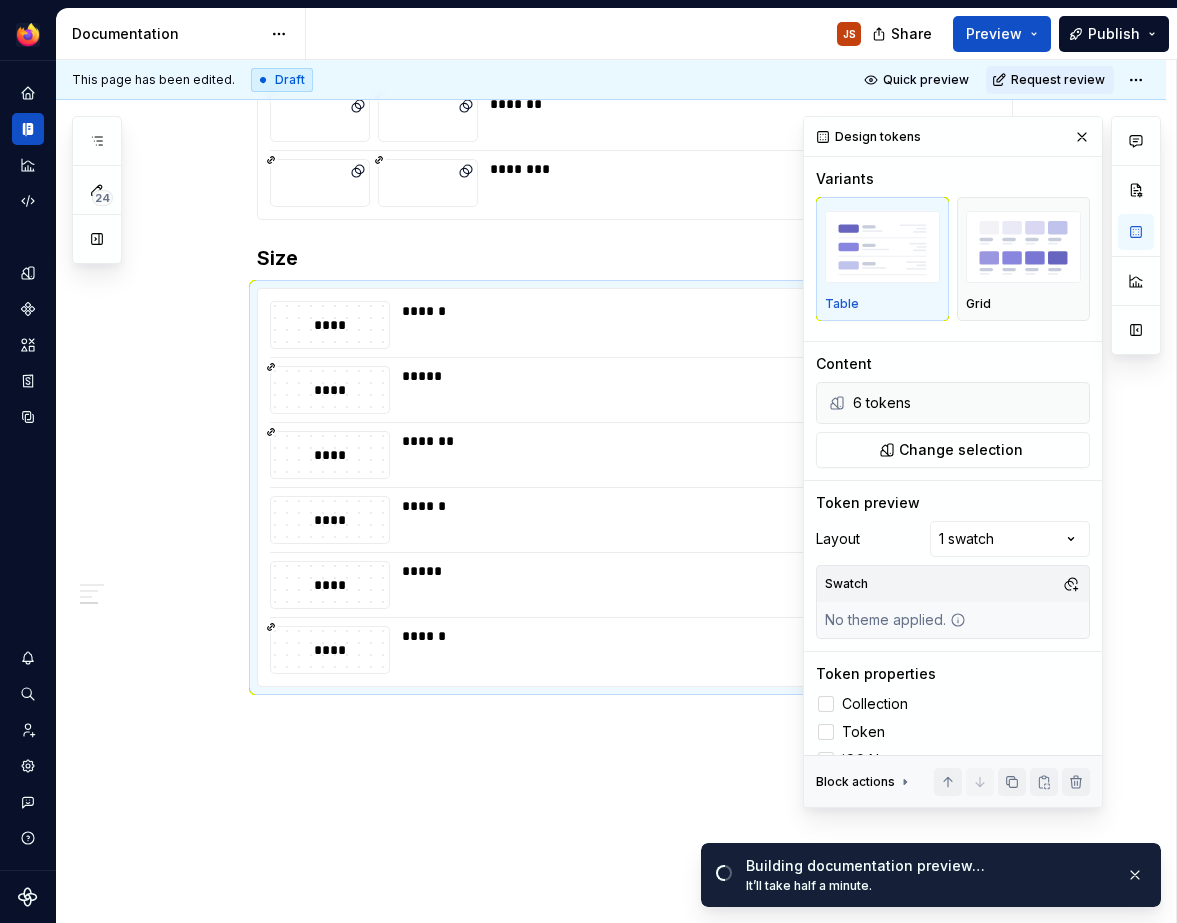 scroll, scrollTop: 981, scrollLeft: 0, axis: vertical 